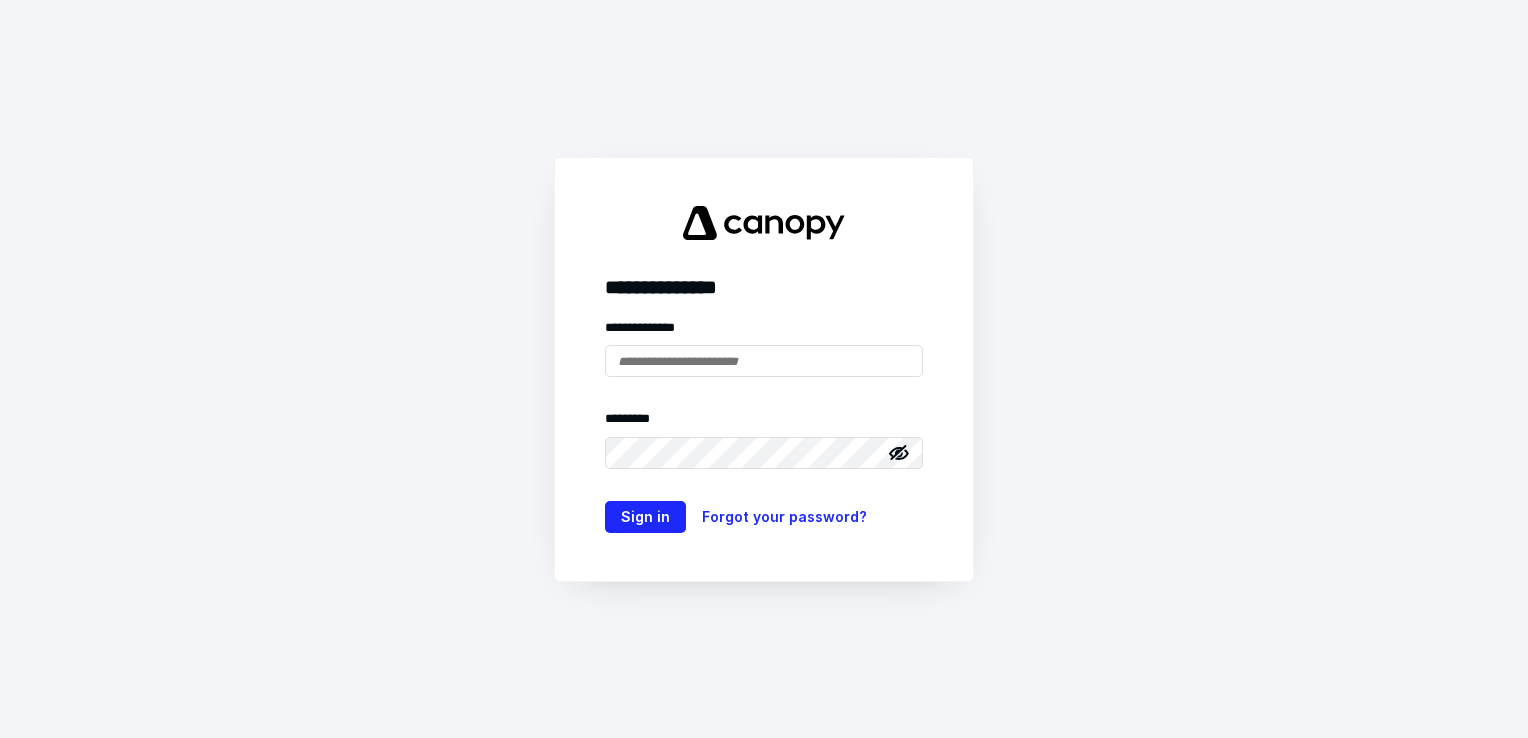 scroll, scrollTop: 0, scrollLeft: 0, axis: both 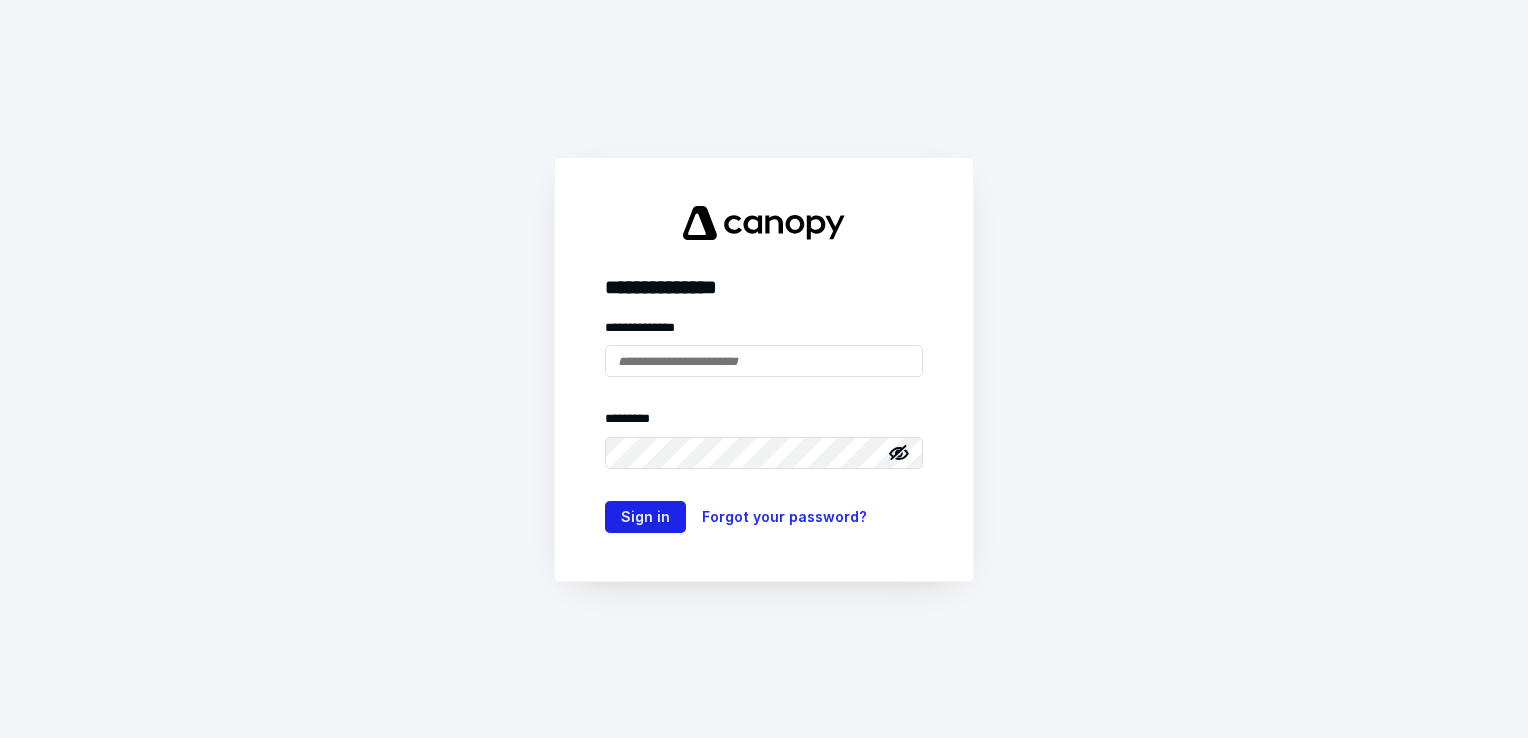 type on "**********" 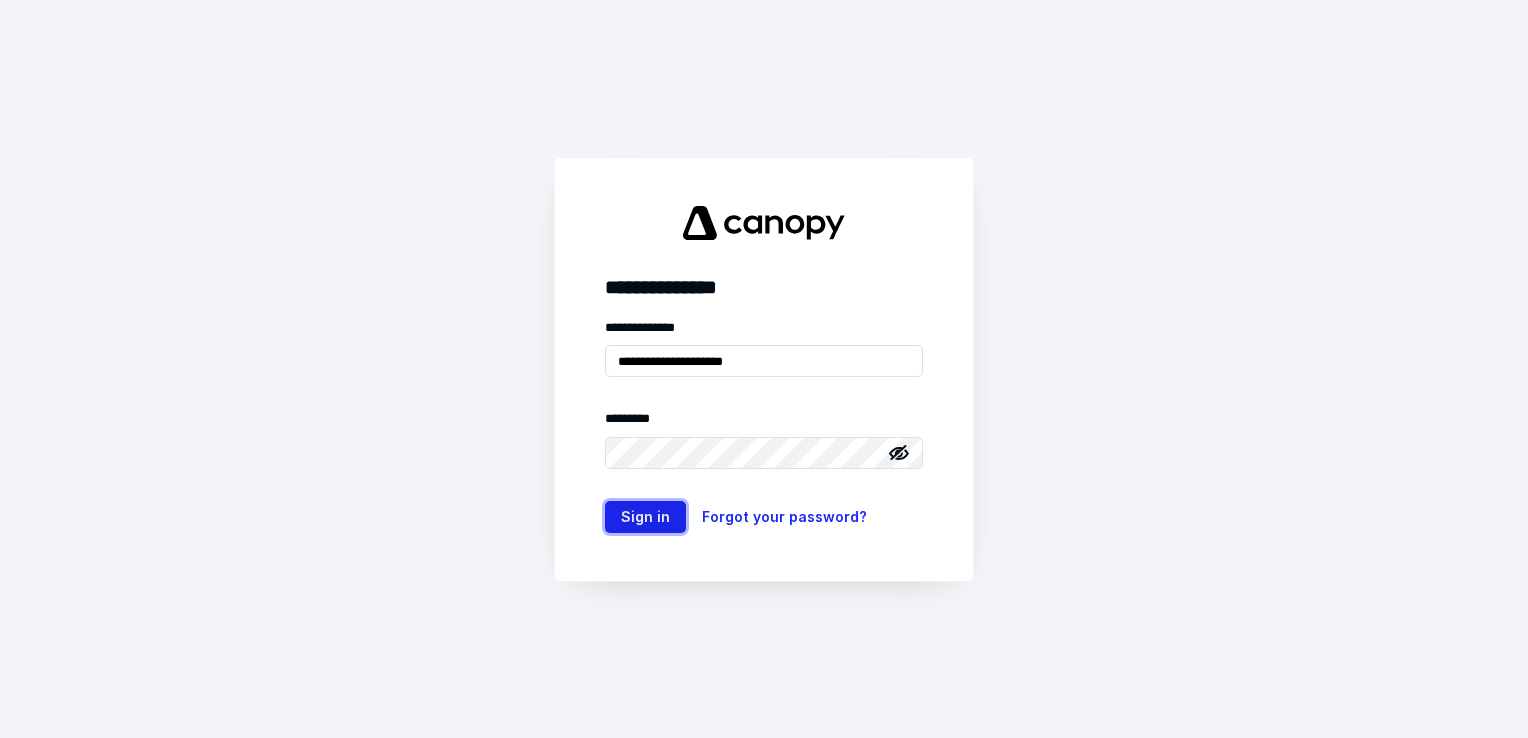 click on "Sign in" at bounding box center (645, 517) 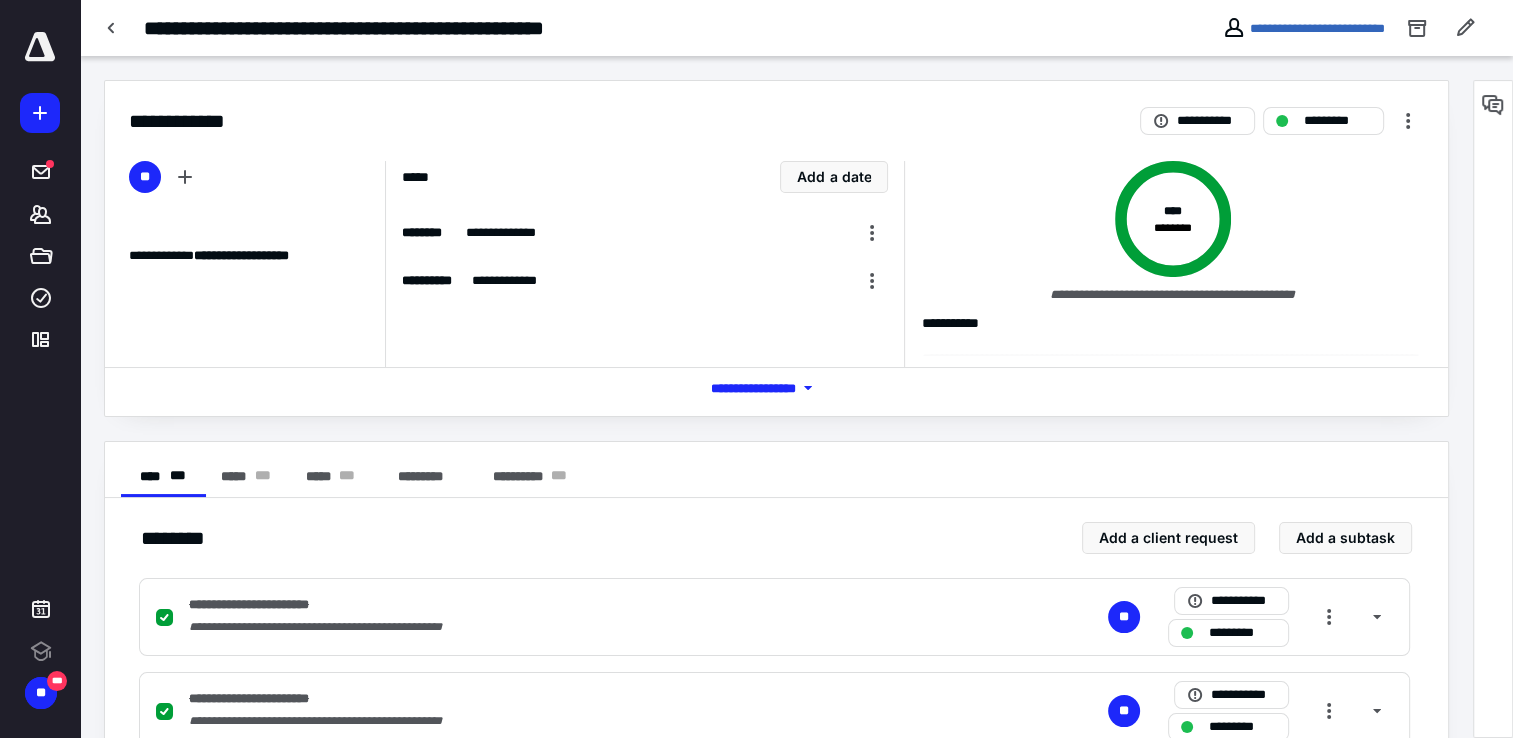 scroll, scrollTop: 0, scrollLeft: 0, axis: both 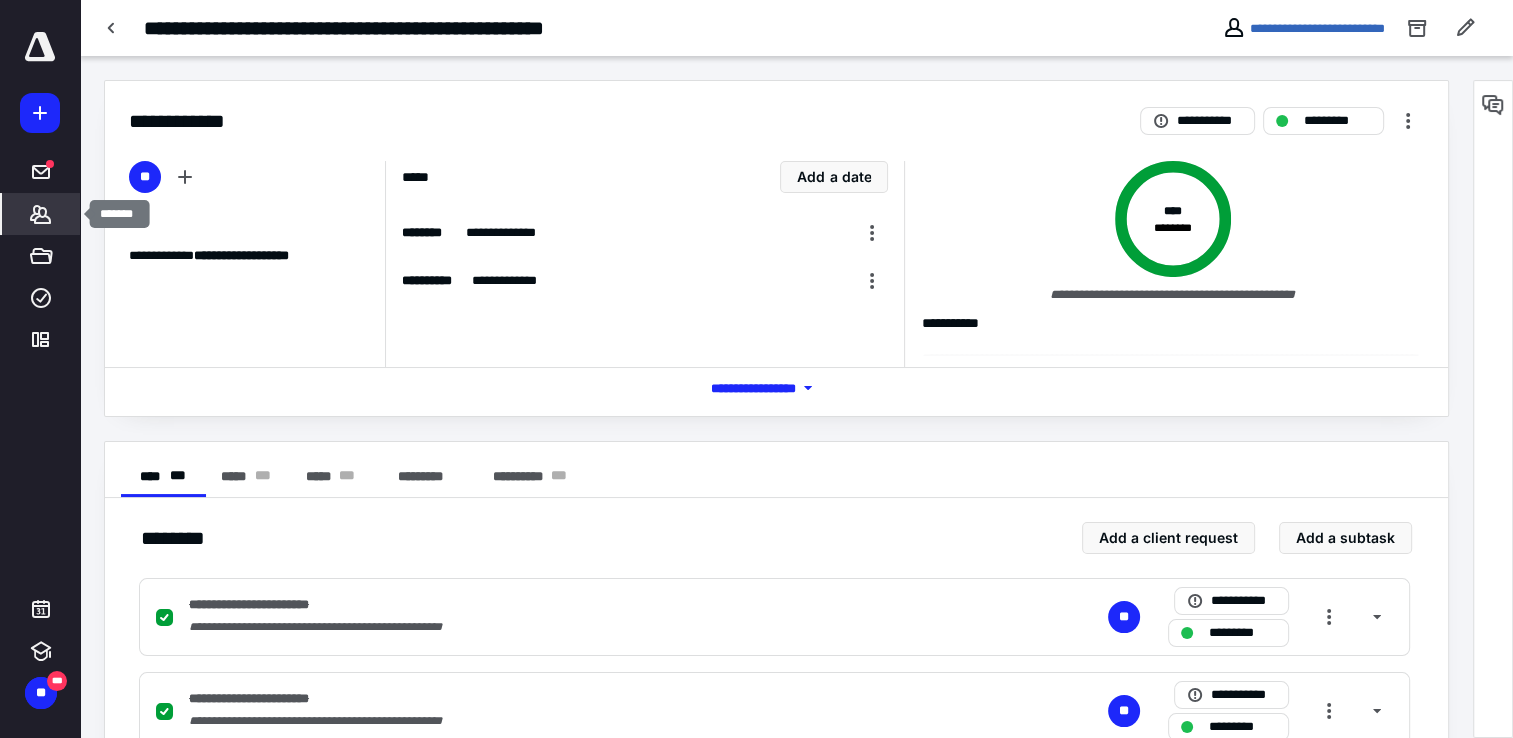 click on "*******" at bounding box center [41, 214] 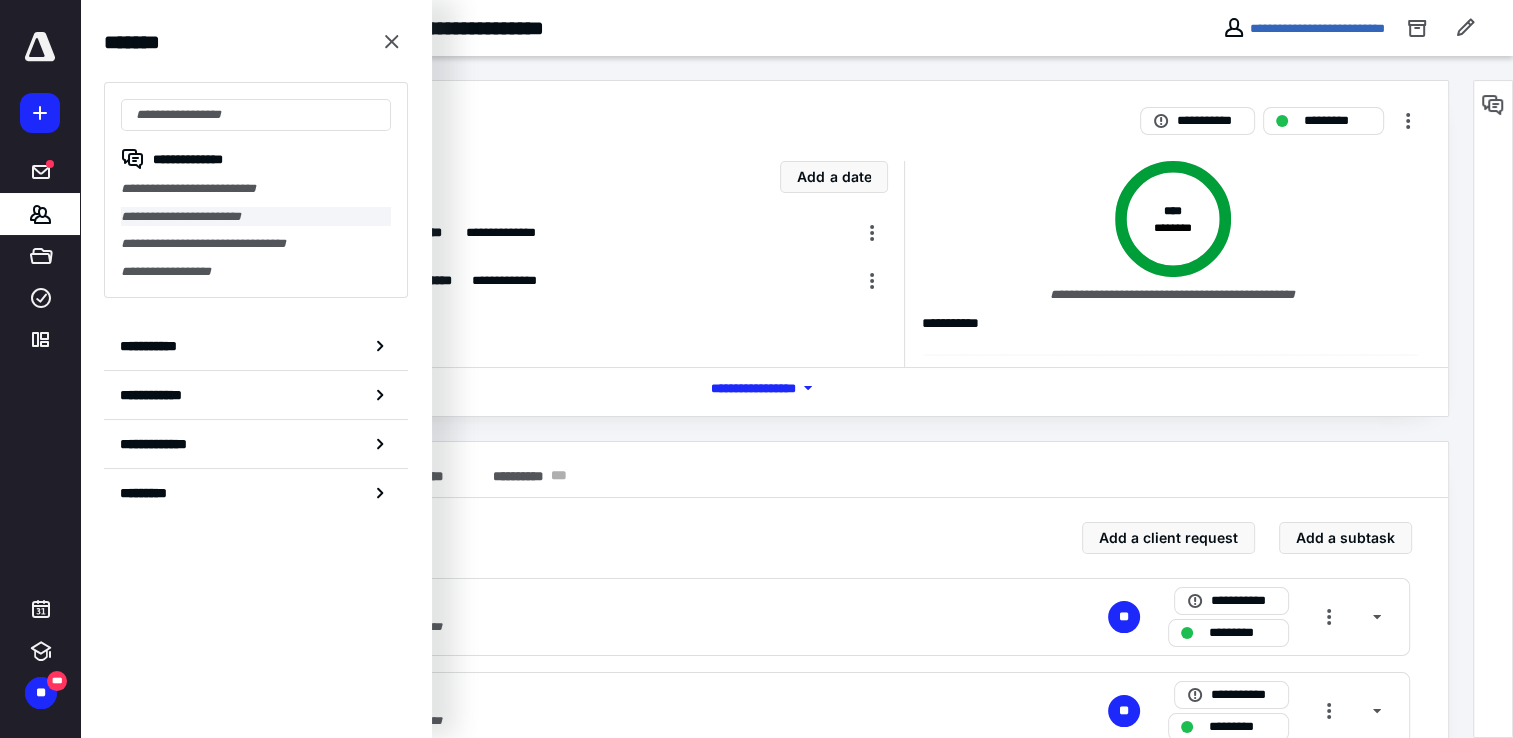 click on "**********" at bounding box center (256, 217) 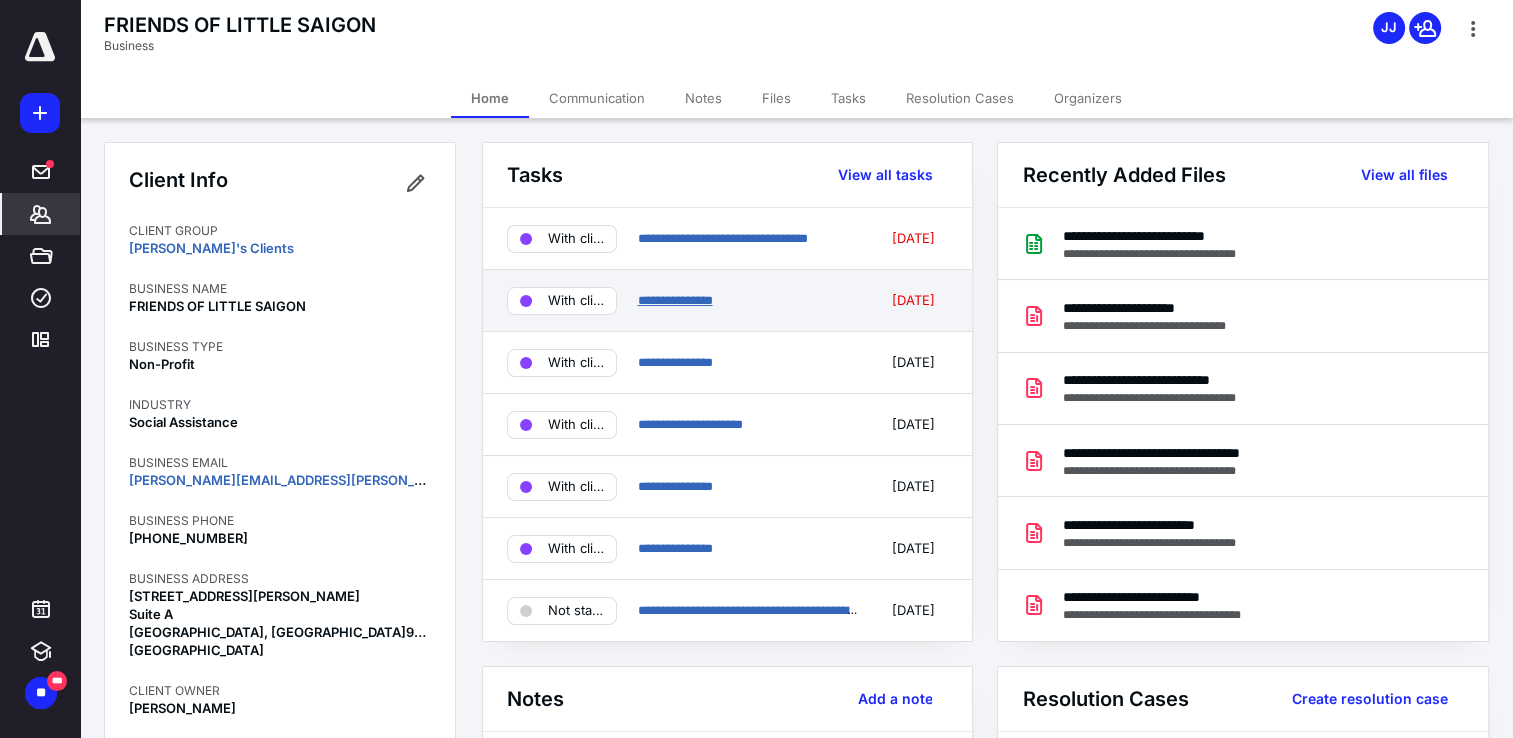 click on "**********" at bounding box center (674, 300) 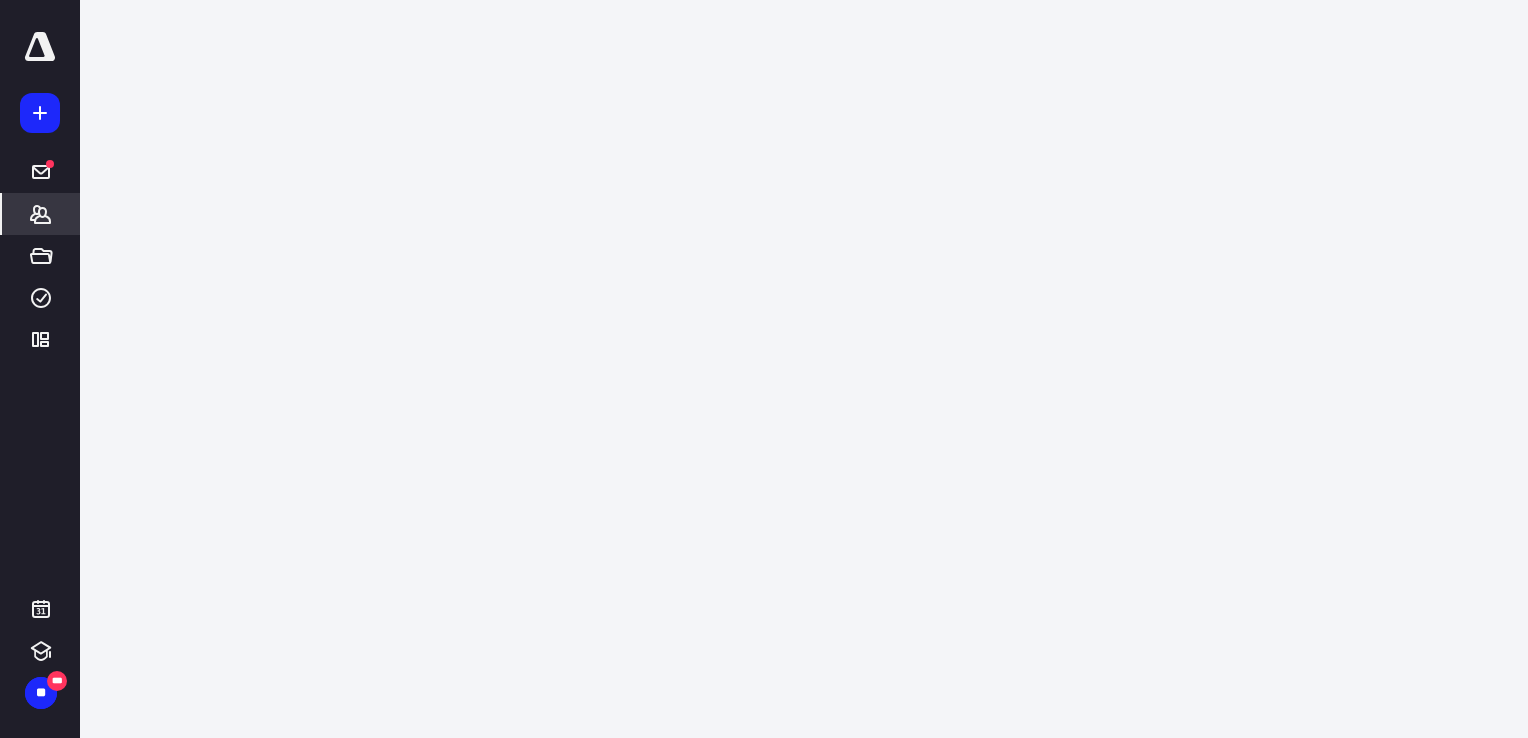 click on "**********" at bounding box center (756, 369) 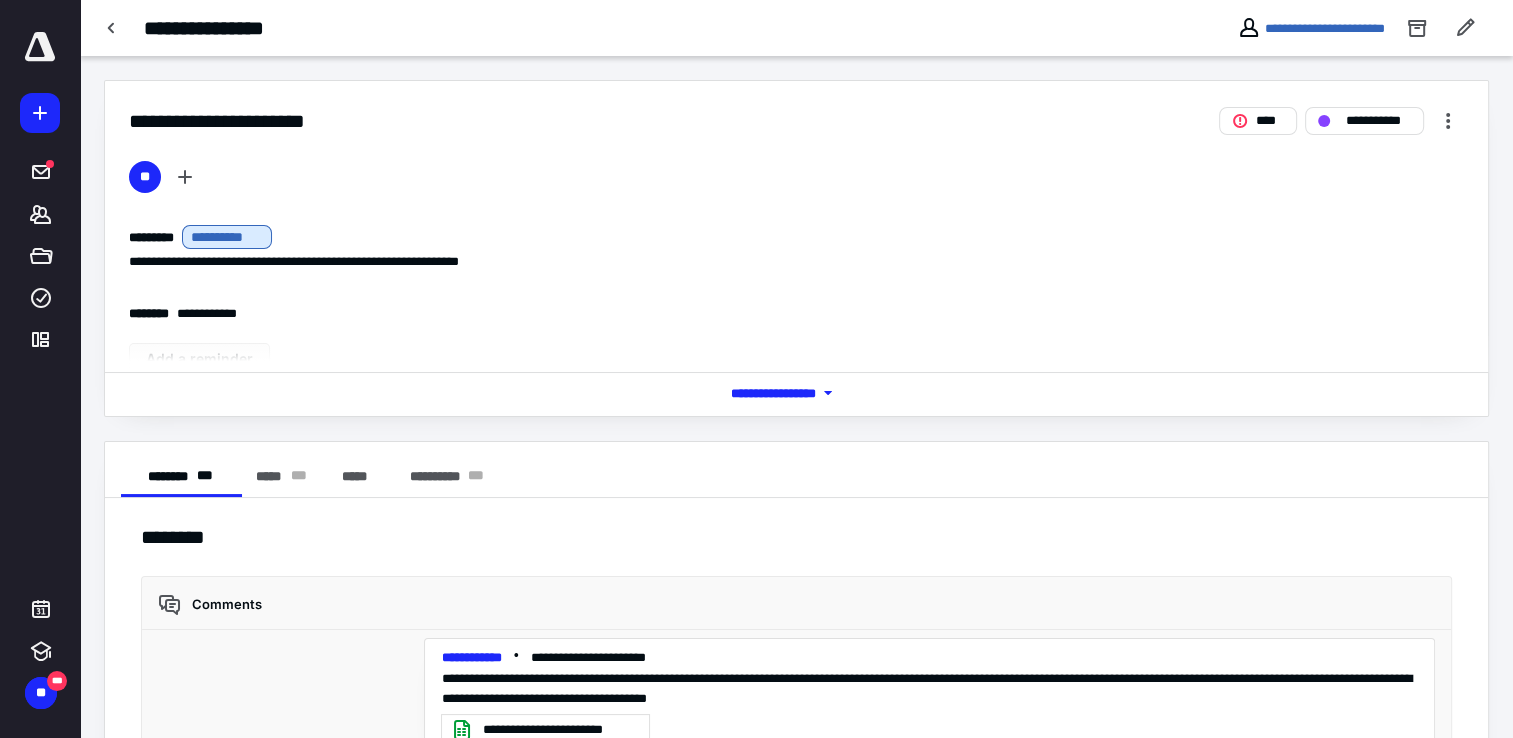 scroll, scrollTop: 147, scrollLeft: 0, axis: vertical 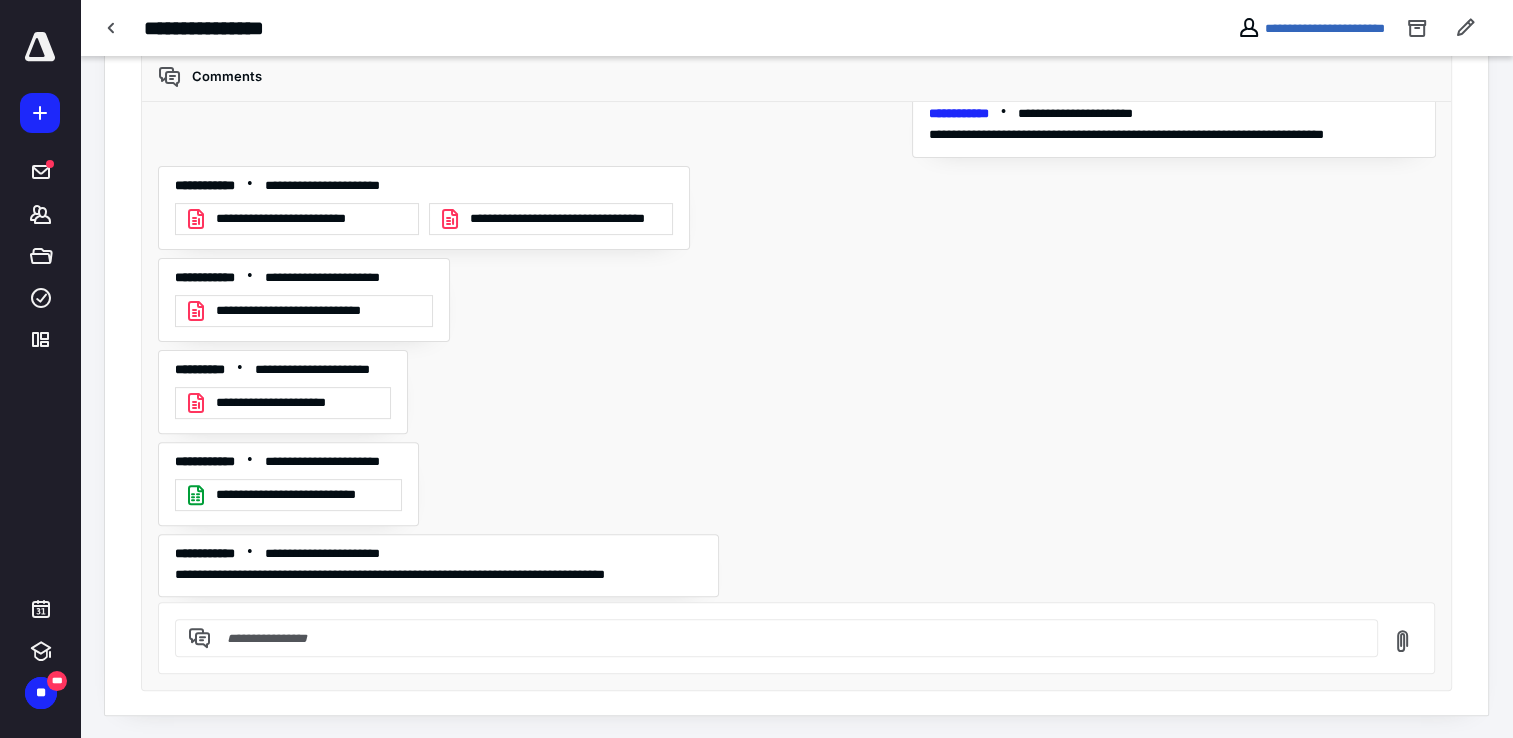 click at bounding box center [788, 638] 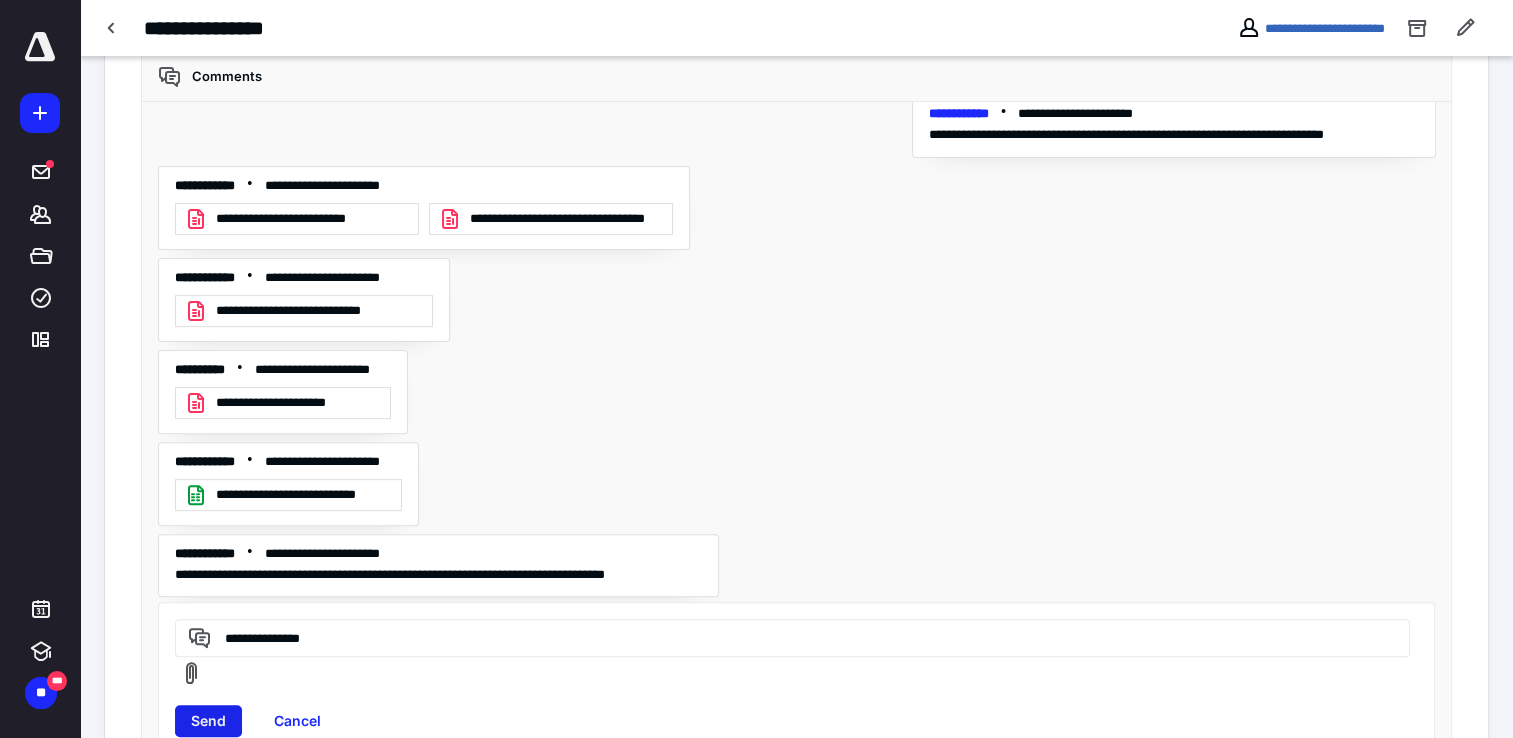 type on "**********" 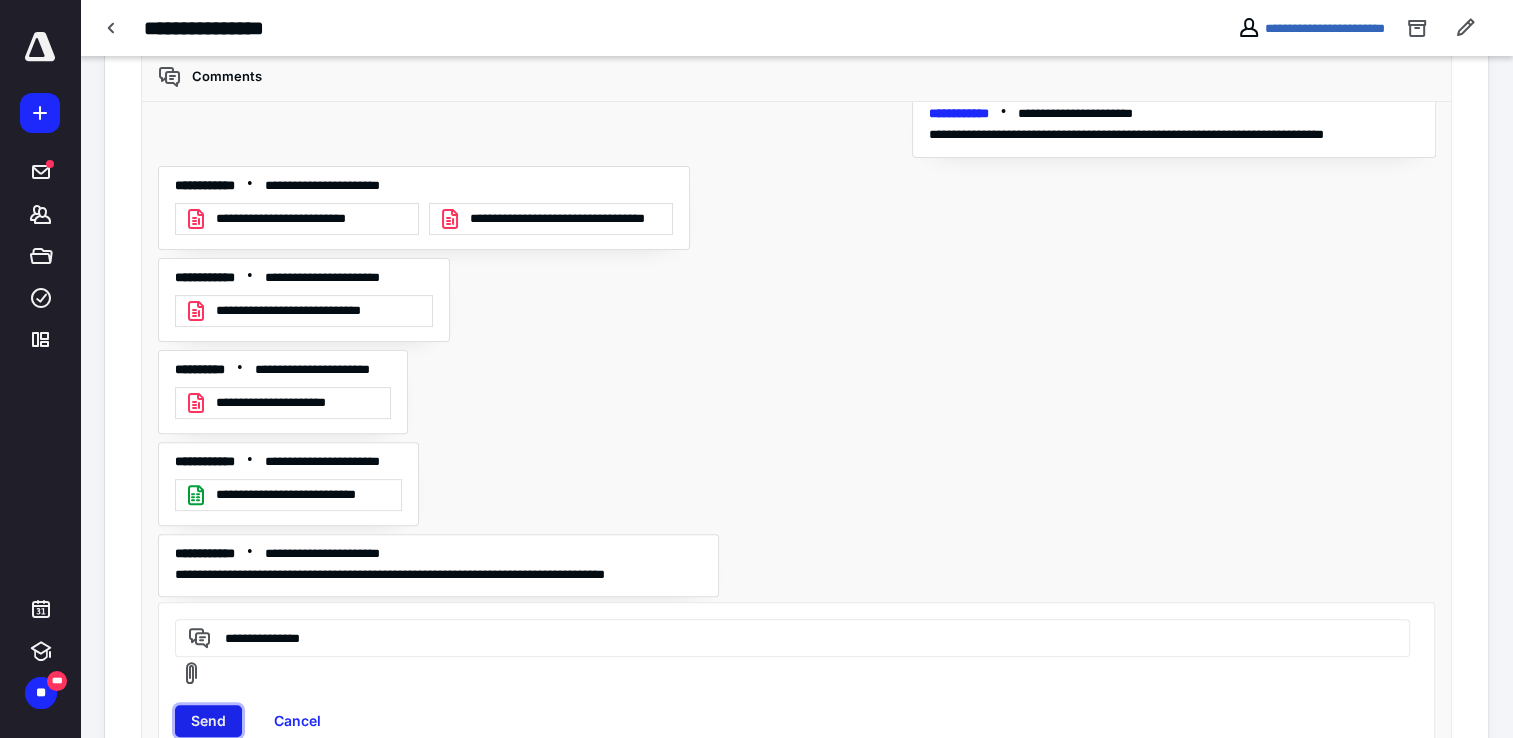 click on "Send" at bounding box center [208, 721] 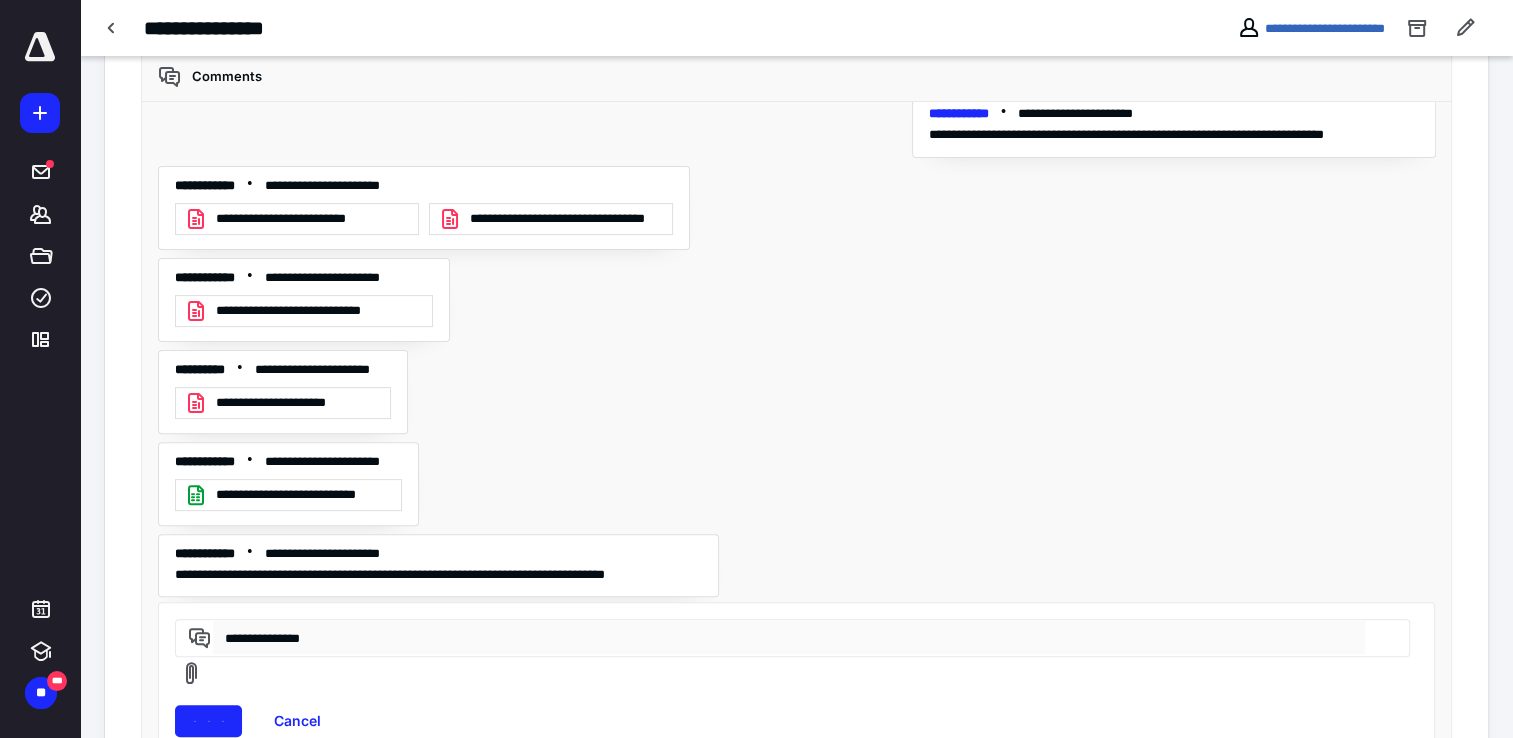 type 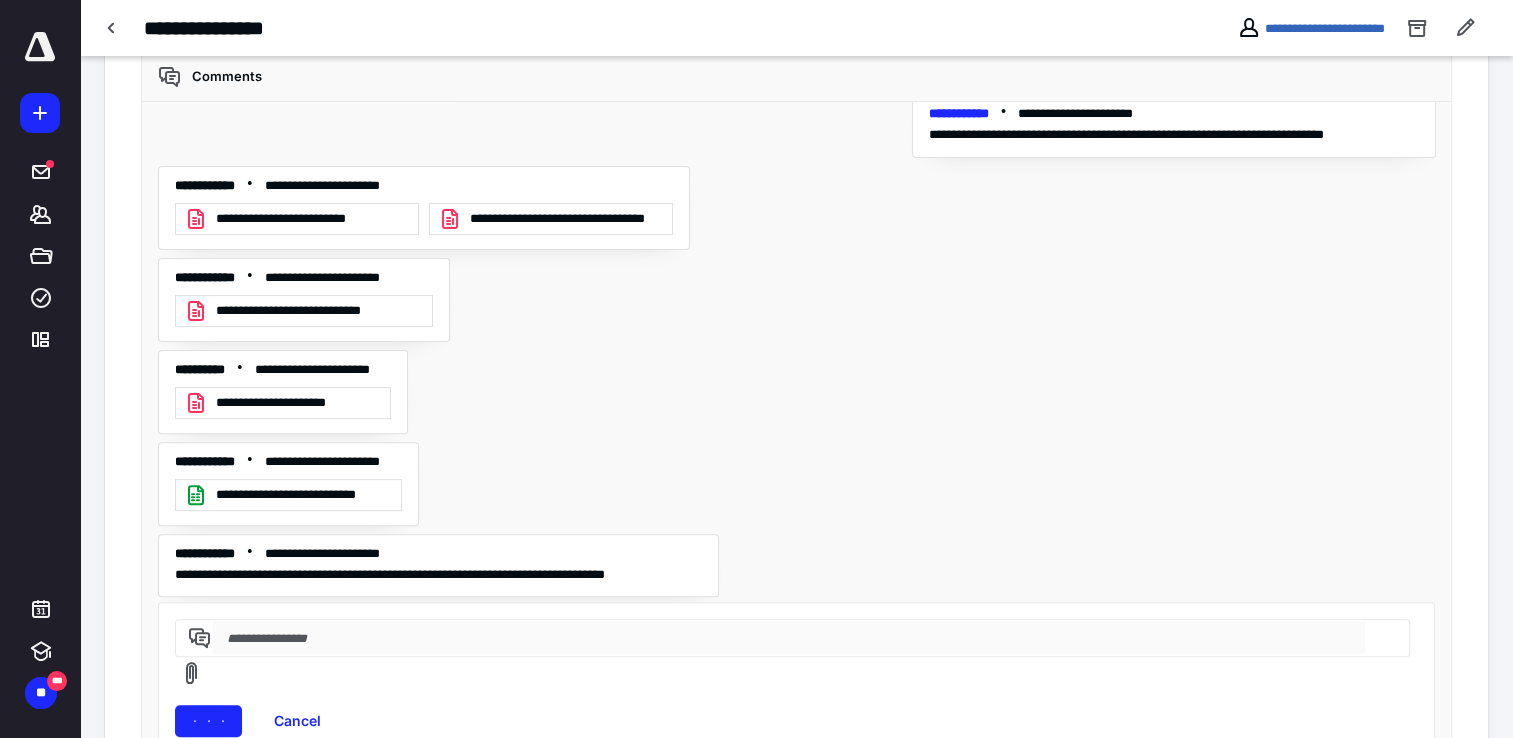 scroll, scrollTop: 218, scrollLeft: 0, axis: vertical 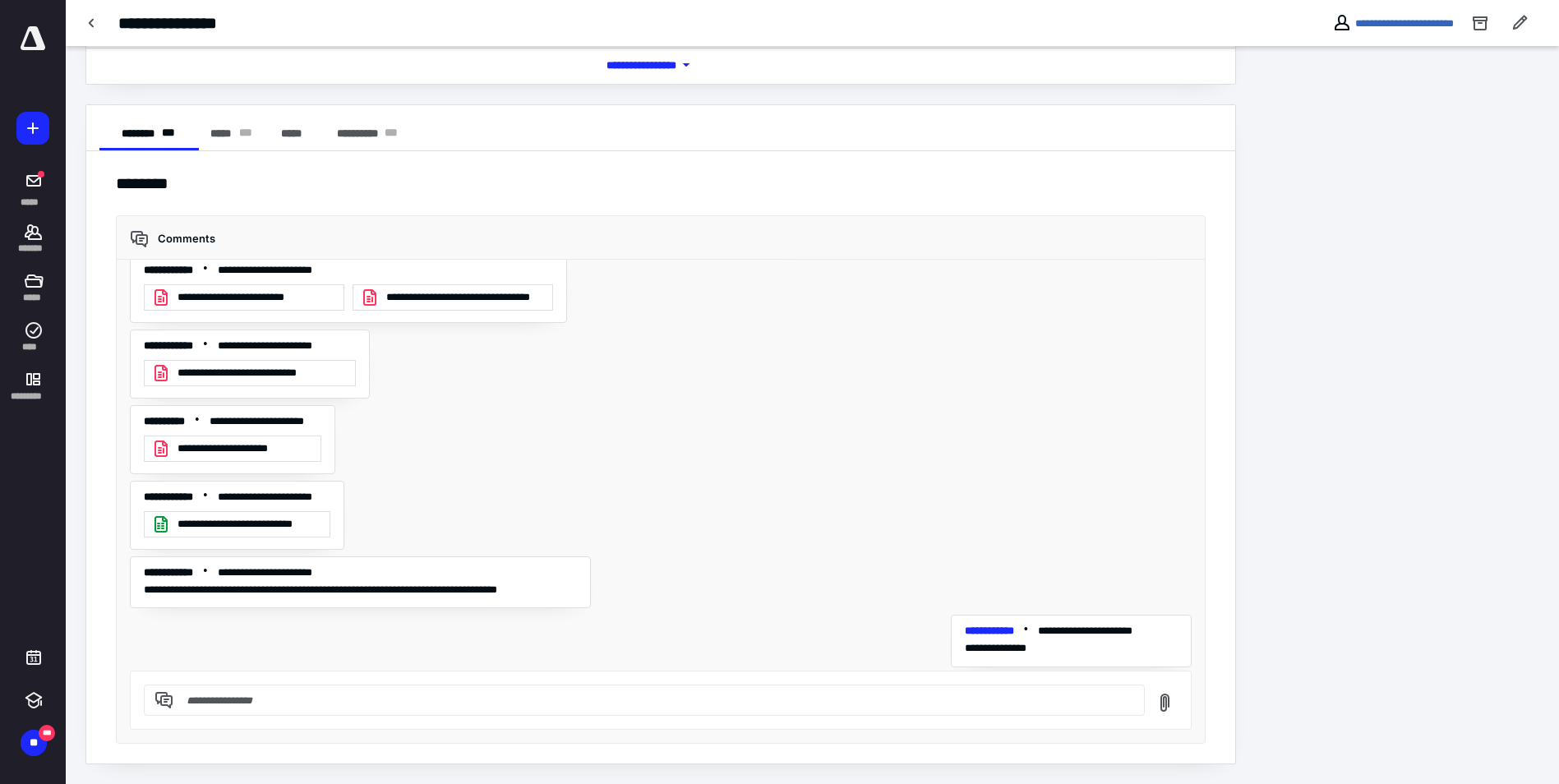 click on "**********" at bounding box center (248, 524) 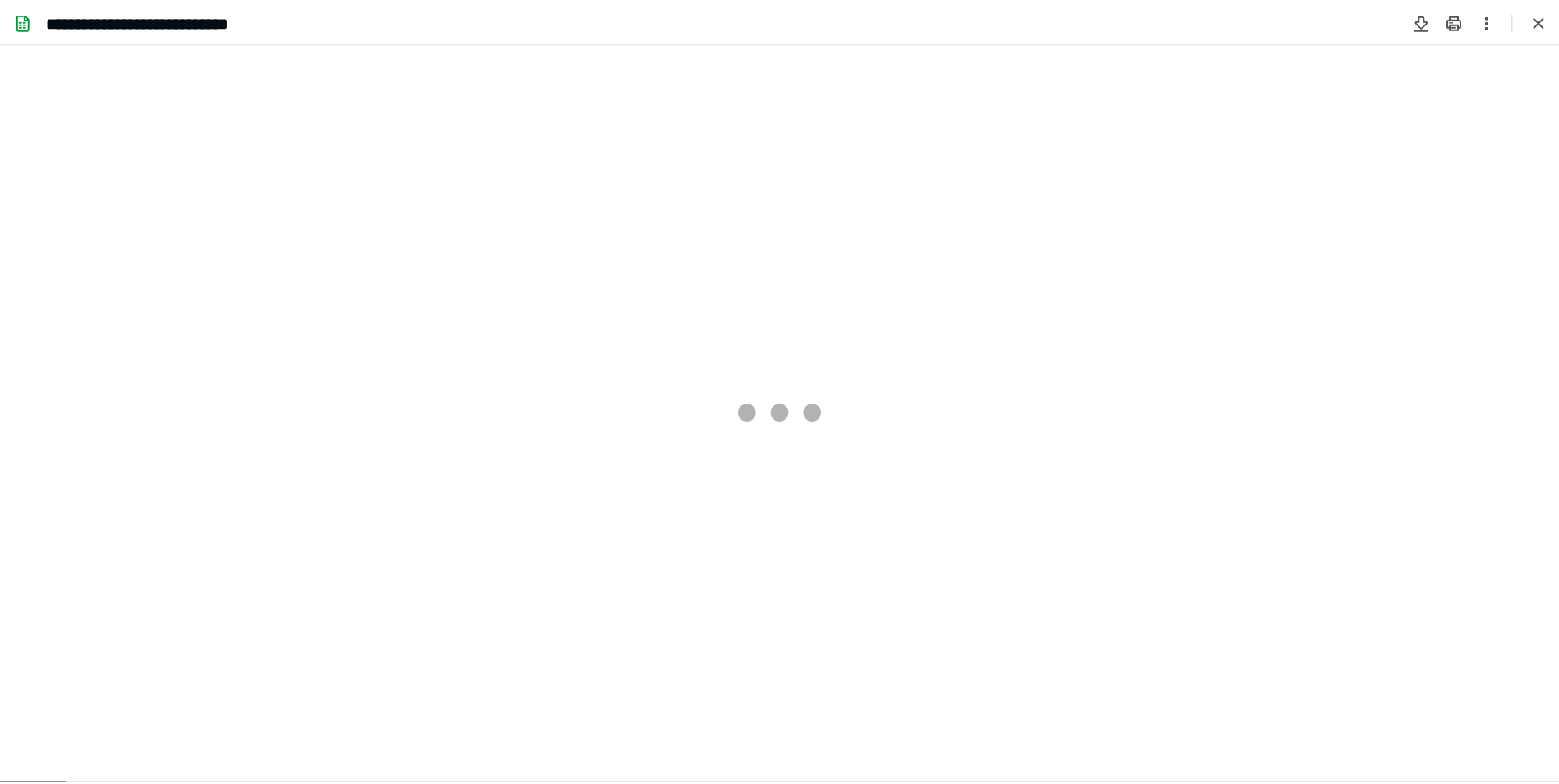 scroll, scrollTop: 0, scrollLeft: 0, axis: both 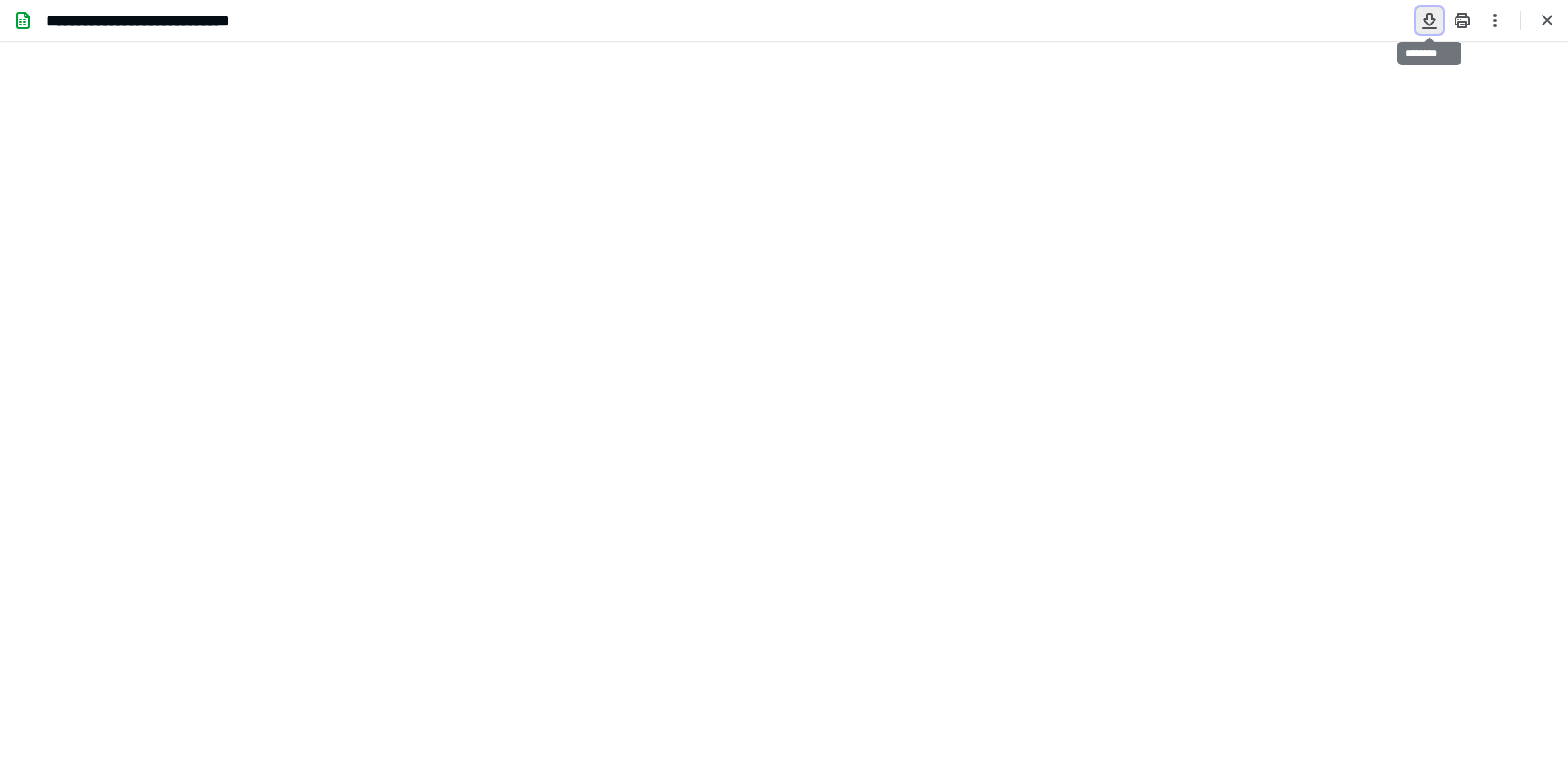 click at bounding box center (1429, 20) 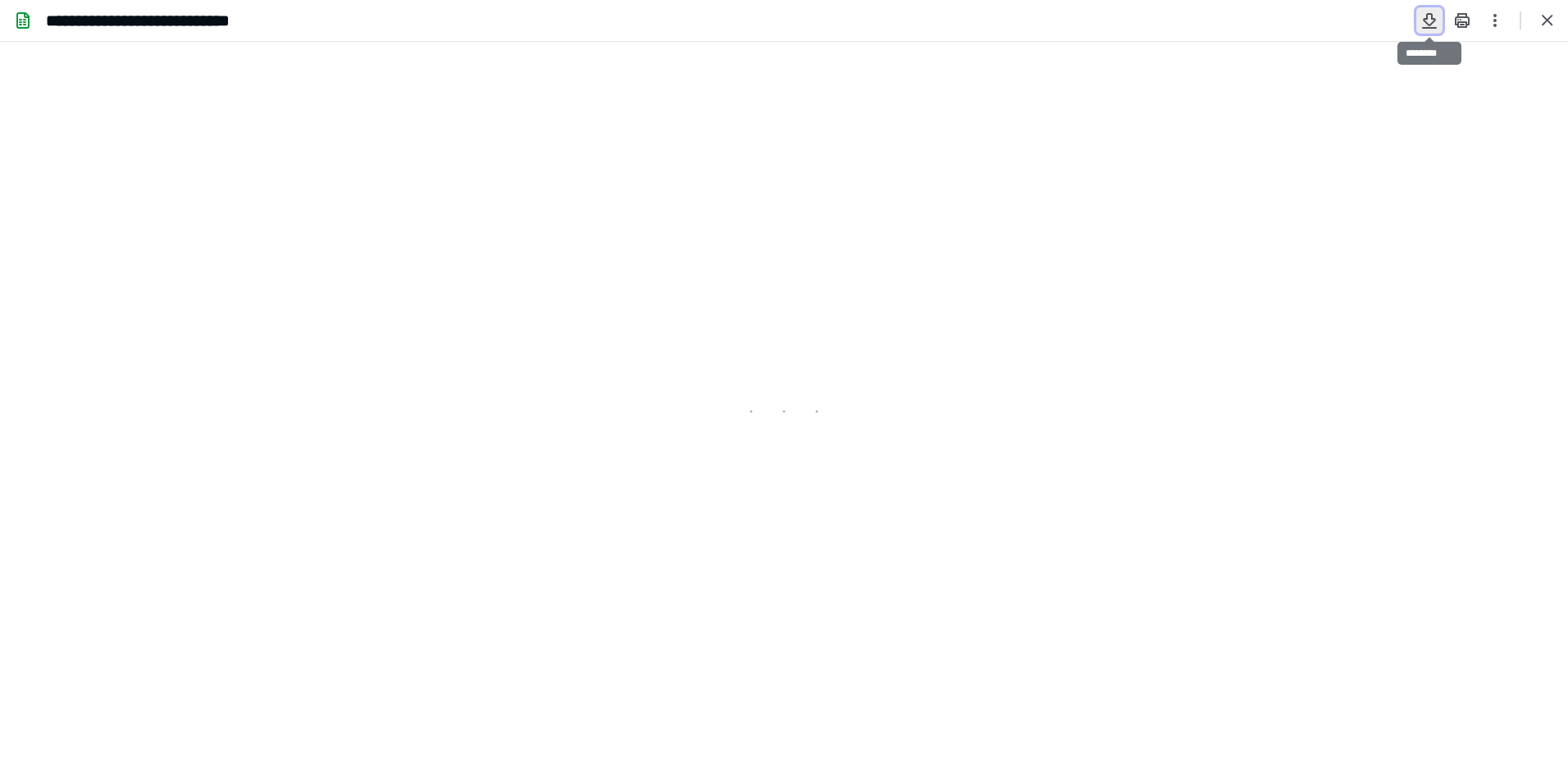 type on "97" 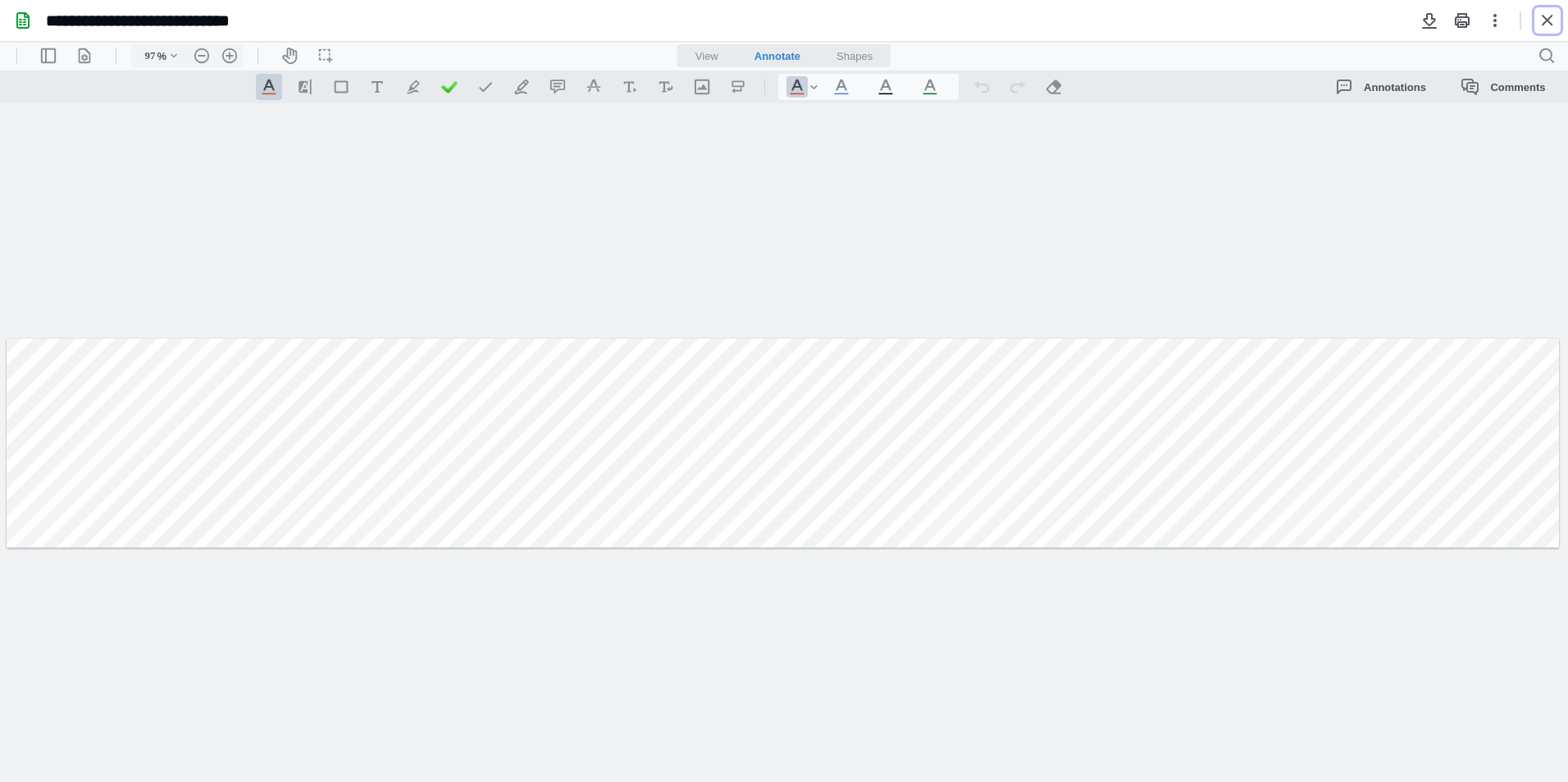 drag, startPoint x: 336, startPoint y: 146, endPoint x: 124, endPoint y: 189, distance: 216.3169 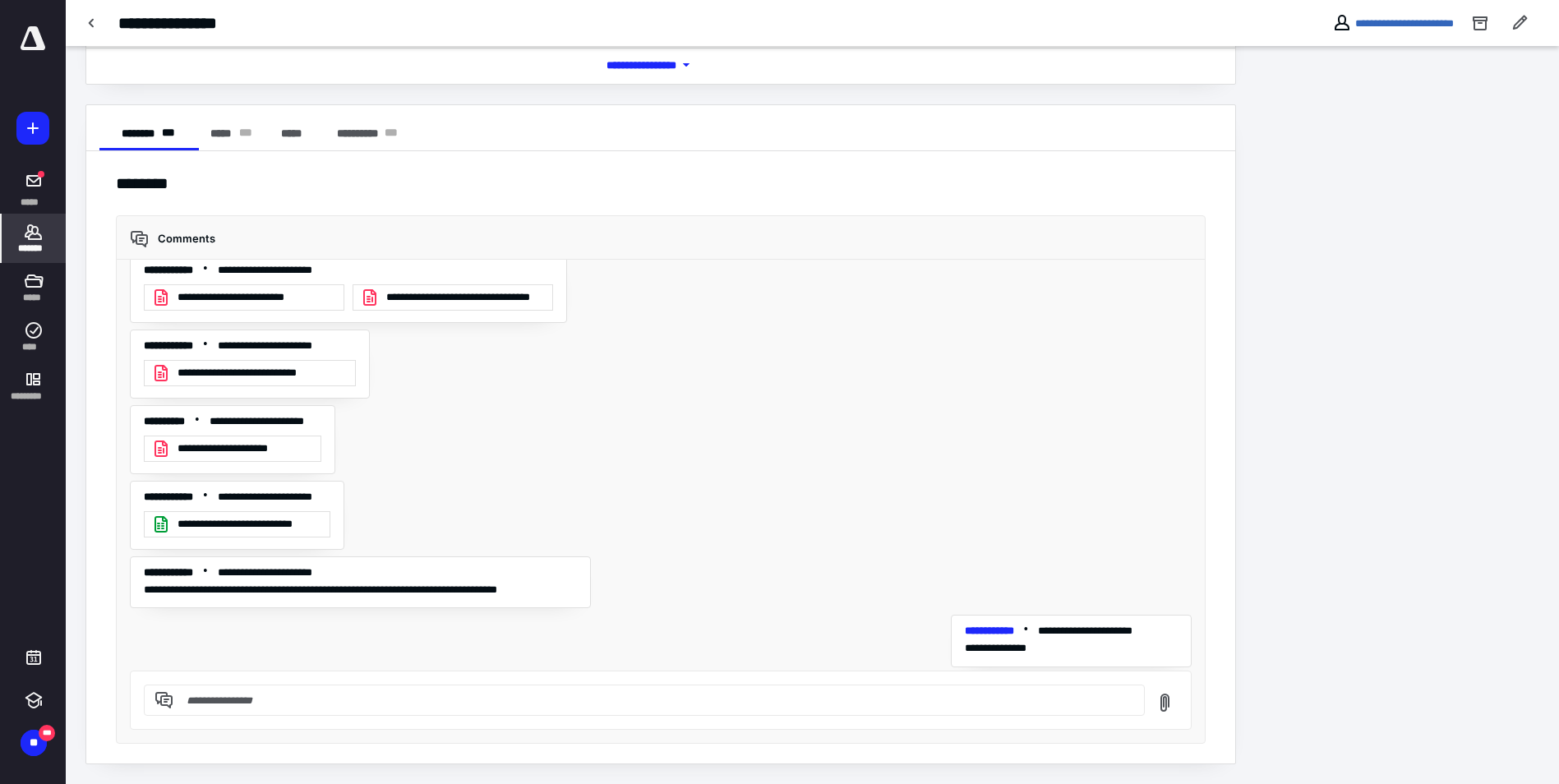 click on "*******" at bounding box center [34, 248] 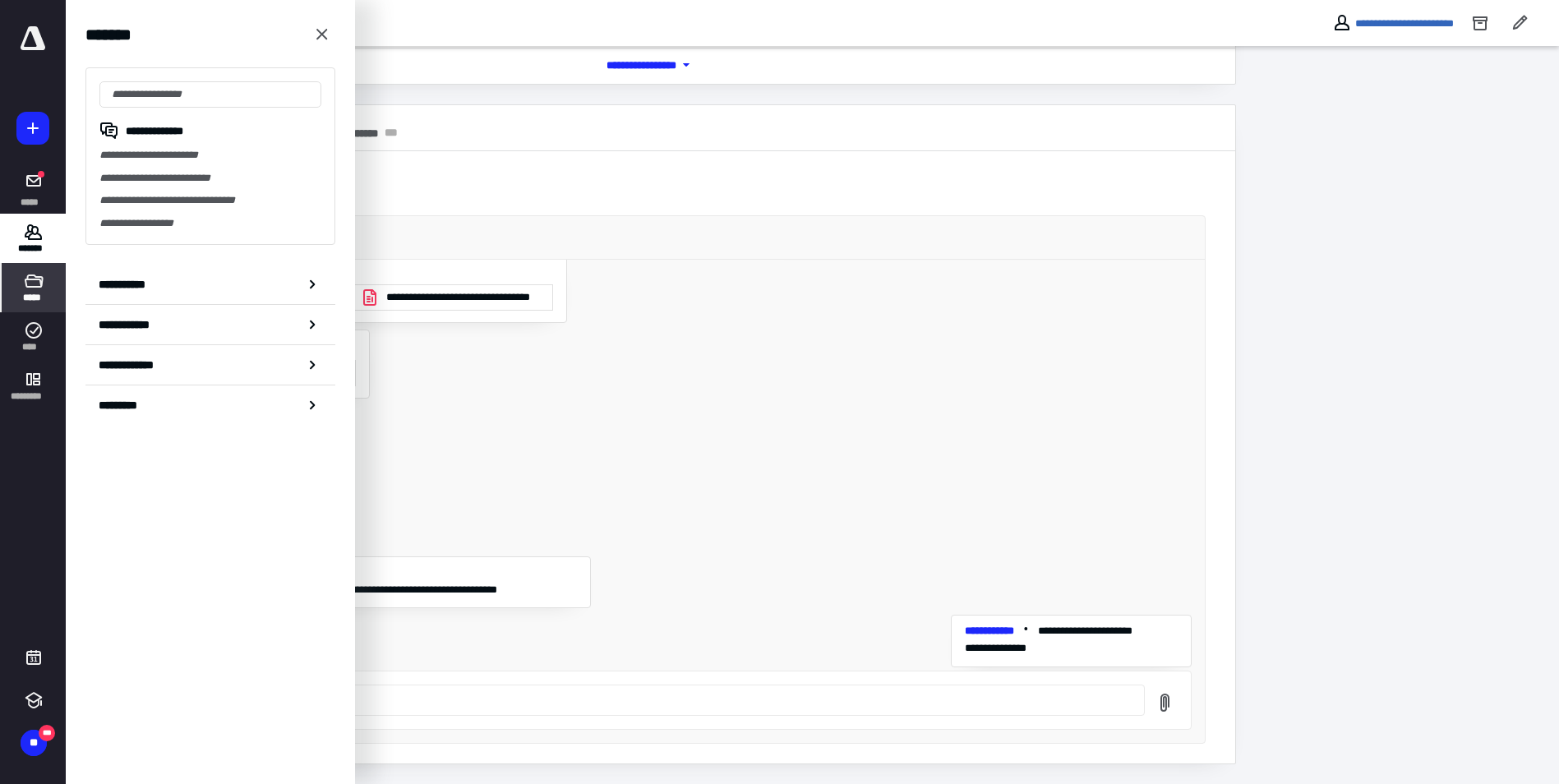 click on "*****" at bounding box center [33, 297] 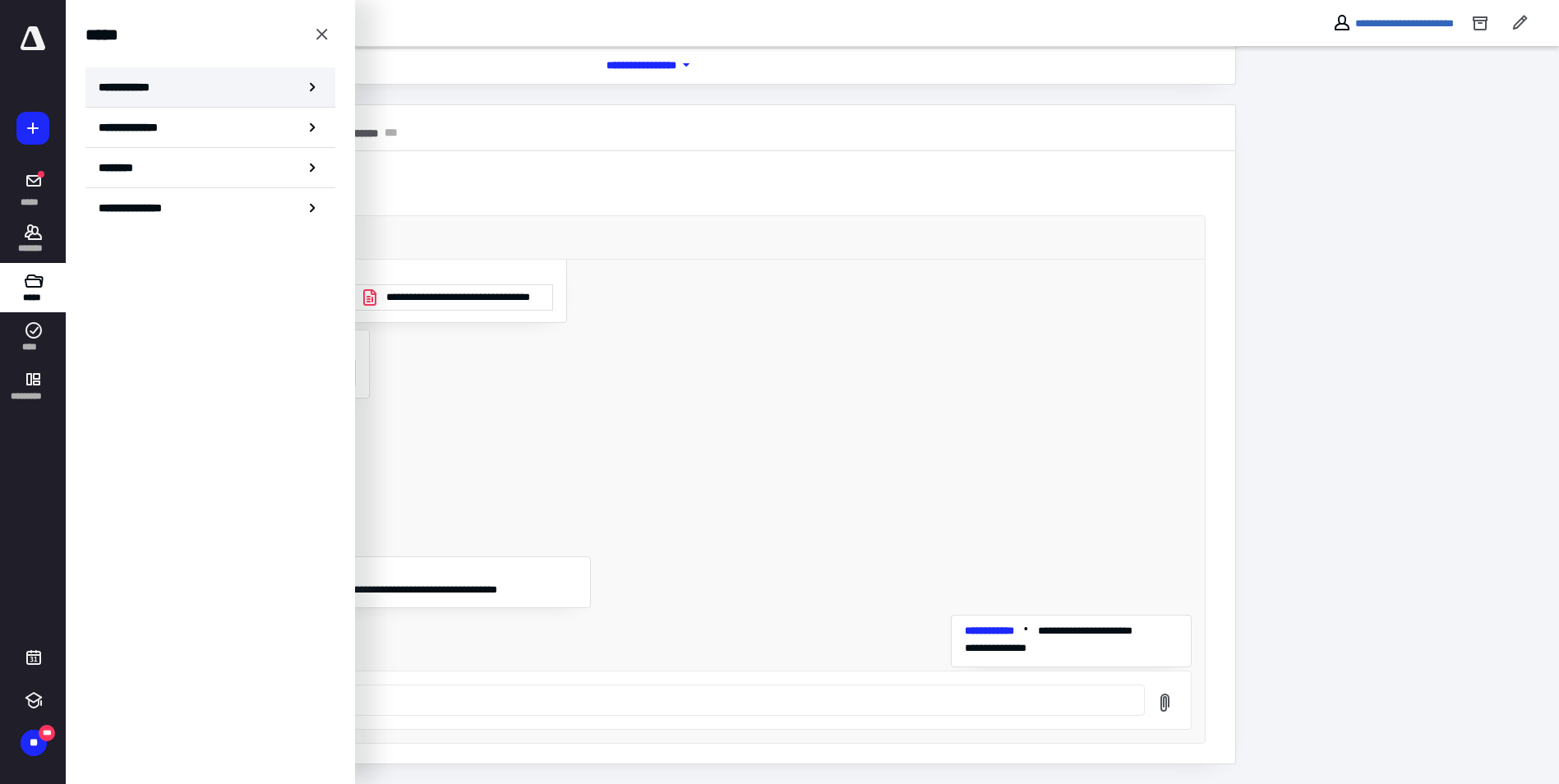 click on "**********" at bounding box center [129, 87] 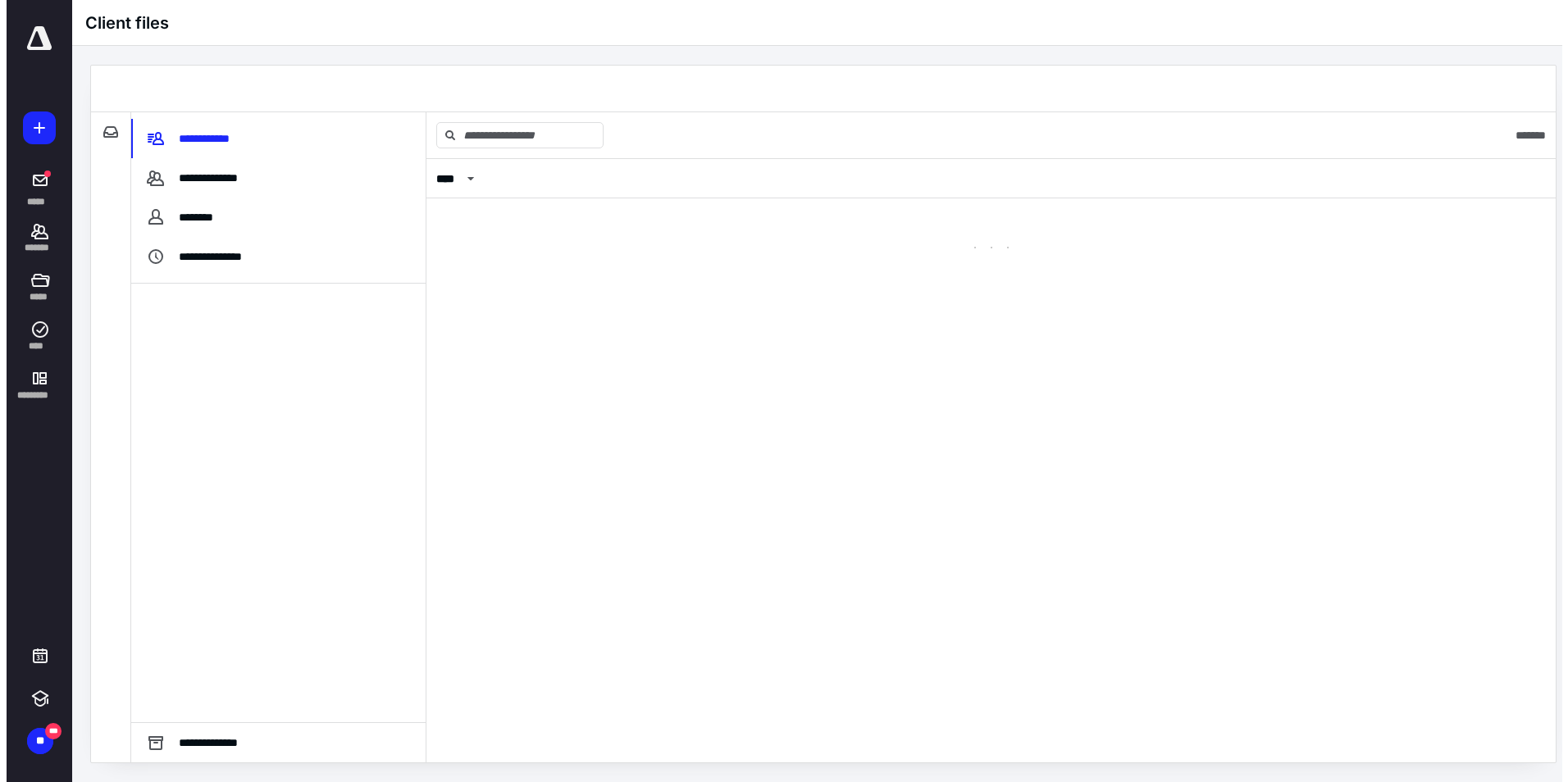 scroll, scrollTop: 0, scrollLeft: 0, axis: both 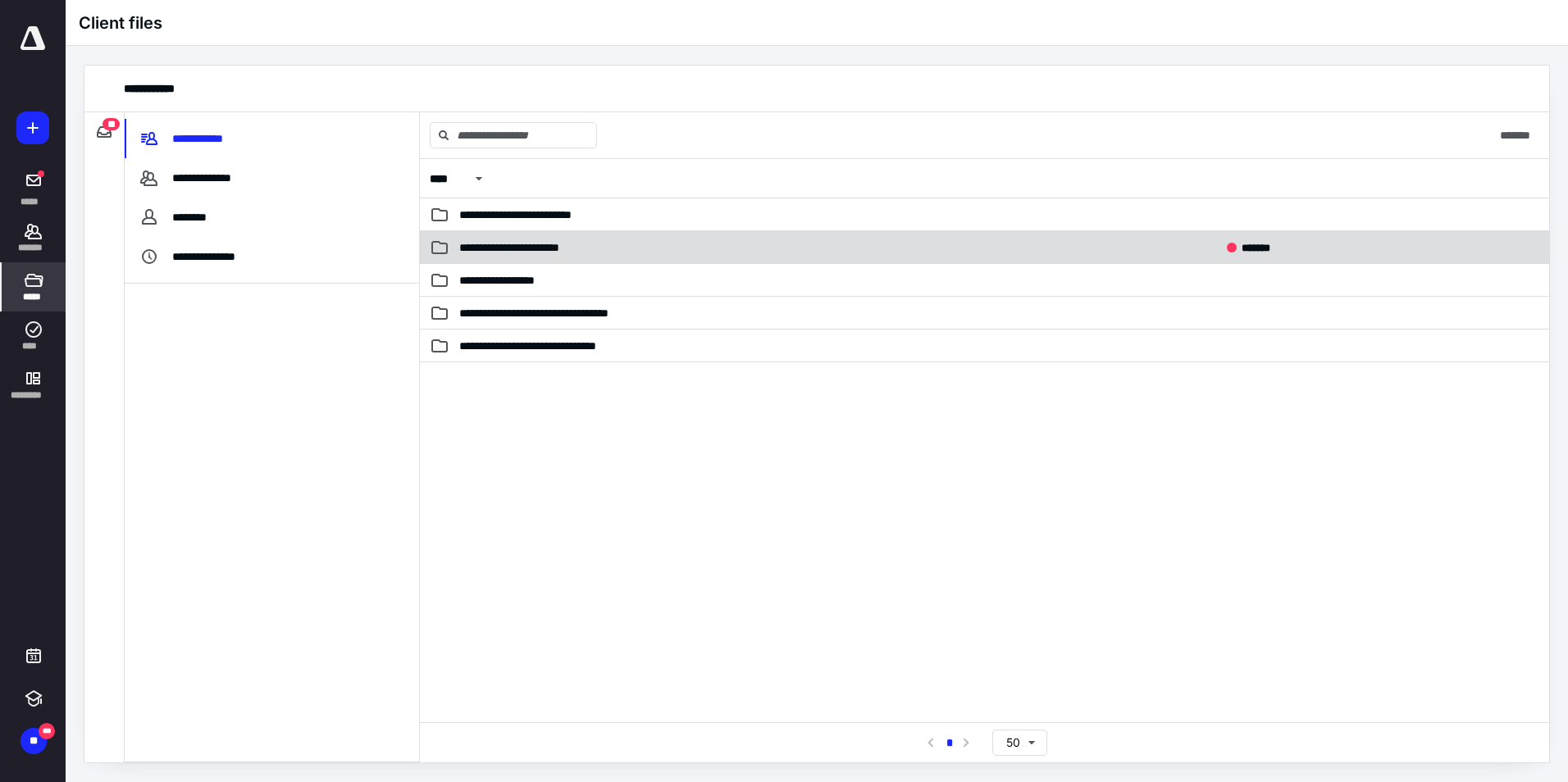 click on "**********" at bounding box center [537, 248] 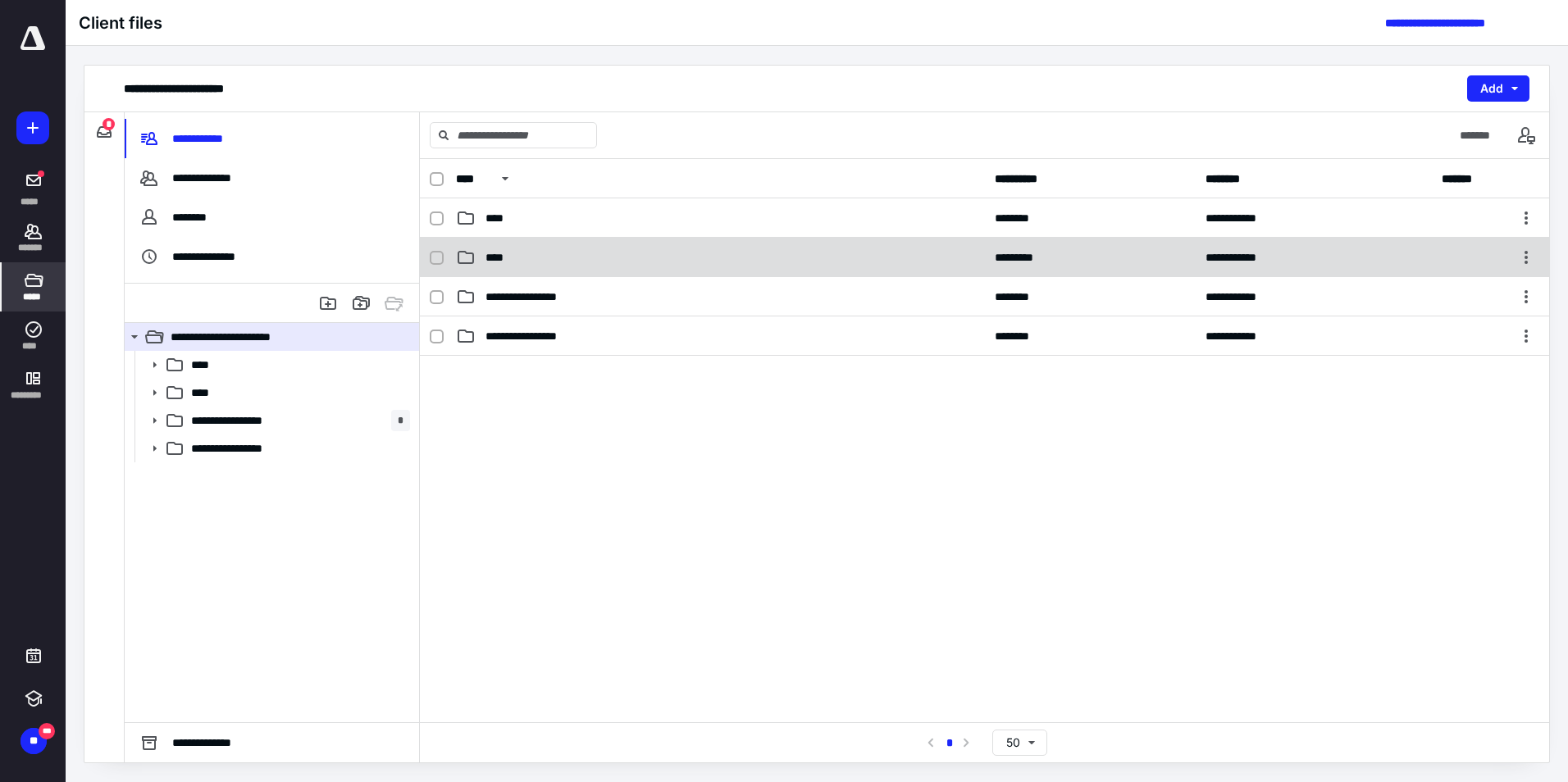 click on "****" at bounding box center [499, 257] 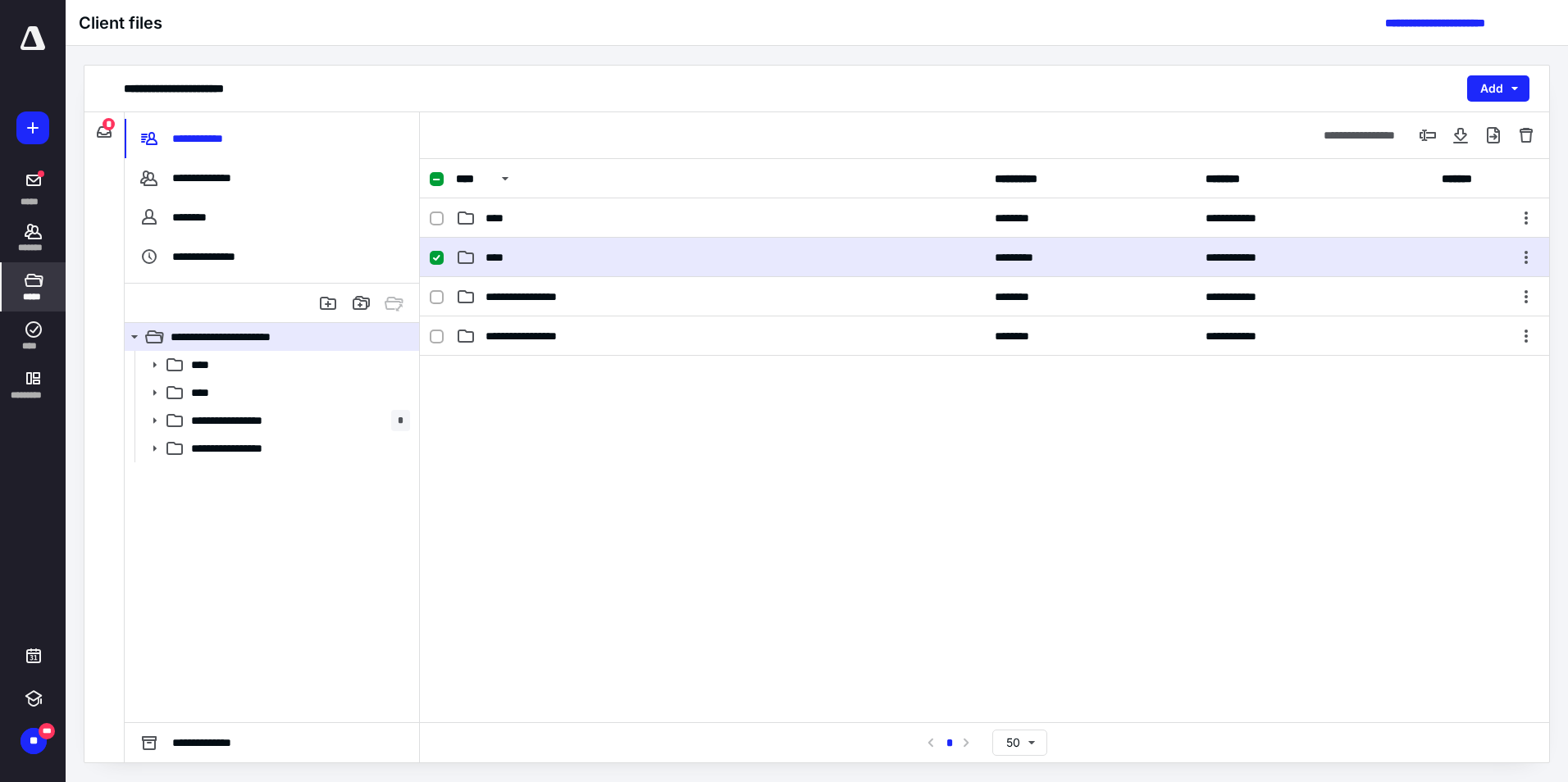 click on "****" at bounding box center (499, 257) 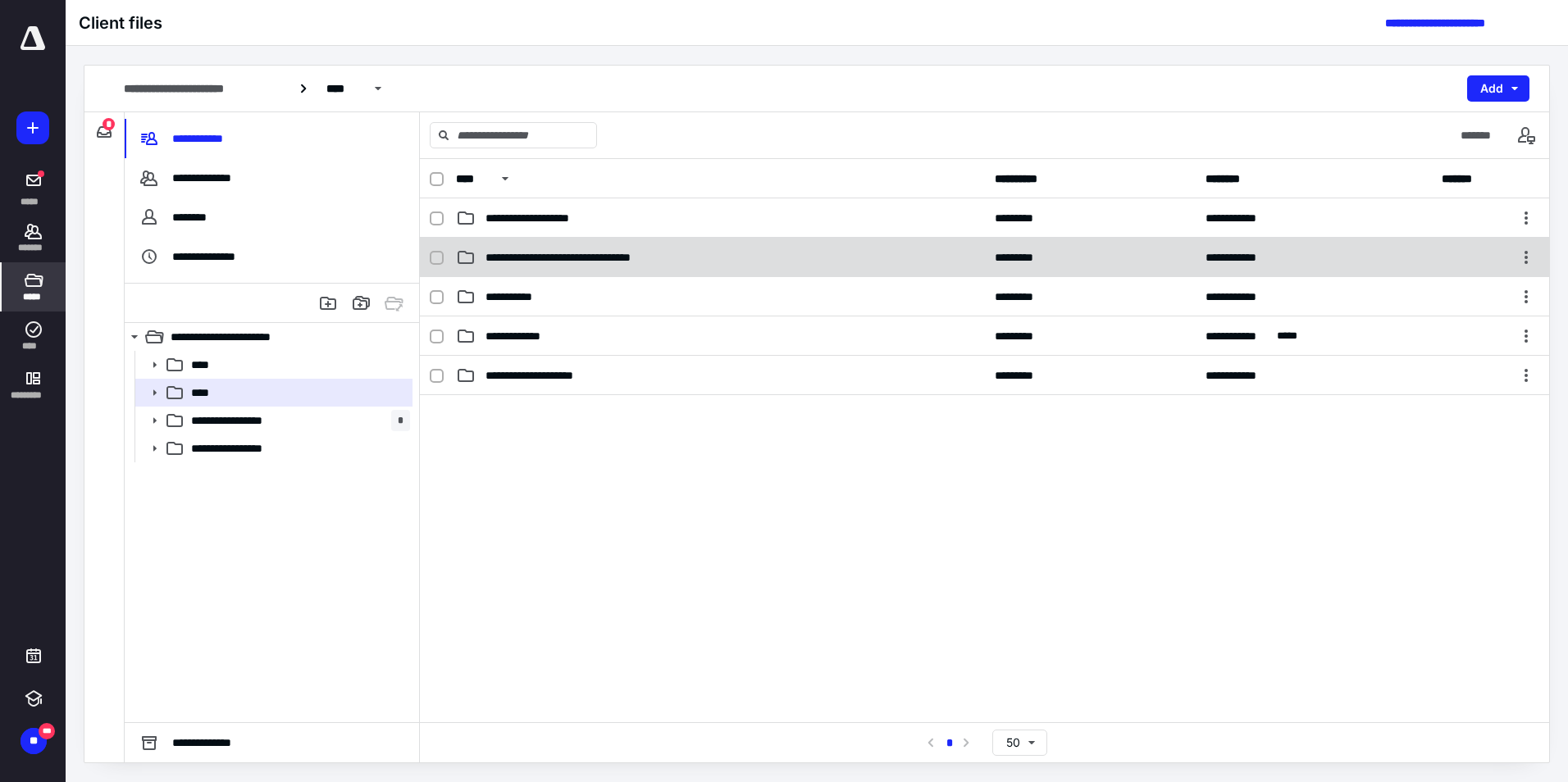 click on "**********" at bounding box center [984, 257] 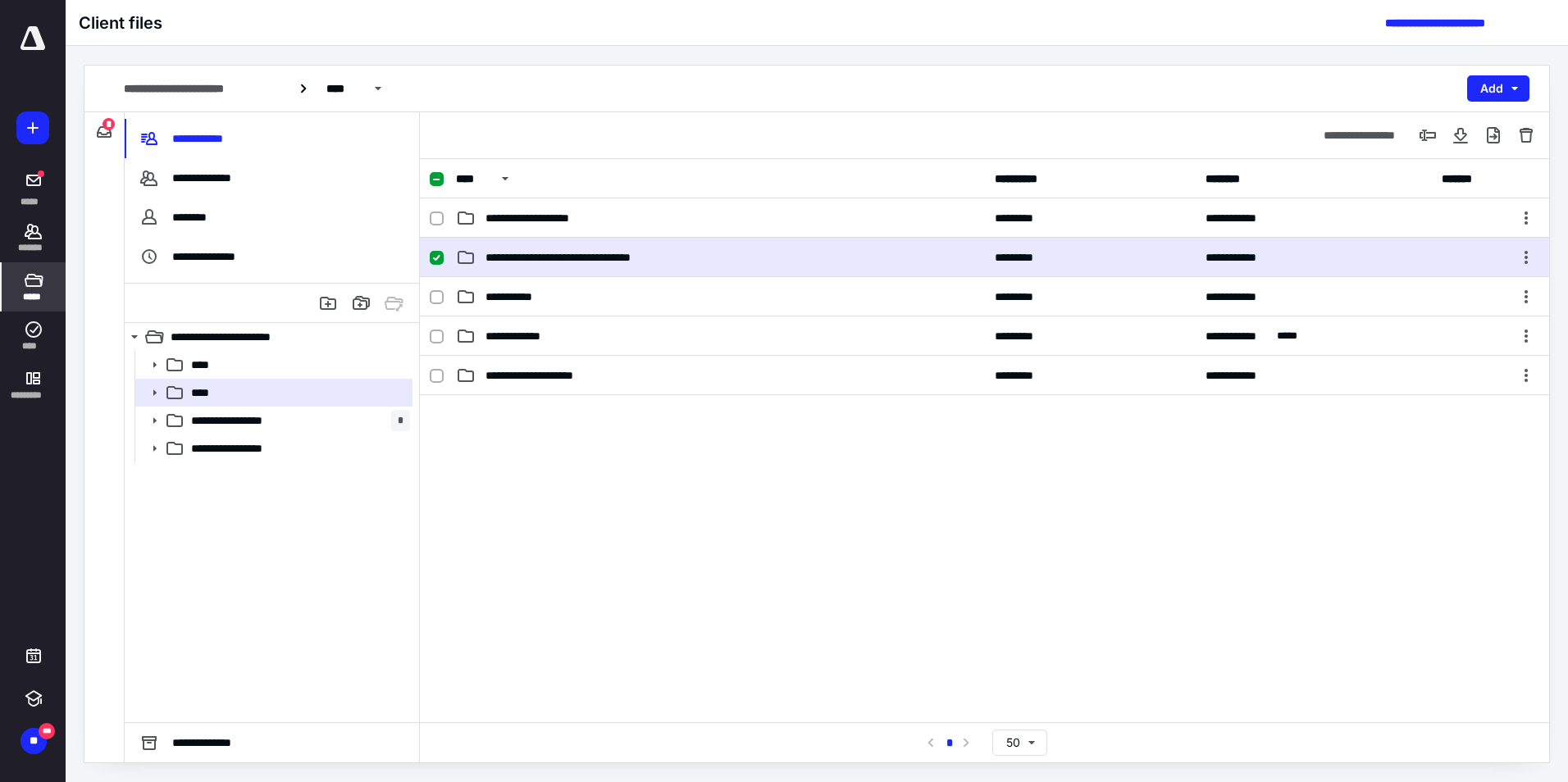 click on "**********" at bounding box center [984, 257] 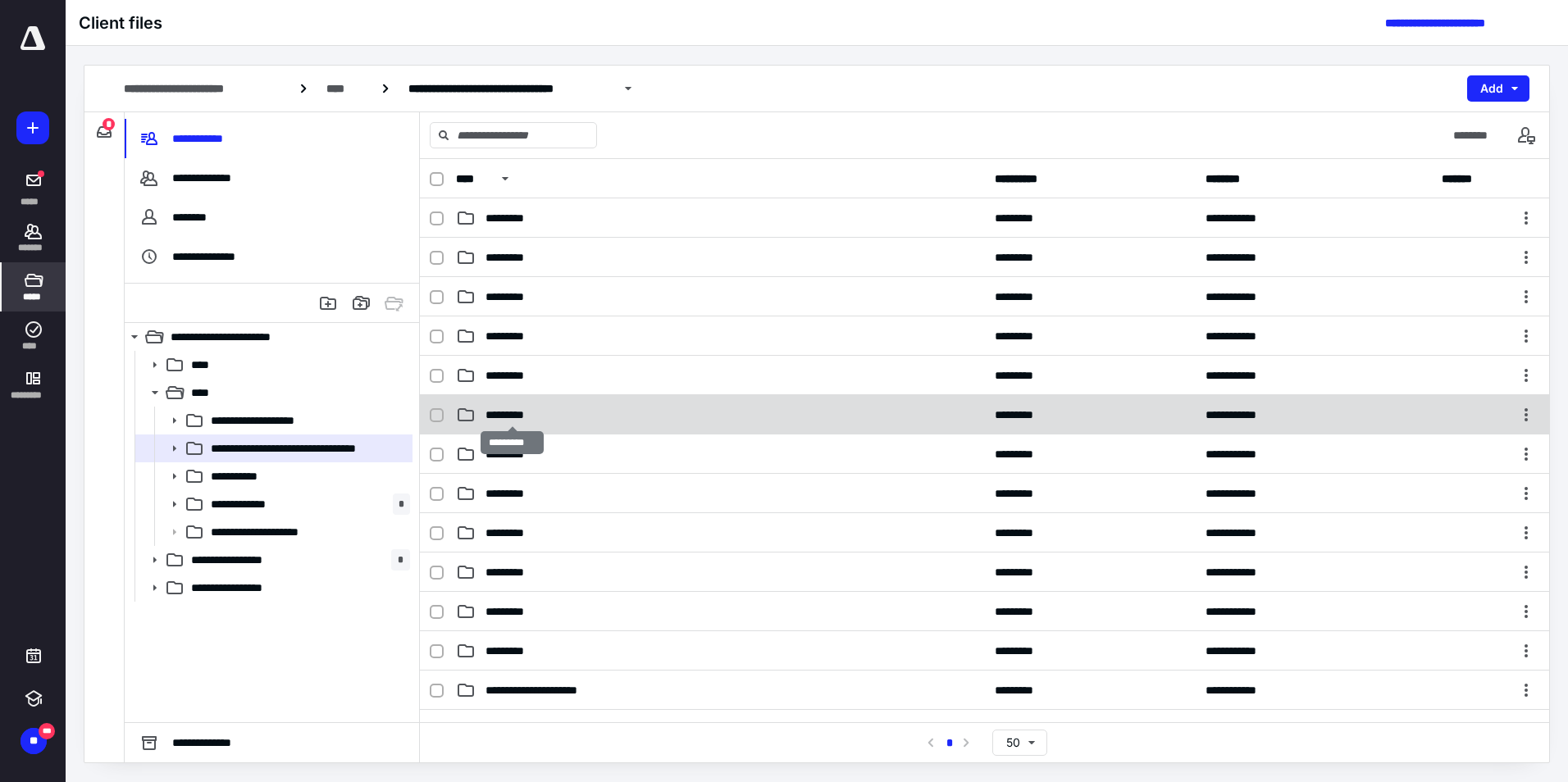 click on "*********" at bounding box center [513, 415] 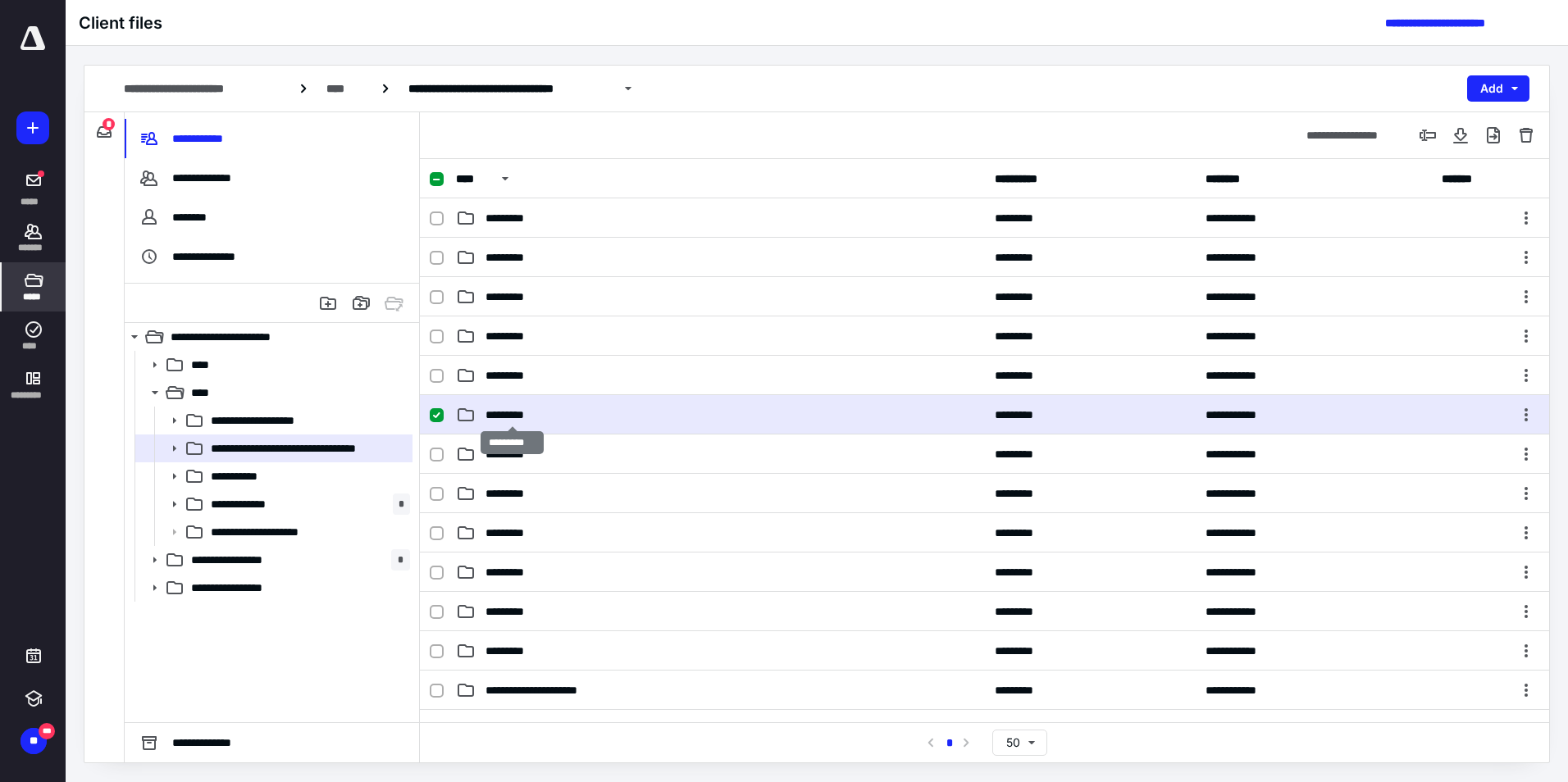 click on "*********" at bounding box center [513, 415] 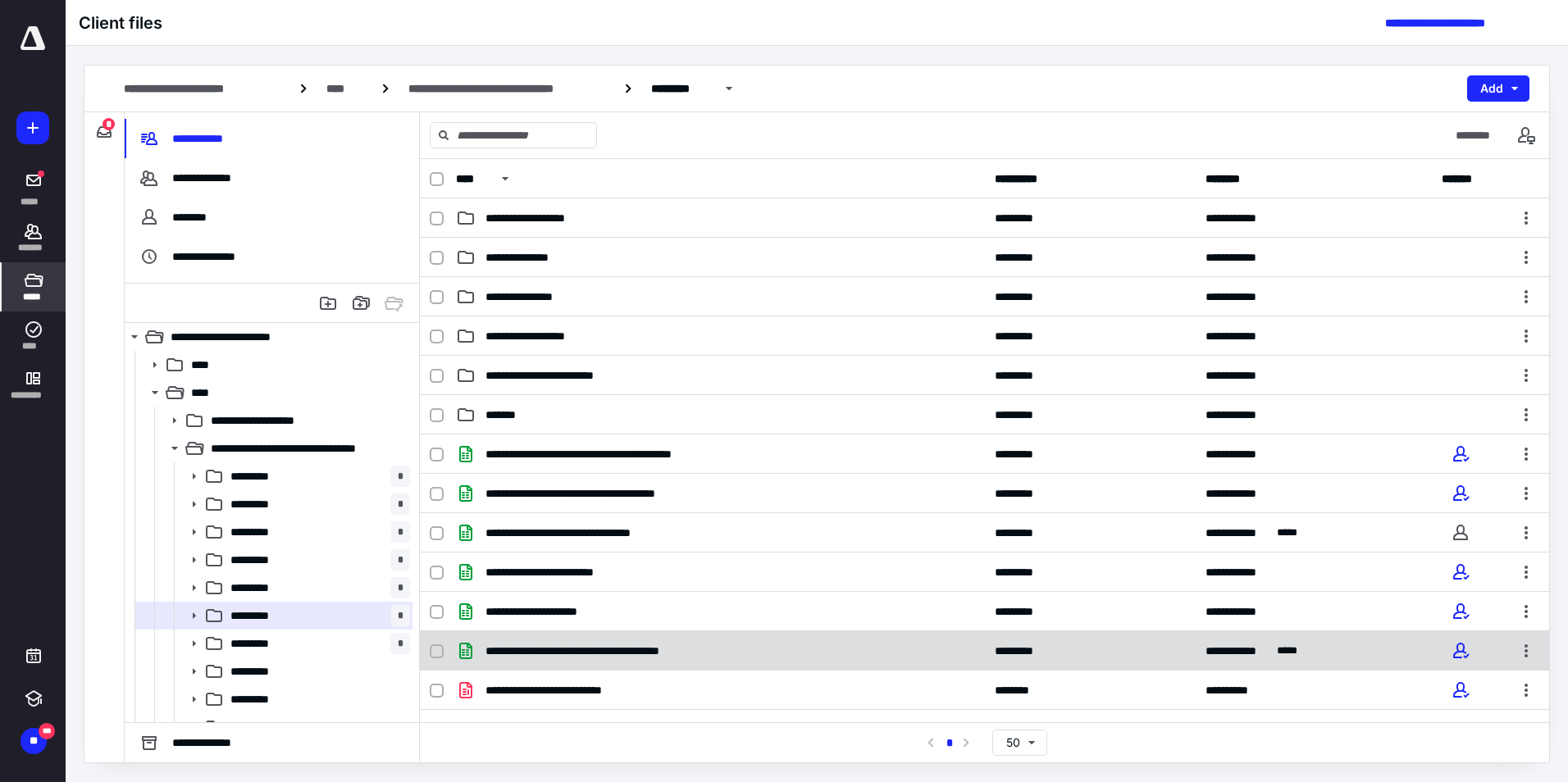 click on "**********" at bounding box center [984, 651] 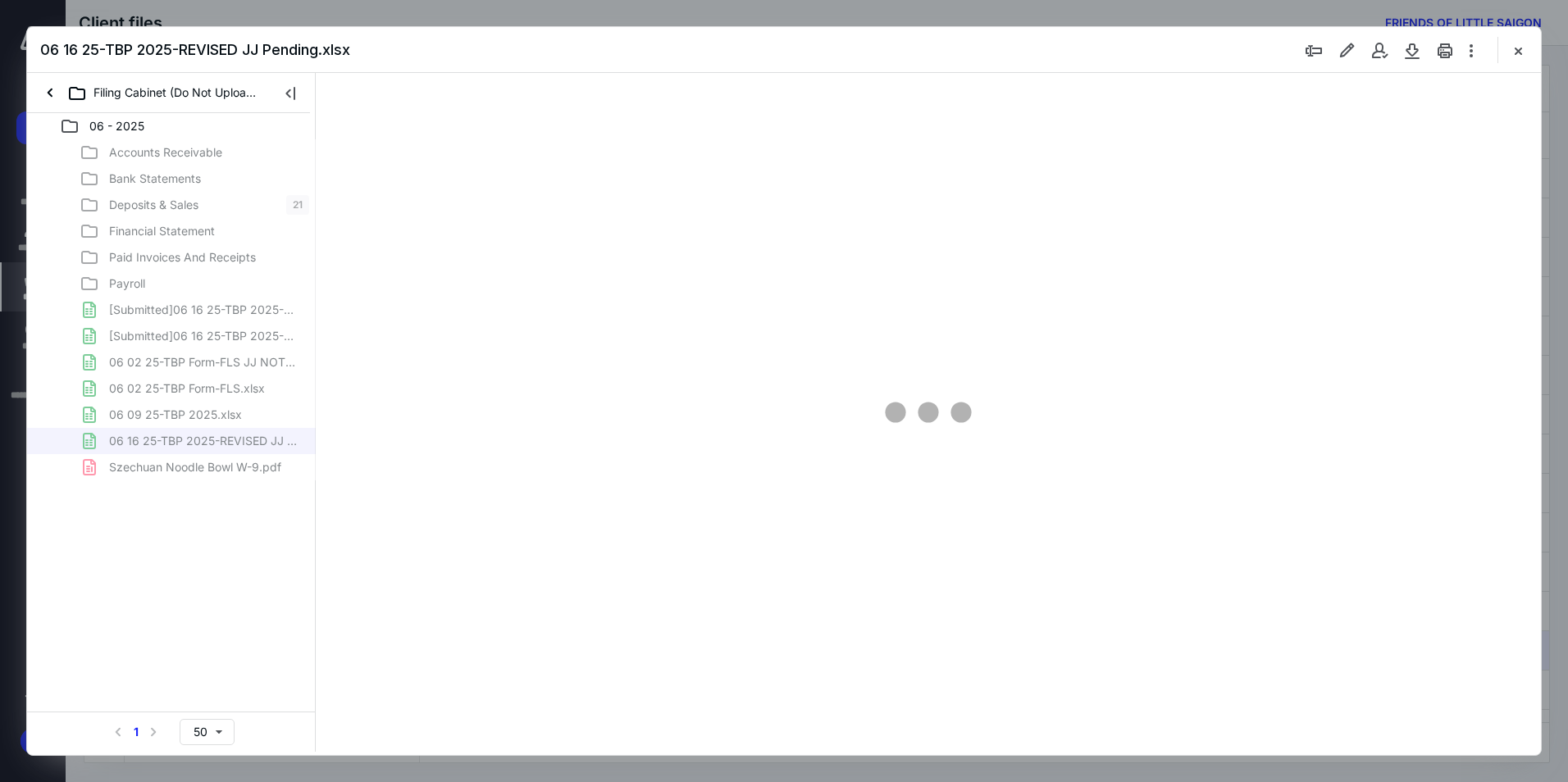 scroll, scrollTop: 0, scrollLeft: 0, axis: both 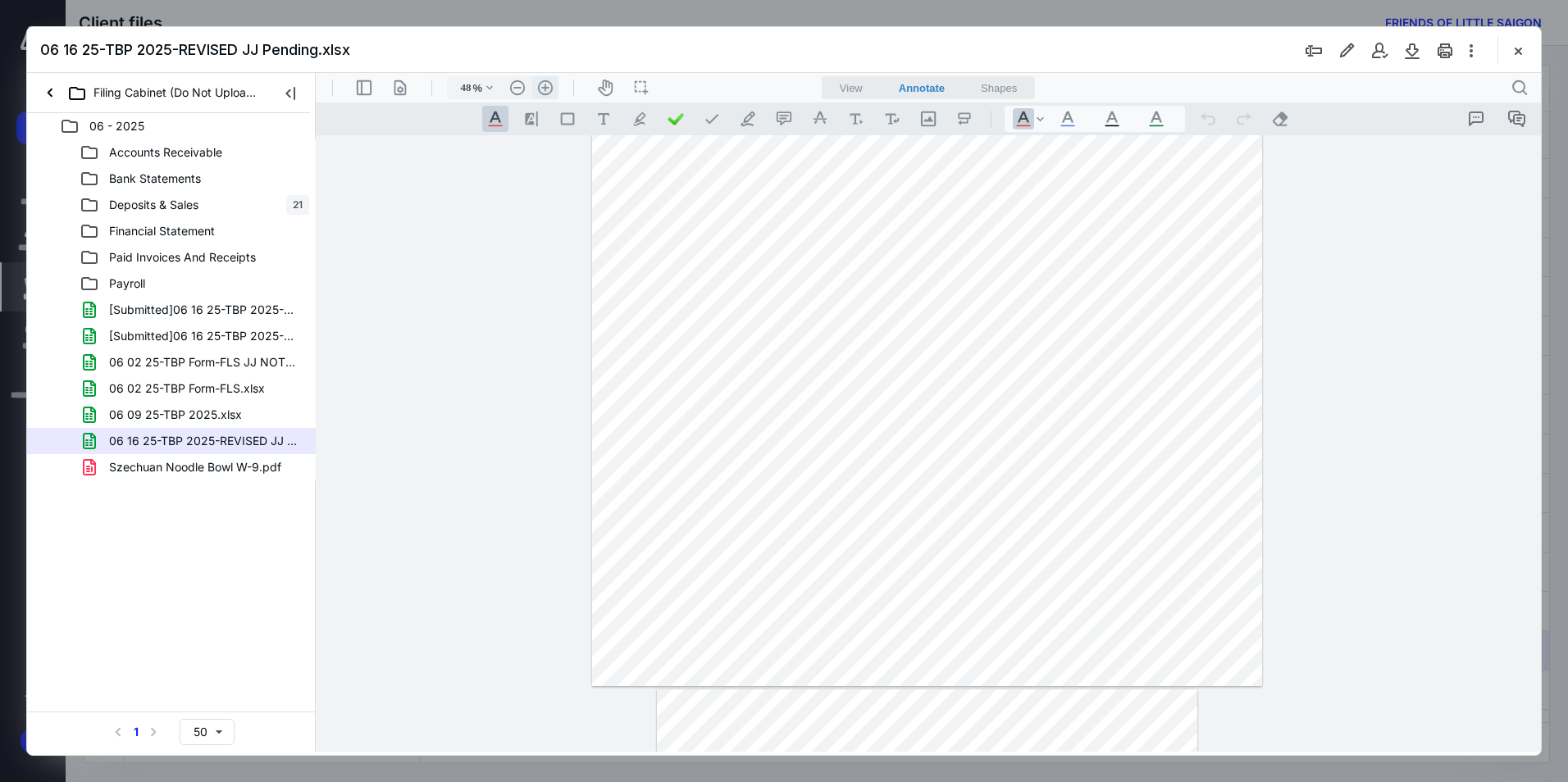 click on ".cls-1{fill:#abb0c4;} icon - header - zoom - in - line" at bounding box center (545, 88) 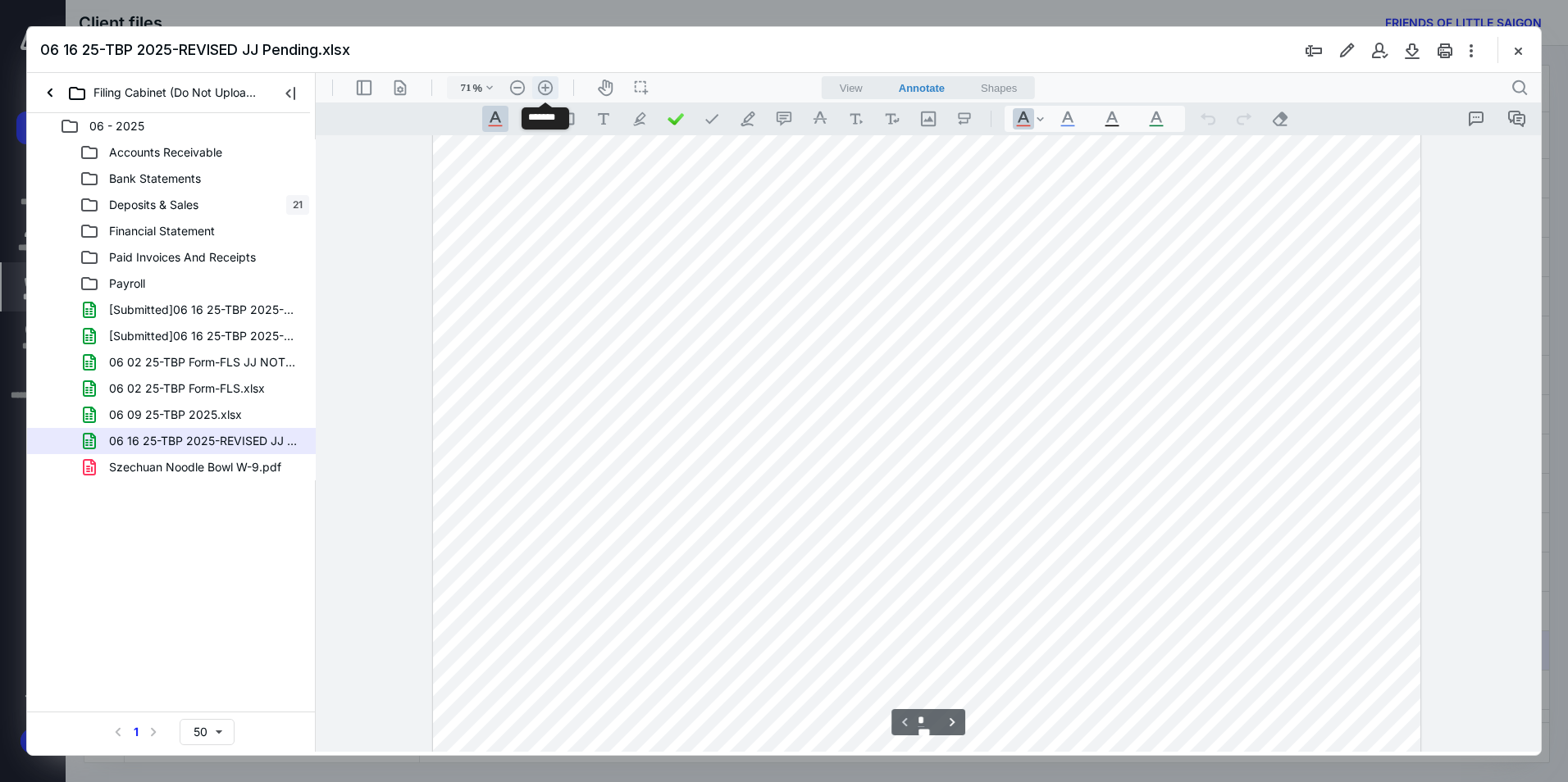 click on ".cls-1{fill:#abb0c4;} icon - header - zoom - in - line" at bounding box center [545, 88] 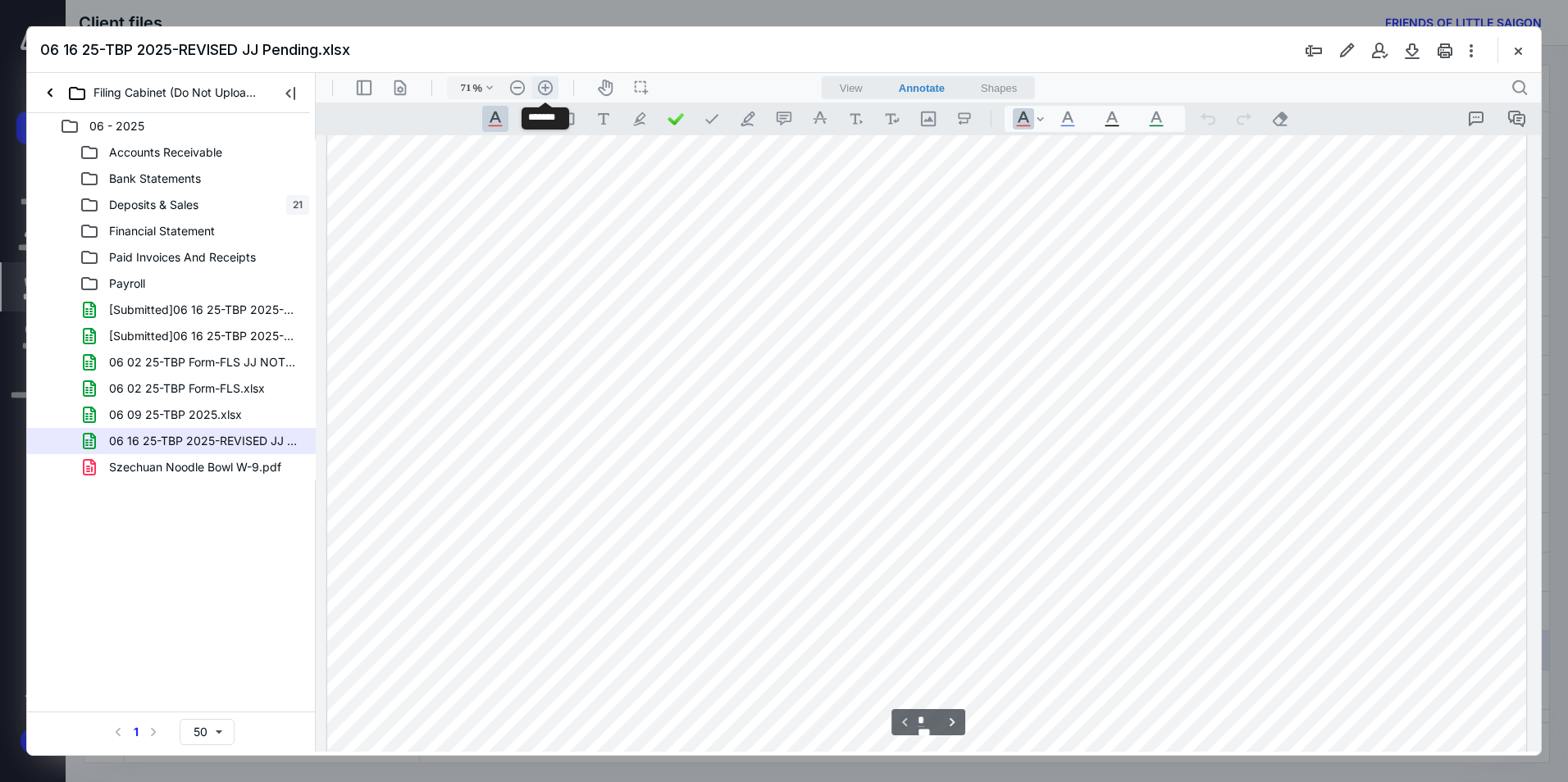 type on "86" 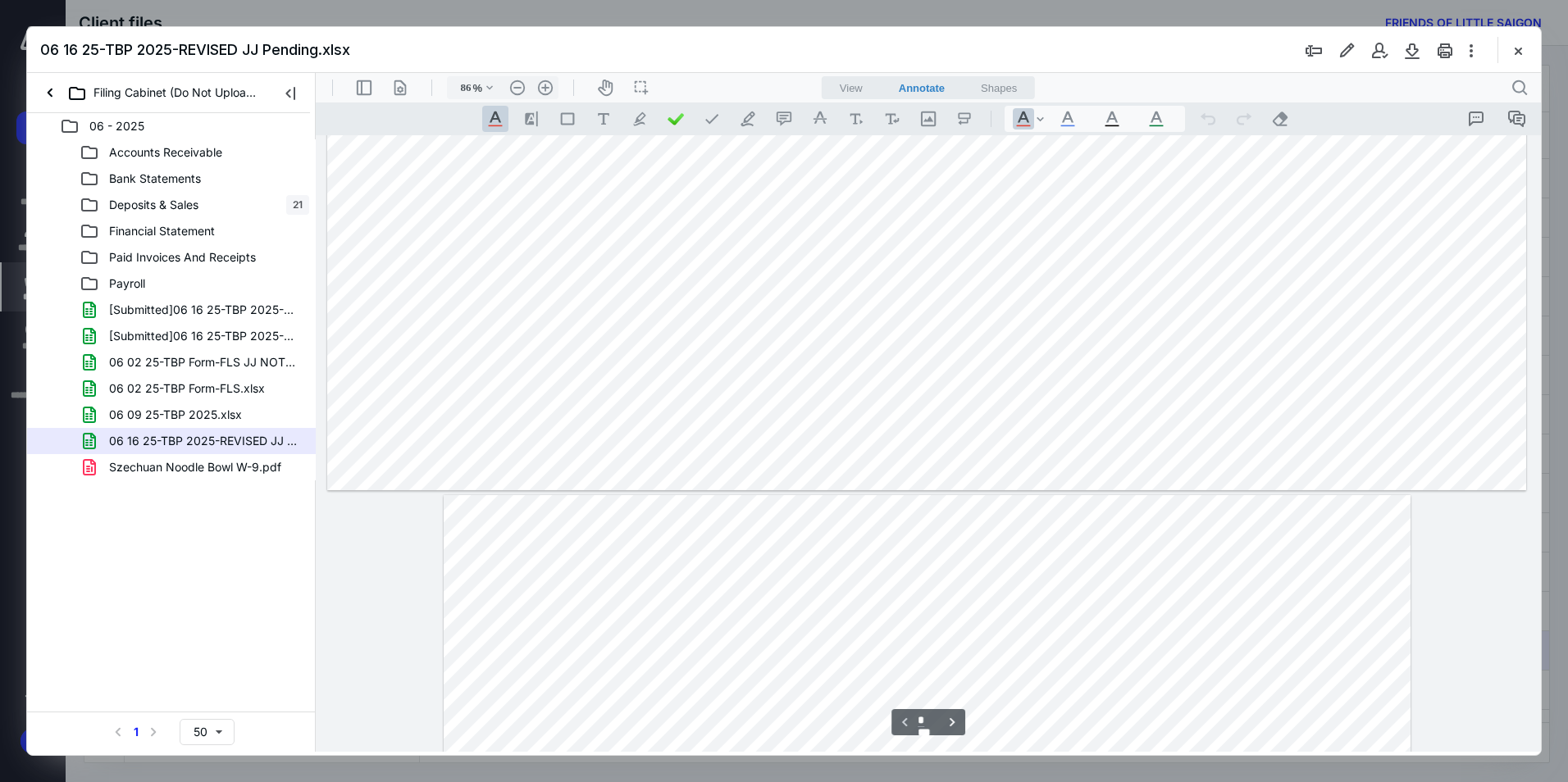 type on "*" 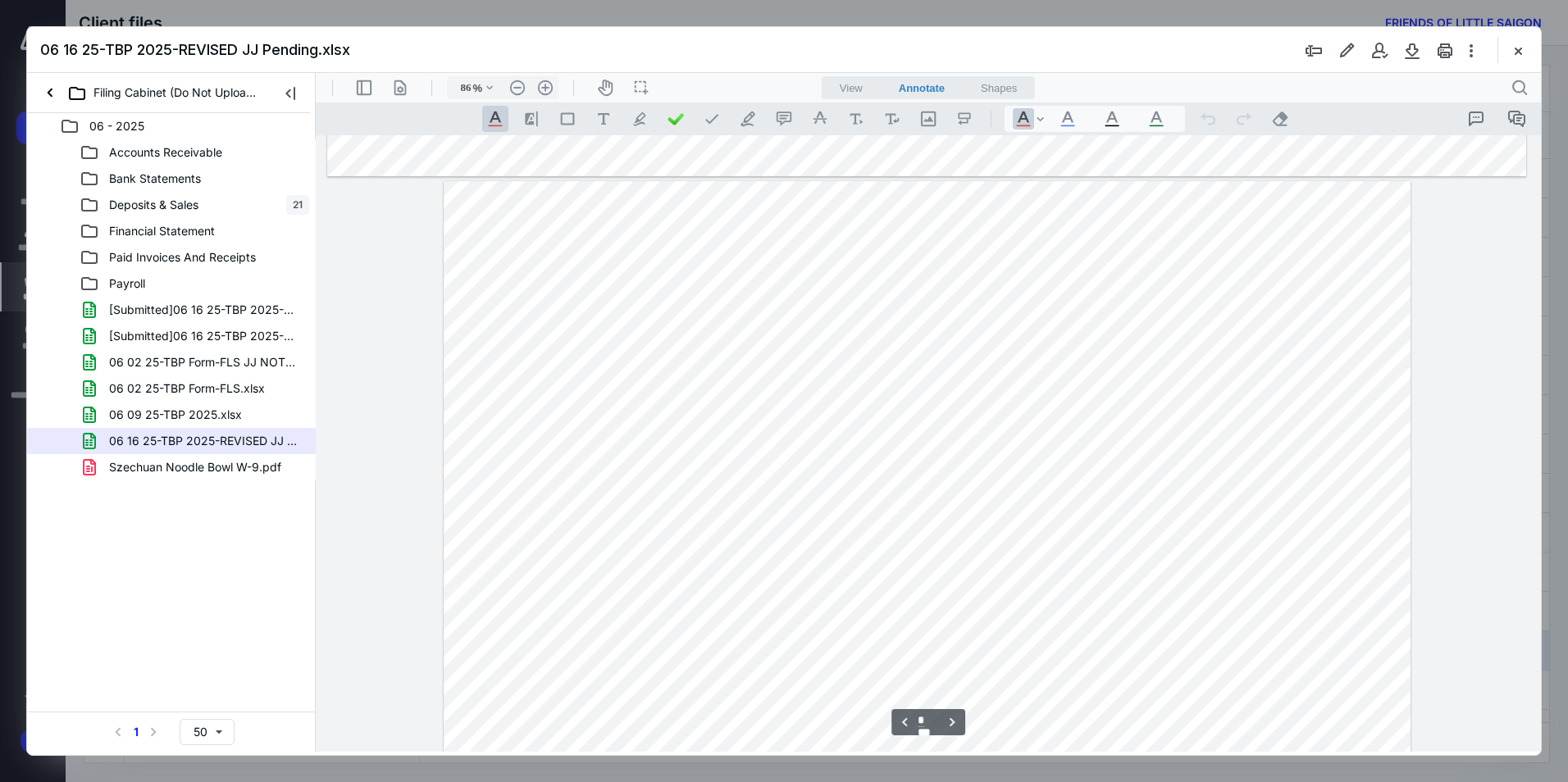scroll, scrollTop: 1072, scrollLeft: 0, axis: vertical 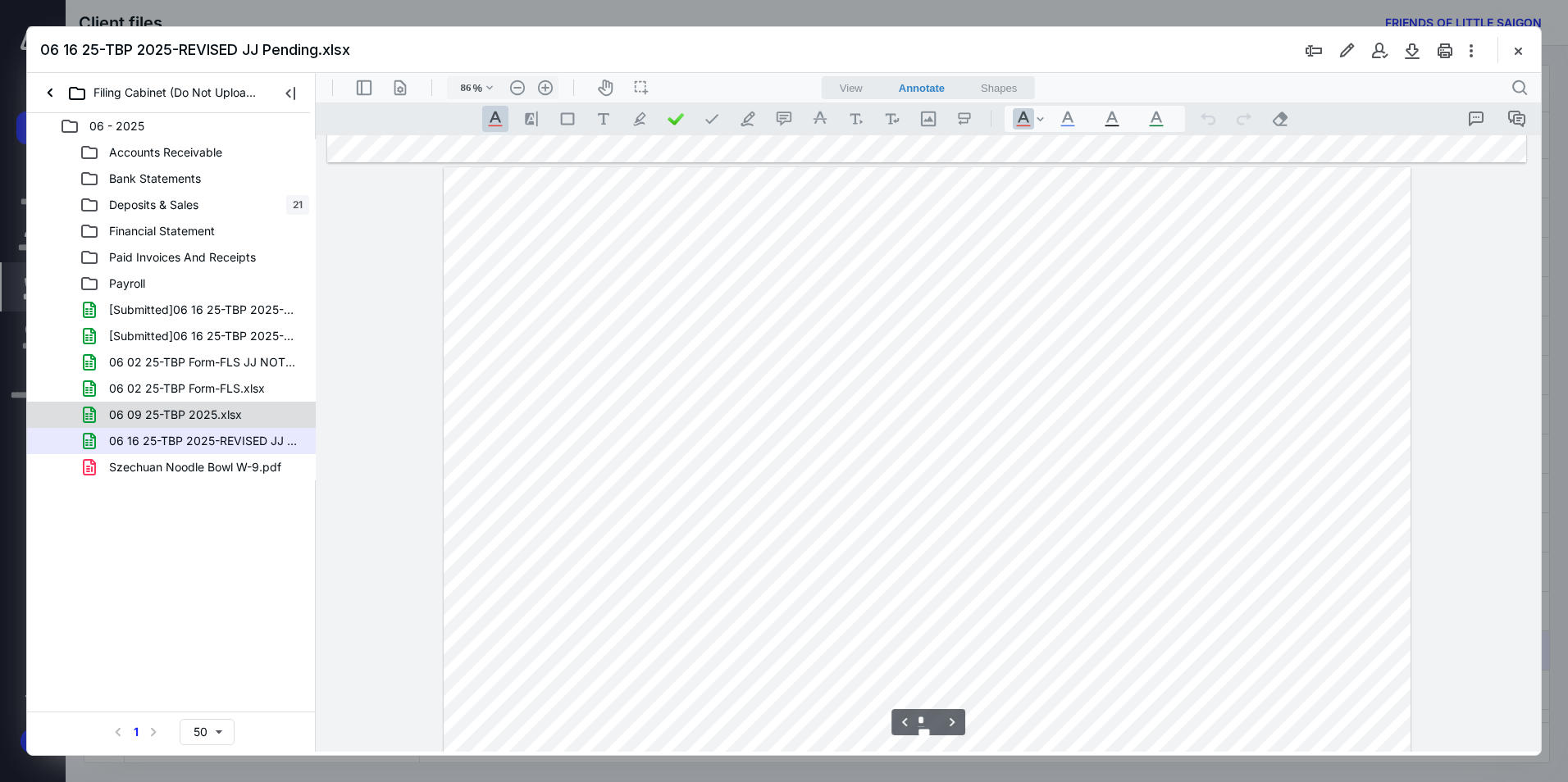 click on "06 09 25-TBP 2025.xlsx" at bounding box center (175, 415) 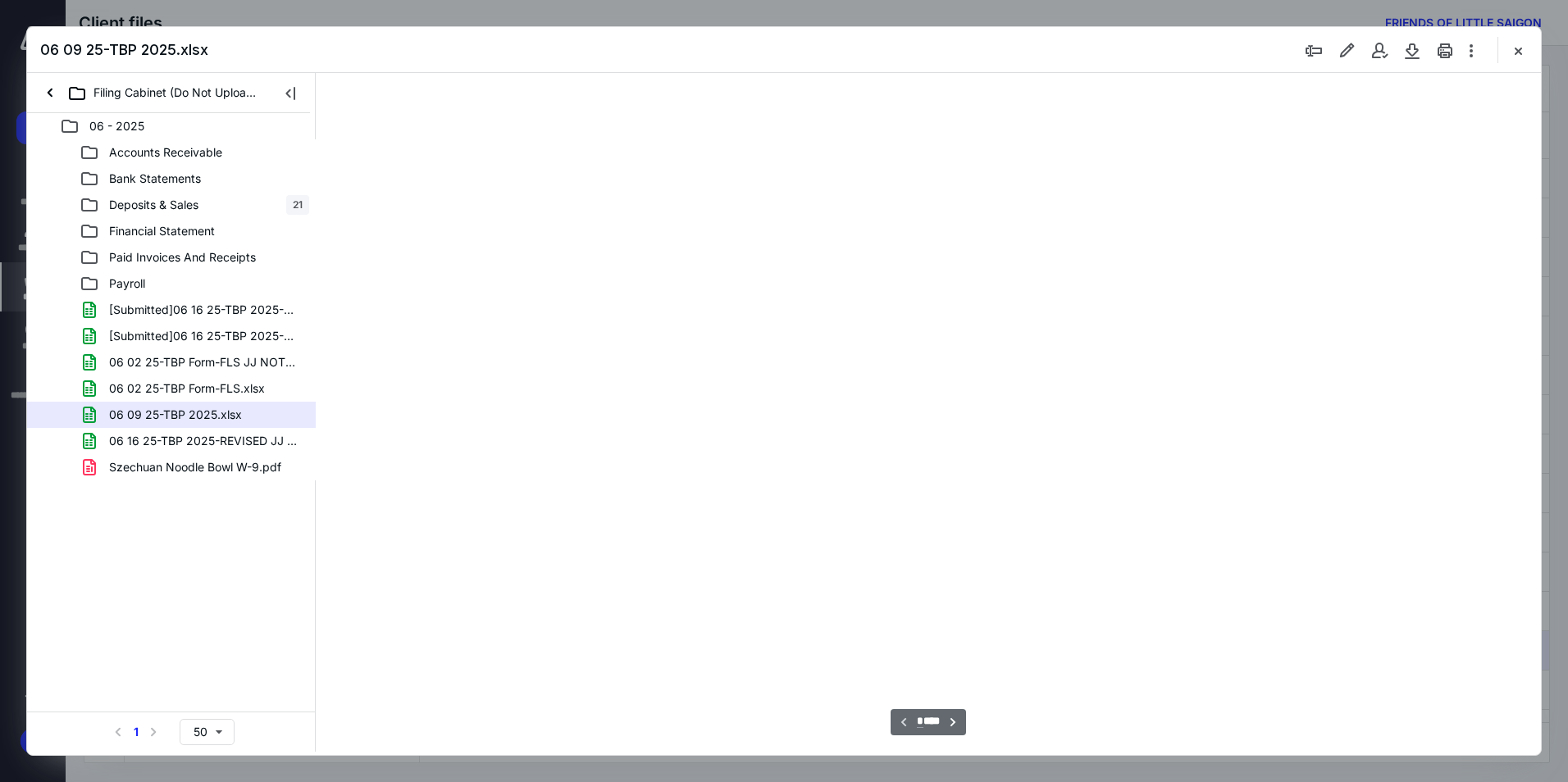 scroll, scrollTop: 64, scrollLeft: 0, axis: vertical 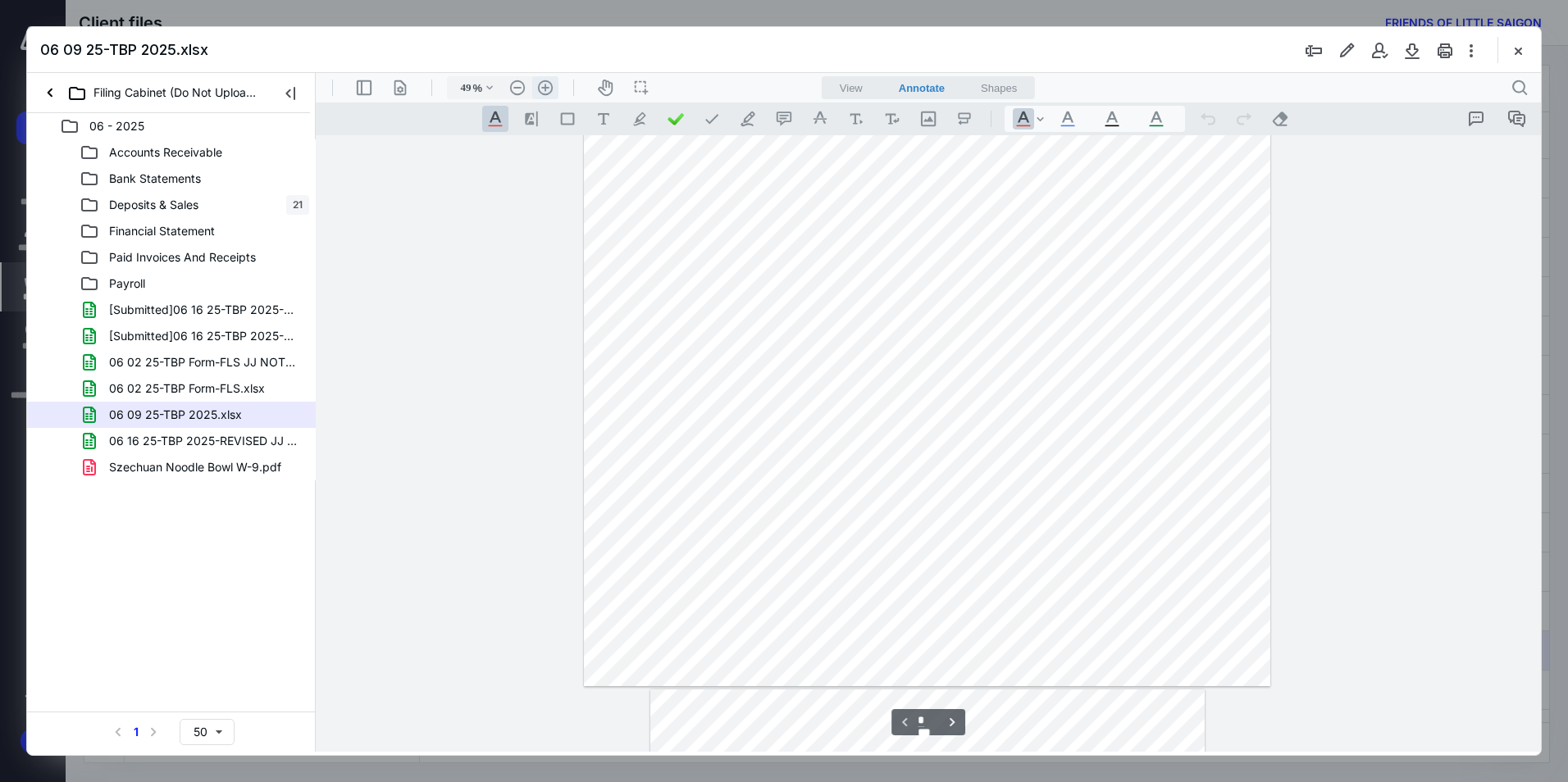 click on ".cls-1{fill:#abb0c4;} icon - header - zoom - in - line" at bounding box center (545, 88) 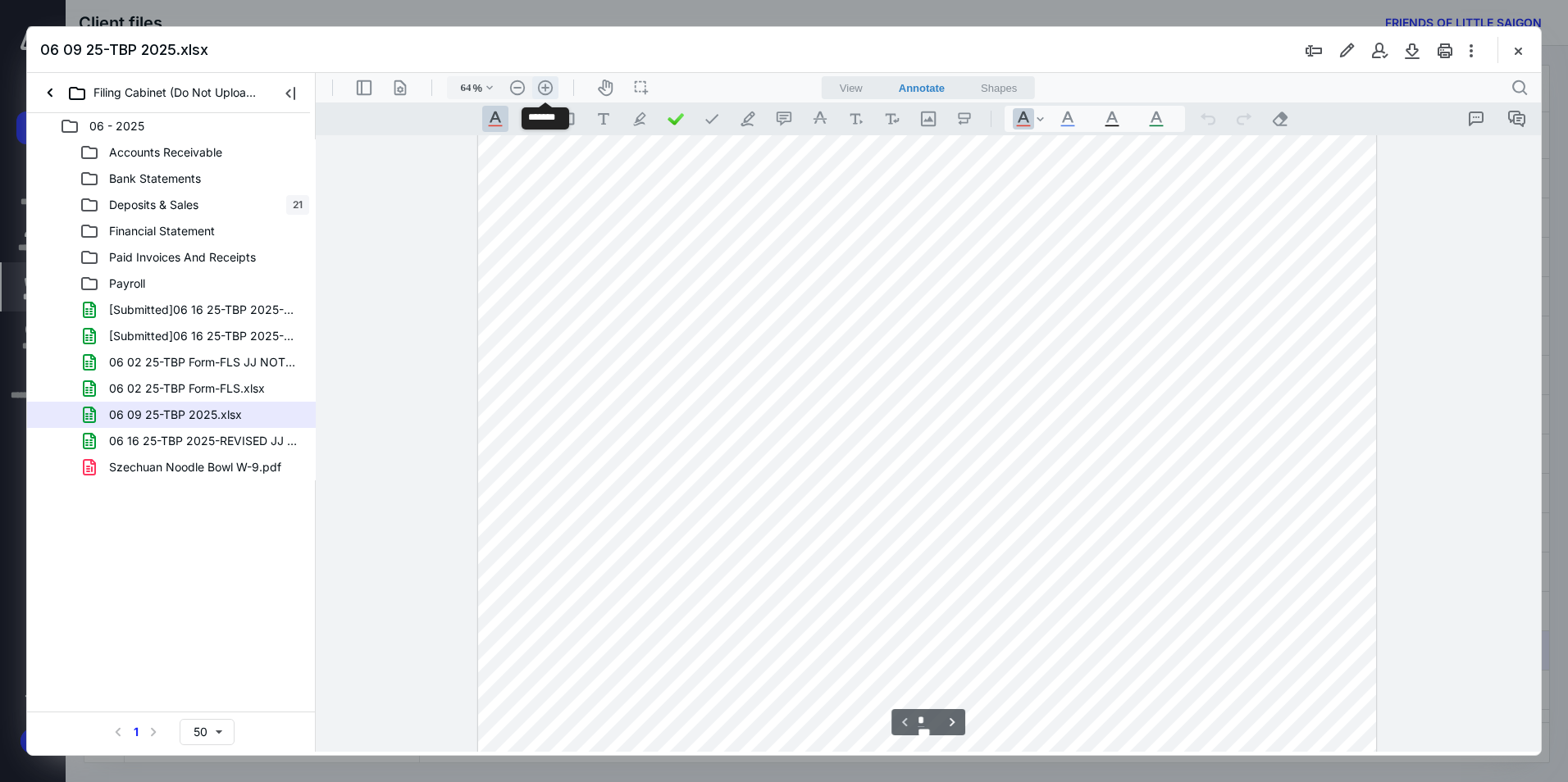 click on ".cls-1{fill:#abb0c4;} icon - header - zoom - in - line" at bounding box center (545, 88) 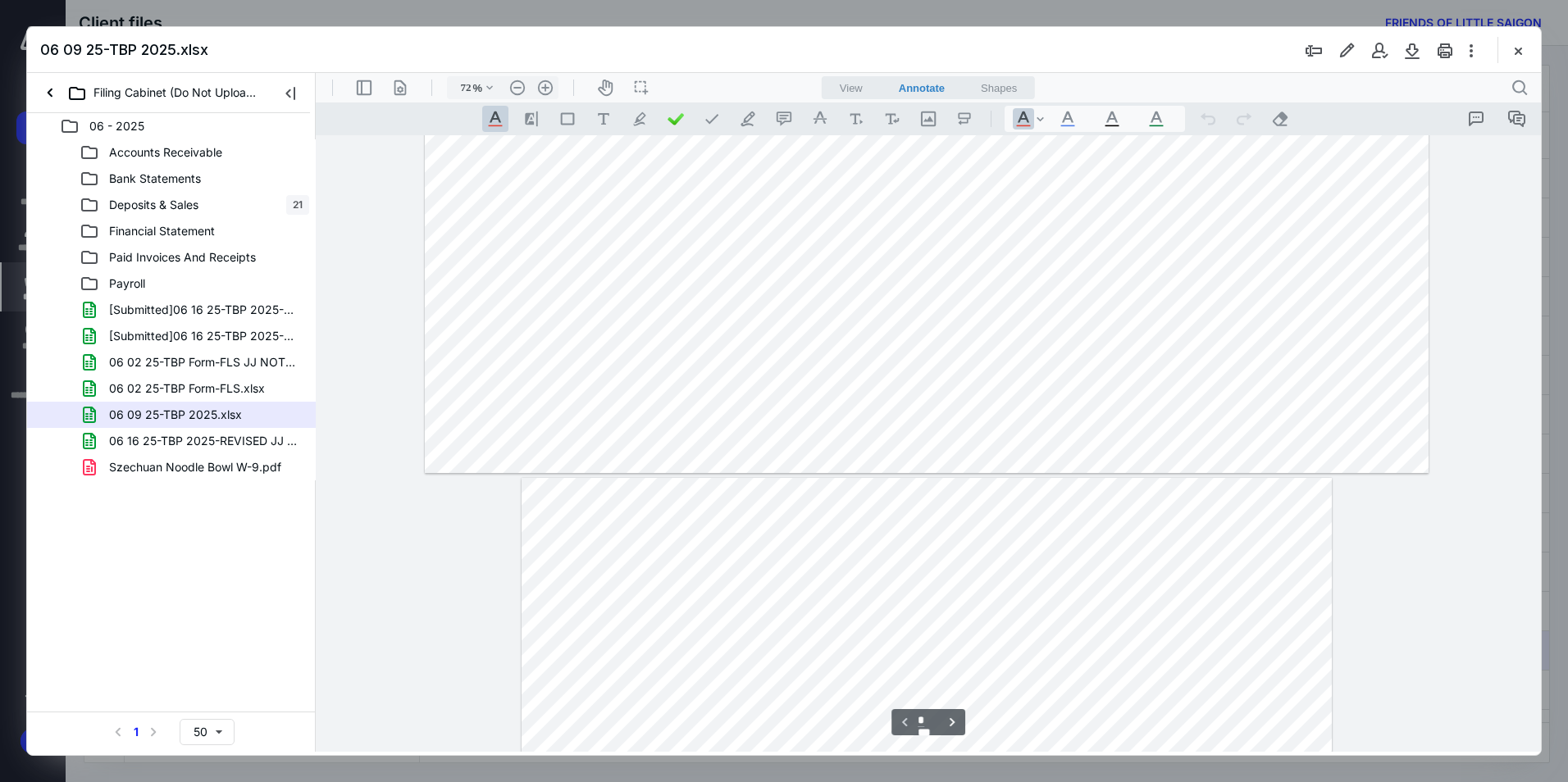 type on "*" 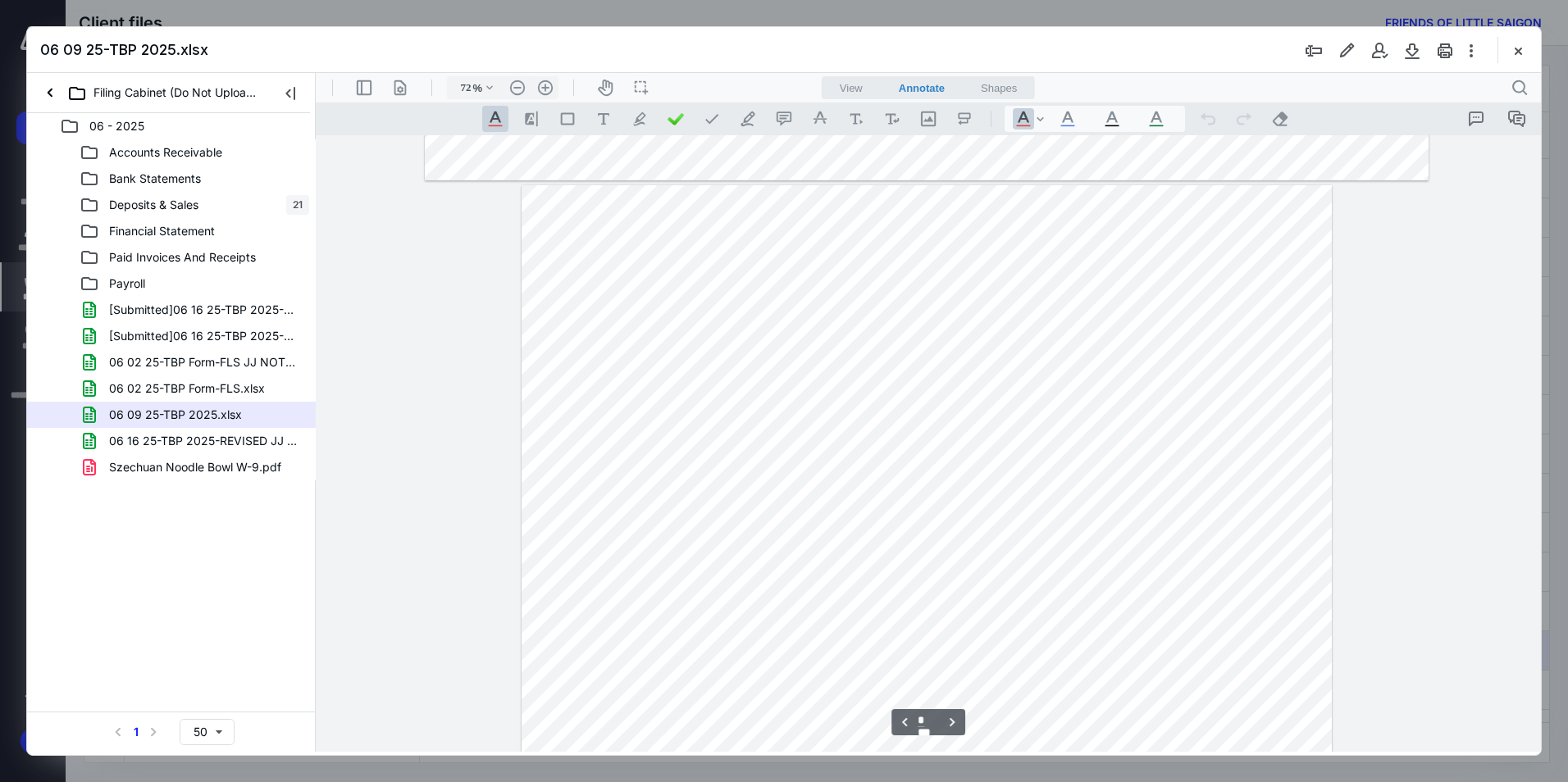 scroll, scrollTop: 877, scrollLeft: 0, axis: vertical 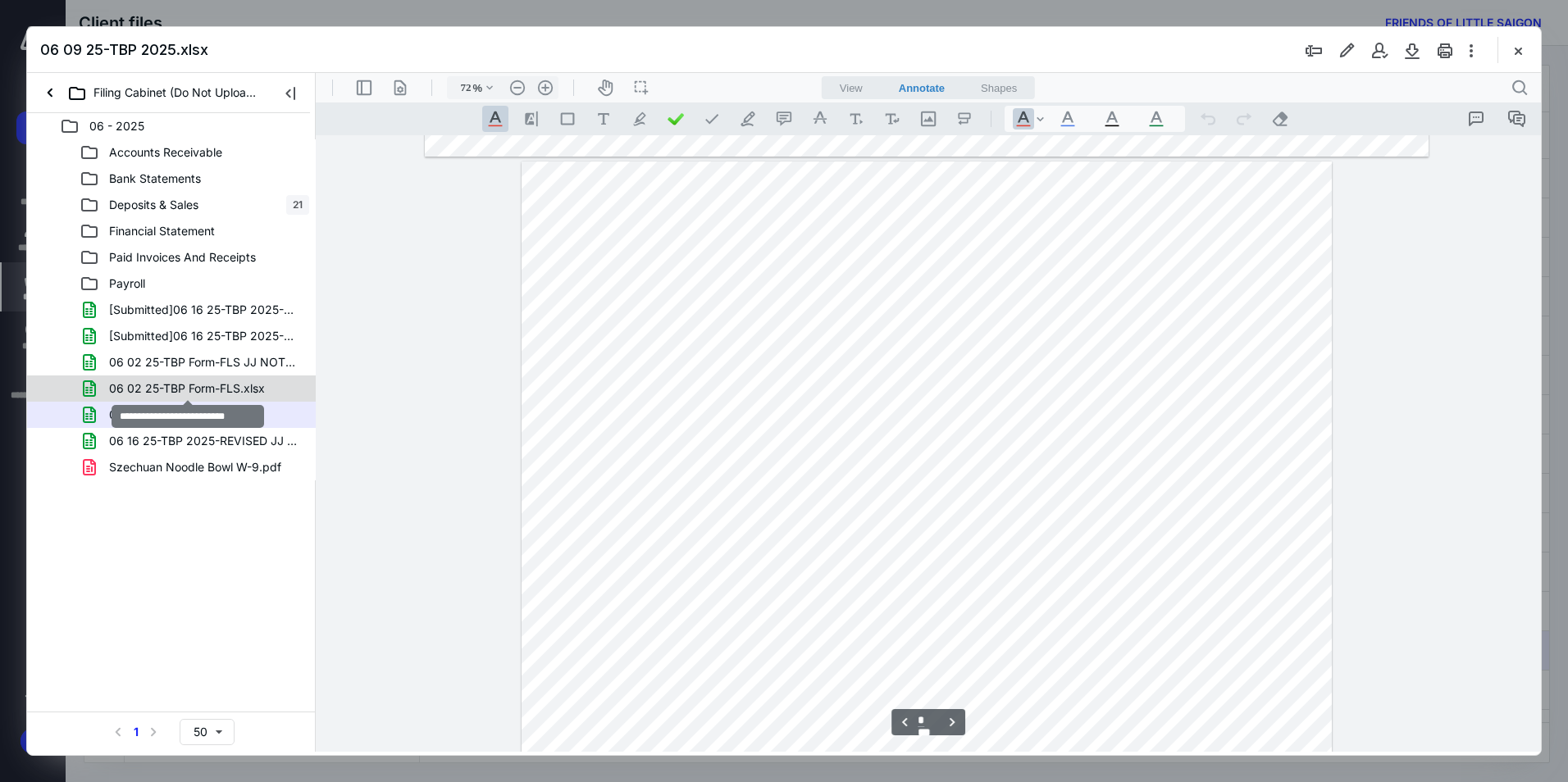 click on "06 02 25-TBP Form-FLS.xlsx" at bounding box center (187, 389) 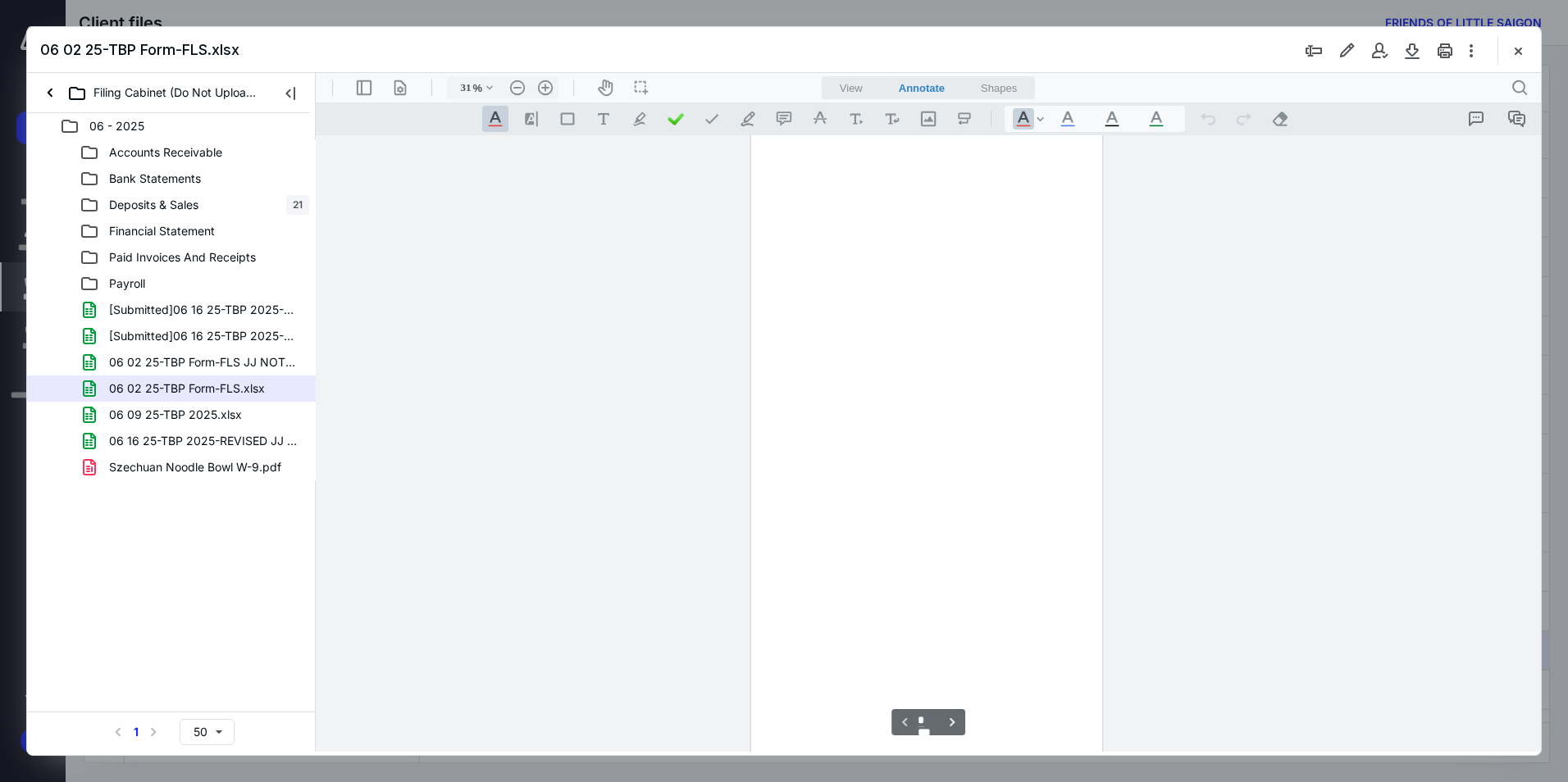 scroll, scrollTop: 63, scrollLeft: 0, axis: vertical 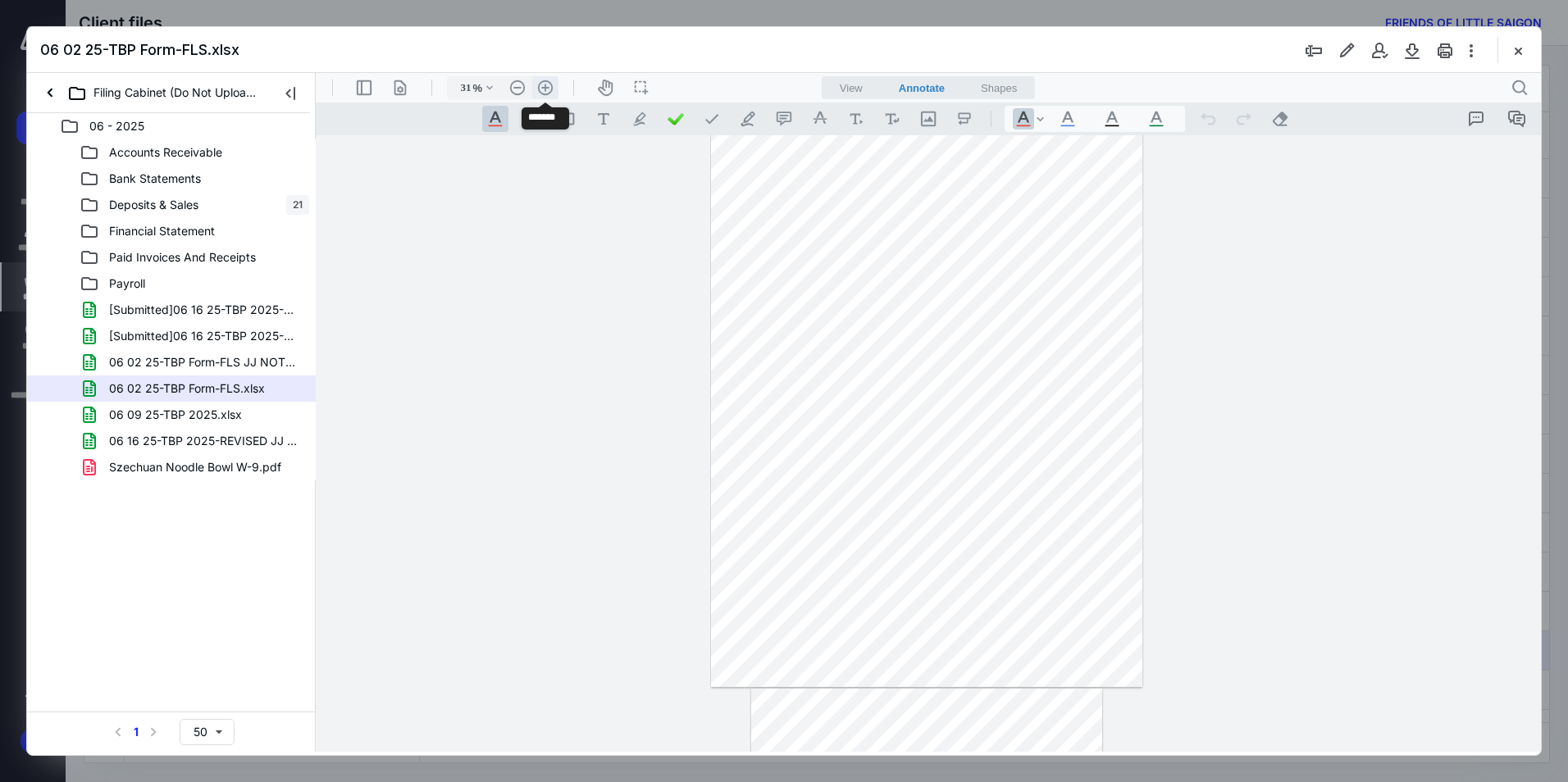 click on ".cls-1{fill:#abb0c4;} icon - header - zoom - in - line" at bounding box center (545, 88) 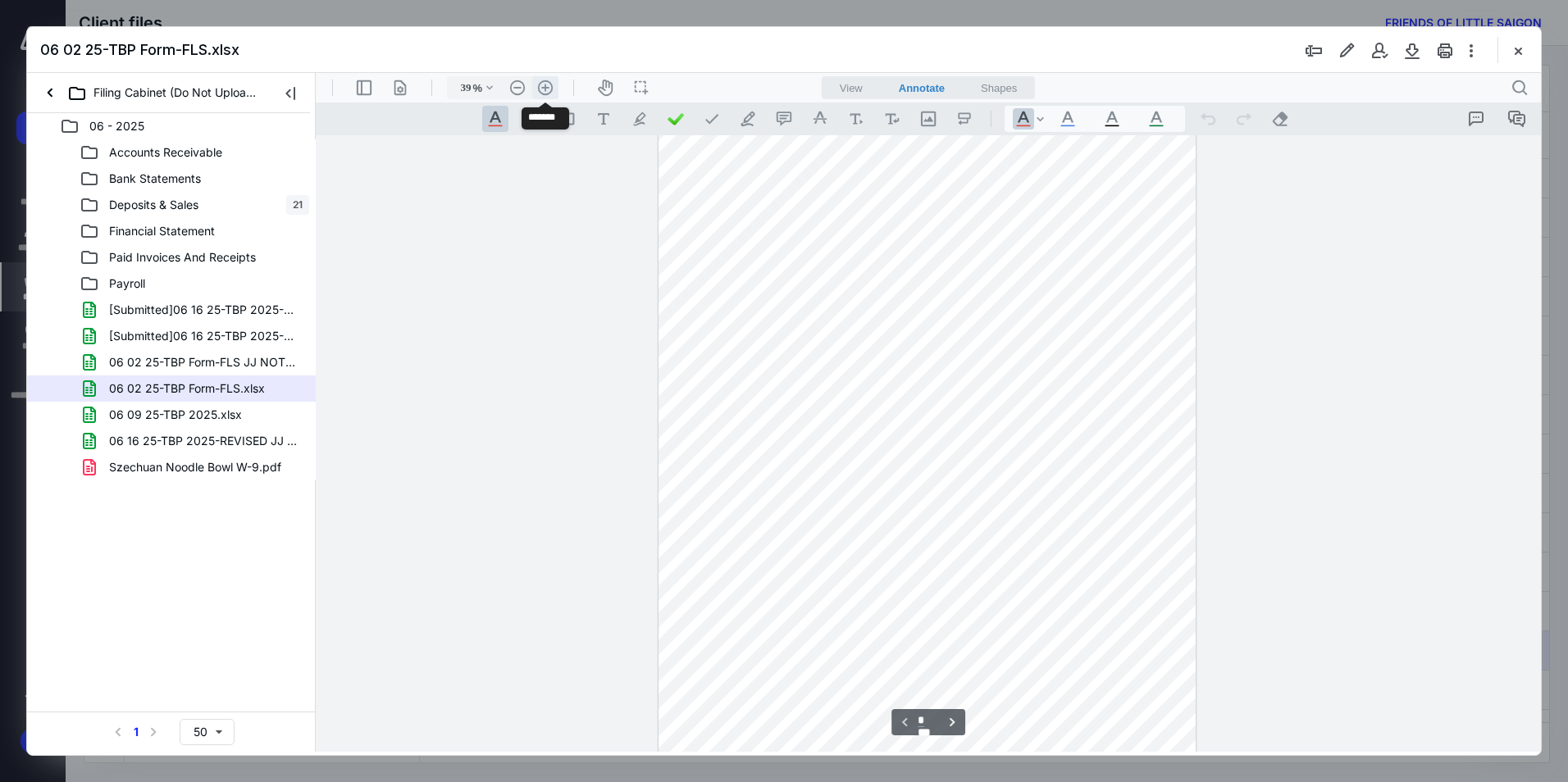 click on ".cls-1{fill:#abb0c4;} icon - header - zoom - in - line" at bounding box center (545, 88) 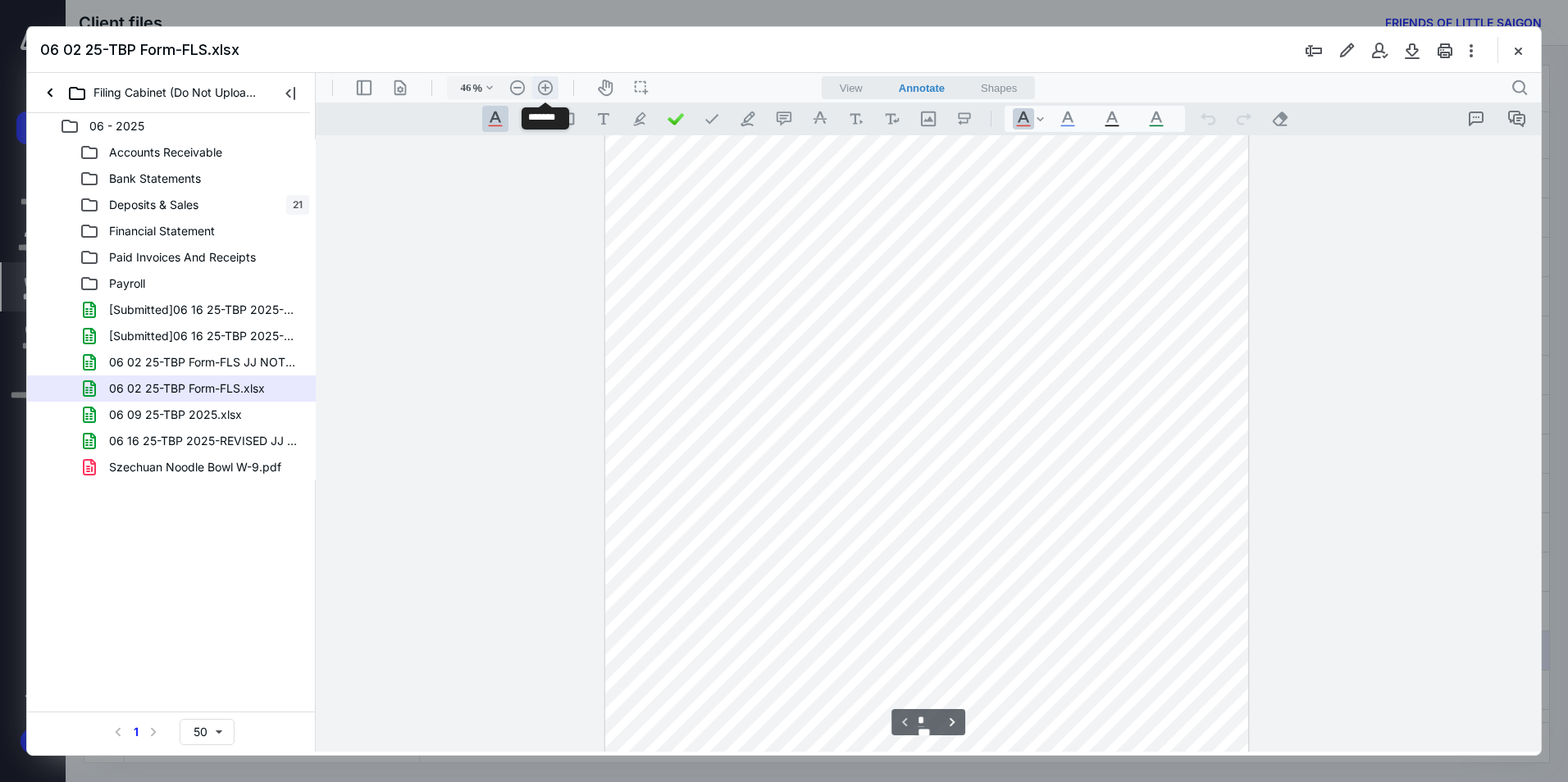 click on ".cls-1{fill:#abb0c4;} icon - header - zoom - in - line" at bounding box center [545, 88] 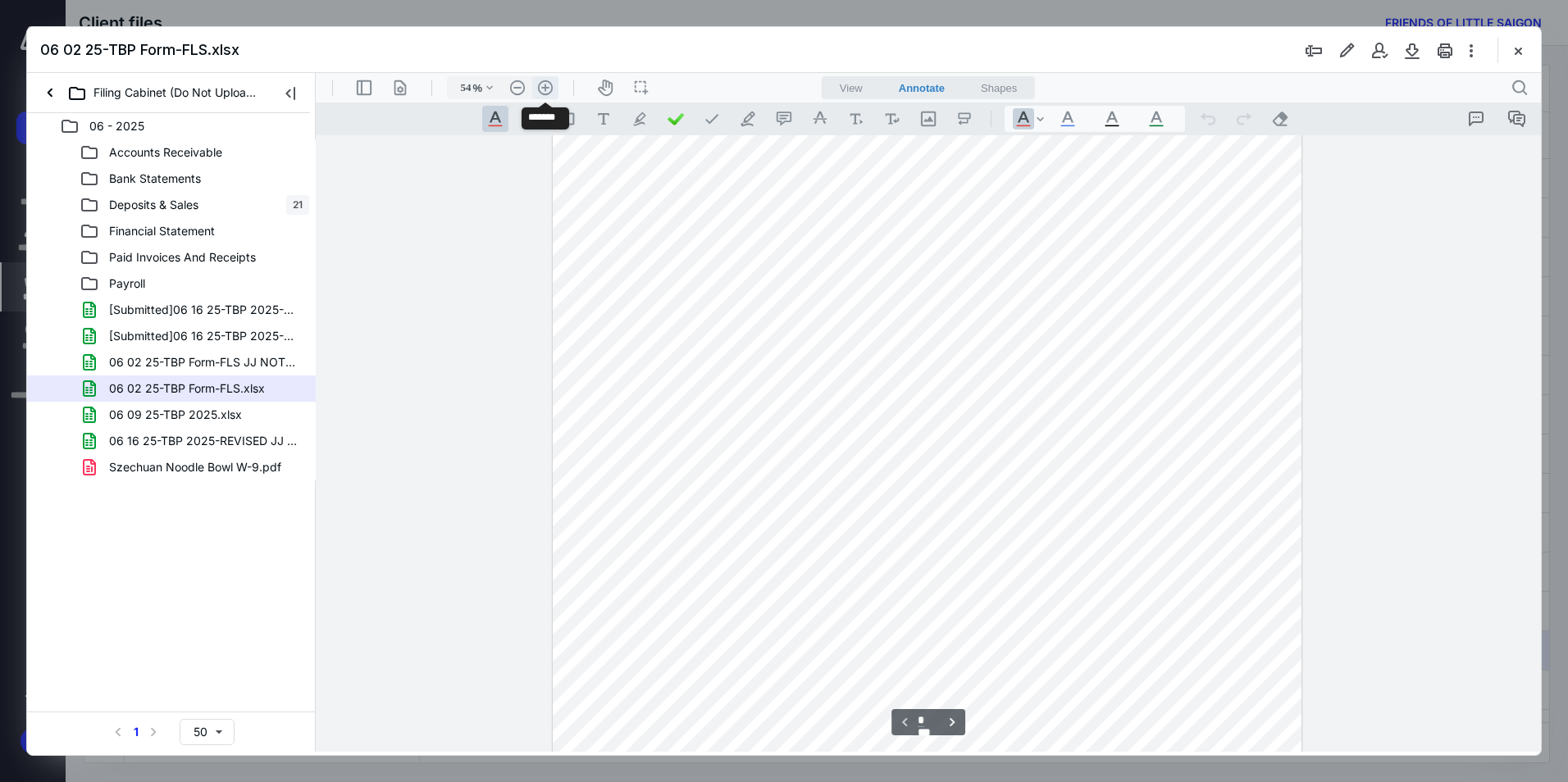 click on ".cls-1{fill:#abb0c4;} icon - header - zoom - in - line" at bounding box center [545, 88] 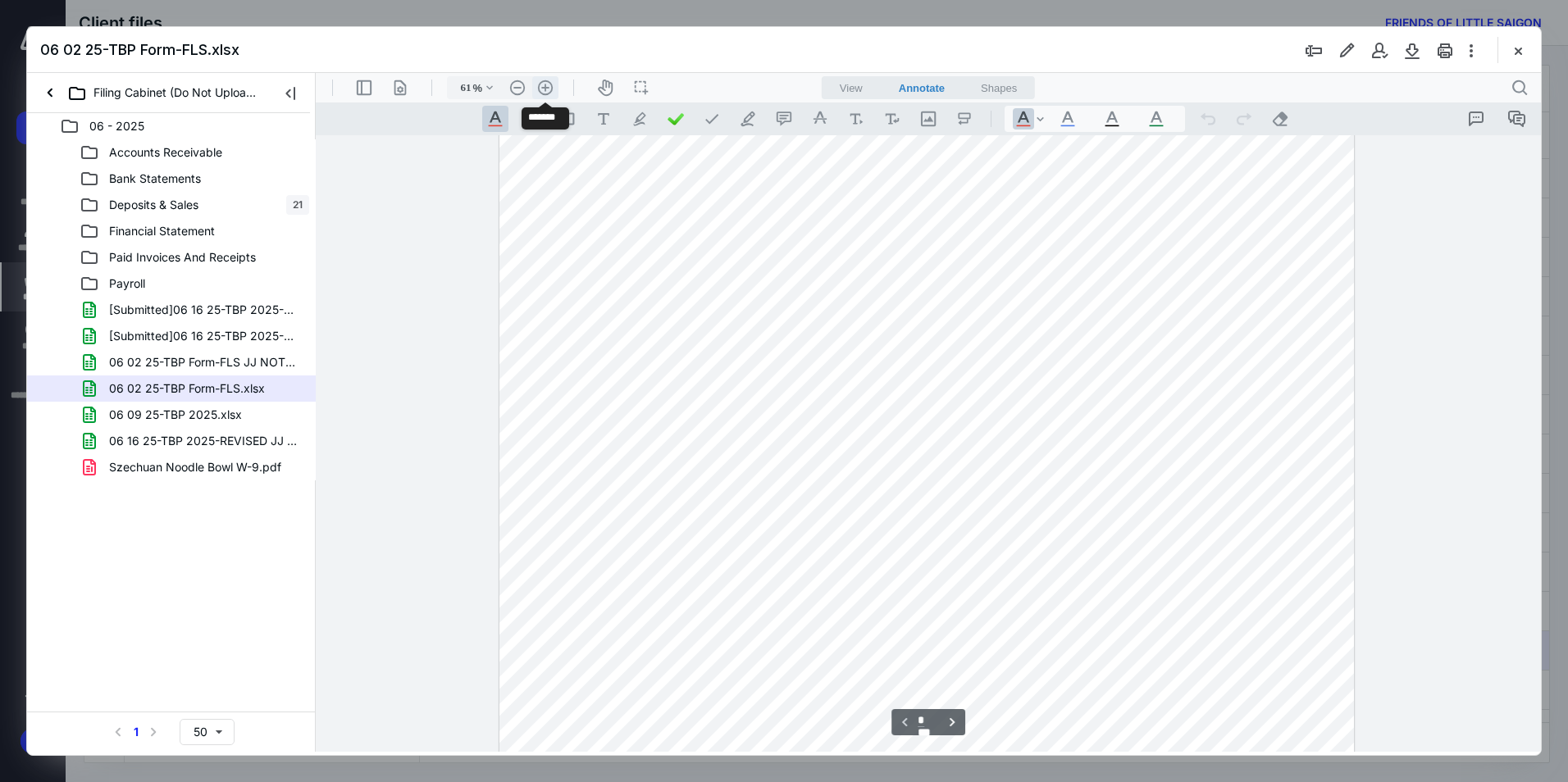 click on ".cls-1{fill:#abb0c4;} icon - header - zoom - in - line" at bounding box center [545, 88] 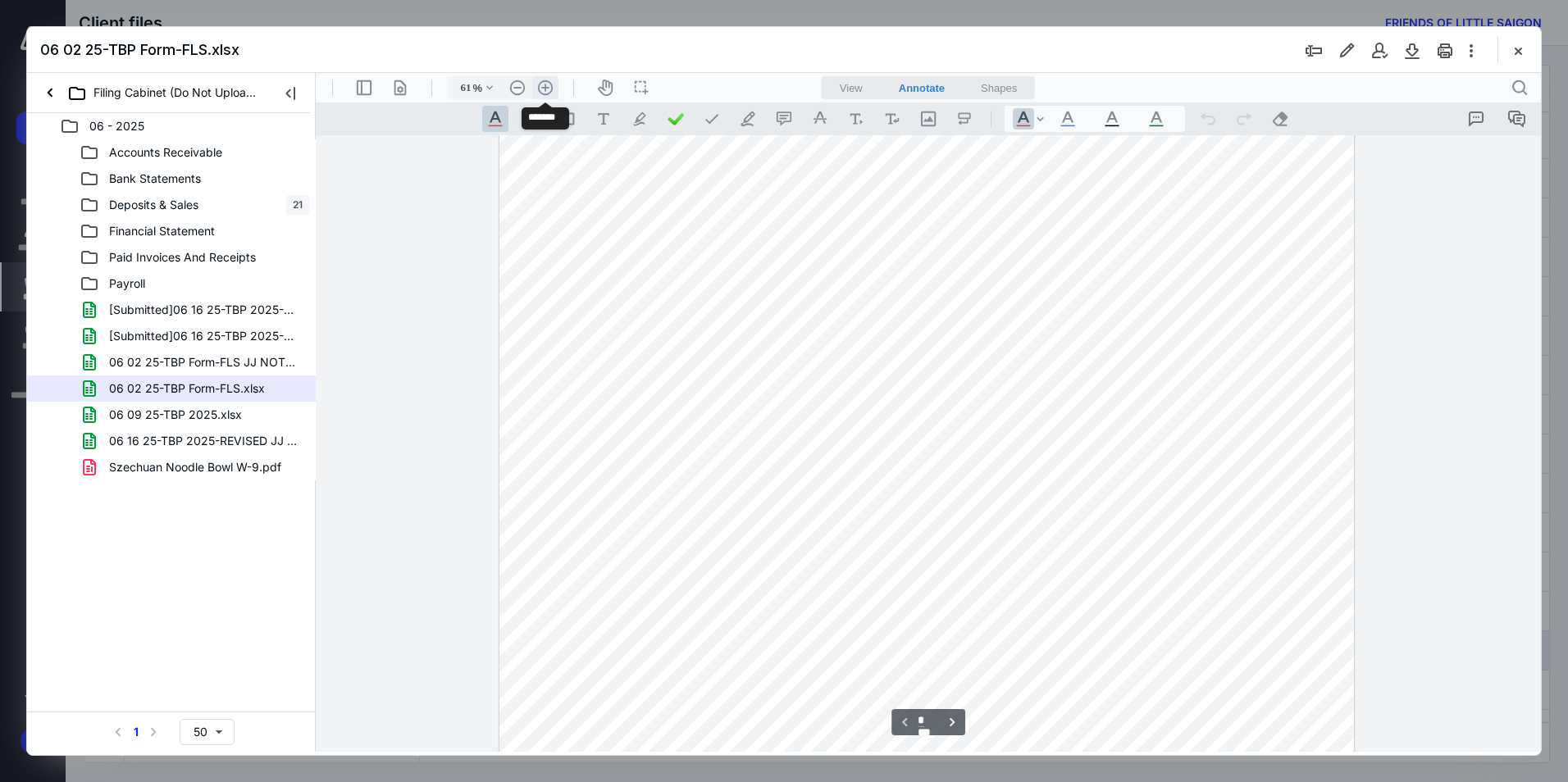type on "69" 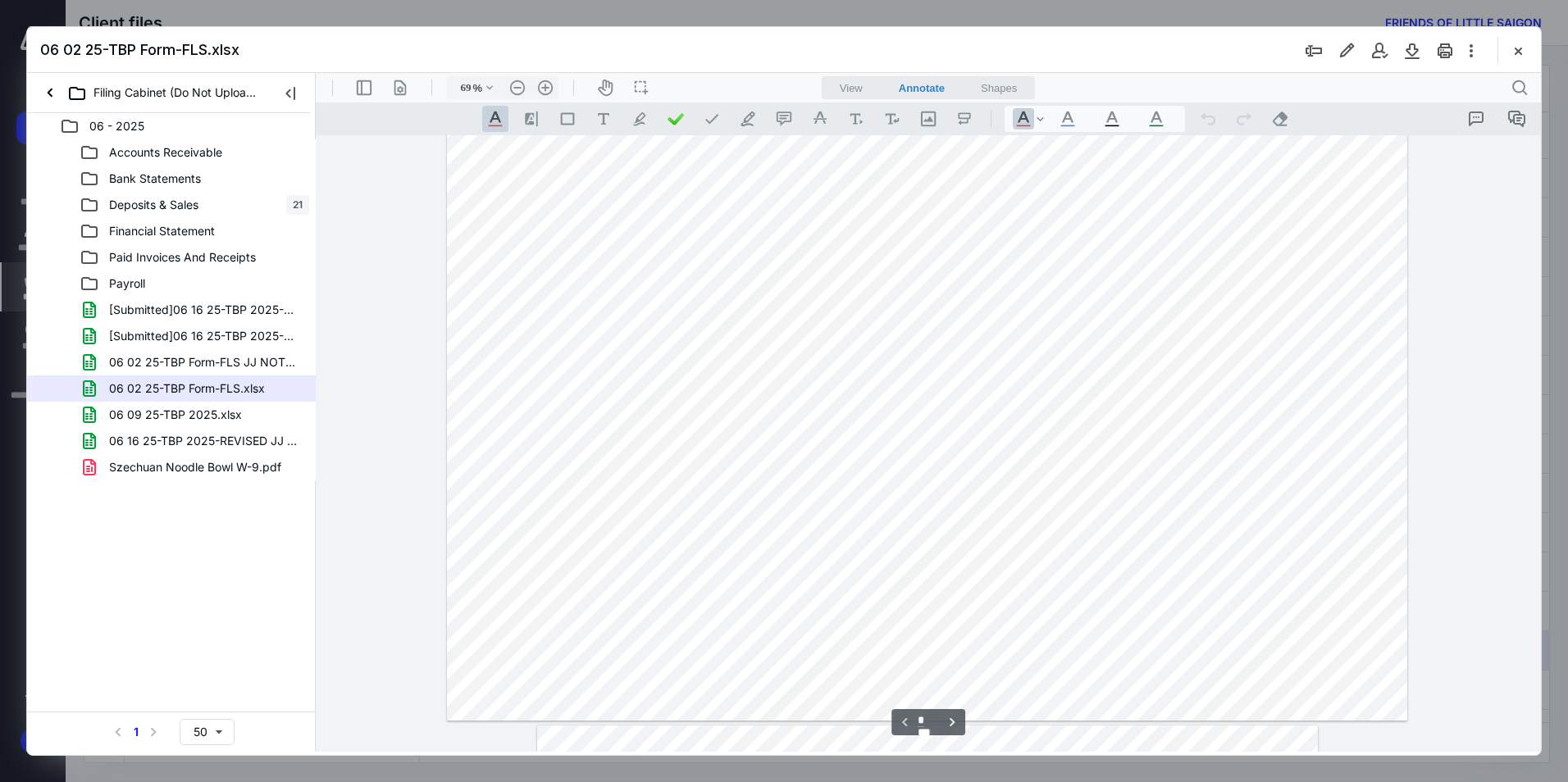 scroll, scrollTop: 809, scrollLeft: 0, axis: vertical 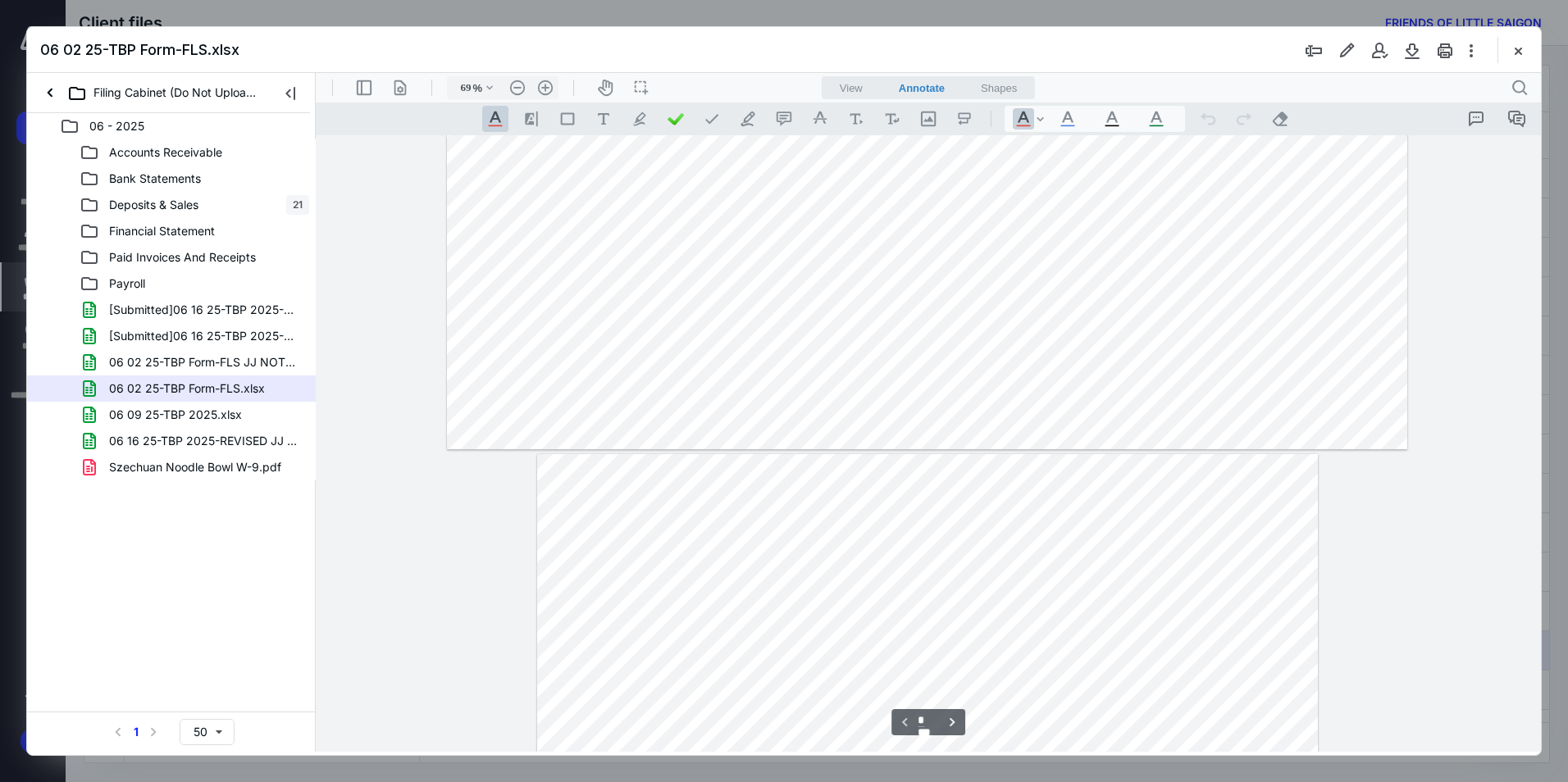 type on "*" 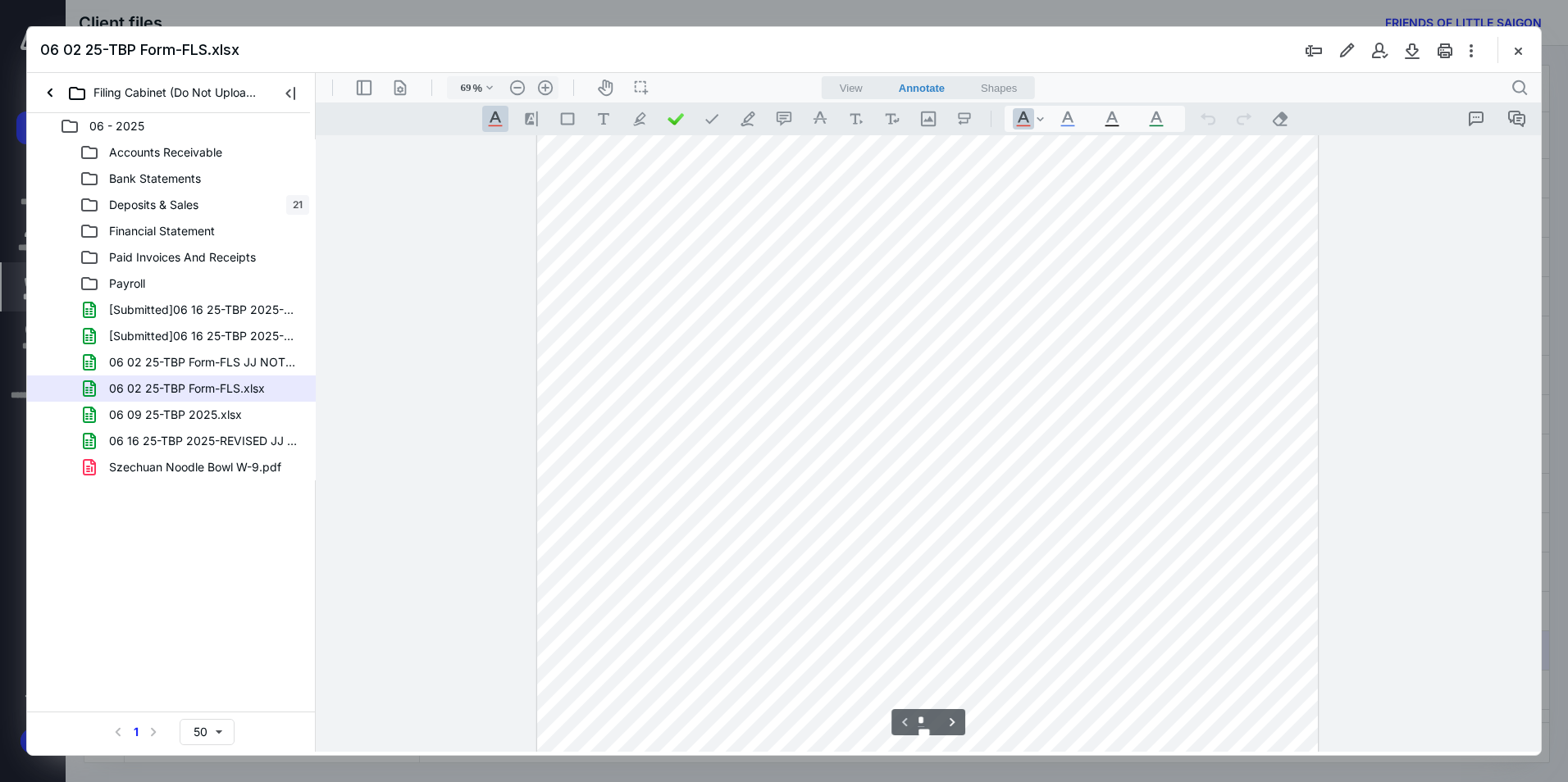 scroll, scrollTop: 1383, scrollLeft: 0, axis: vertical 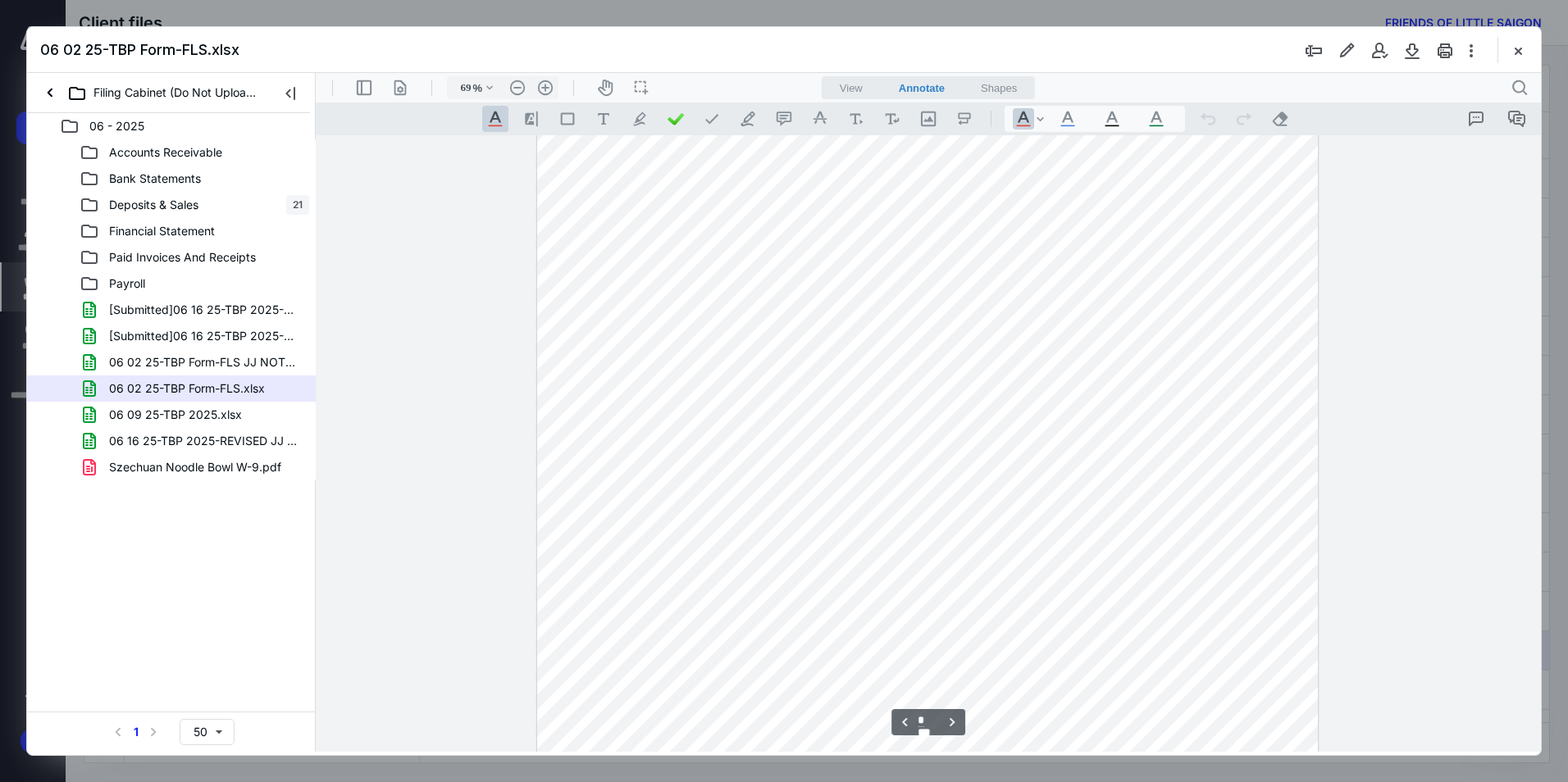 click on "06 02 25-TBP Form-FLS JJ NOTES.xlsx" at bounding box center [204, 362] 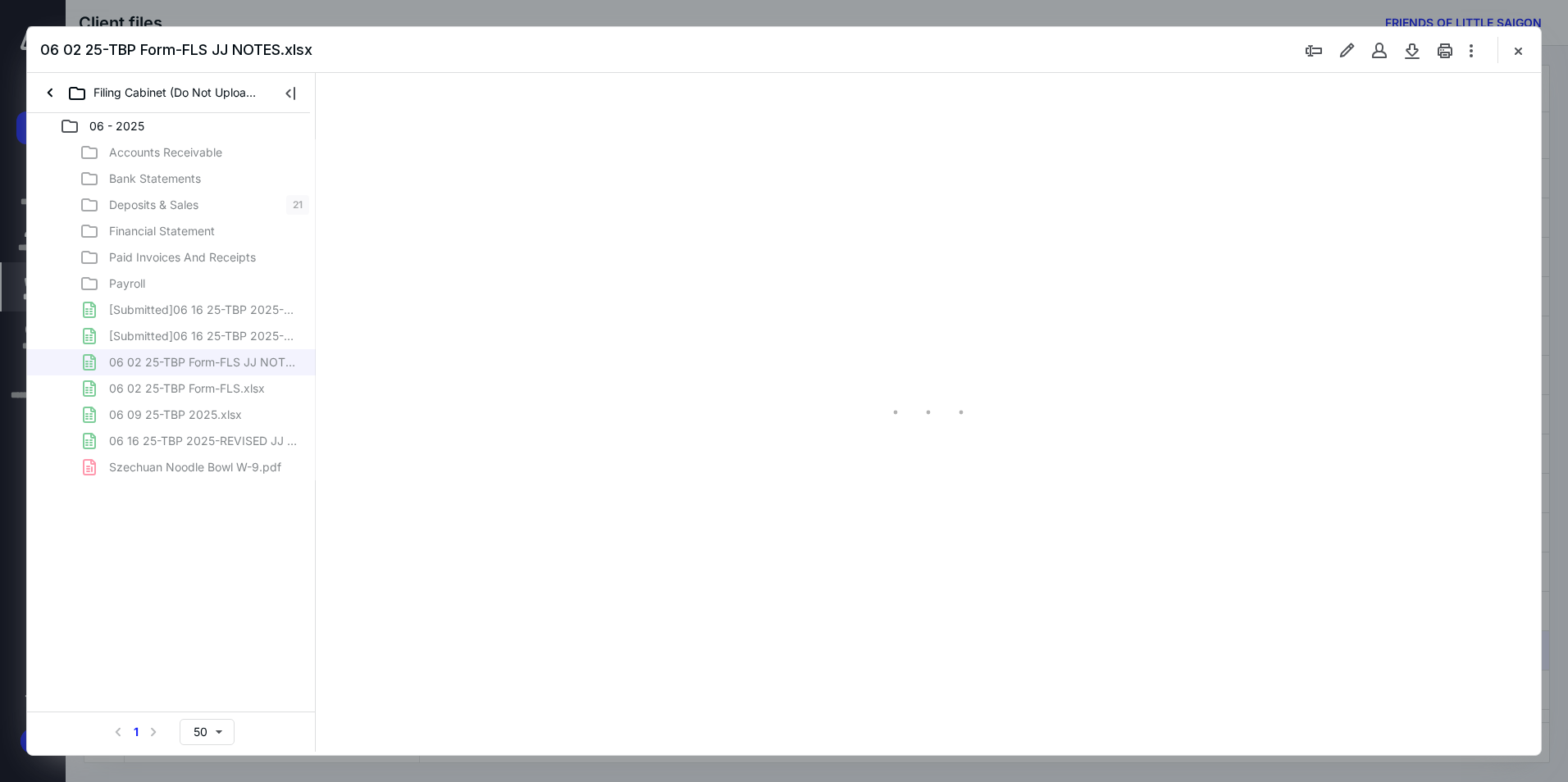 scroll, scrollTop: 63, scrollLeft: 0, axis: vertical 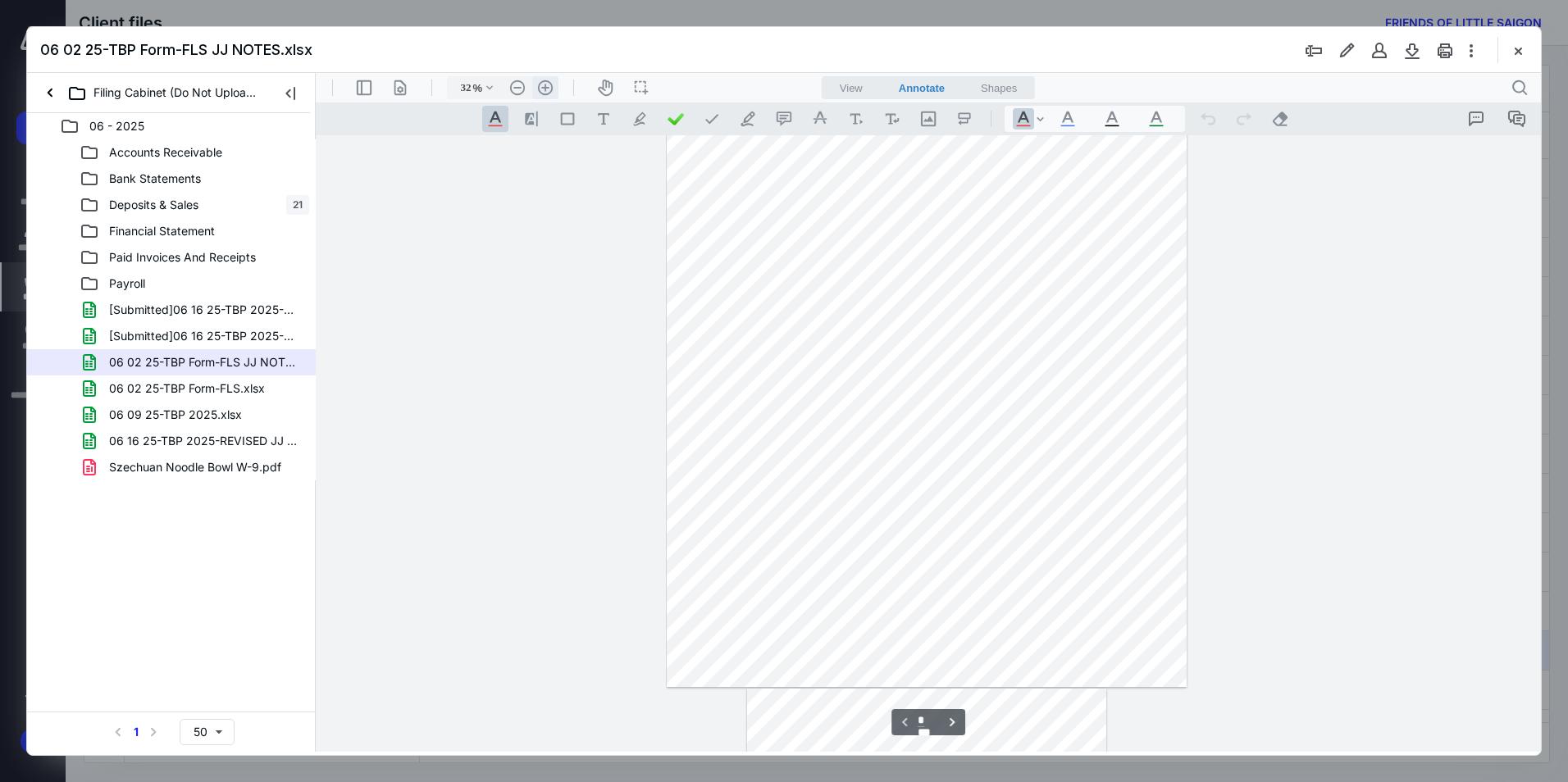 click on ".cls-1{fill:#abb0c4;} icon - header - zoom - in - line" at bounding box center [545, 88] 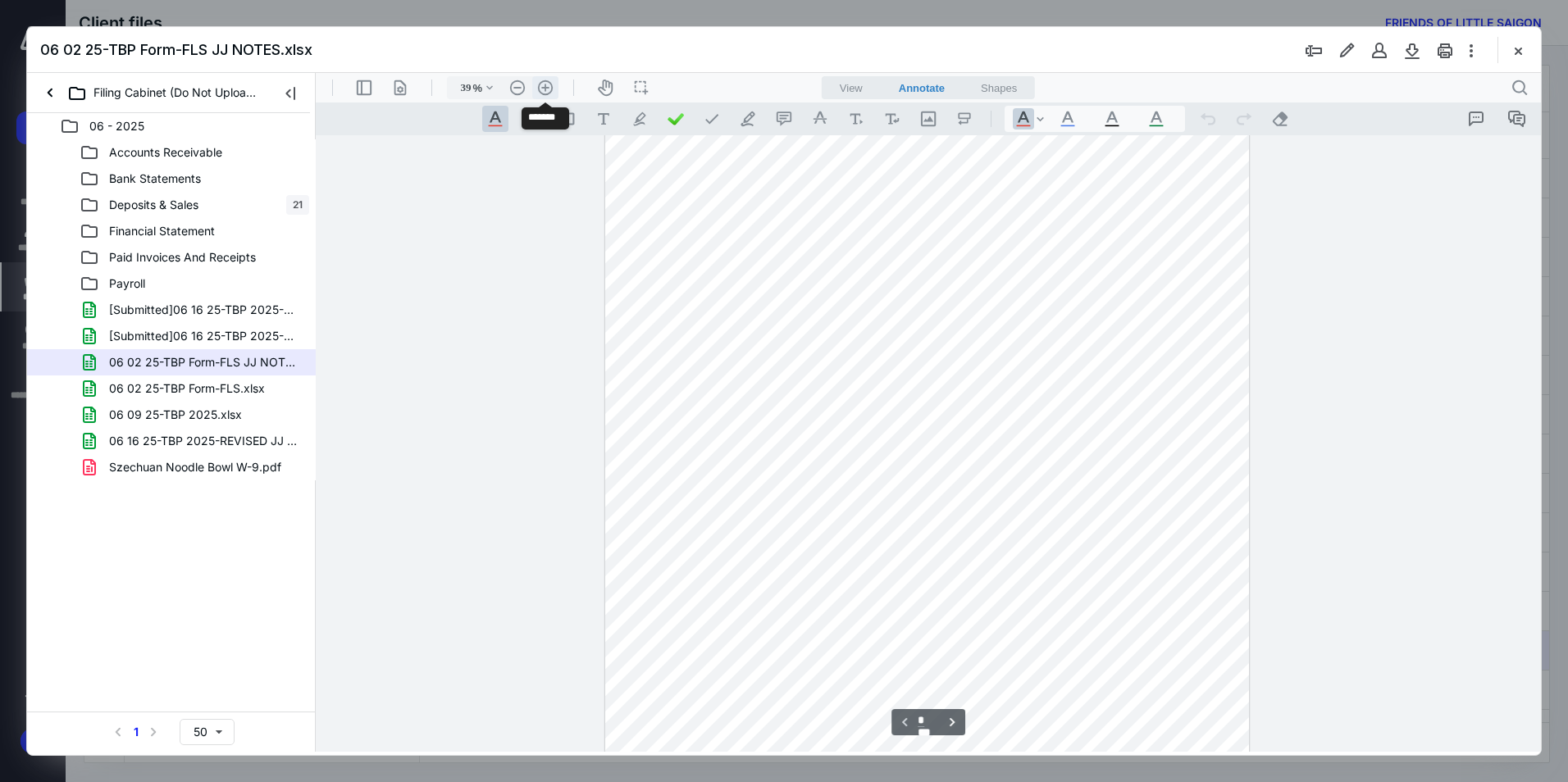 click on ".cls-1{fill:#abb0c4;} icon - header - zoom - in - line" at bounding box center (545, 88) 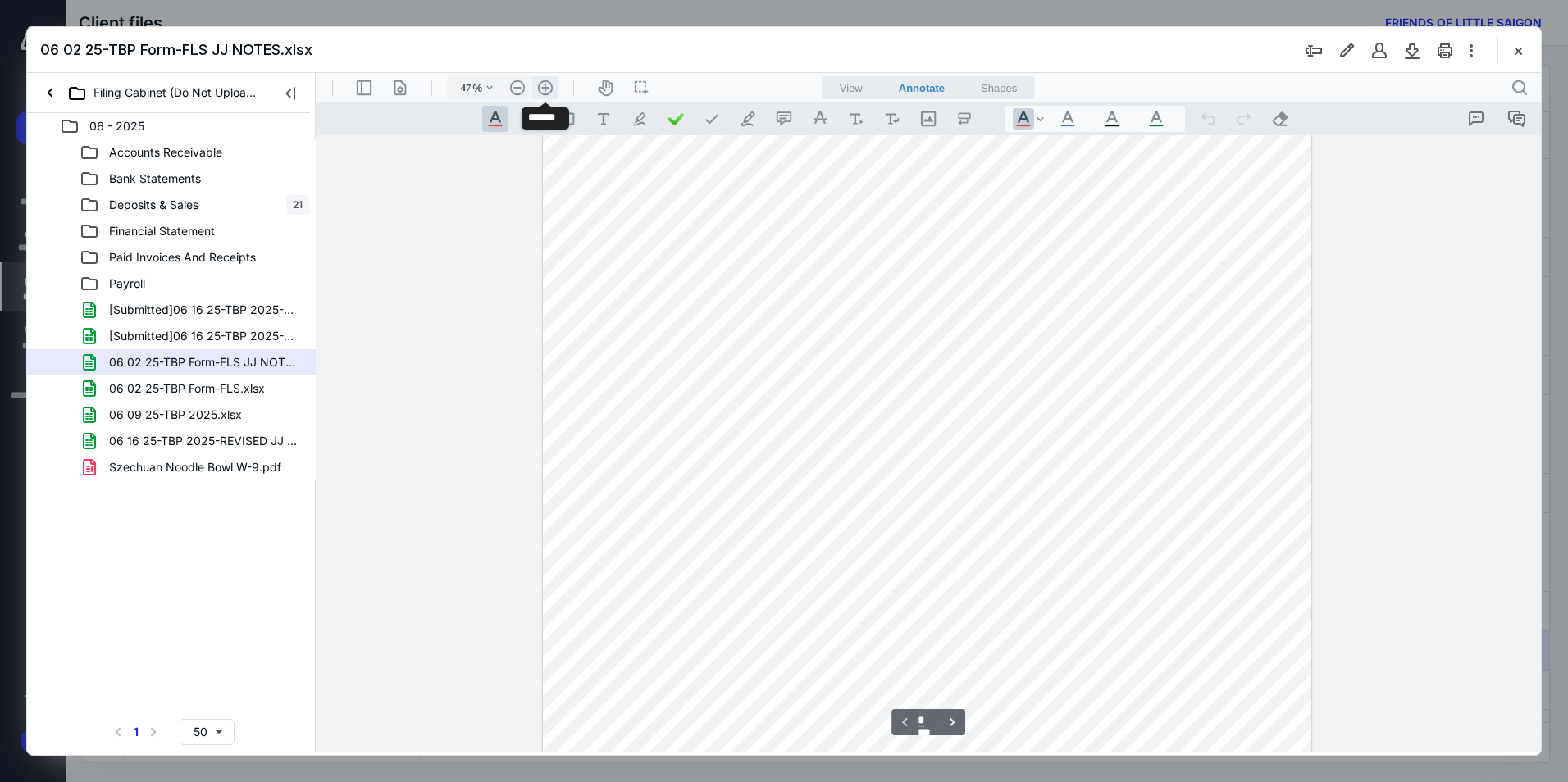 click on ".cls-1{fill:#abb0c4;} icon - header - zoom - in - line" at bounding box center [545, 88] 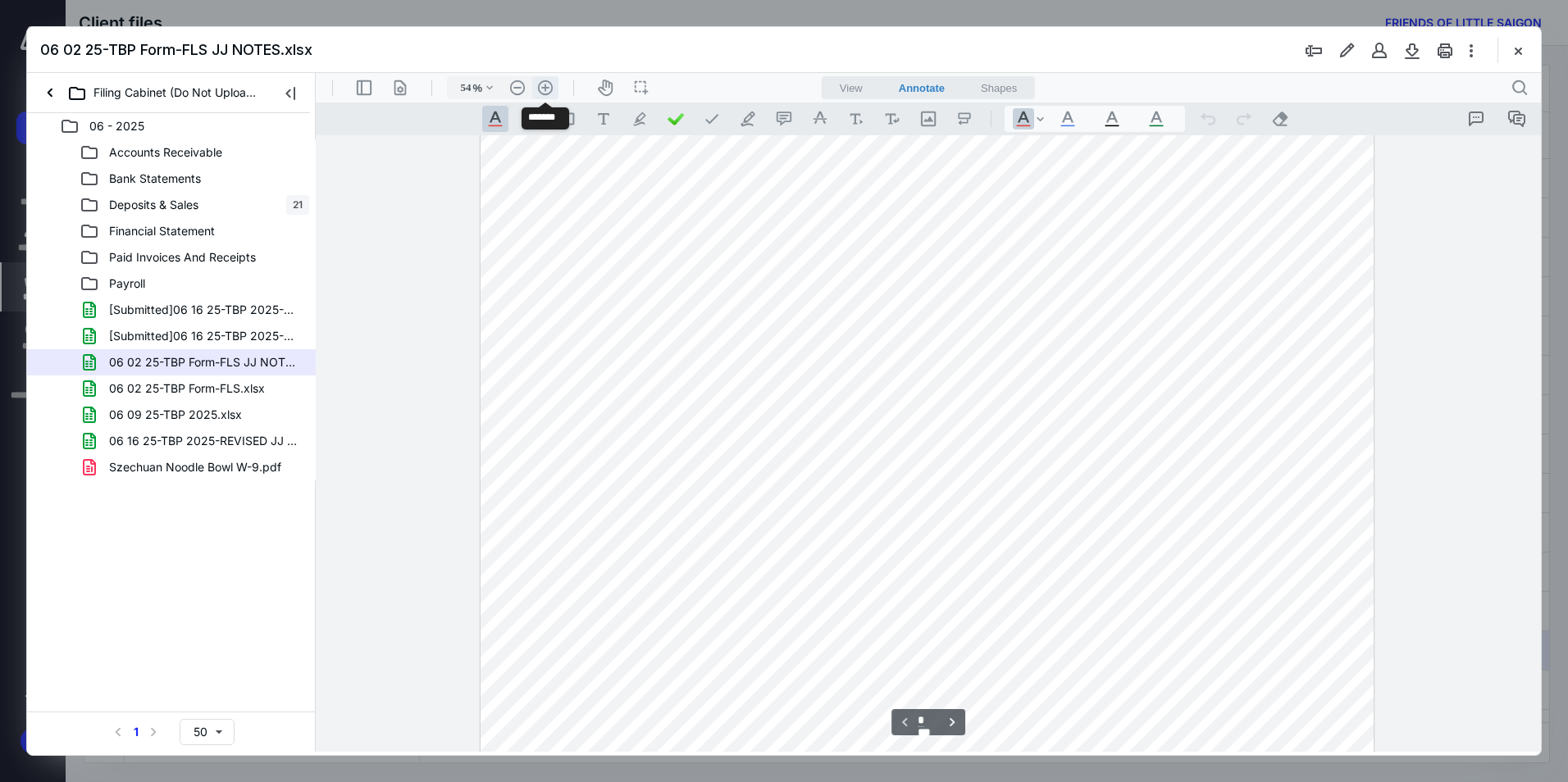 click on ".cls-1{fill:#abb0c4;} icon - header - zoom - in - line" at bounding box center (545, 88) 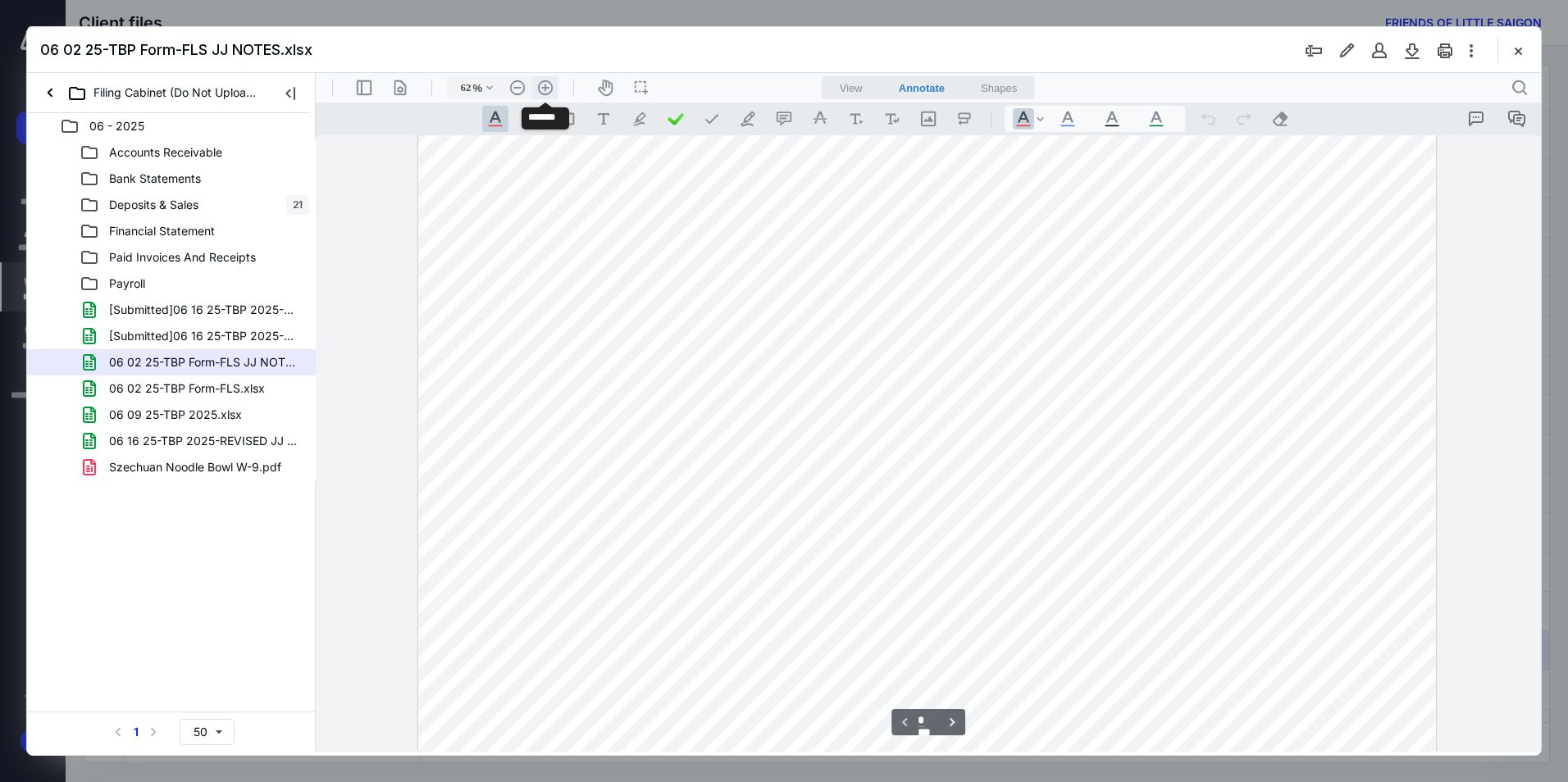 click on ".cls-1{fill:#abb0c4;} icon - header - zoom - in - line" at bounding box center [545, 88] 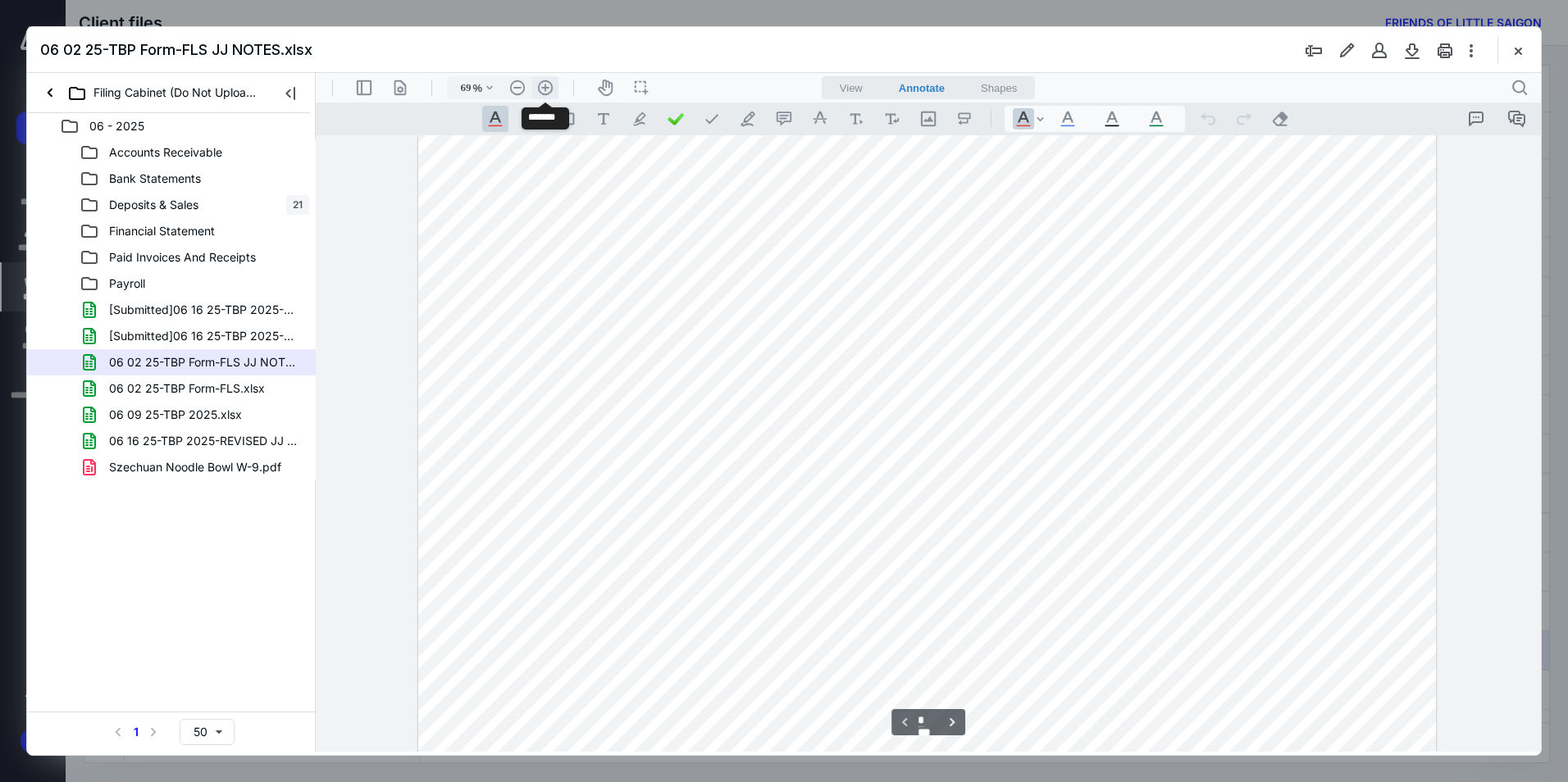 scroll, scrollTop: 469, scrollLeft: 0, axis: vertical 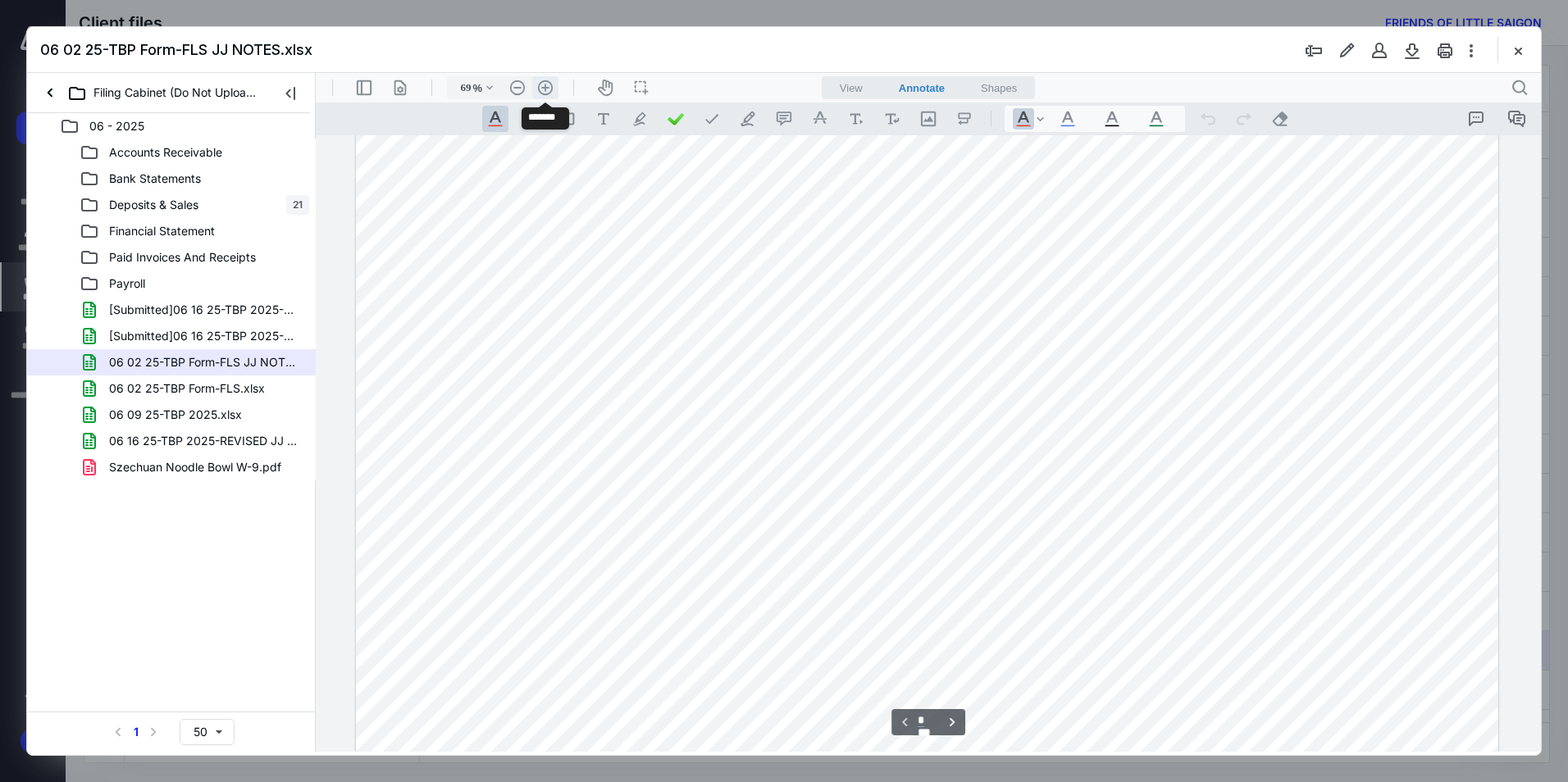 click on ".cls-1{fill:#abb0c4;} icon - header - zoom - in - line" at bounding box center (545, 88) 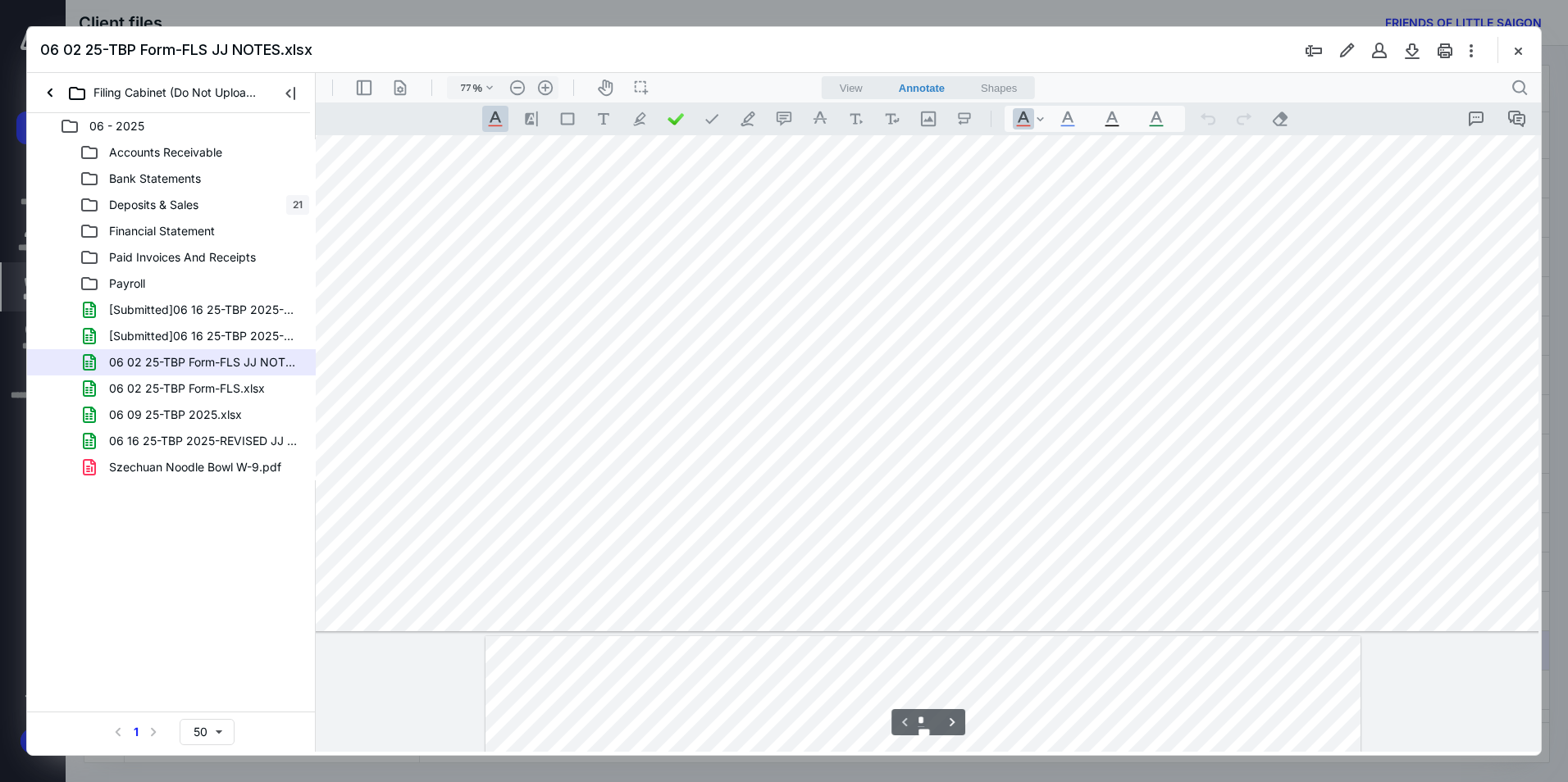 scroll, scrollTop: 1042, scrollLeft: 29, axis: both 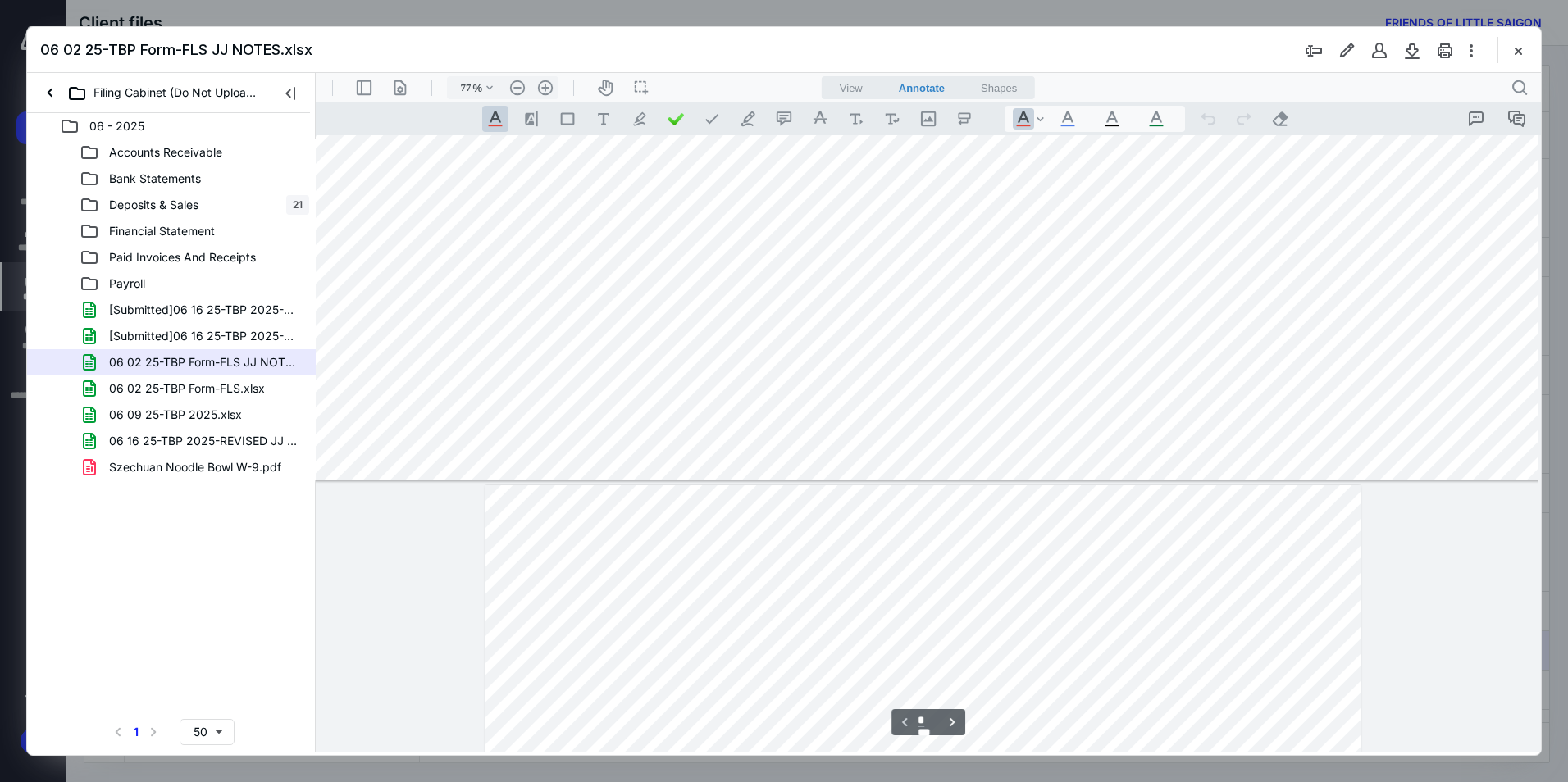 type on "*" 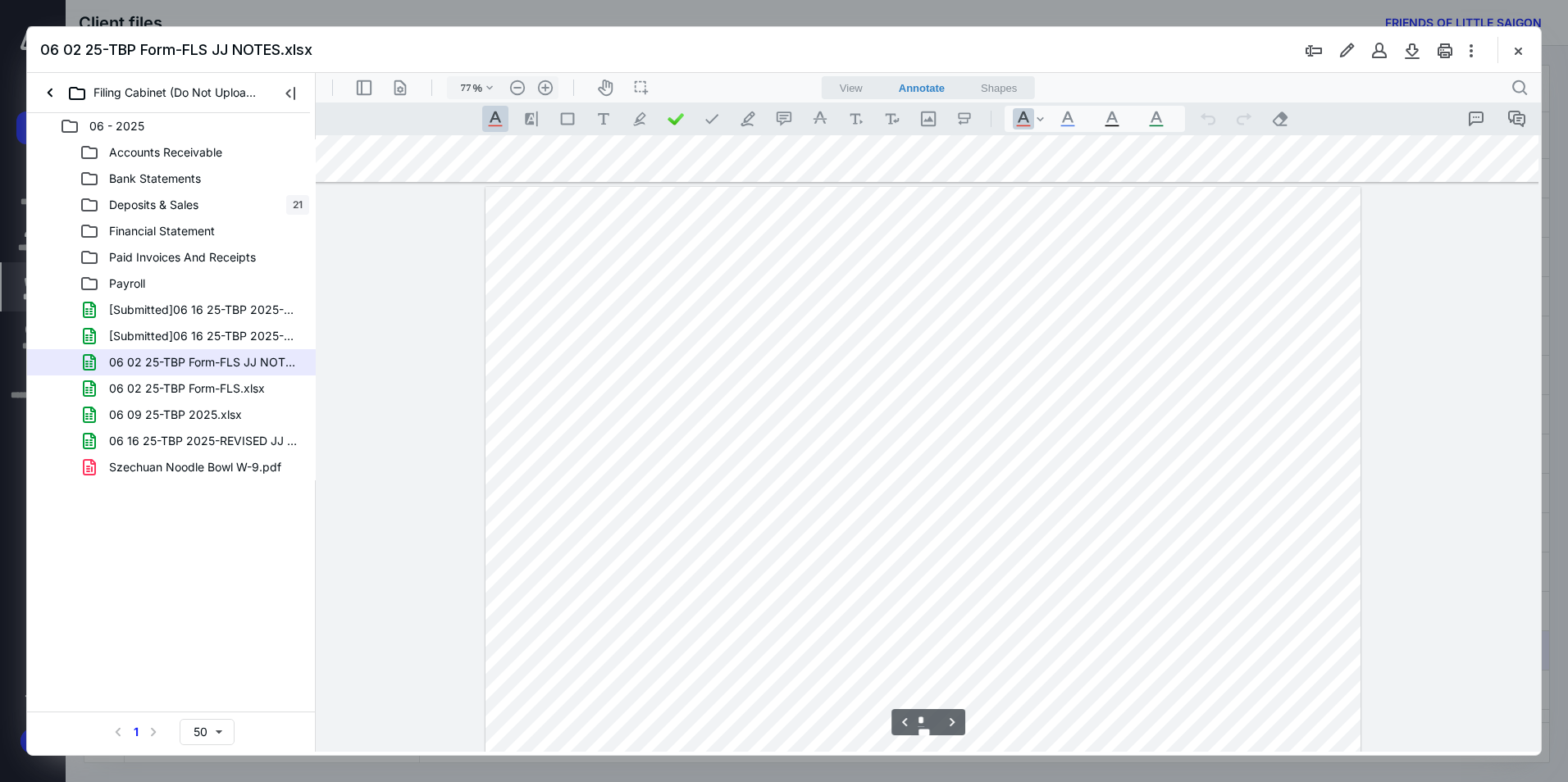 scroll, scrollTop: 1698, scrollLeft: 29, axis: both 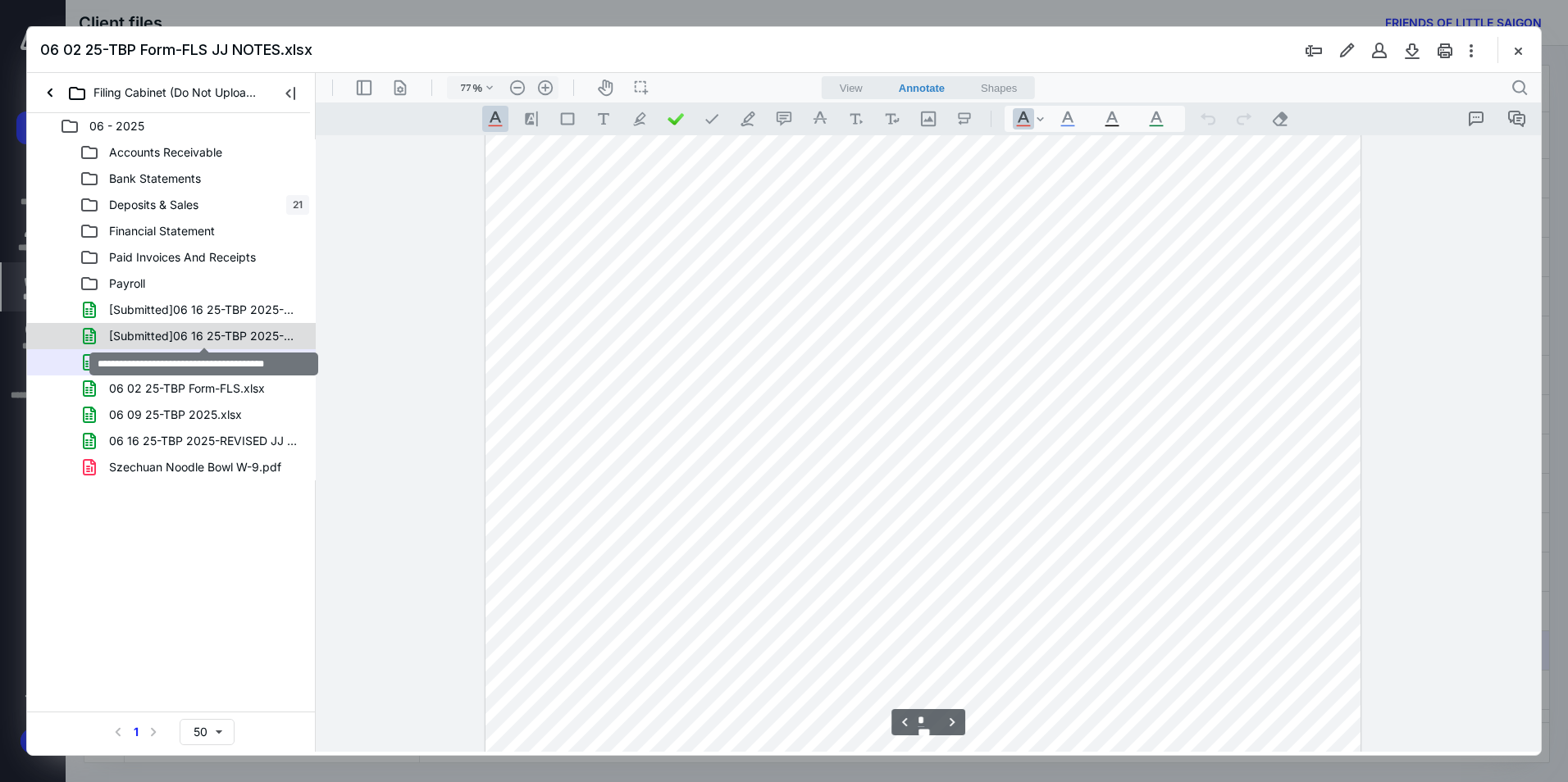 click on "[Submitted]06 16 25-TBP 2025-REVISED.xlsx" at bounding box center [204, 336] 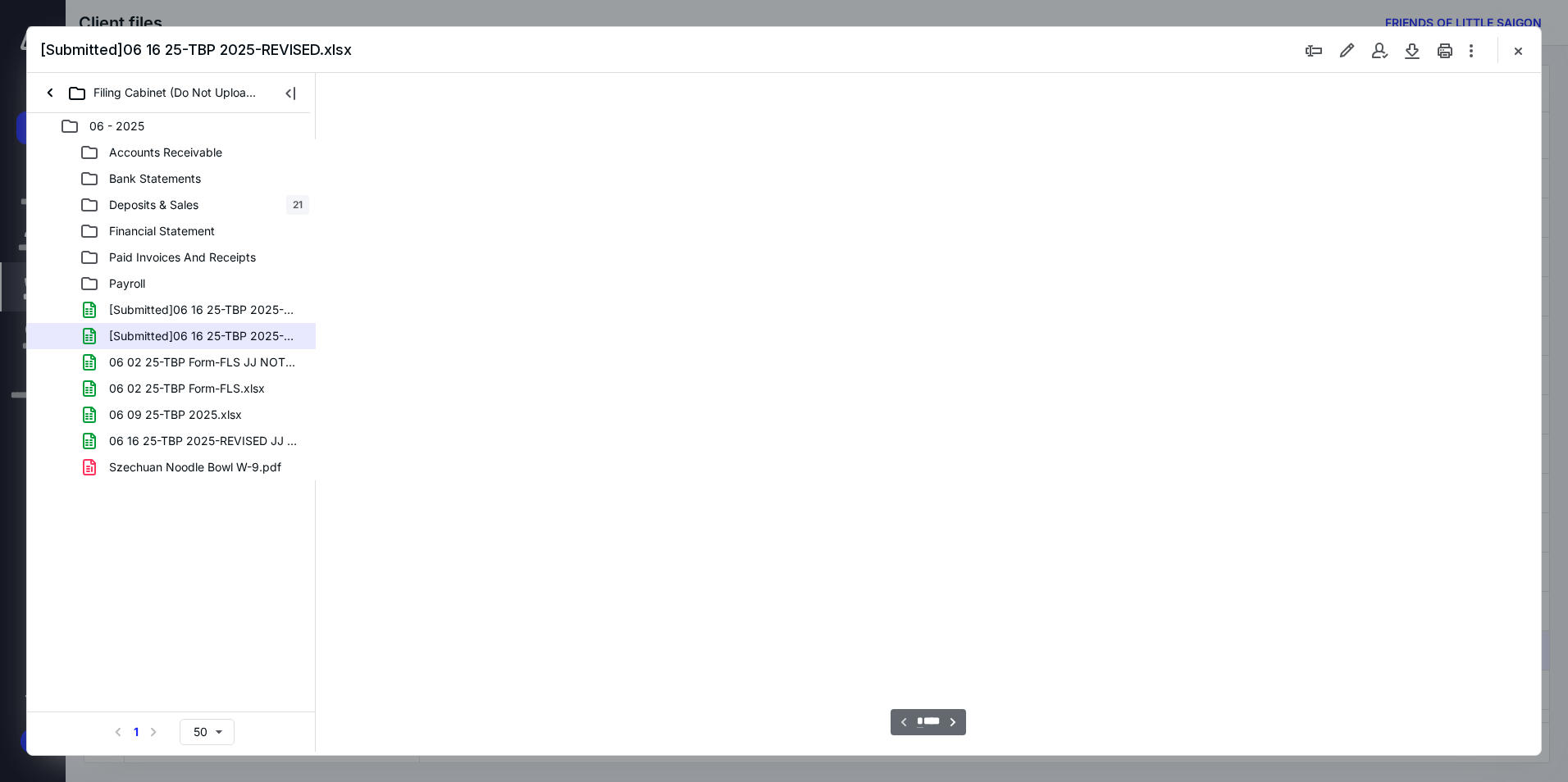 scroll, scrollTop: 64, scrollLeft: 0, axis: vertical 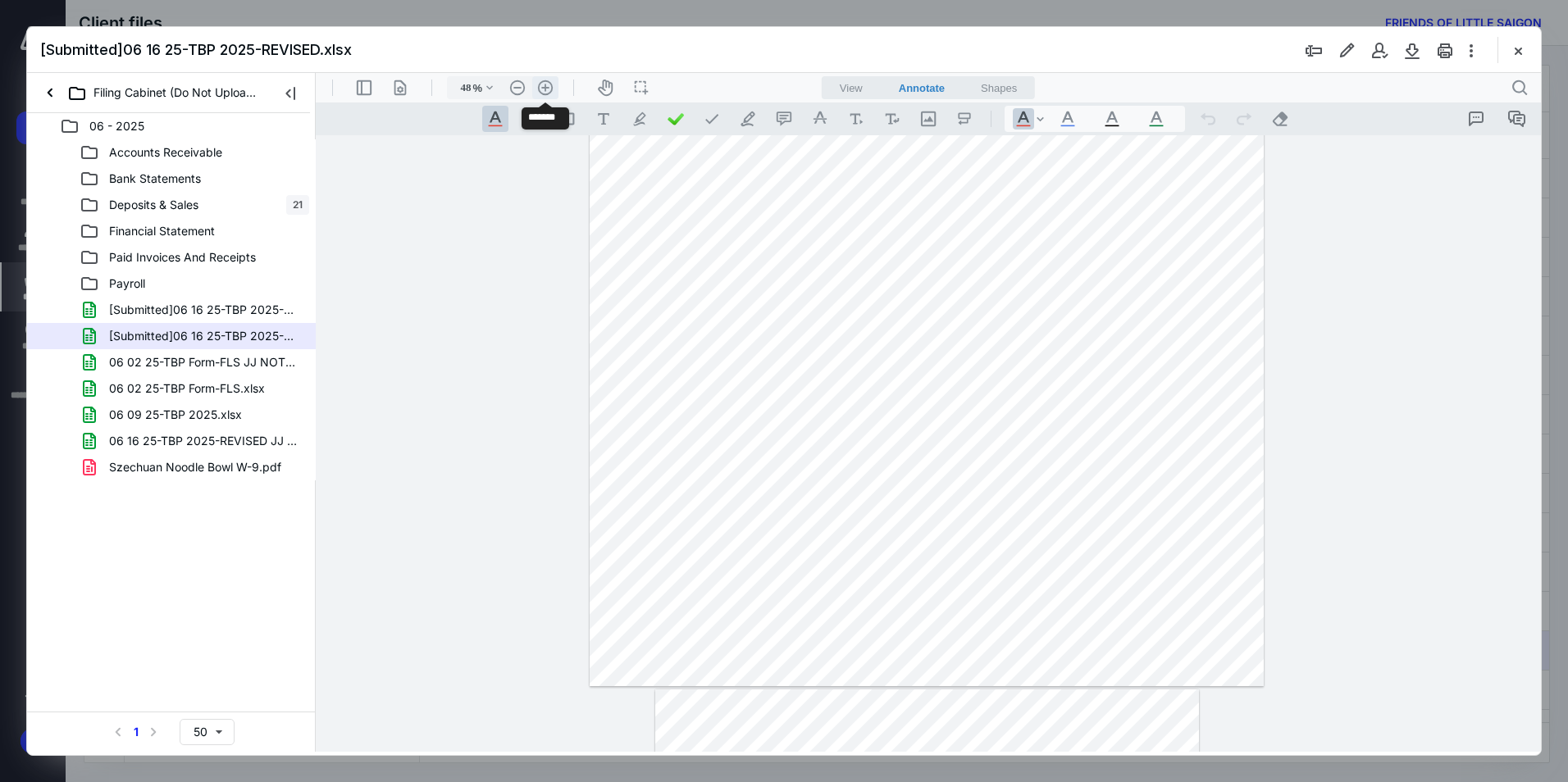 click on ".cls-1{fill:#abb0c4;} icon - header - zoom - in - line" at bounding box center [545, 88] 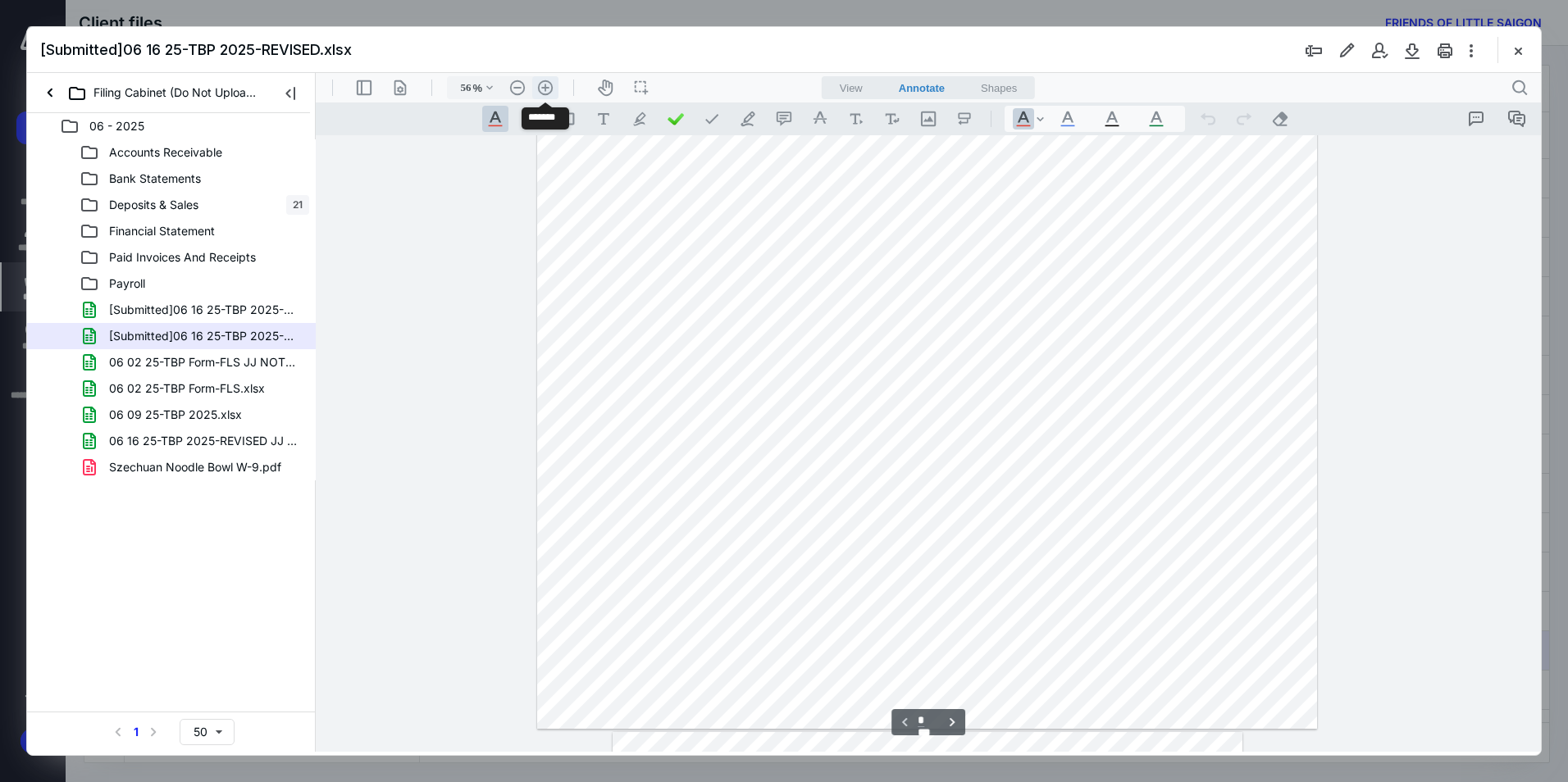 click on ".cls-1{fill:#abb0c4;} icon - header - zoom - in - line" at bounding box center [545, 88] 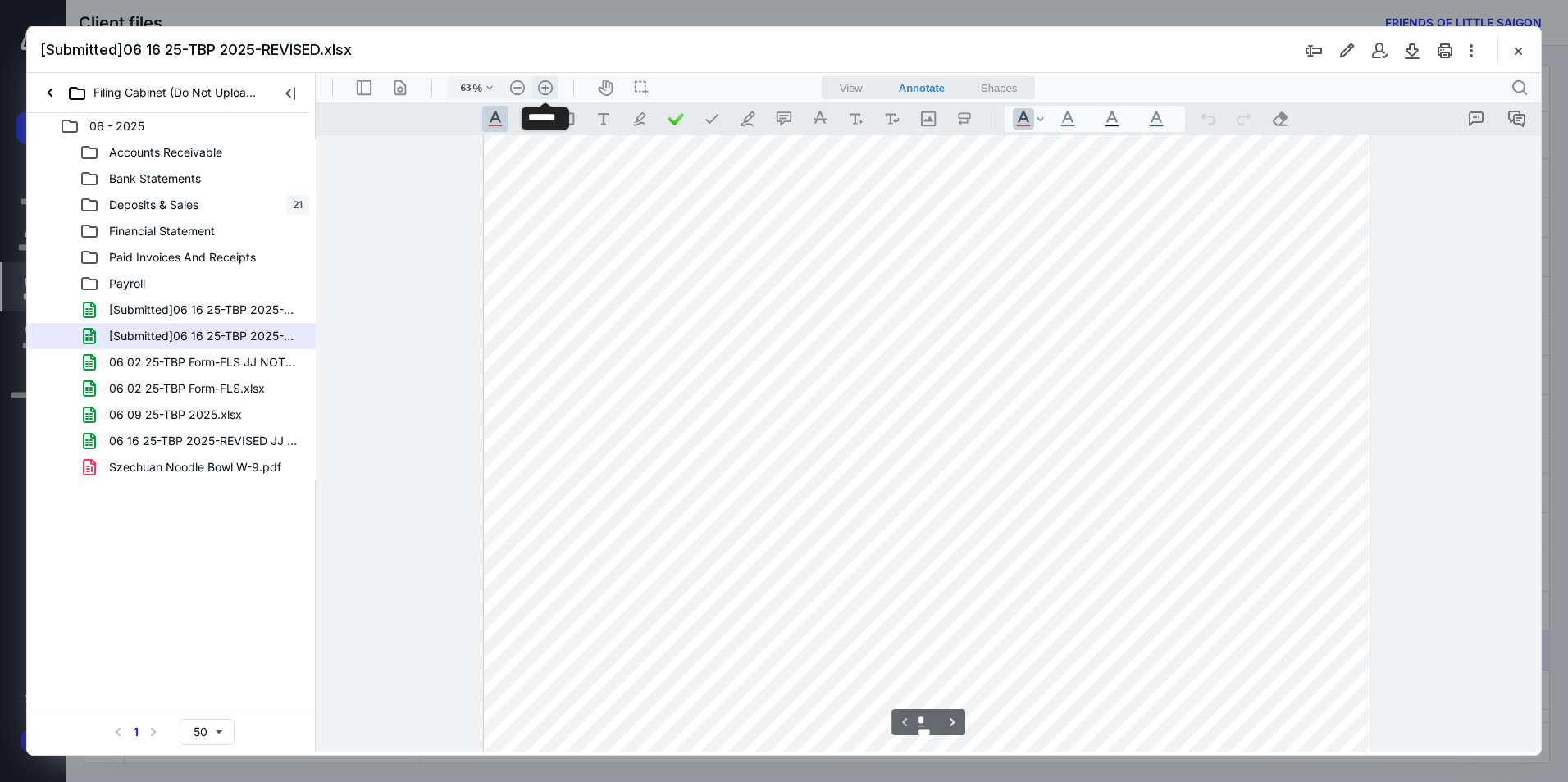 click on ".cls-1{fill:#abb0c4;} icon - header - zoom - in - line" at bounding box center [545, 88] 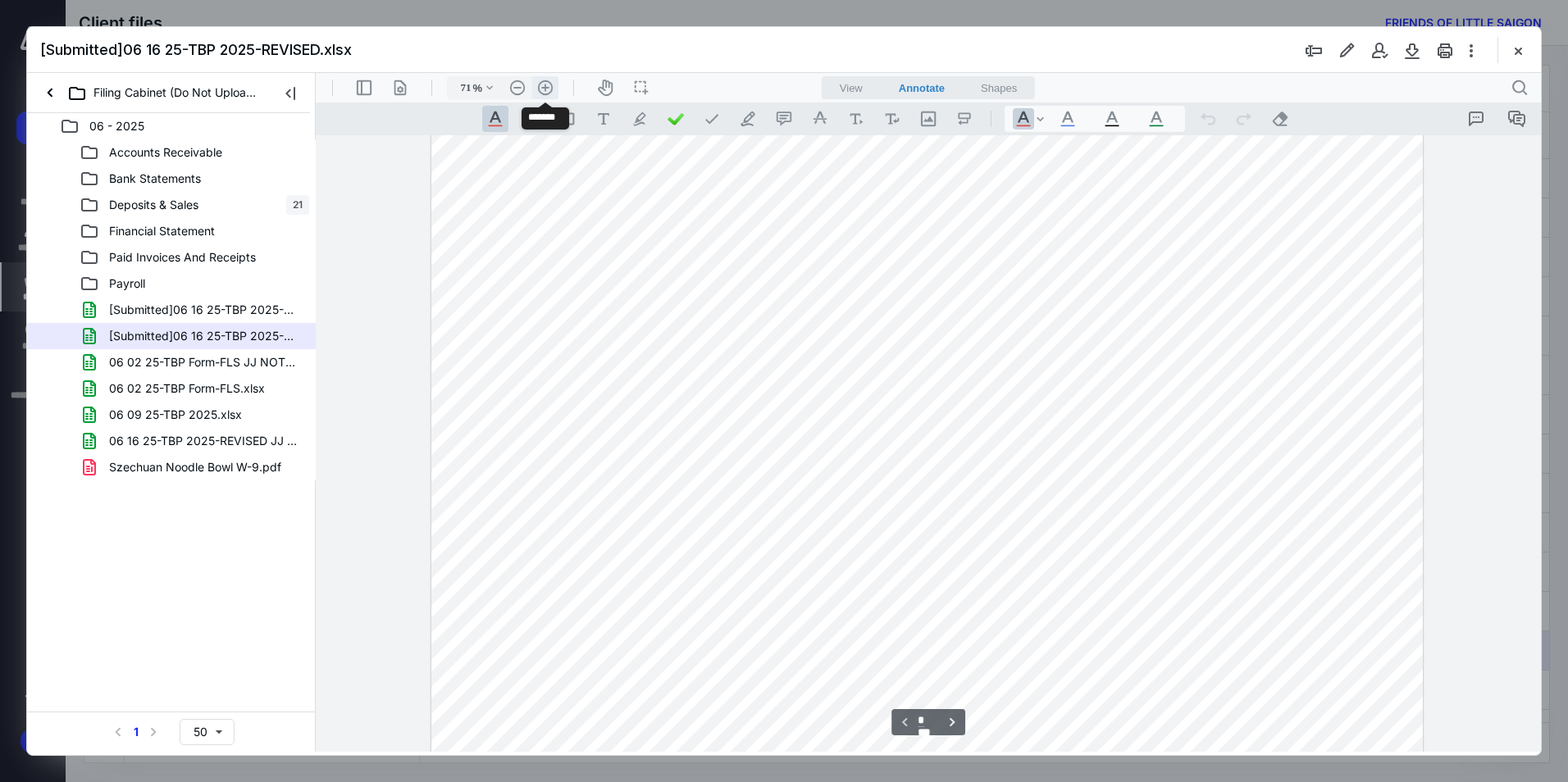 click on ".cls-1{fill:#abb0c4;} icon - header - zoom - in - line" at bounding box center (545, 88) 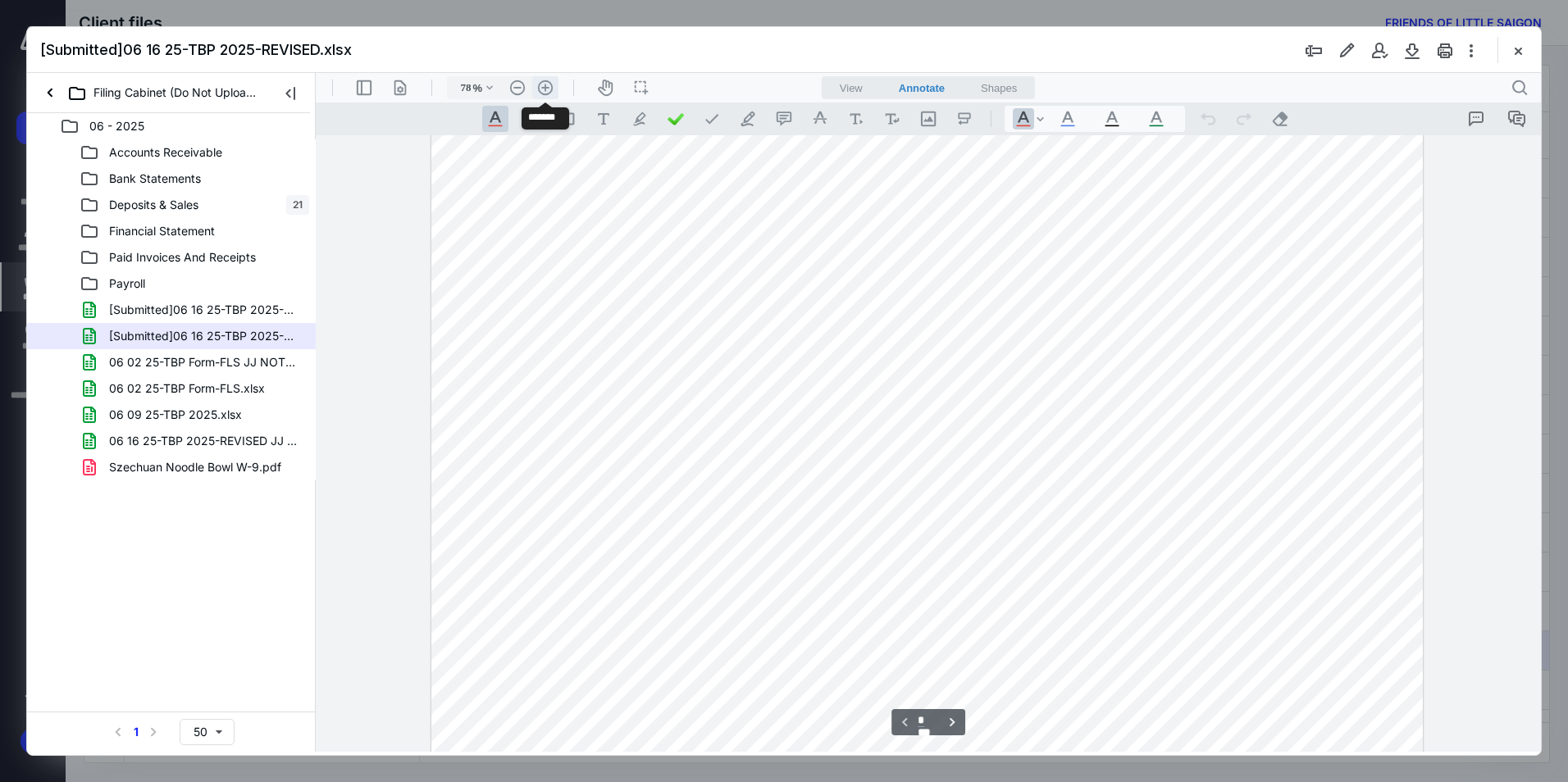 click on ".cls-1{fill:#abb0c4;} icon - header - zoom - in - line" at bounding box center (545, 88) 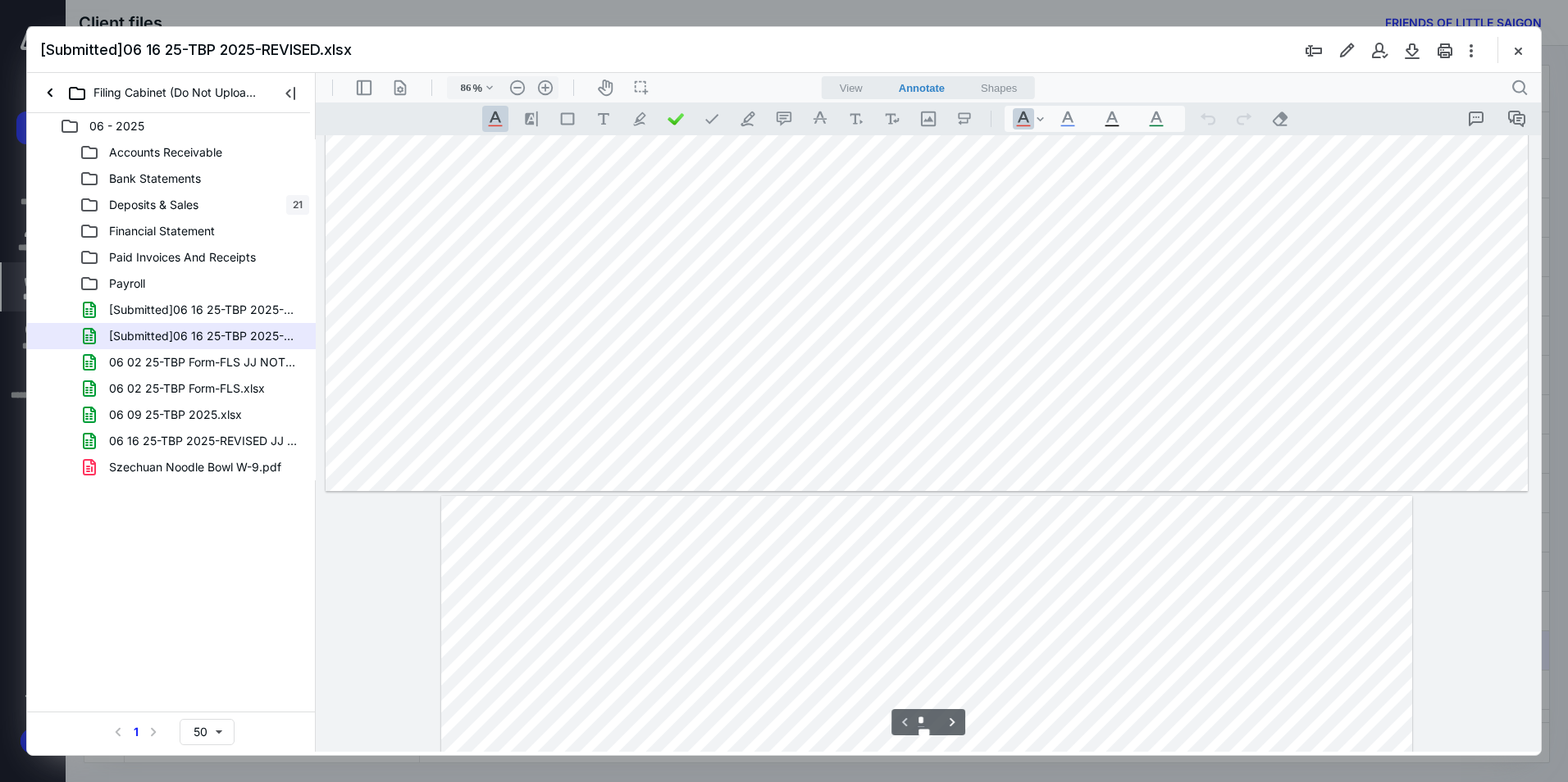 type on "*" 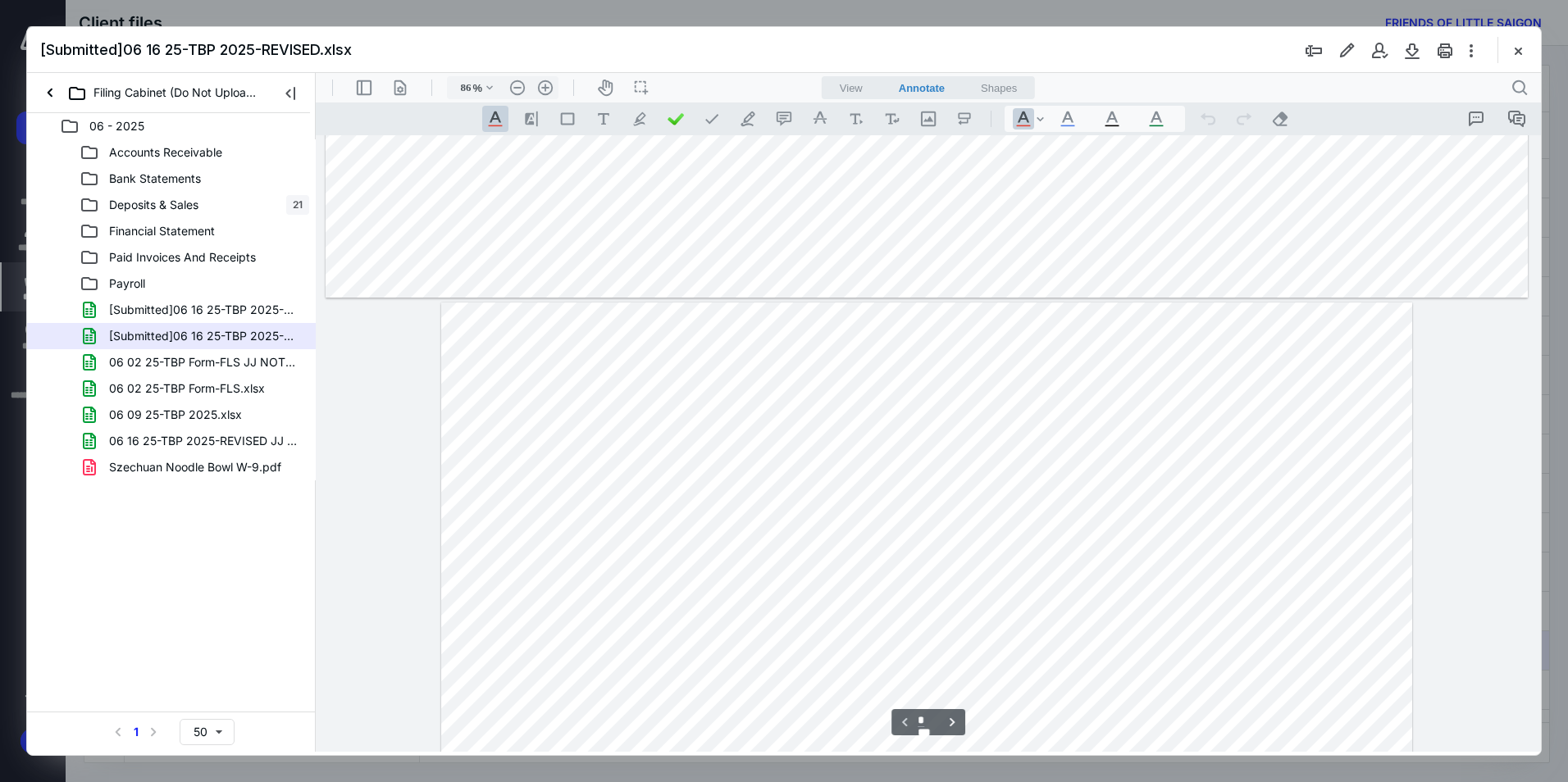 scroll, scrollTop: 1150, scrollLeft: 0, axis: vertical 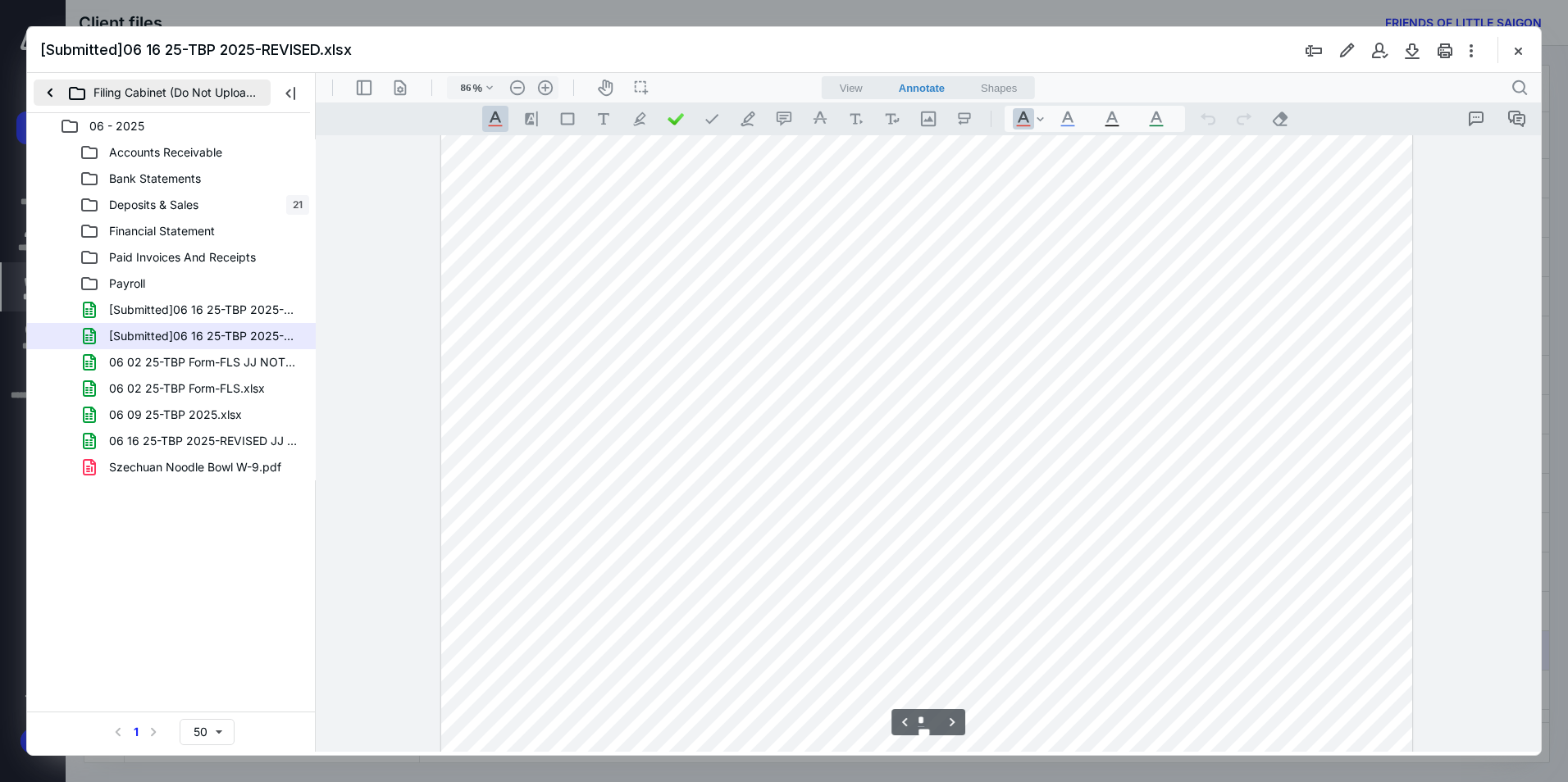 click on "Filing Cabinet (Do Not Upload Here)" at bounding box center [152, 93] 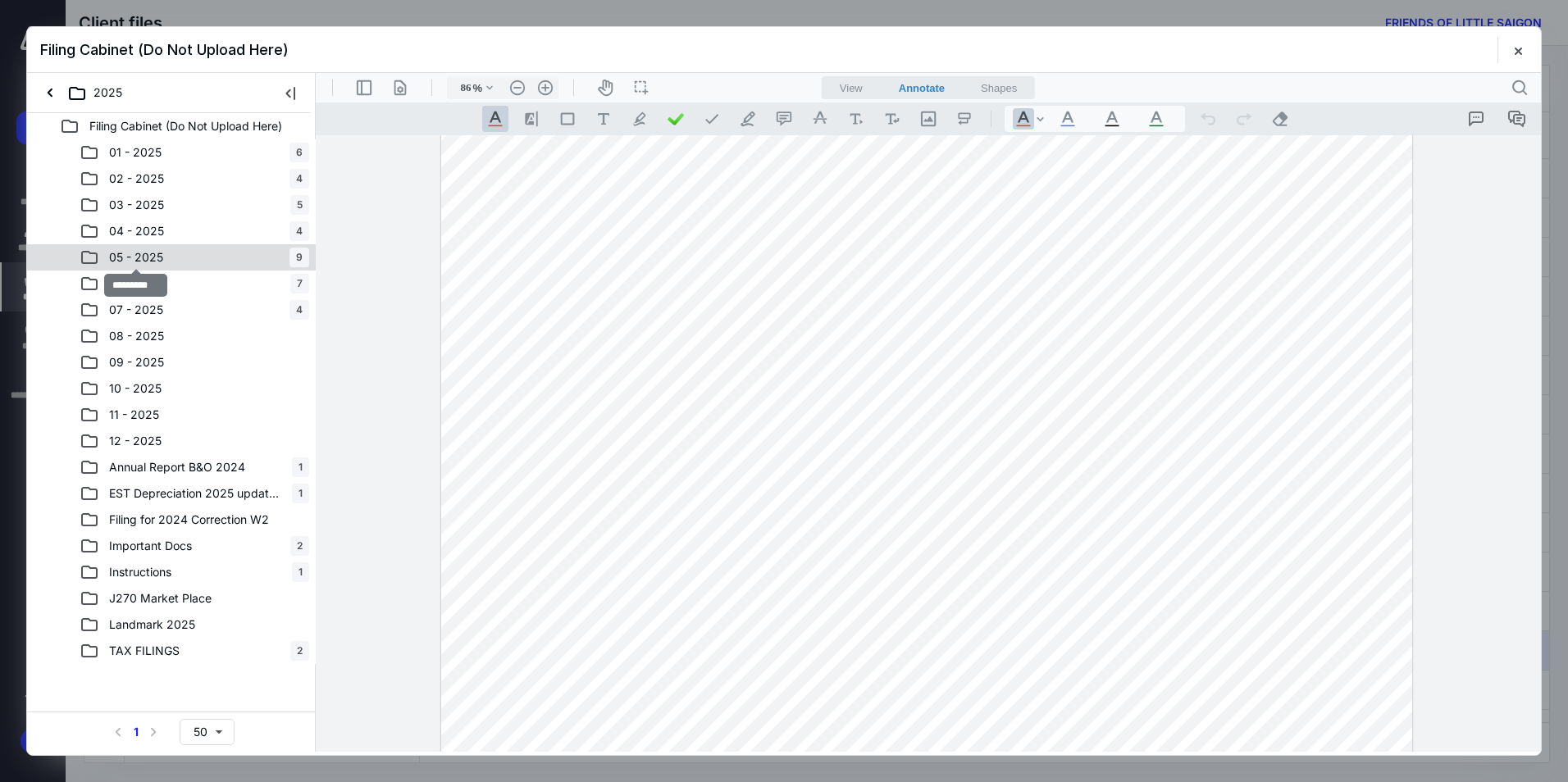 click on "05 - 2025" at bounding box center [136, 257] 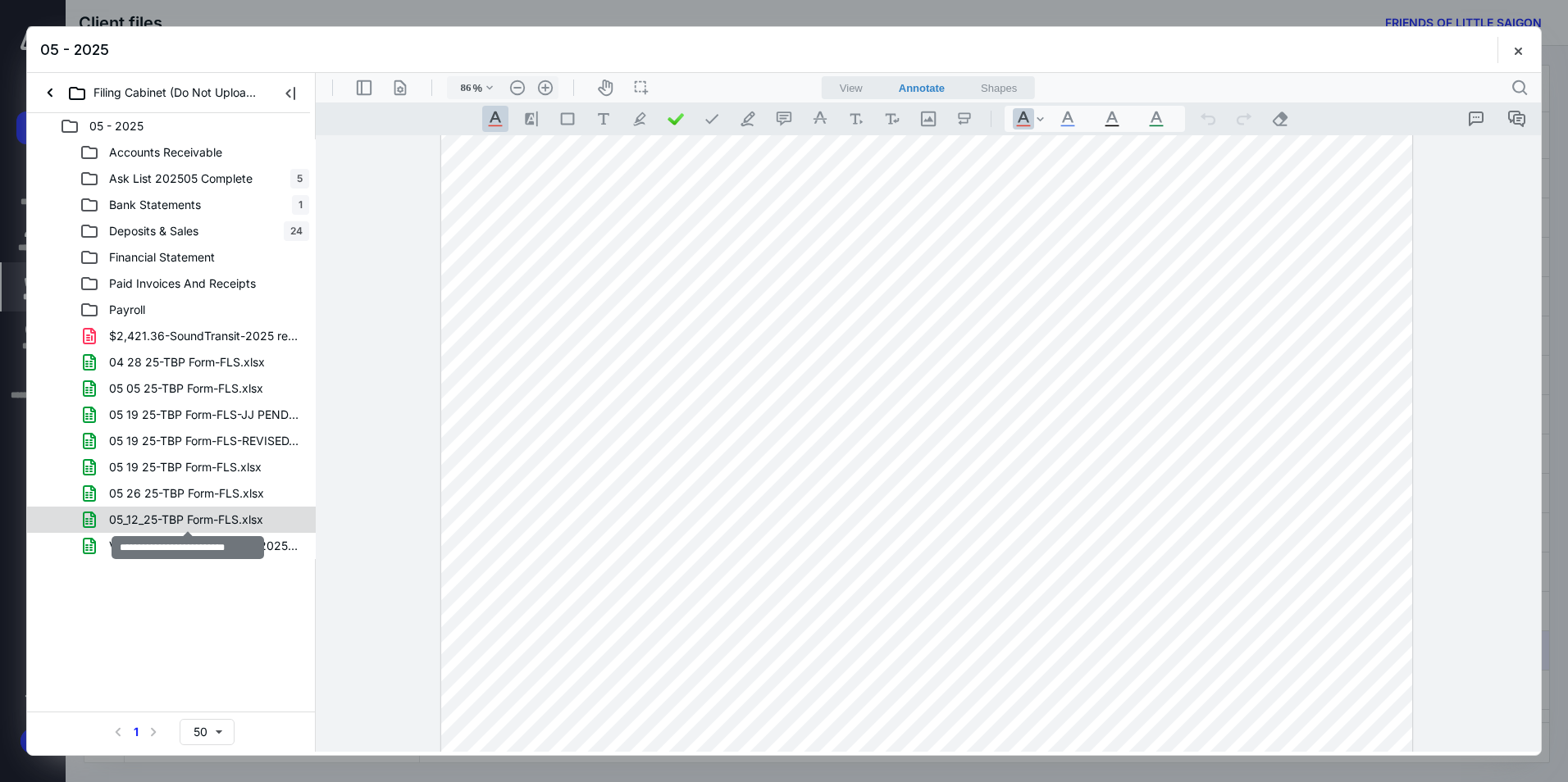 click on "05_12_25-TBP Form-FLS.xlsx" at bounding box center (186, 520) 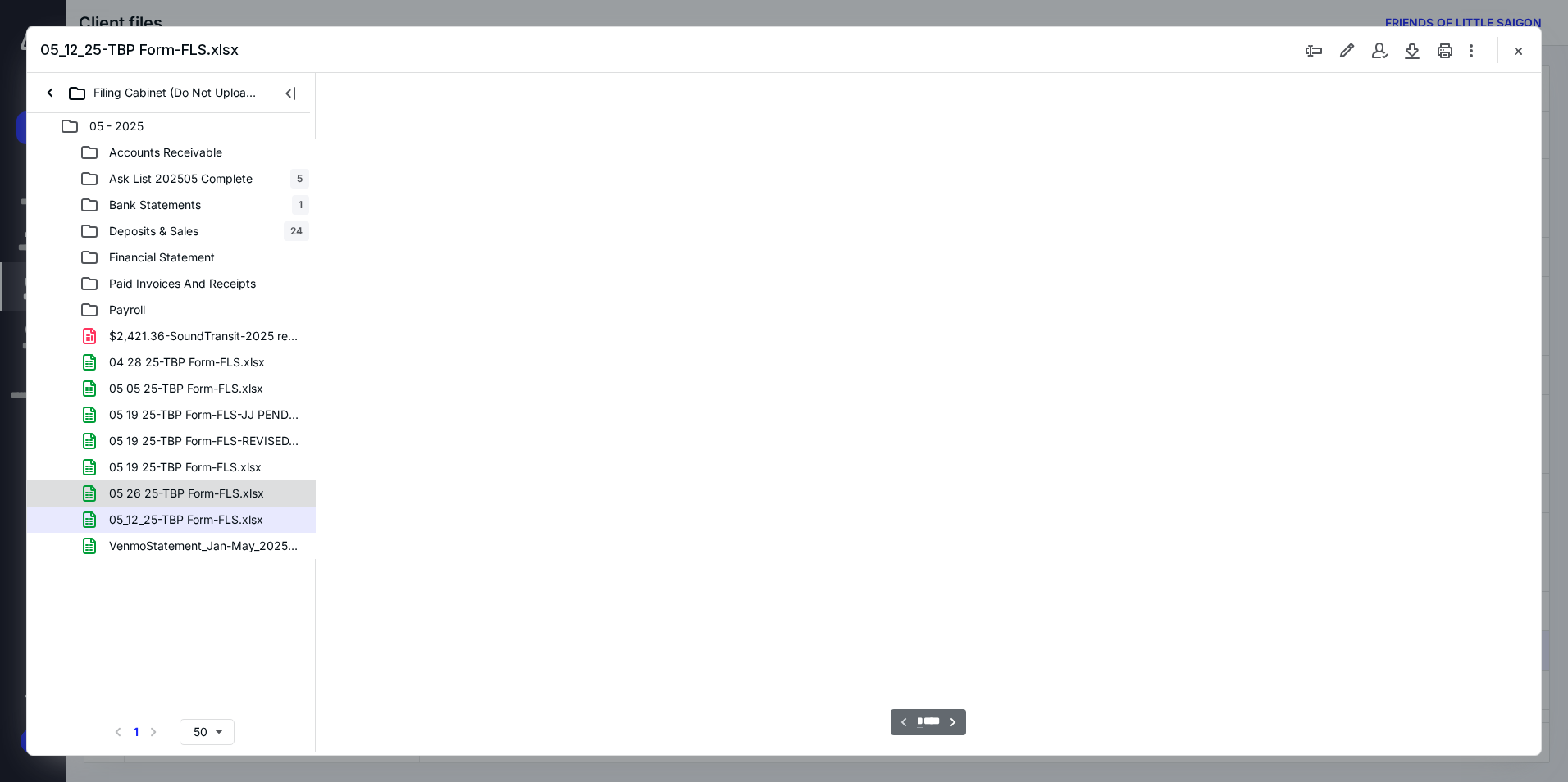 scroll, scrollTop: 63, scrollLeft: 0, axis: vertical 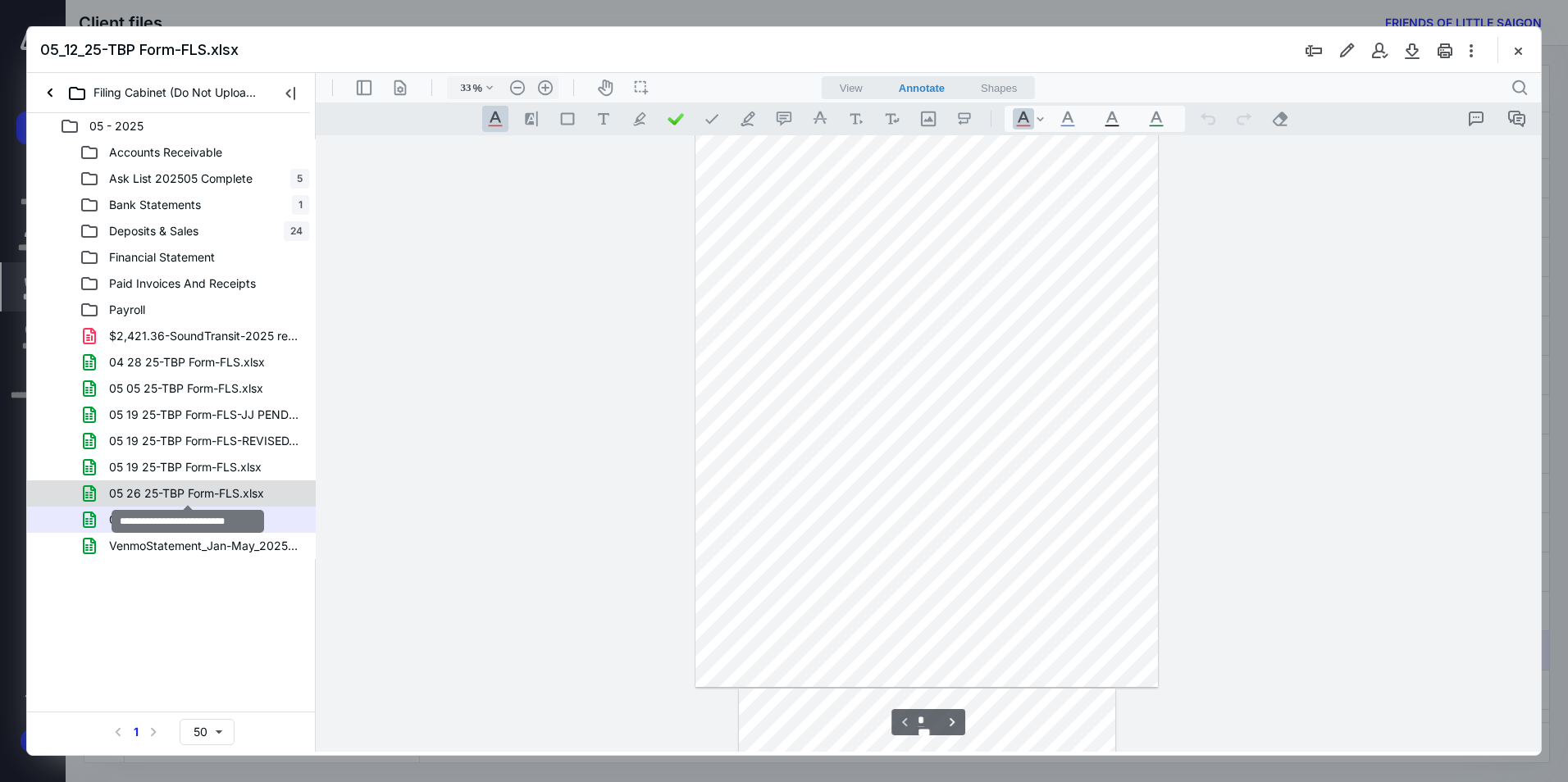 click on "05 26 25-TBP Form-FLS.xlsx" at bounding box center [186, 493] 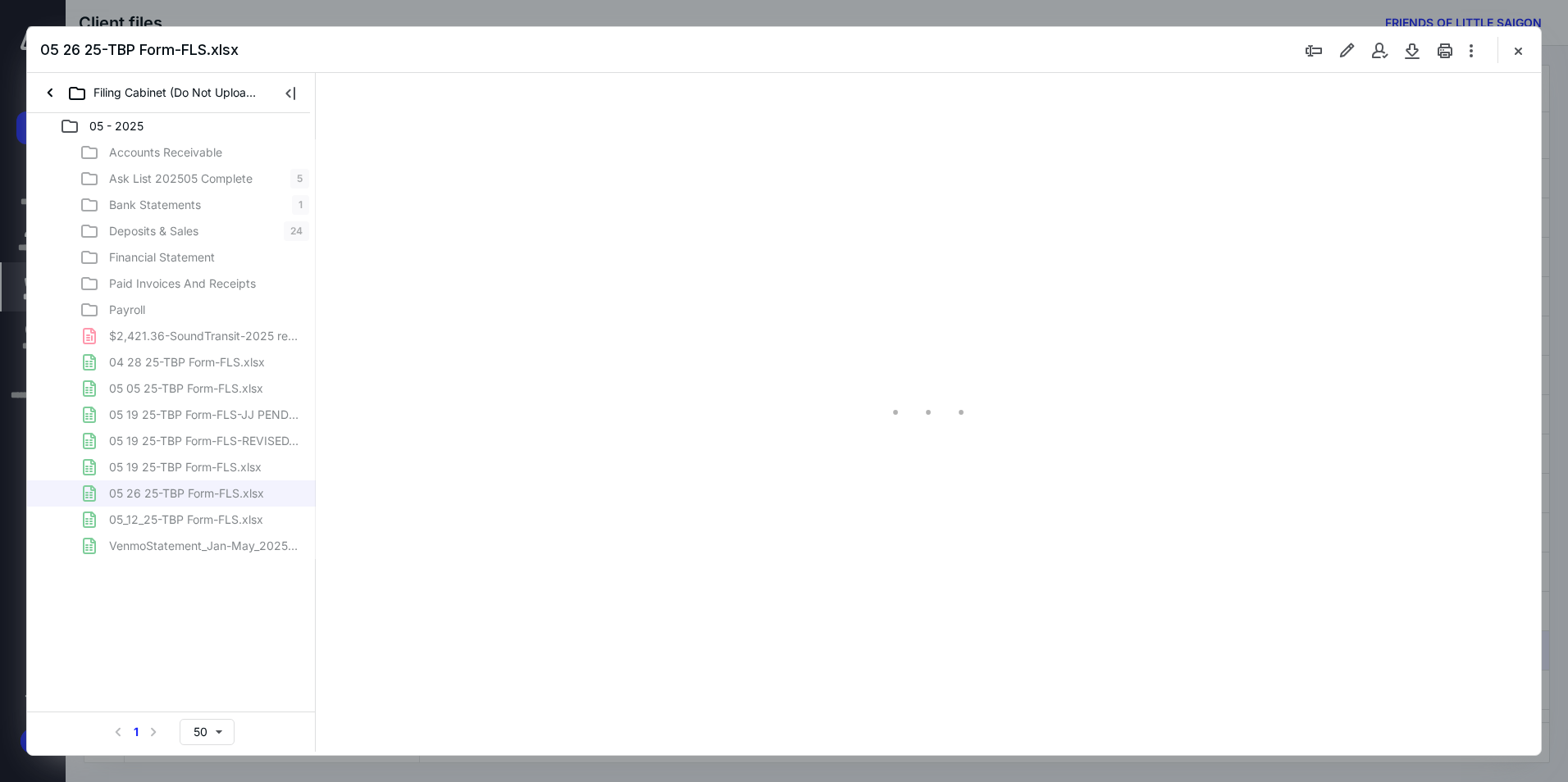scroll, scrollTop: 63, scrollLeft: 0, axis: vertical 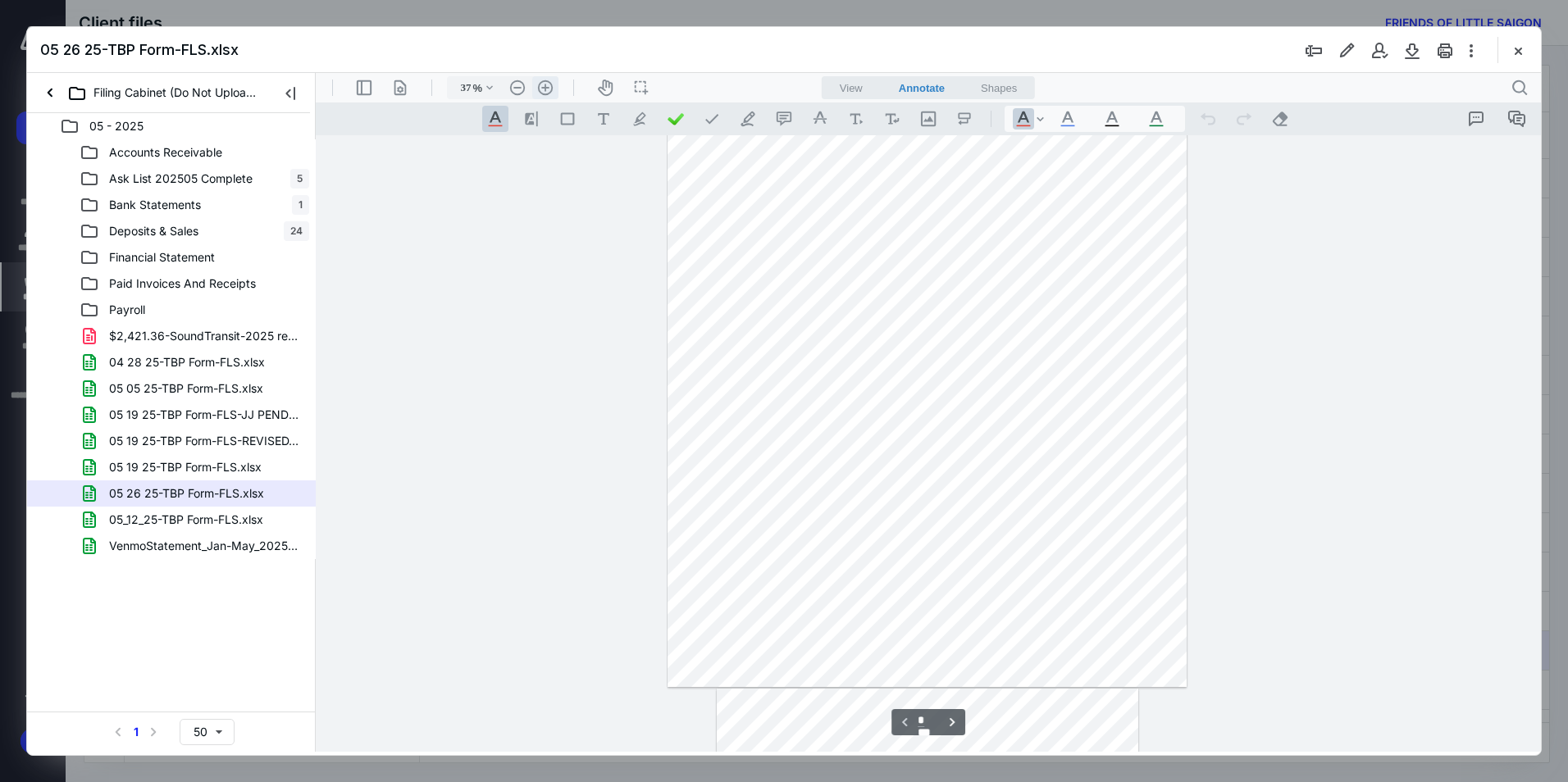 click on ".cls-1{fill:#abb0c4;} icon - header - zoom - in - line" at bounding box center (545, 88) 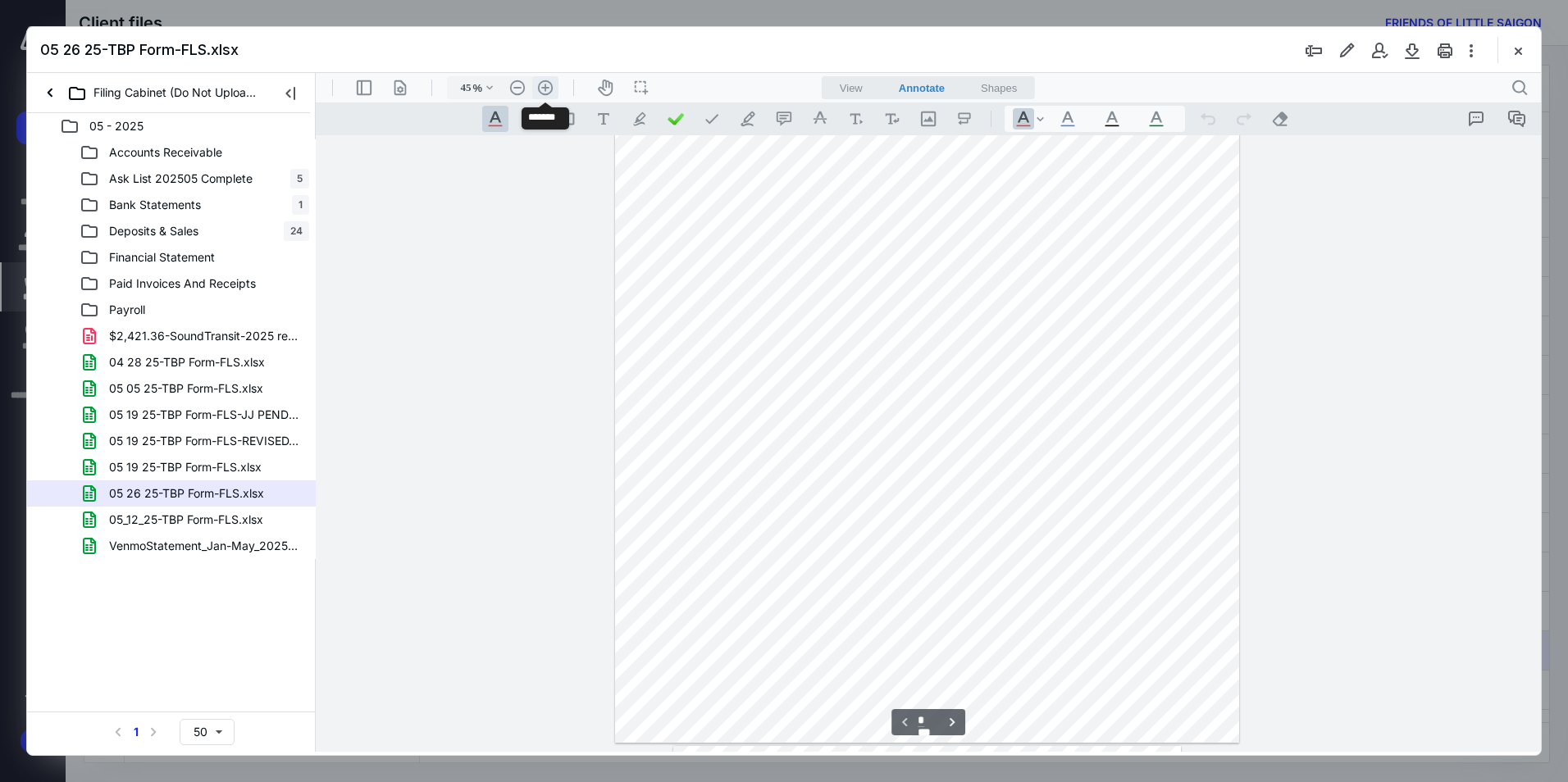 click on ".cls-1{fill:#abb0c4;} icon - header - zoom - in - line" at bounding box center (545, 88) 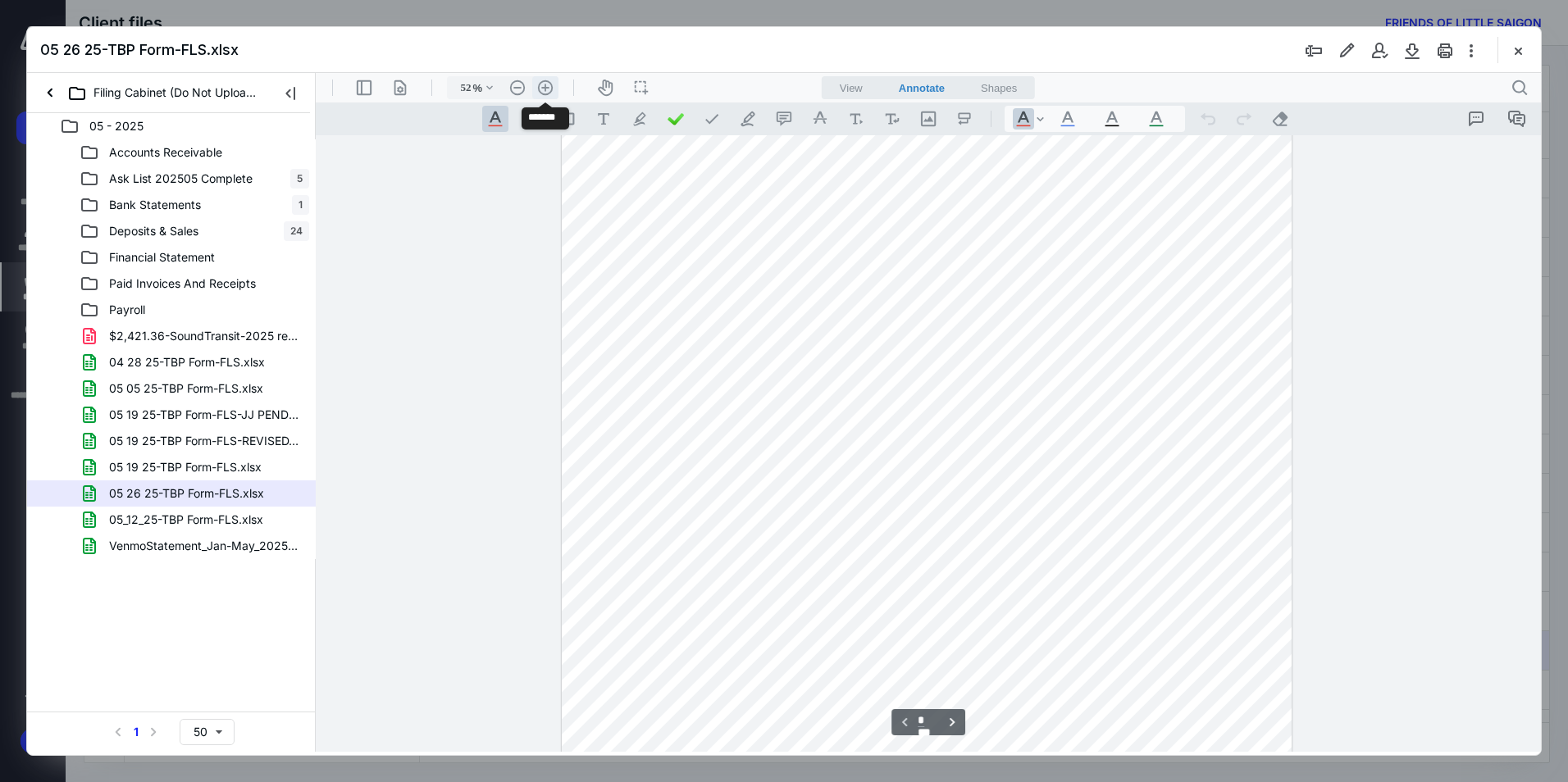 click on ".cls-1{fill:#abb0c4;} icon - header - zoom - in - line" at bounding box center (545, 88) 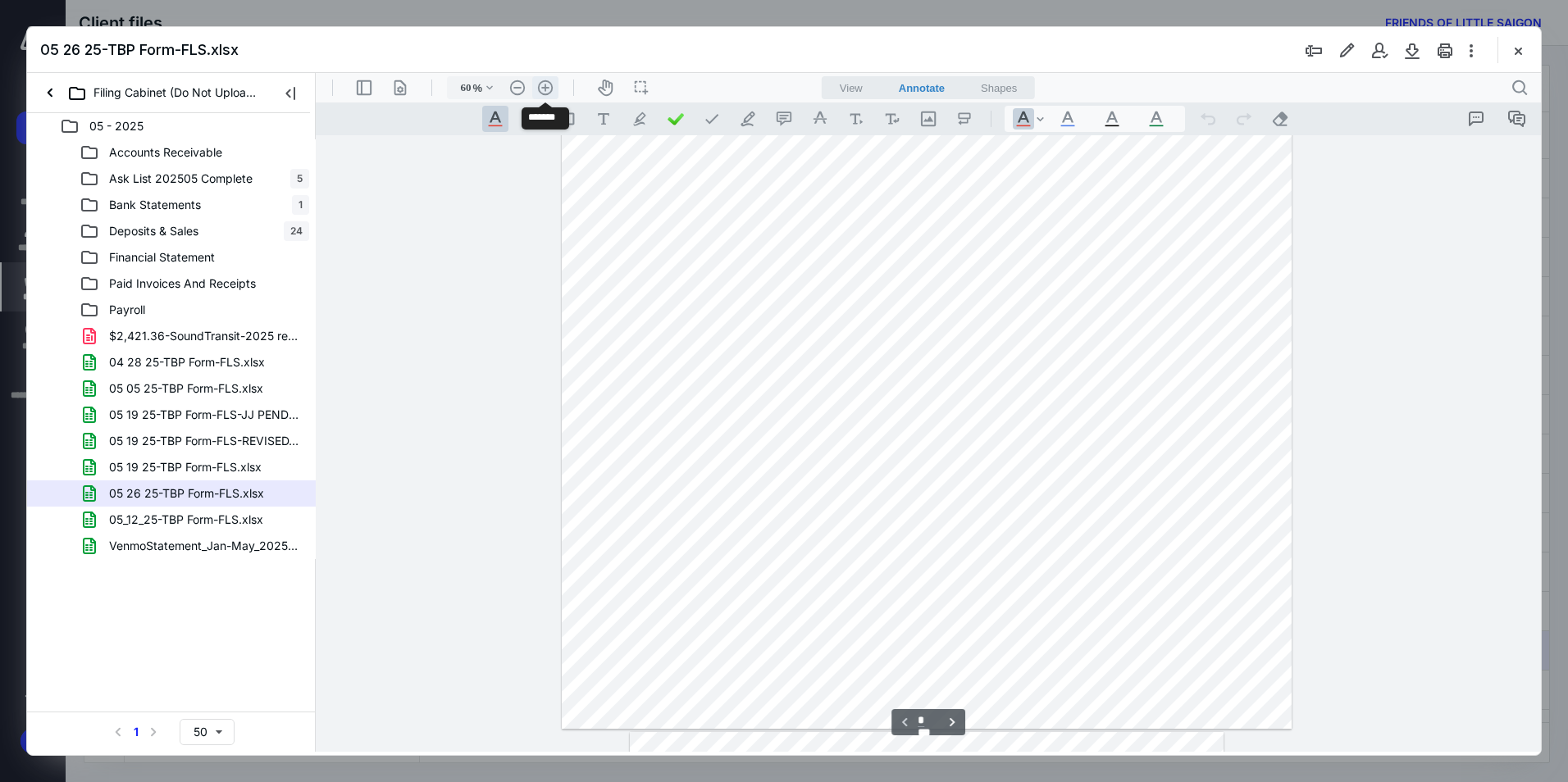 click on ".cls-1{fill:#abb0c4;} icon - header - zoom - in - line" at bounding box center [545, 88] 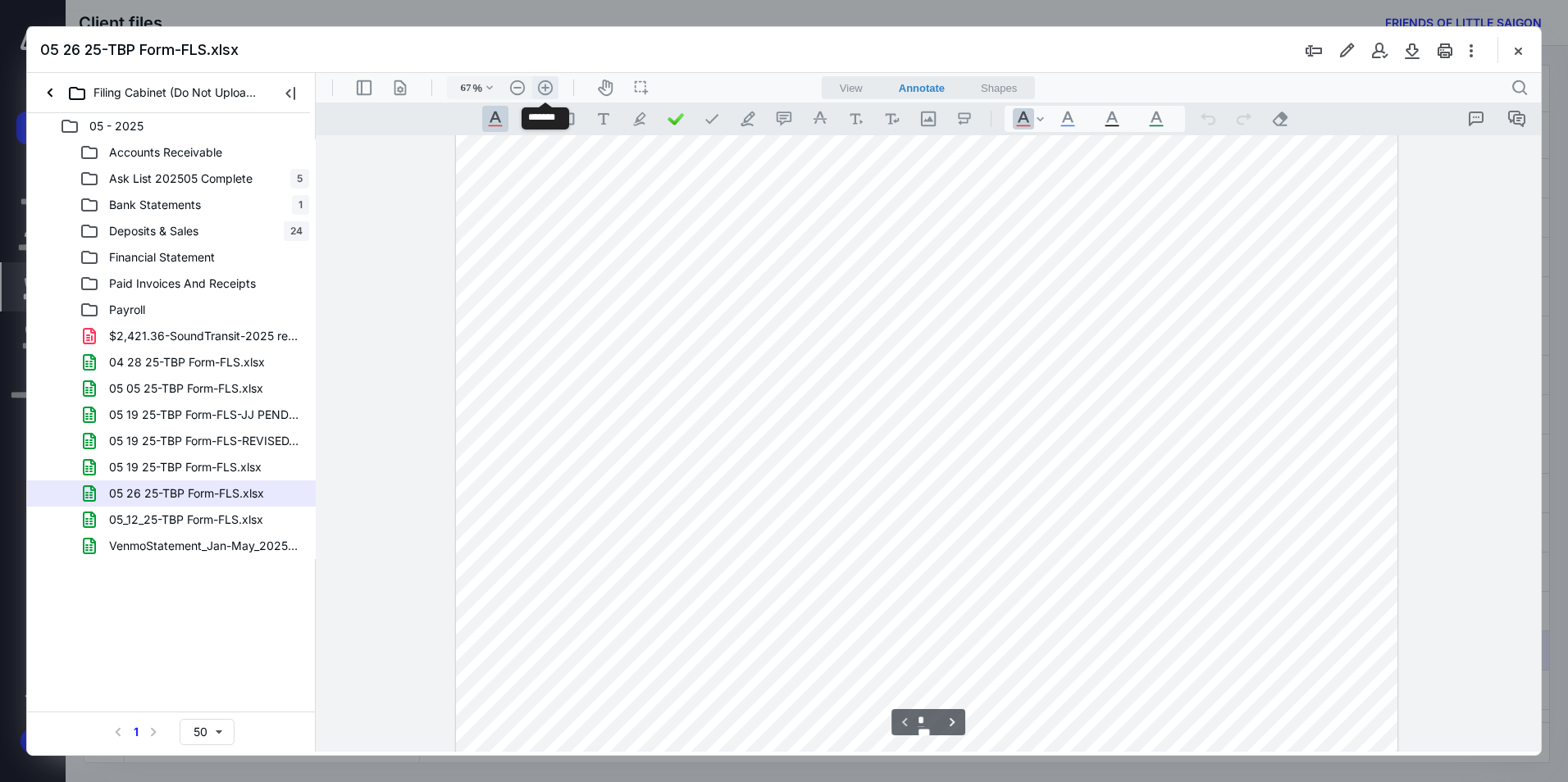 click on ".cls-1{fill:#abb0c4;} icon - header - zoom - in - line" at bounding box center [545, 88] 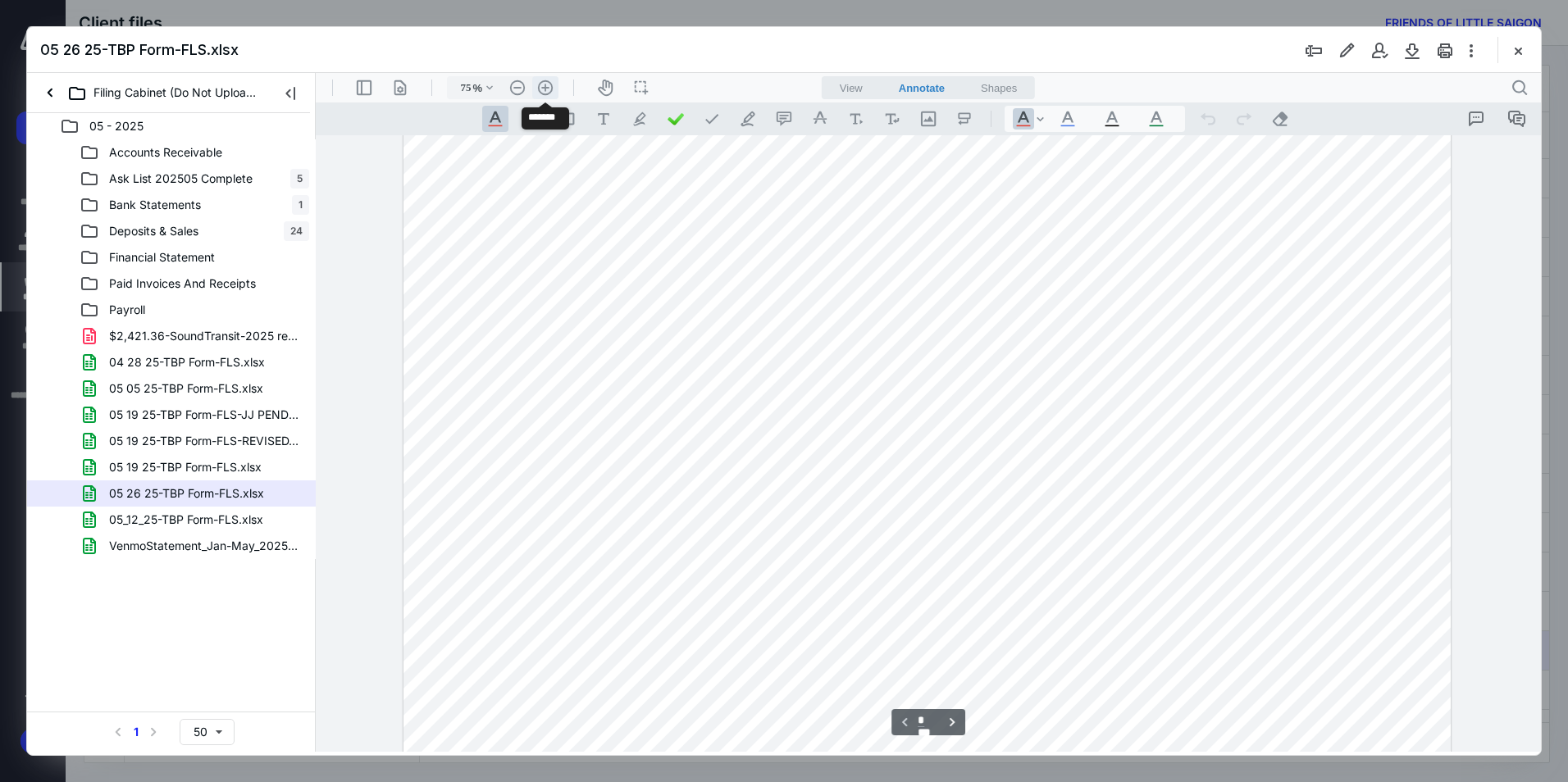 click on ".cls-1{fill:#abb0c4;} icon - header - zoom - in - line" at bounding box center (545, 88) 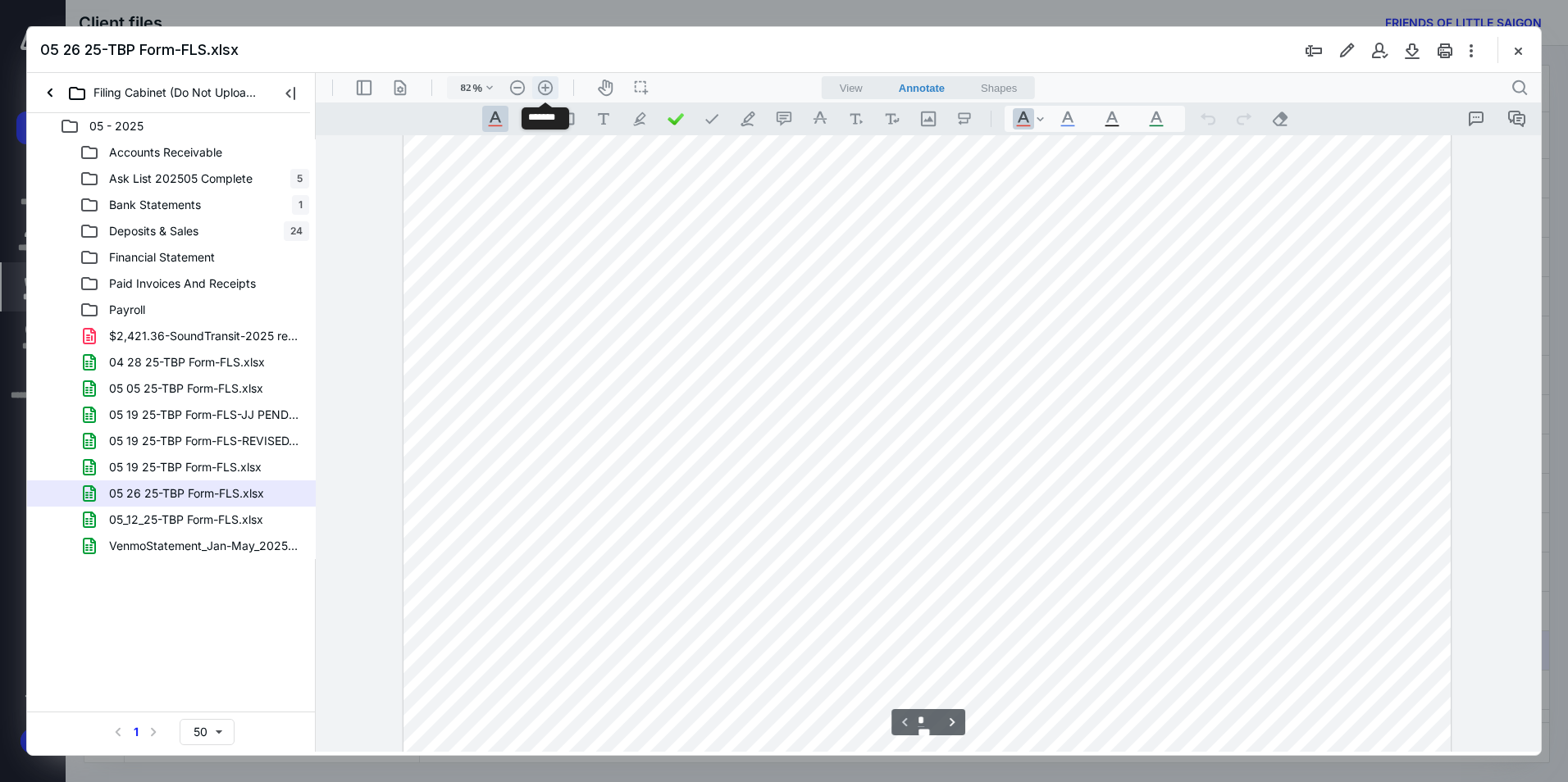 scroll, scrollTop: 481, scrollLeft: 0, axis: vertical 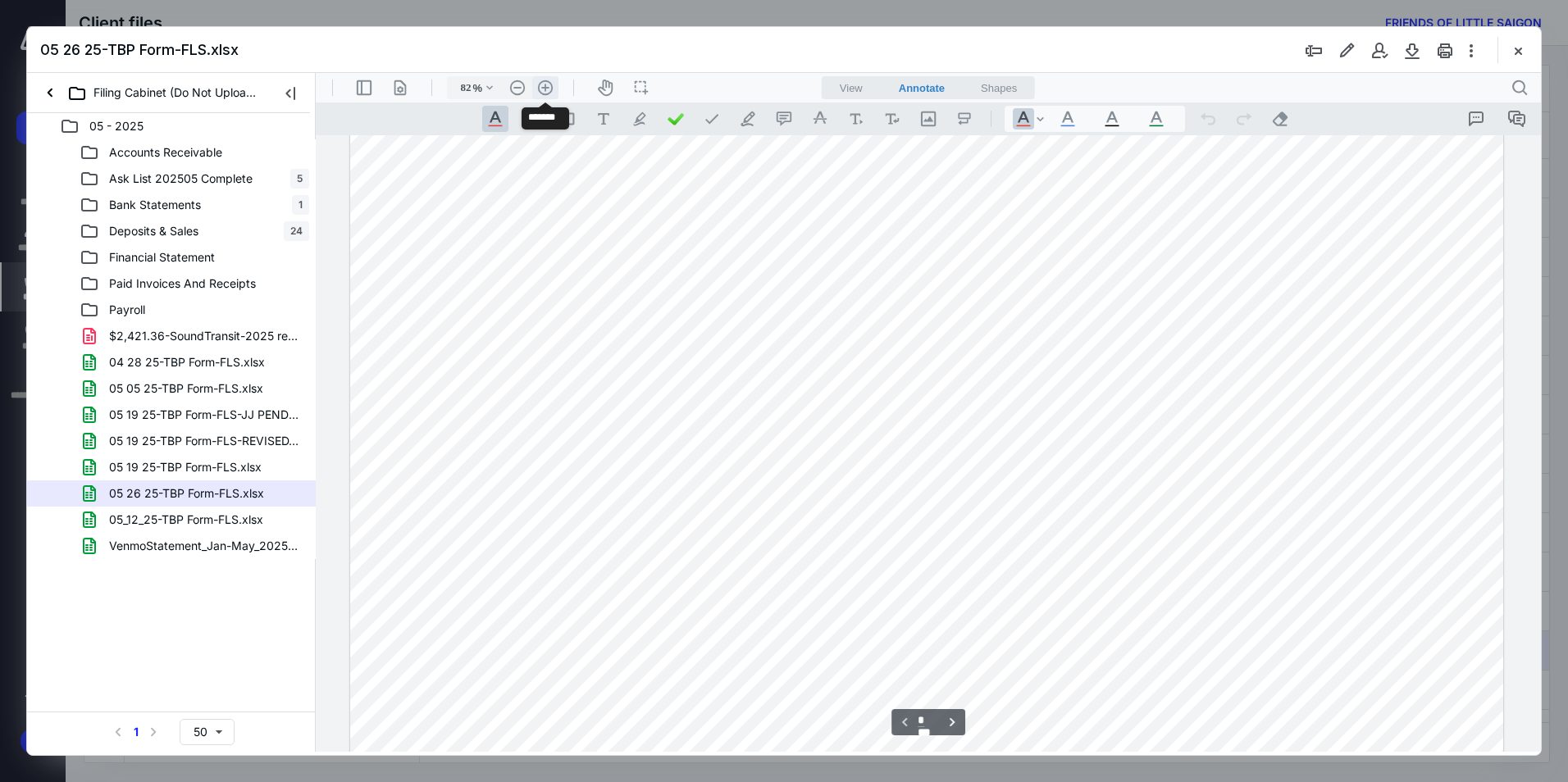 click on ".cls-1{fill:#abb0c4;} icon - header - zoom - in - line" at bounding box center (545, 88) 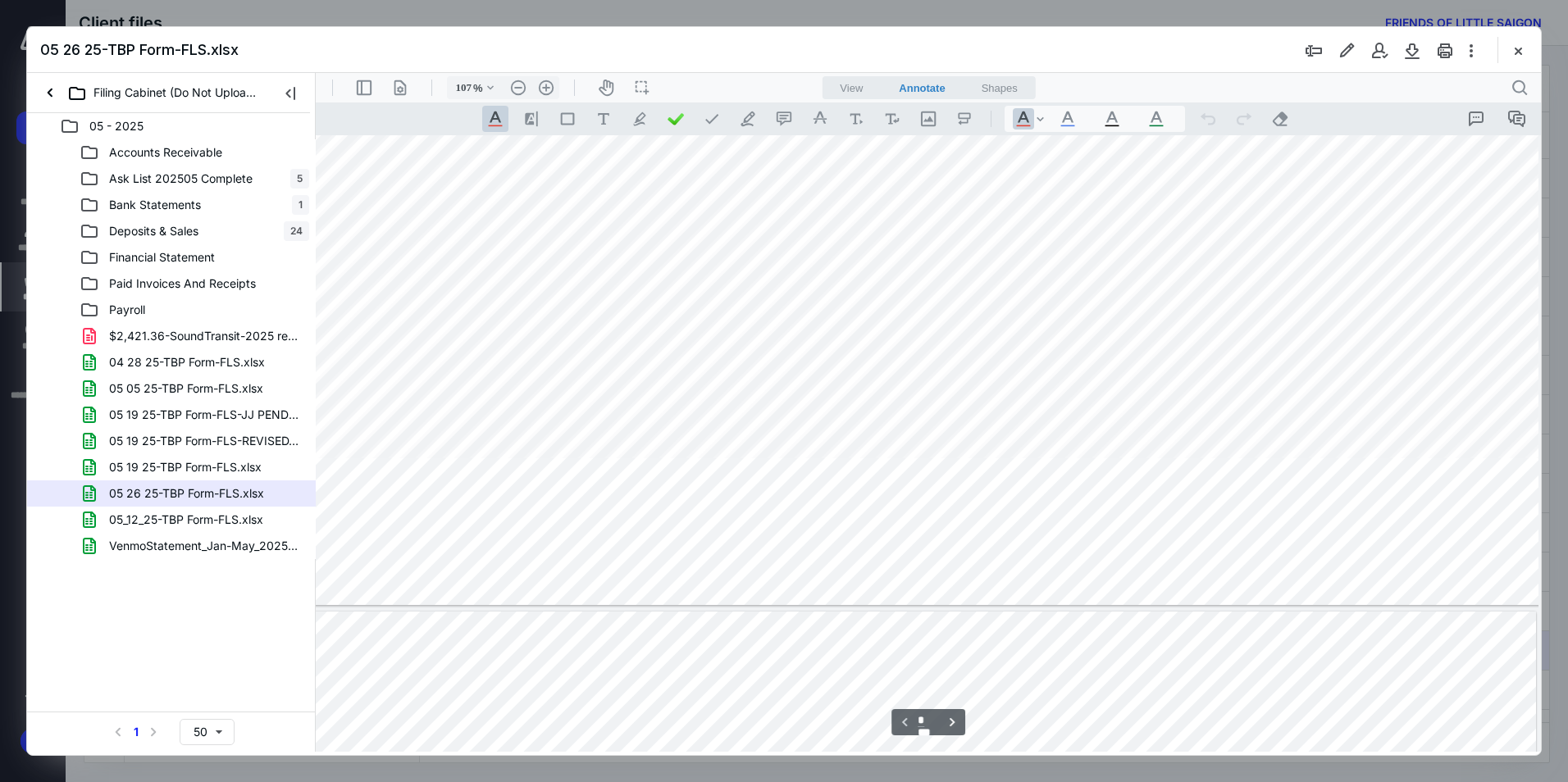 type on "*" 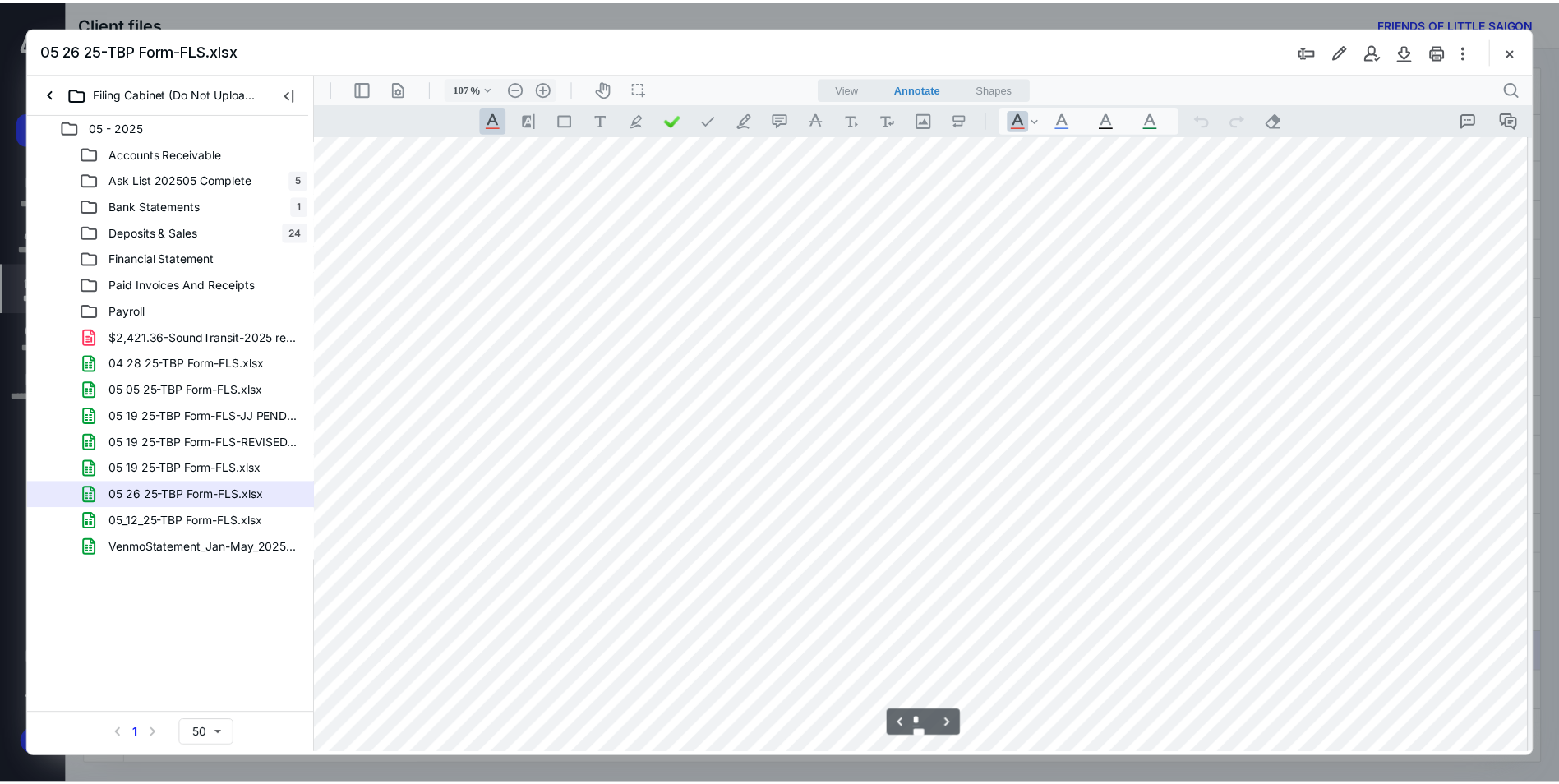scroll, scrollTop: 1865, scrollLeft: 149, axis: both 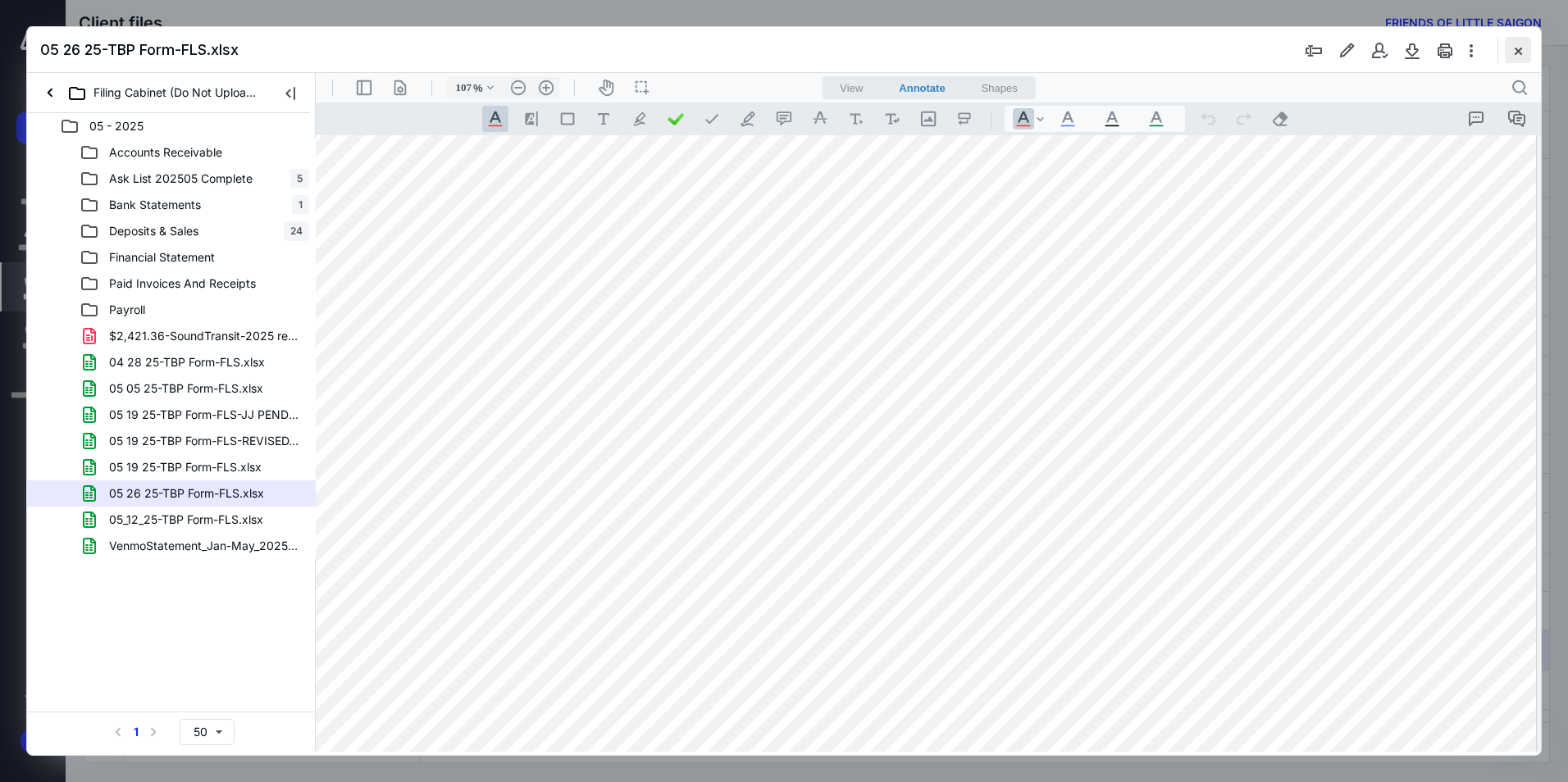 click at bounding box center (1518, 50) 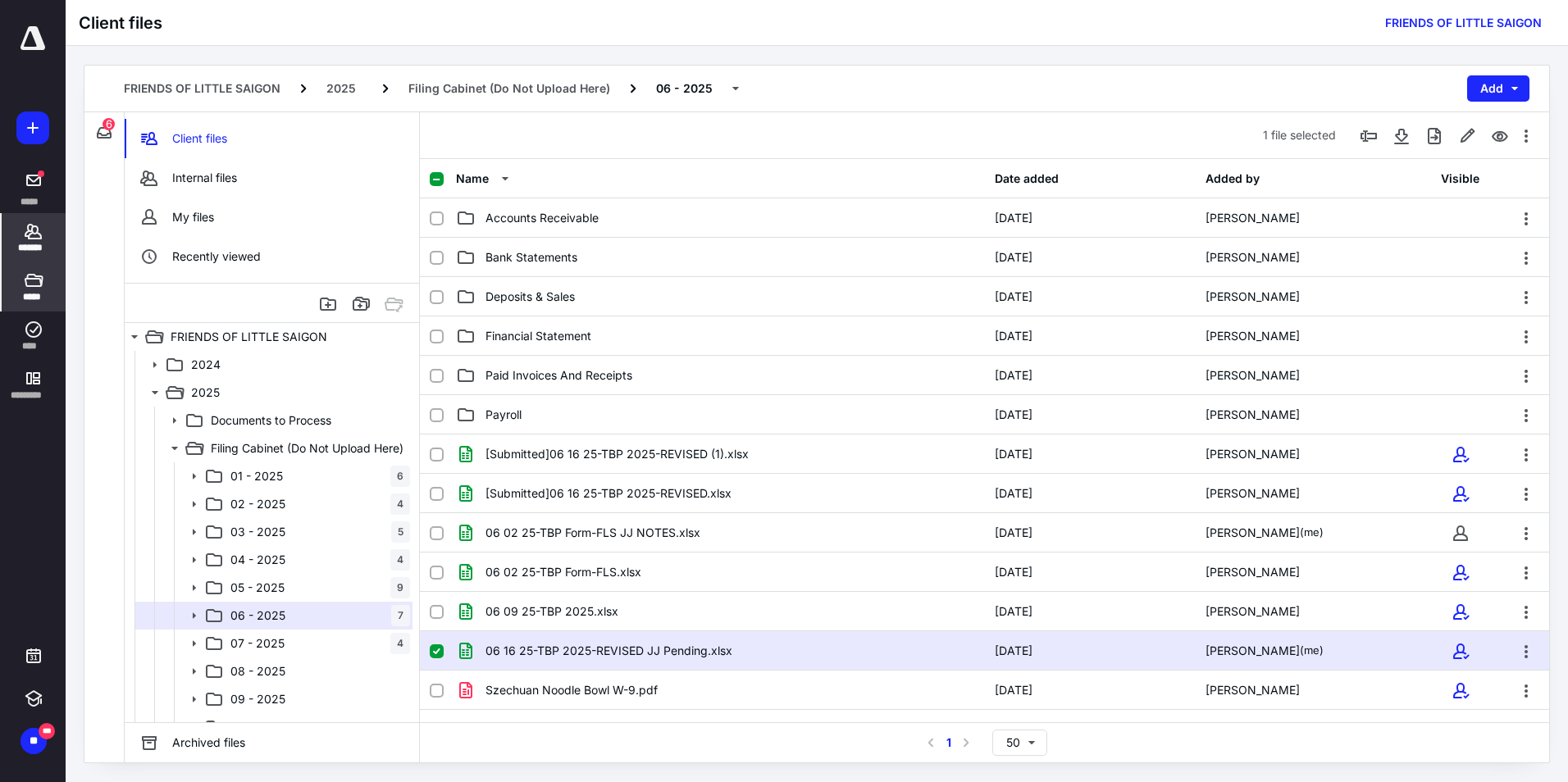 click on "*******" at bounding box center (34, 248) 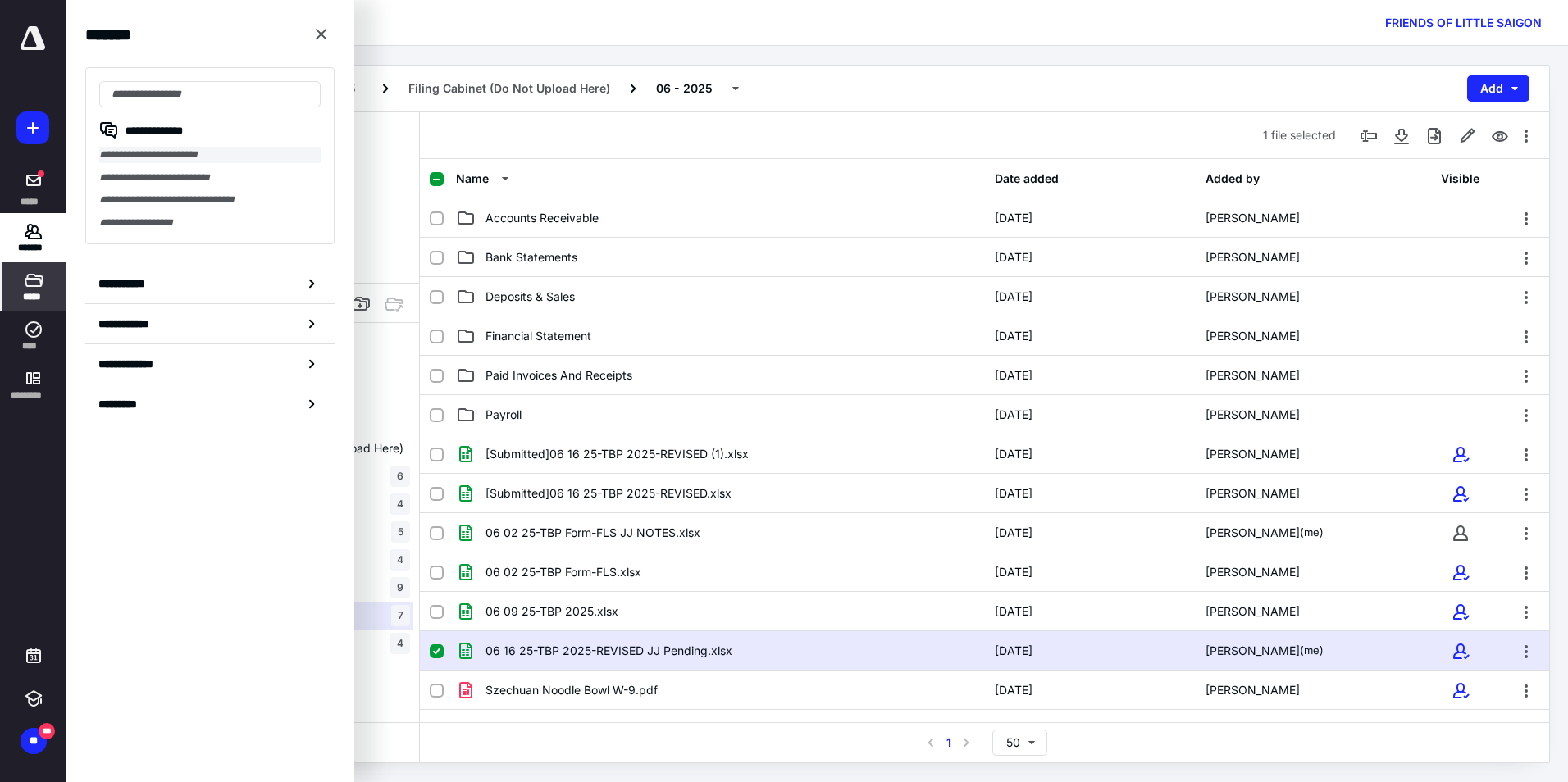 click on "**********" at bounding box center [210, 155] 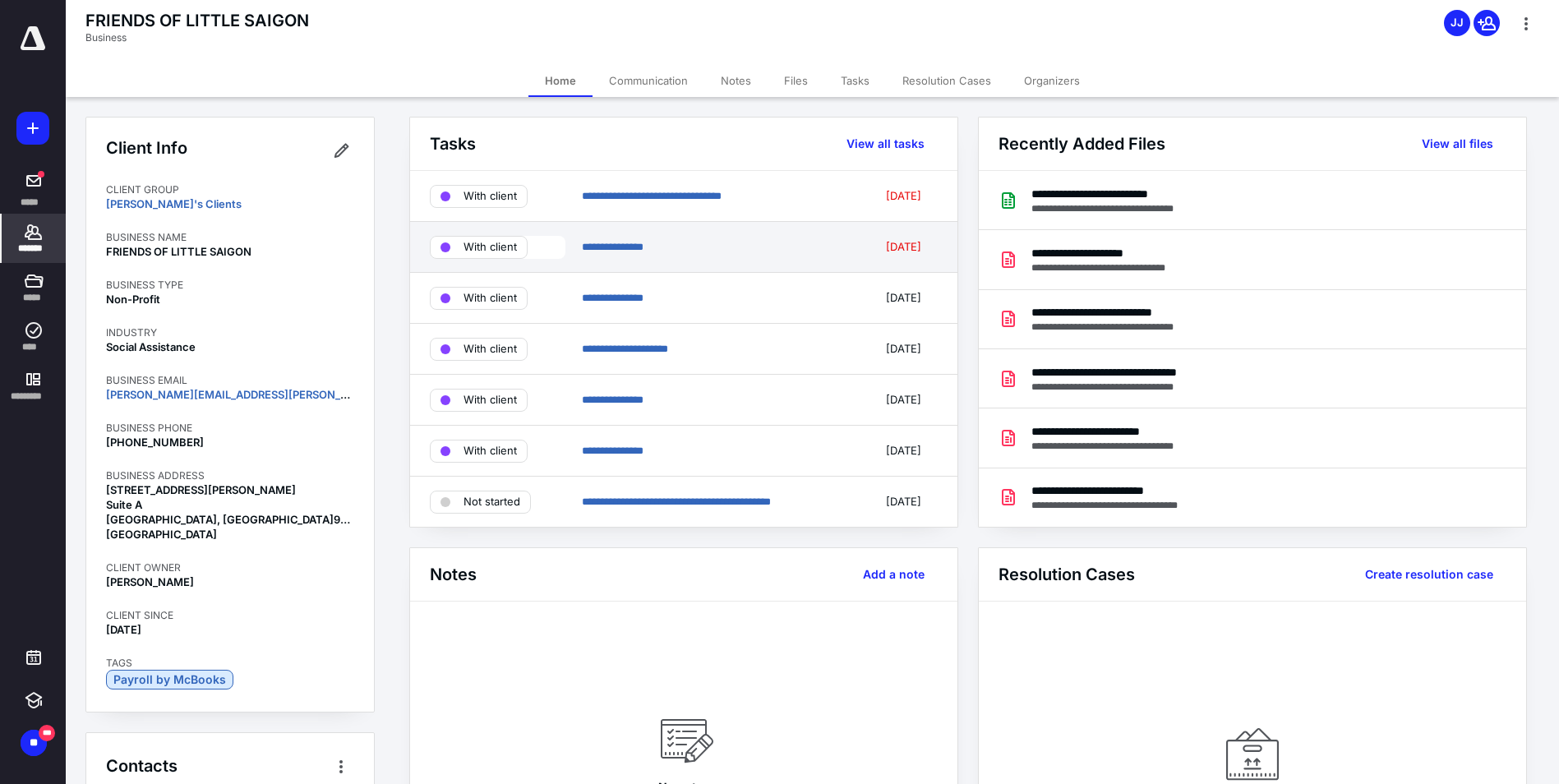 click on "**********" at bounding box center [717, 247] 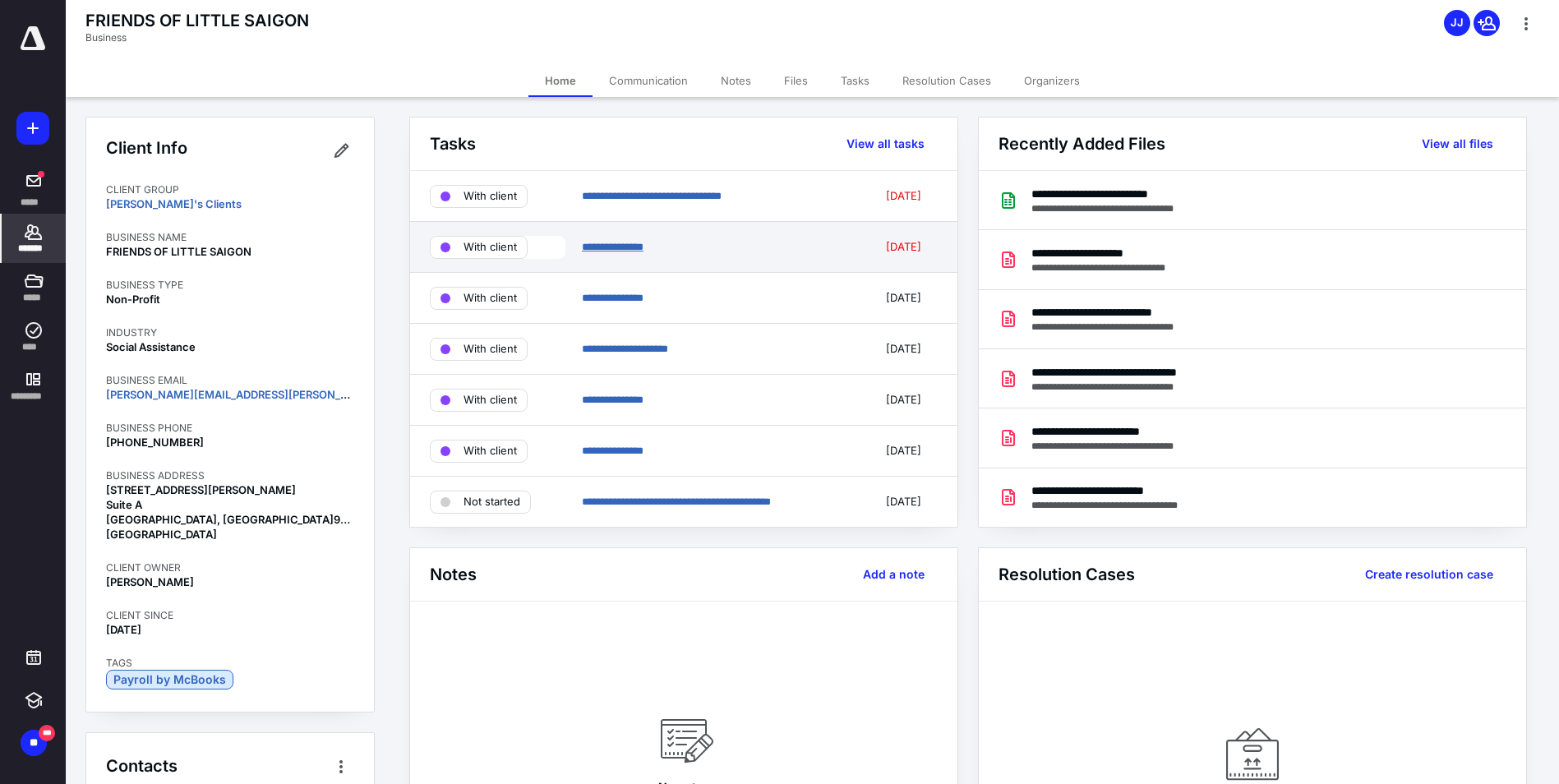 click on "**********" at bounding box center (612, 247) 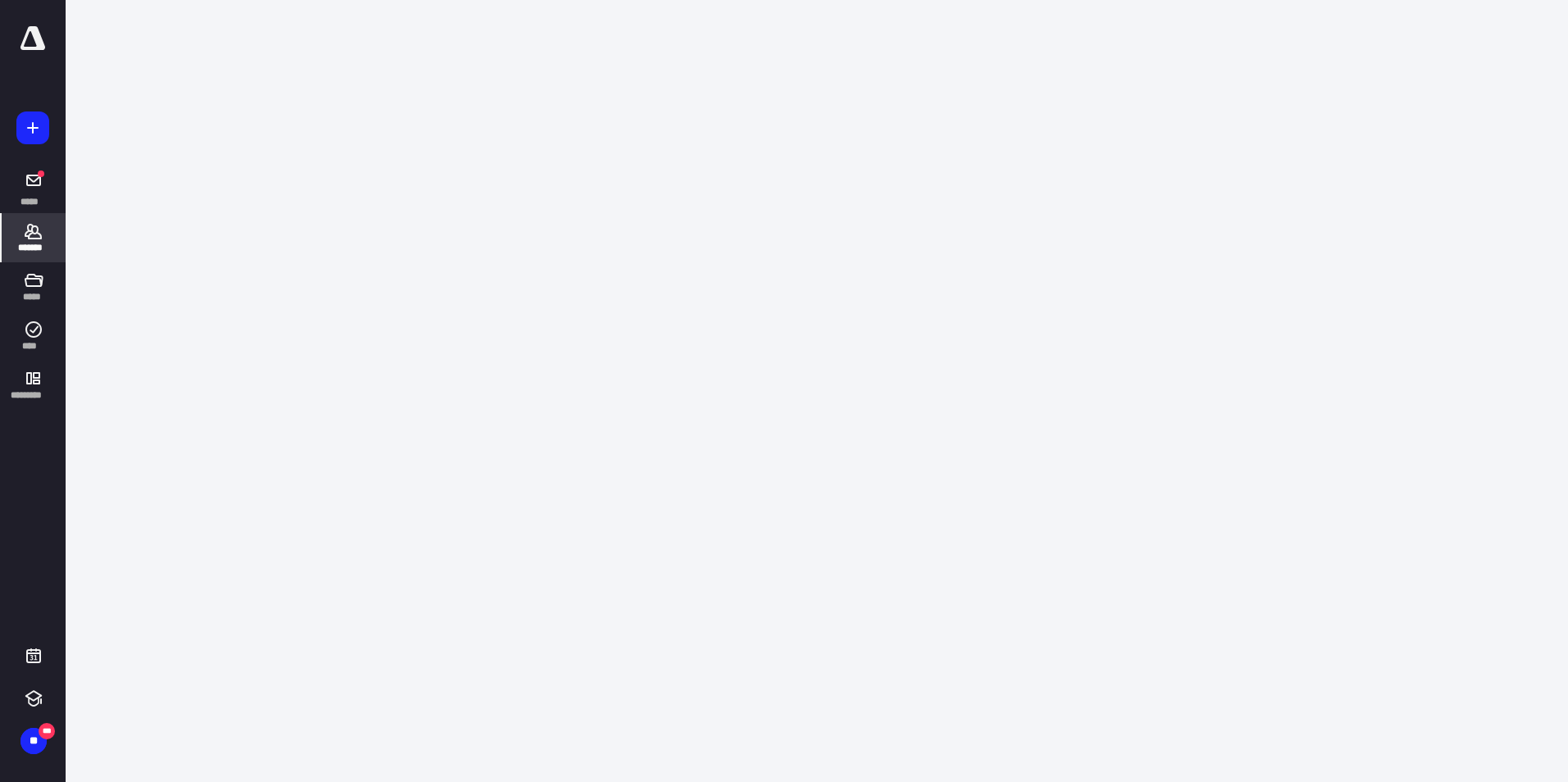 click on "**********" at bounding box center [777, 391] 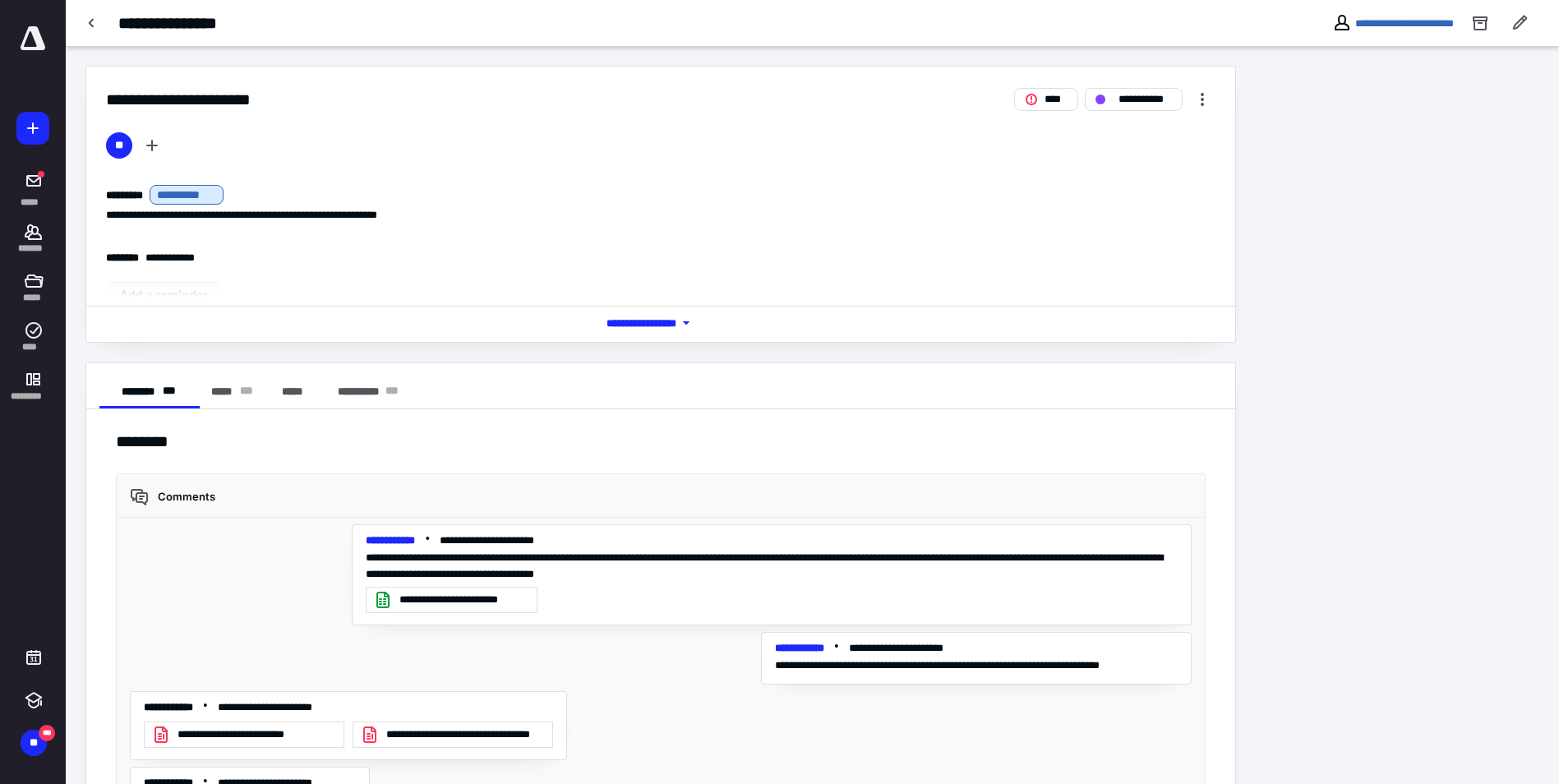 scroll, scrollTop: 182, scrollLeft: 0, axis: vertical 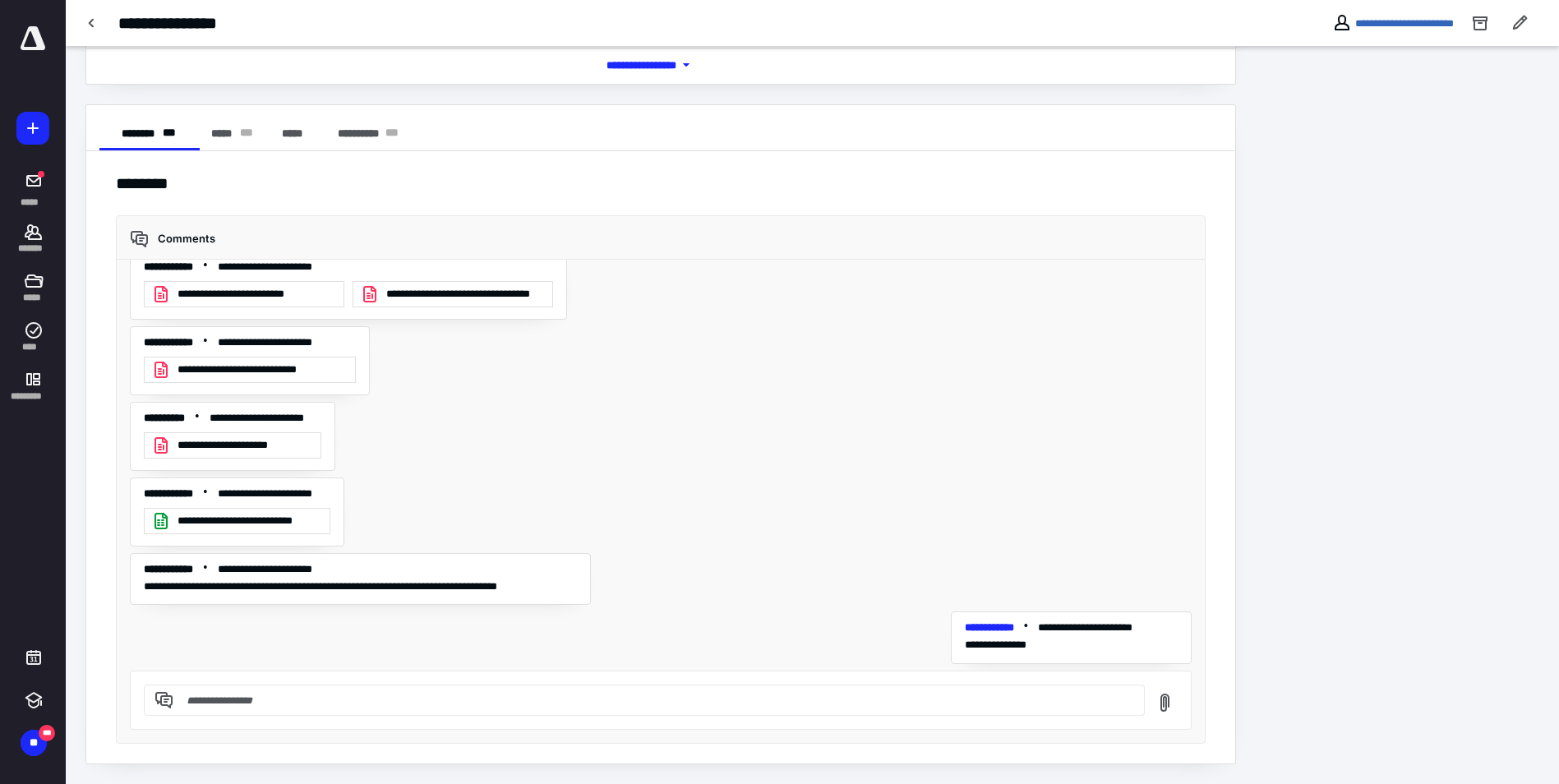 click at bounding box center (654, 700) 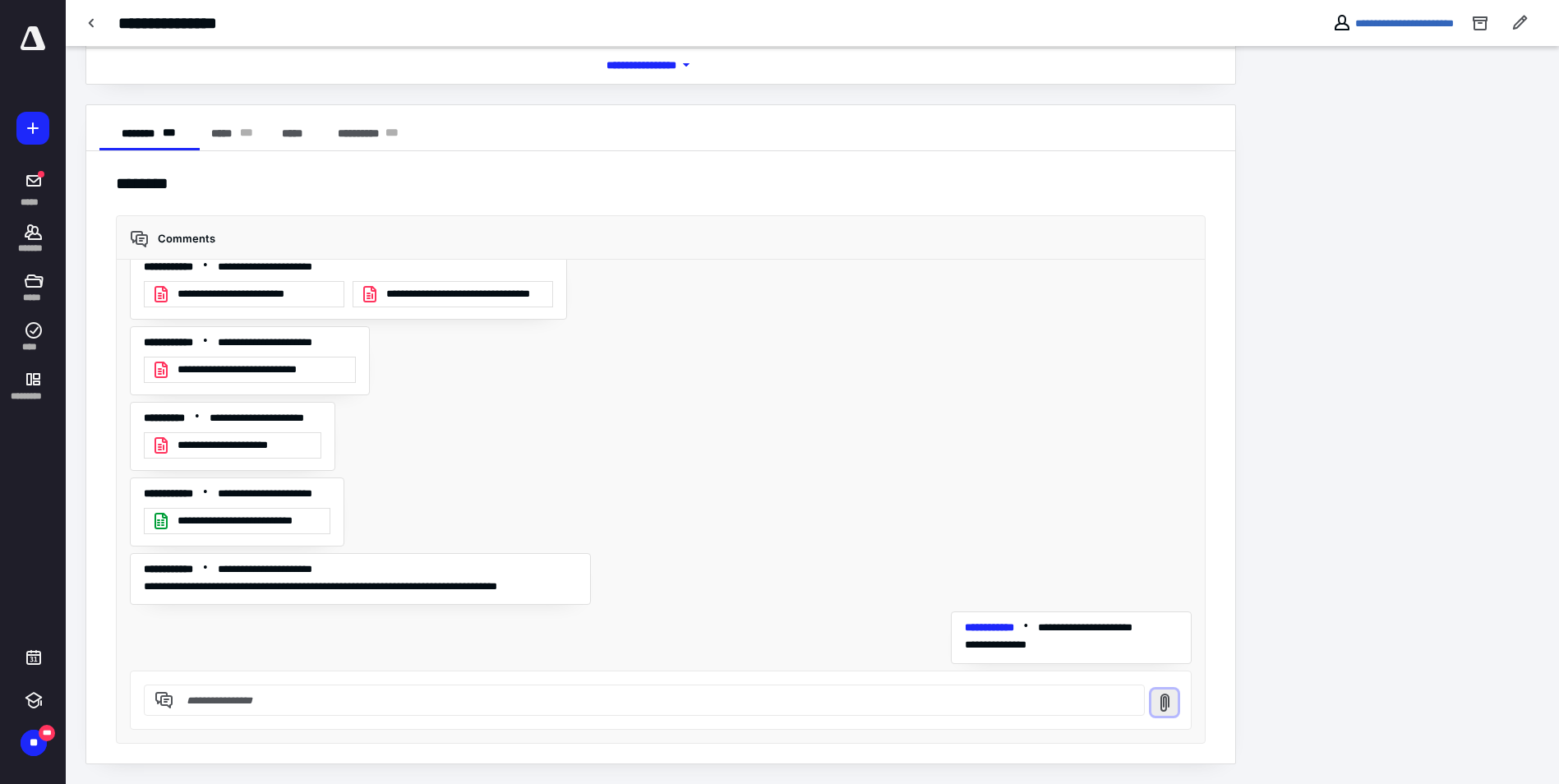 click at bounding box center [1165, 703] 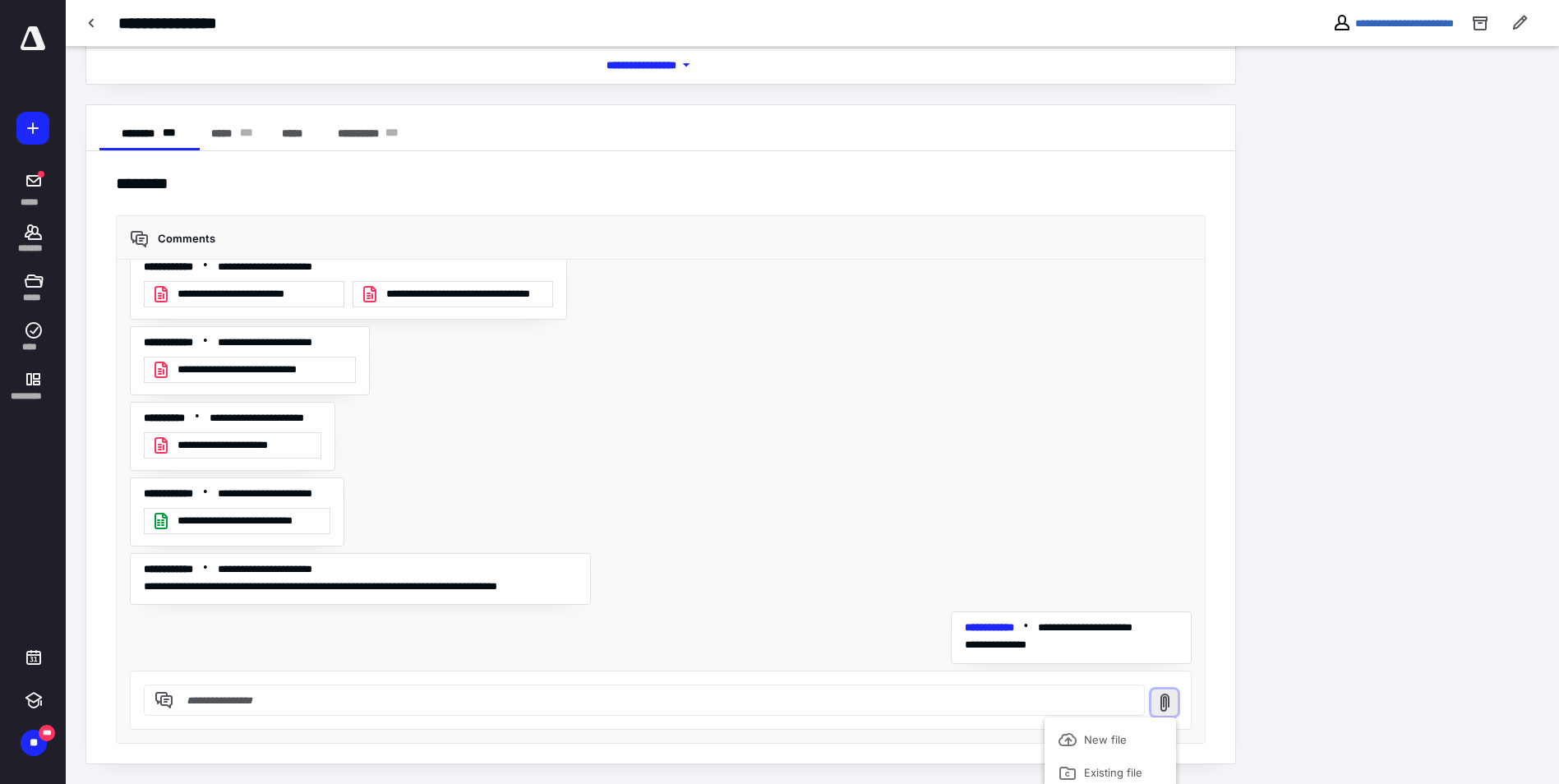 click at bounding box center (1165, 703) 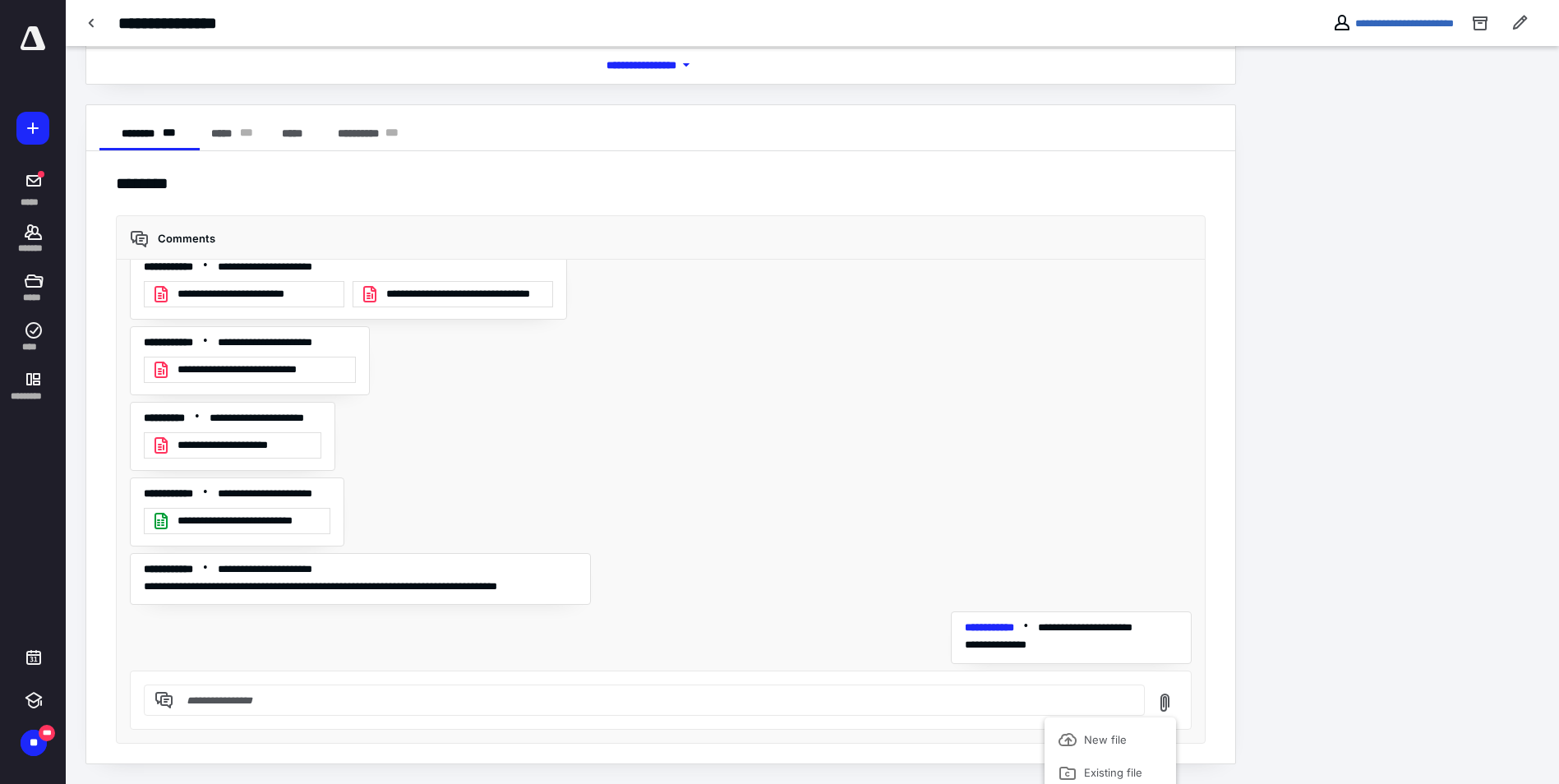 click at bounding box center [654, 700] 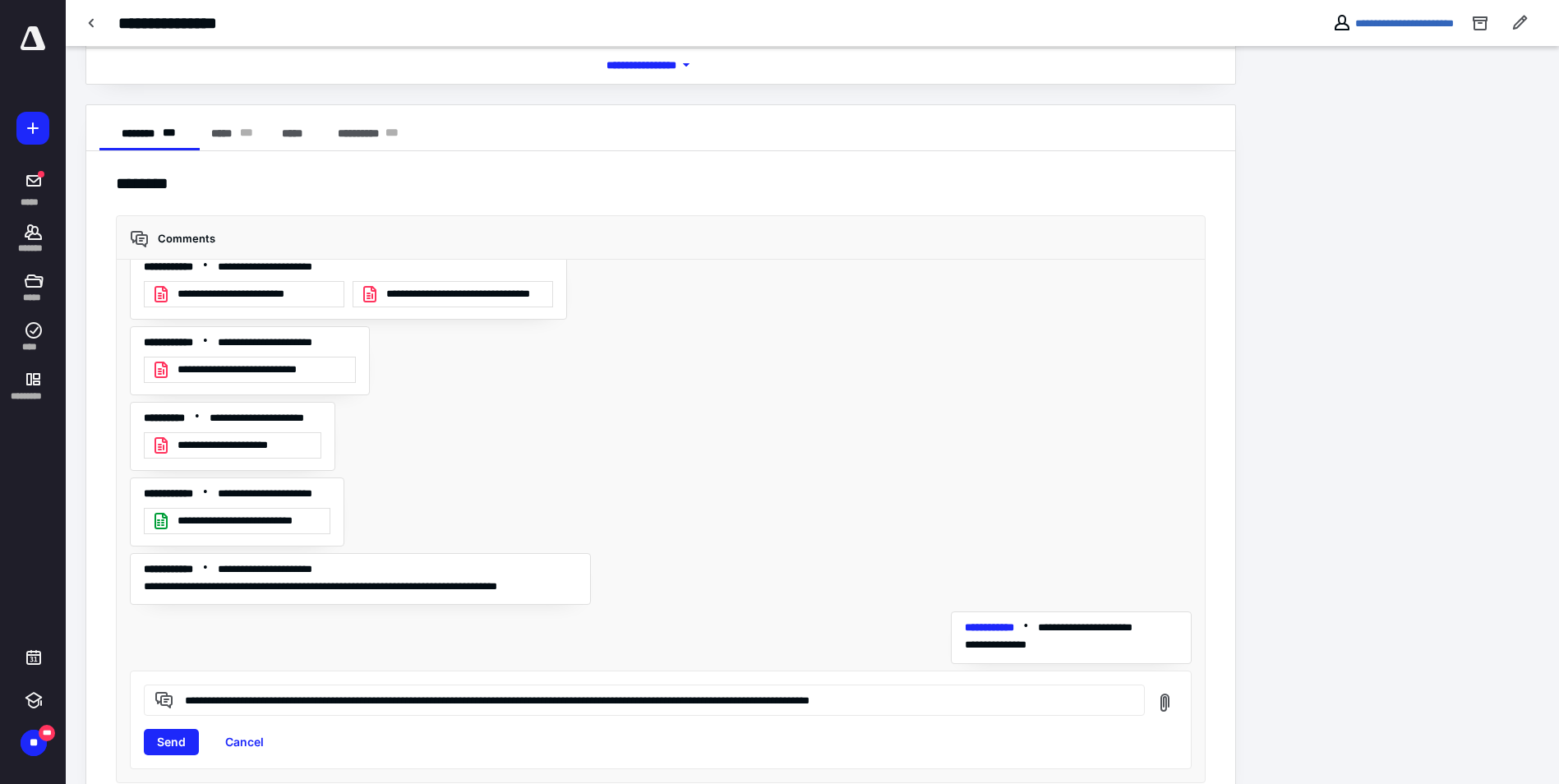click on "**********" at bounding box center (654, 699) 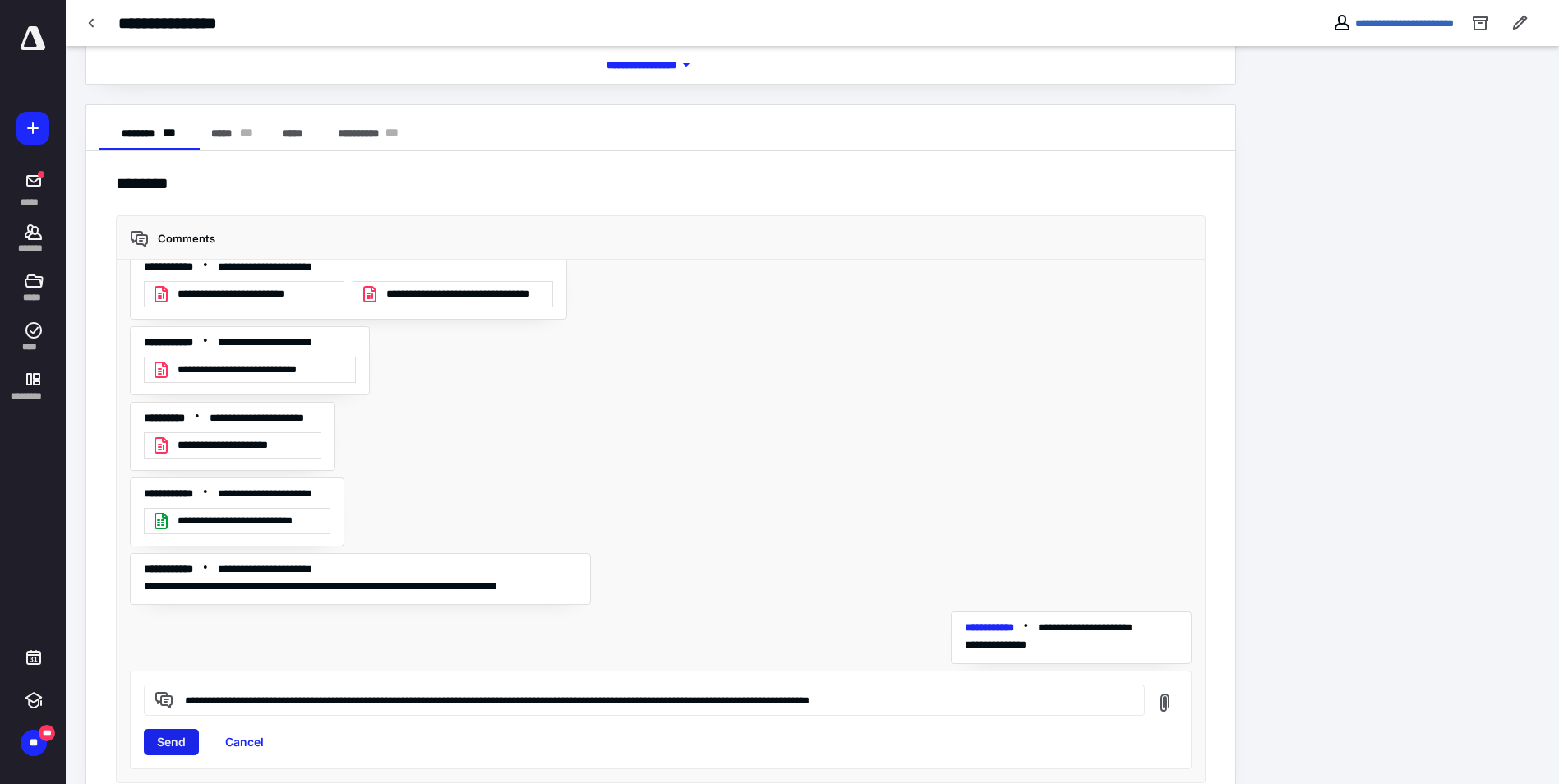 type on "**********" 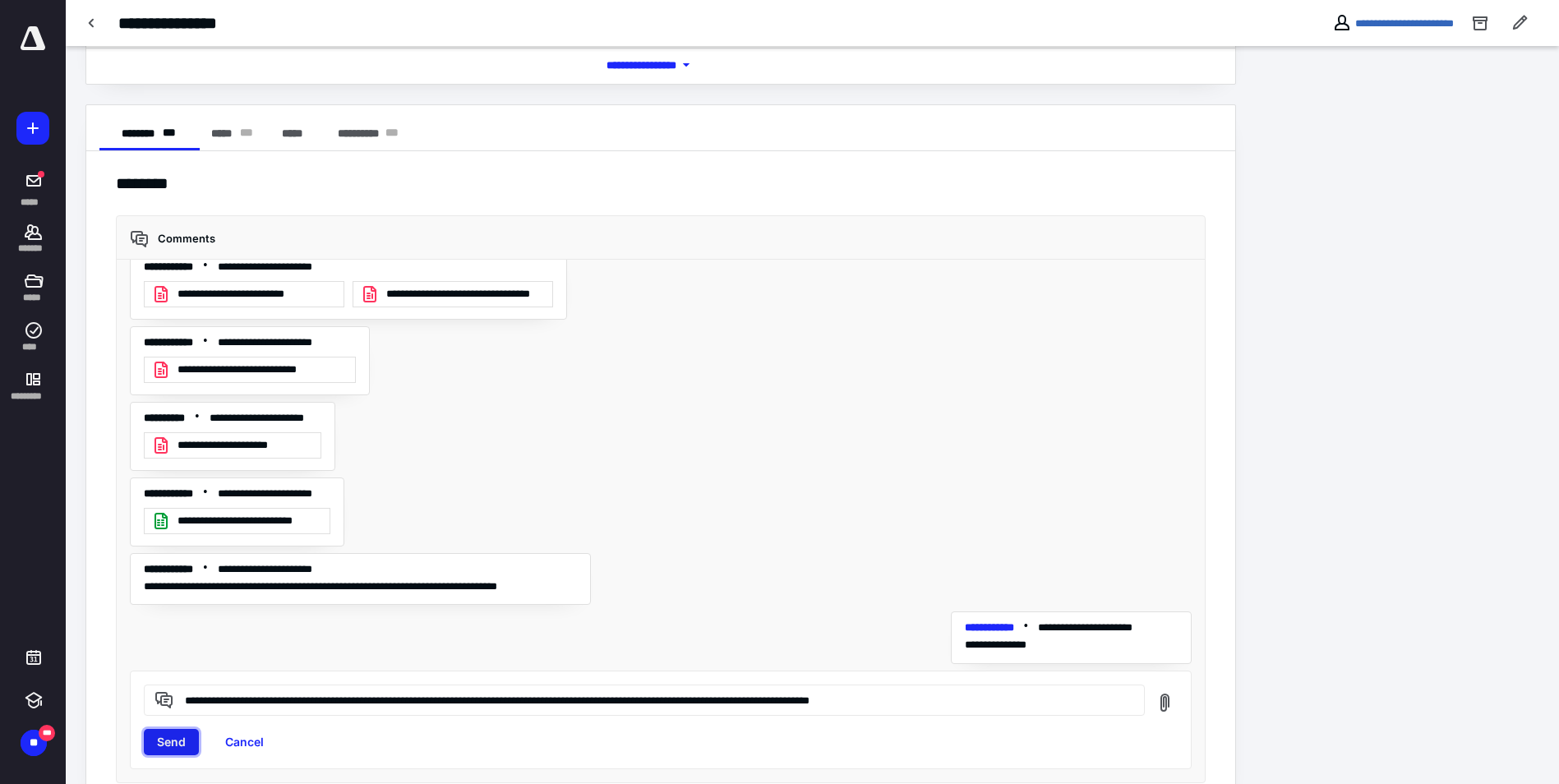 click on "Send" at bounding box center (171, 742) 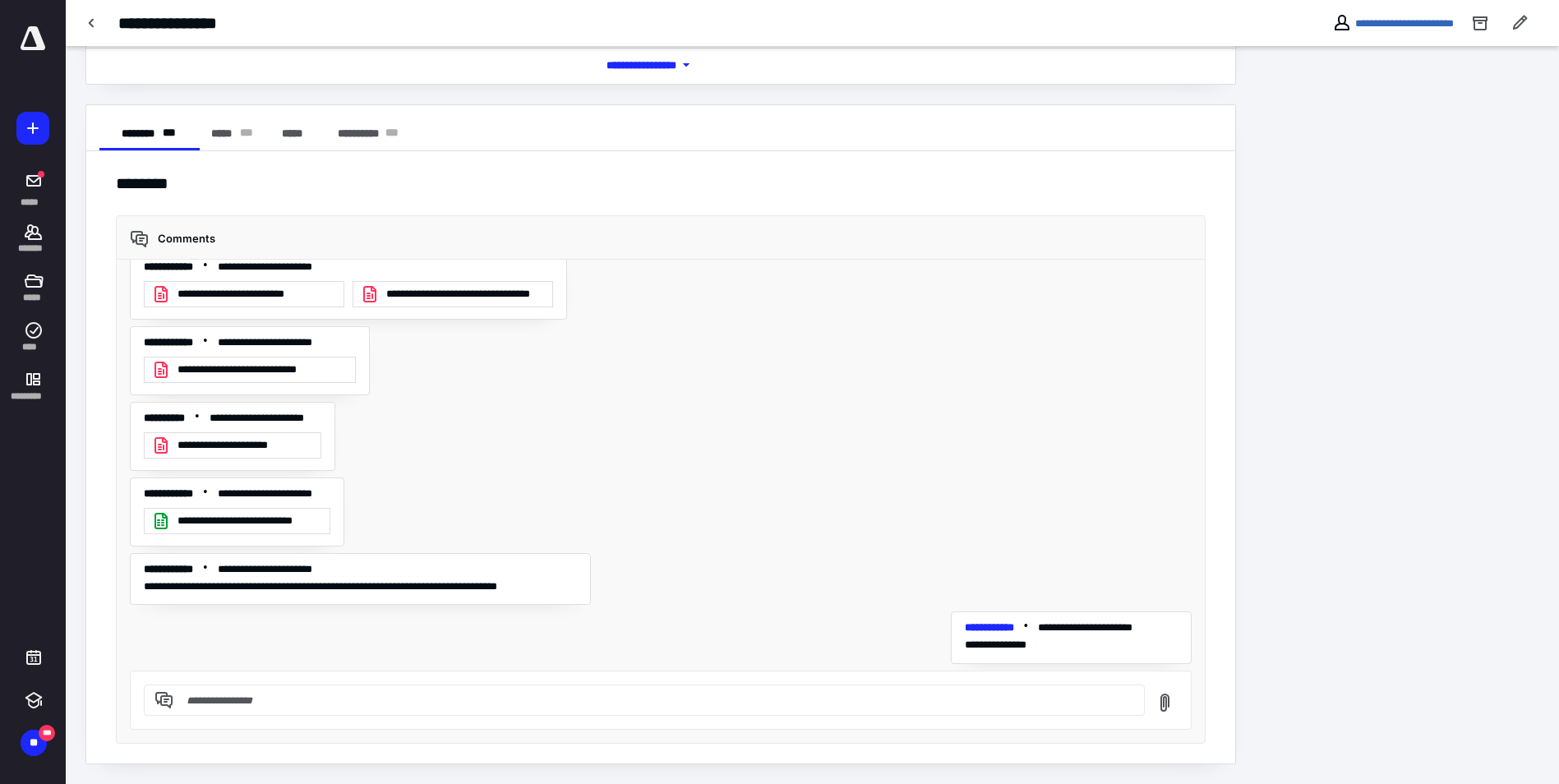 scroll, scrollTop: 241, scrollLeft: 0, axis: vertical 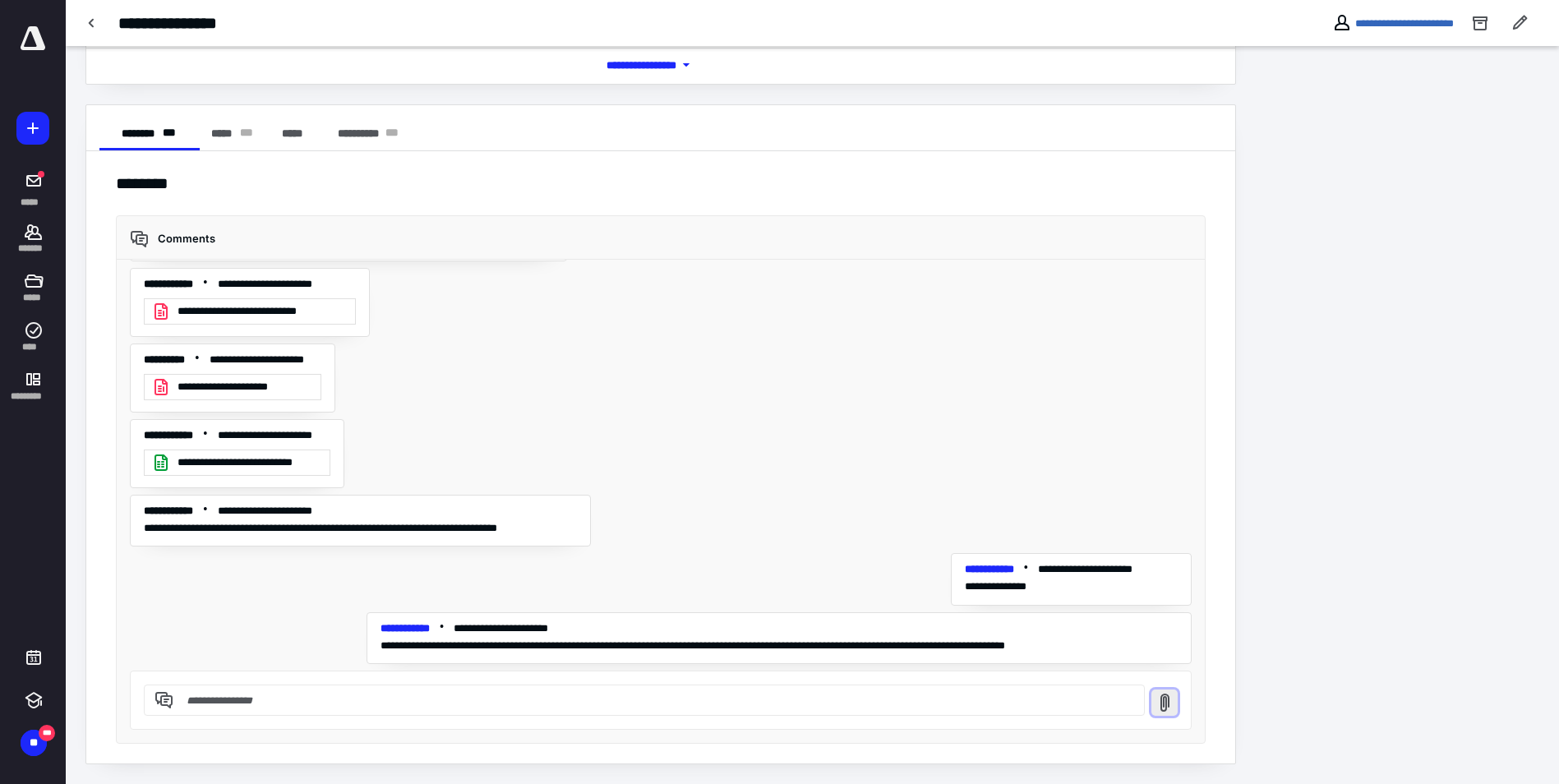 click at bounding box center [1165, 703] 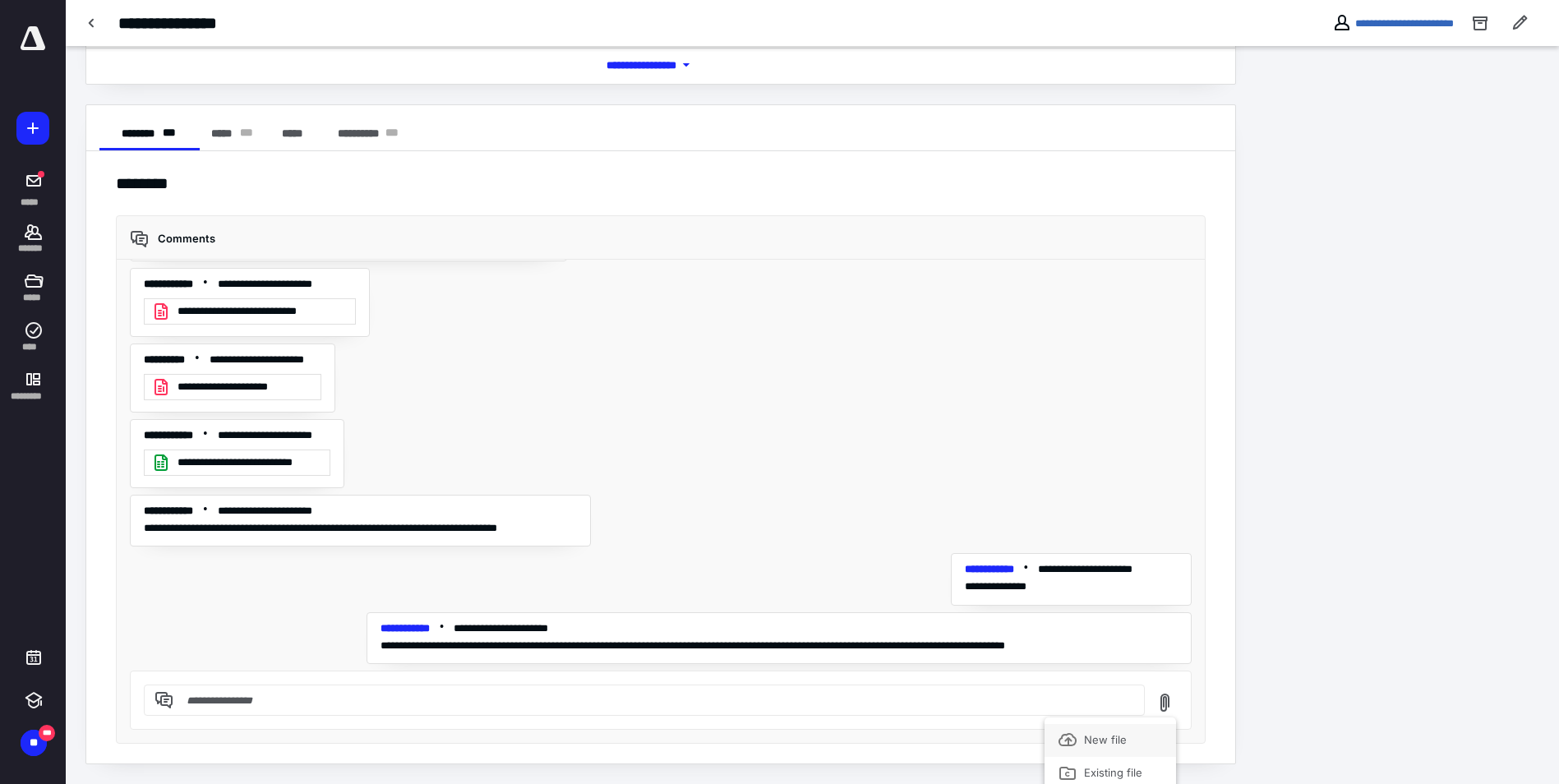 click on "New file" at bounding box center (1102, 740) 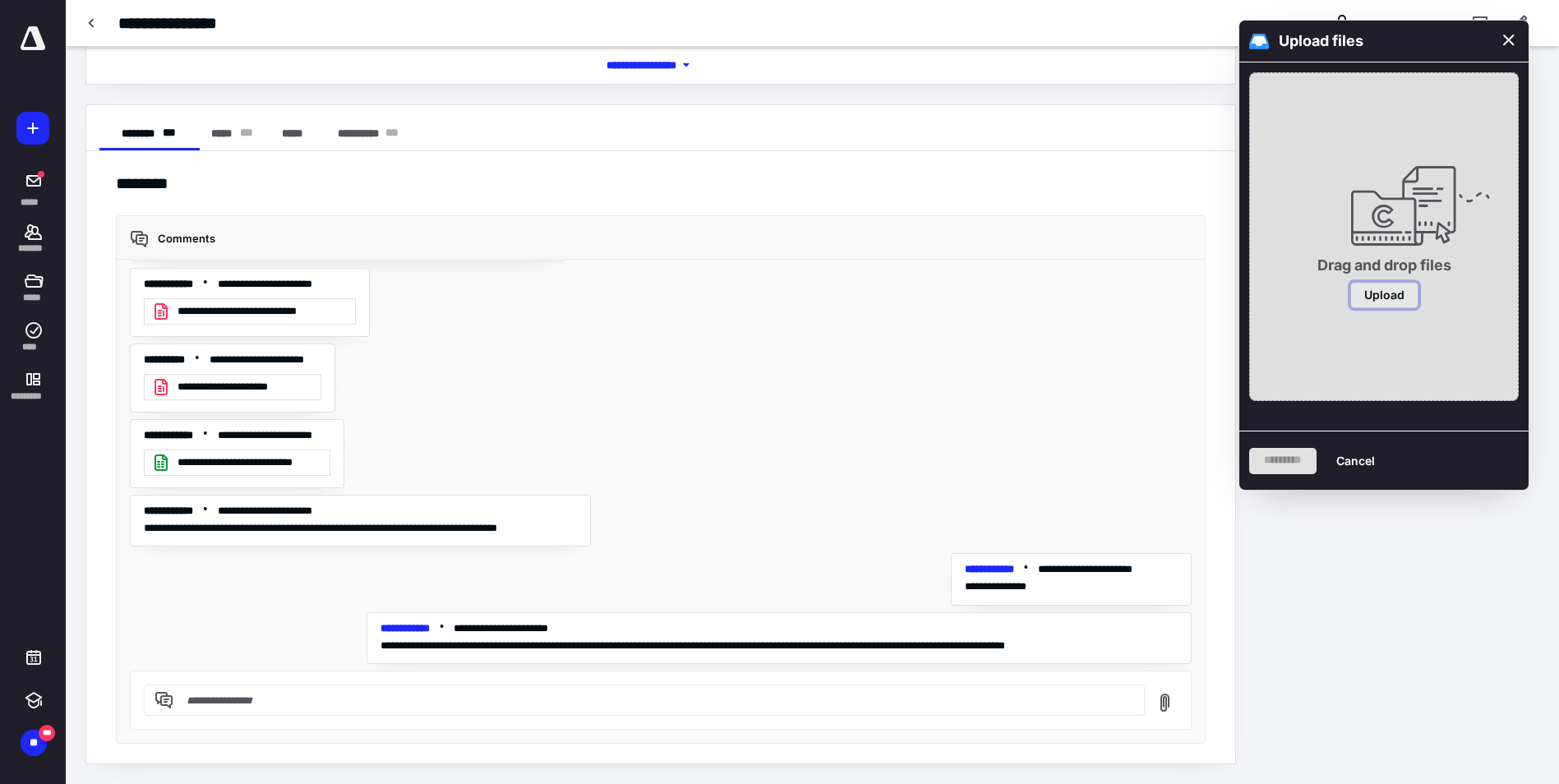 click on "Upload" at bounding box center (1384, 295) 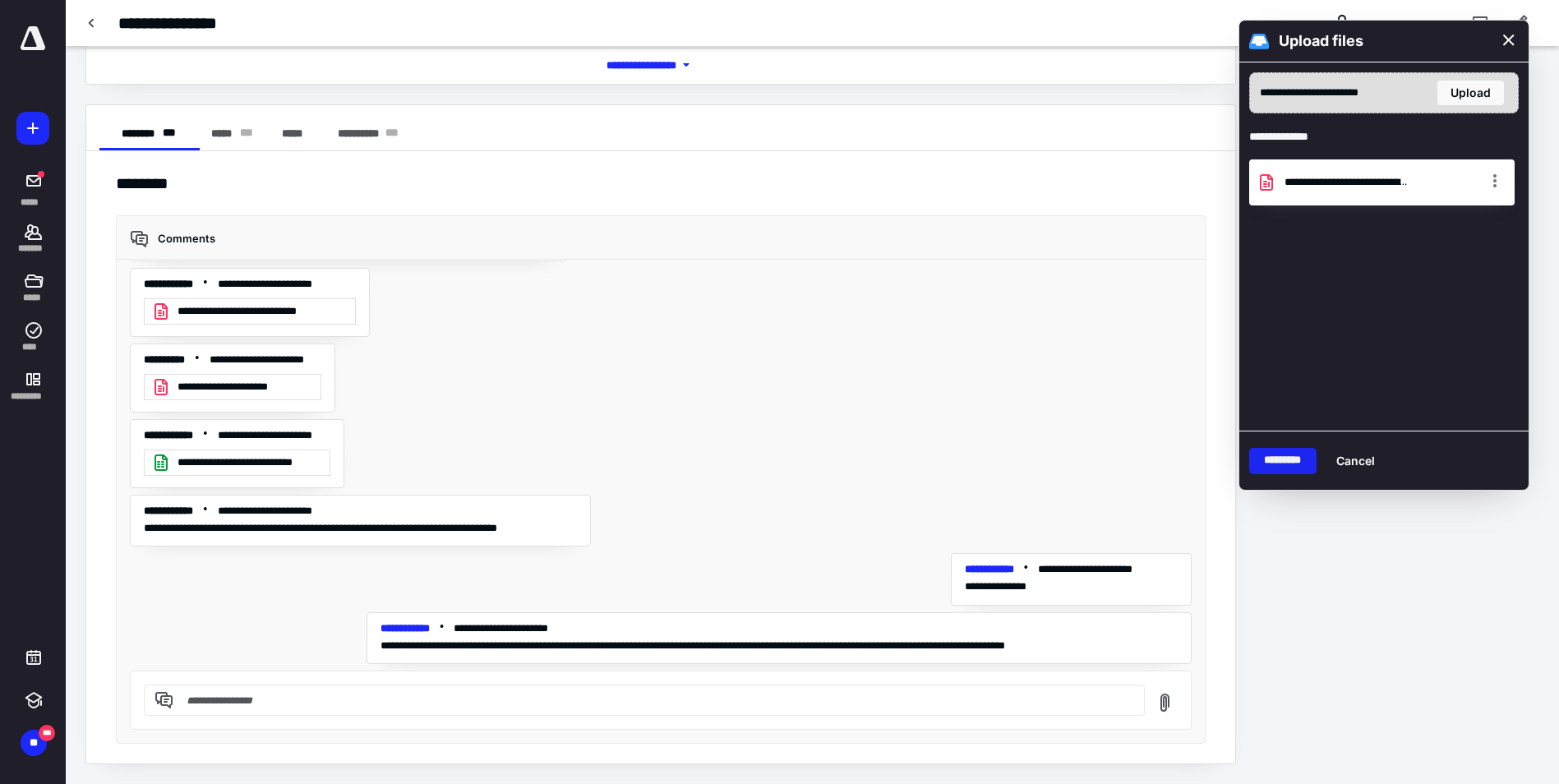 click on "*********" at bounding box center [1283, 461] 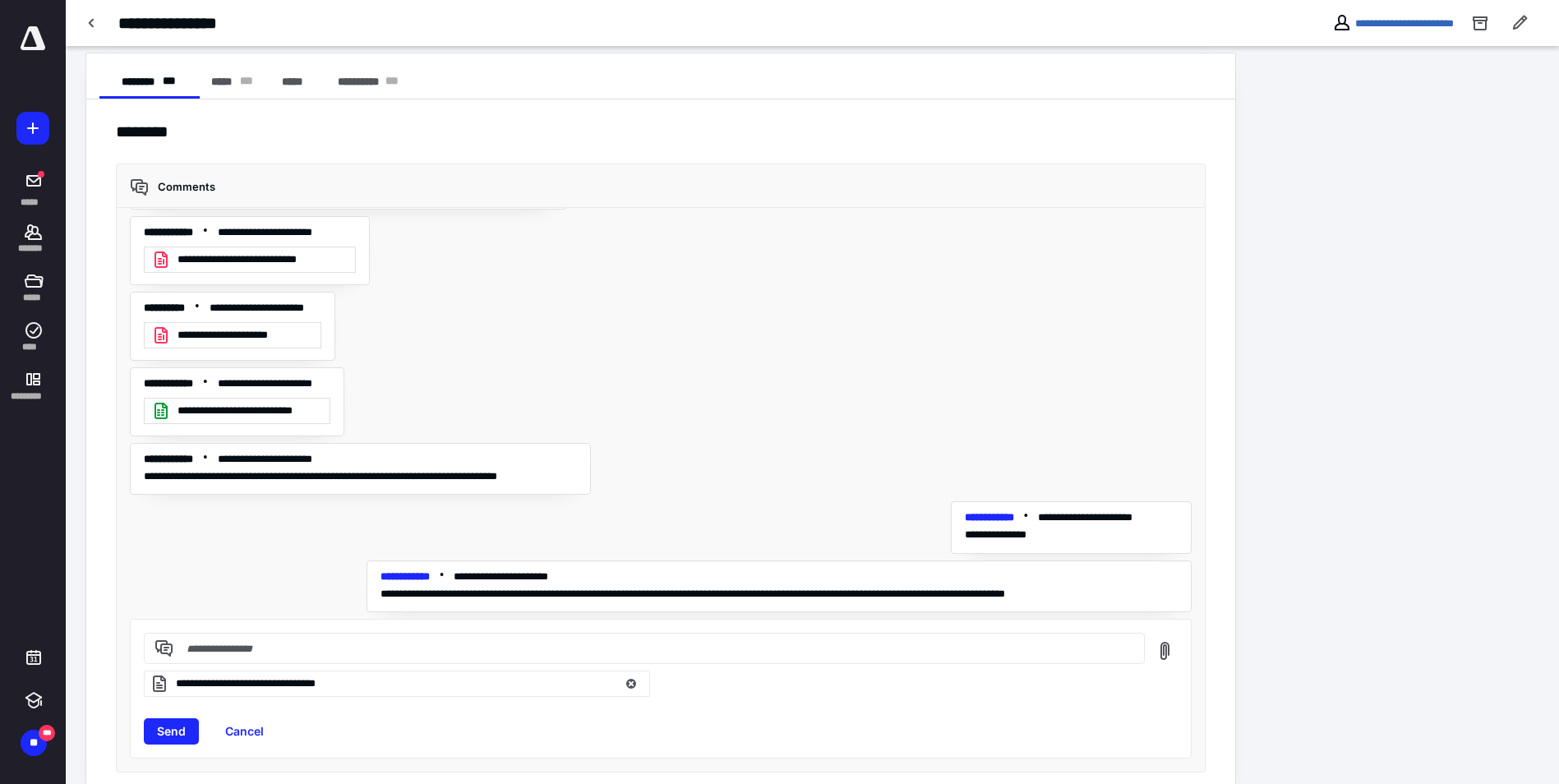 scroll, scrollTop: 339, scrollLeft: 0, axis: vertical 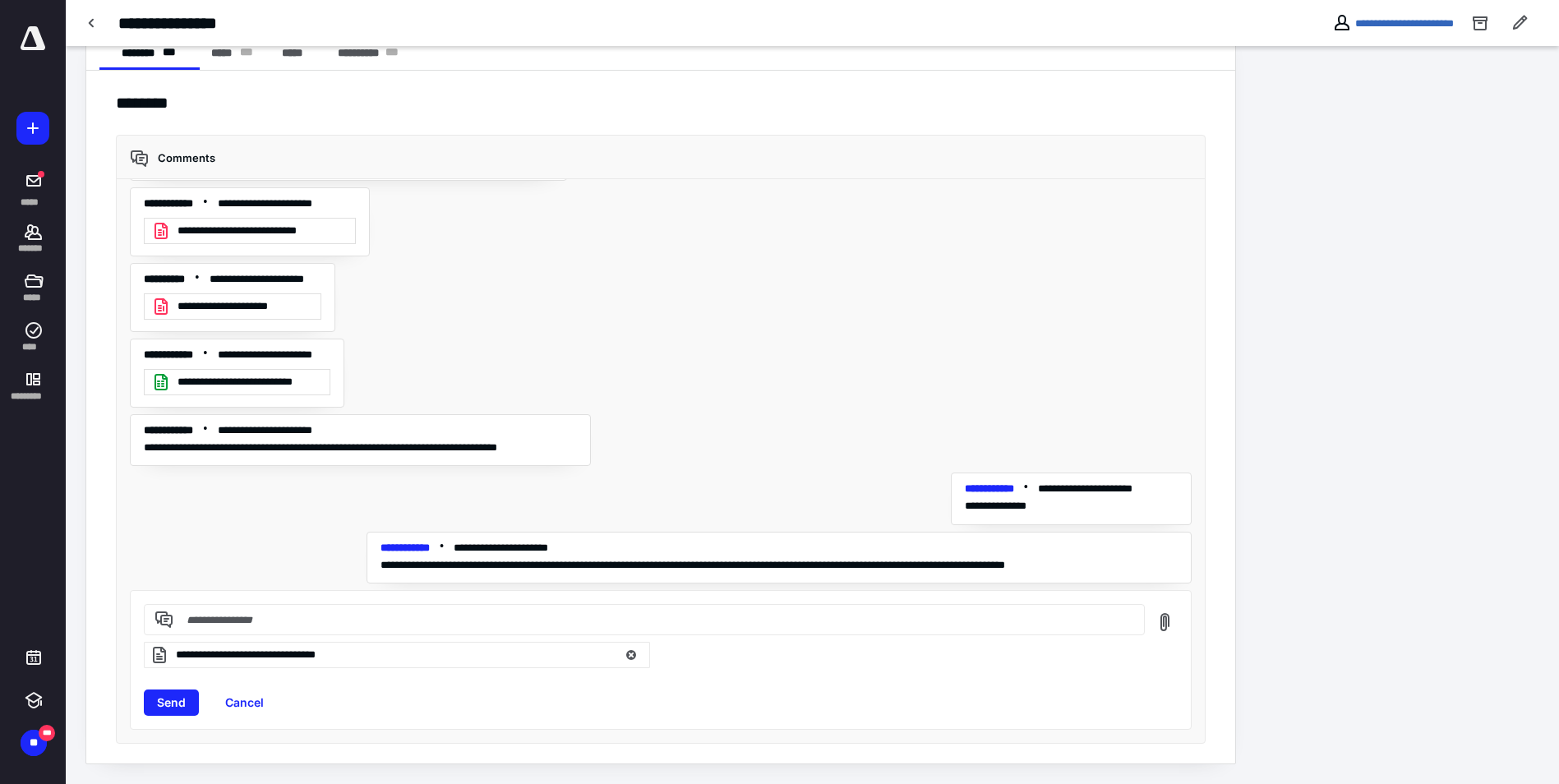 click at bounding box center (654, 620) 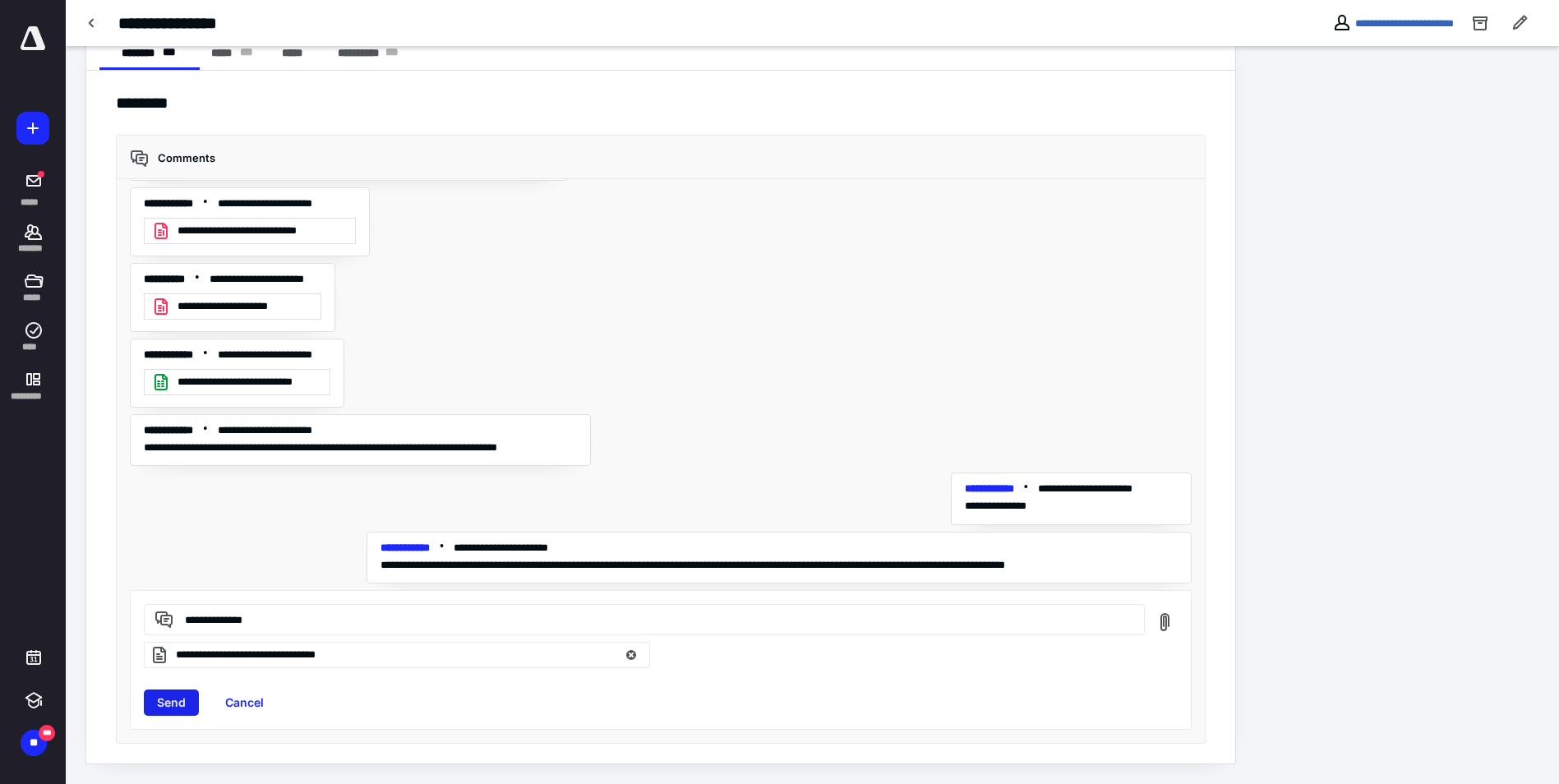 type on "**********" 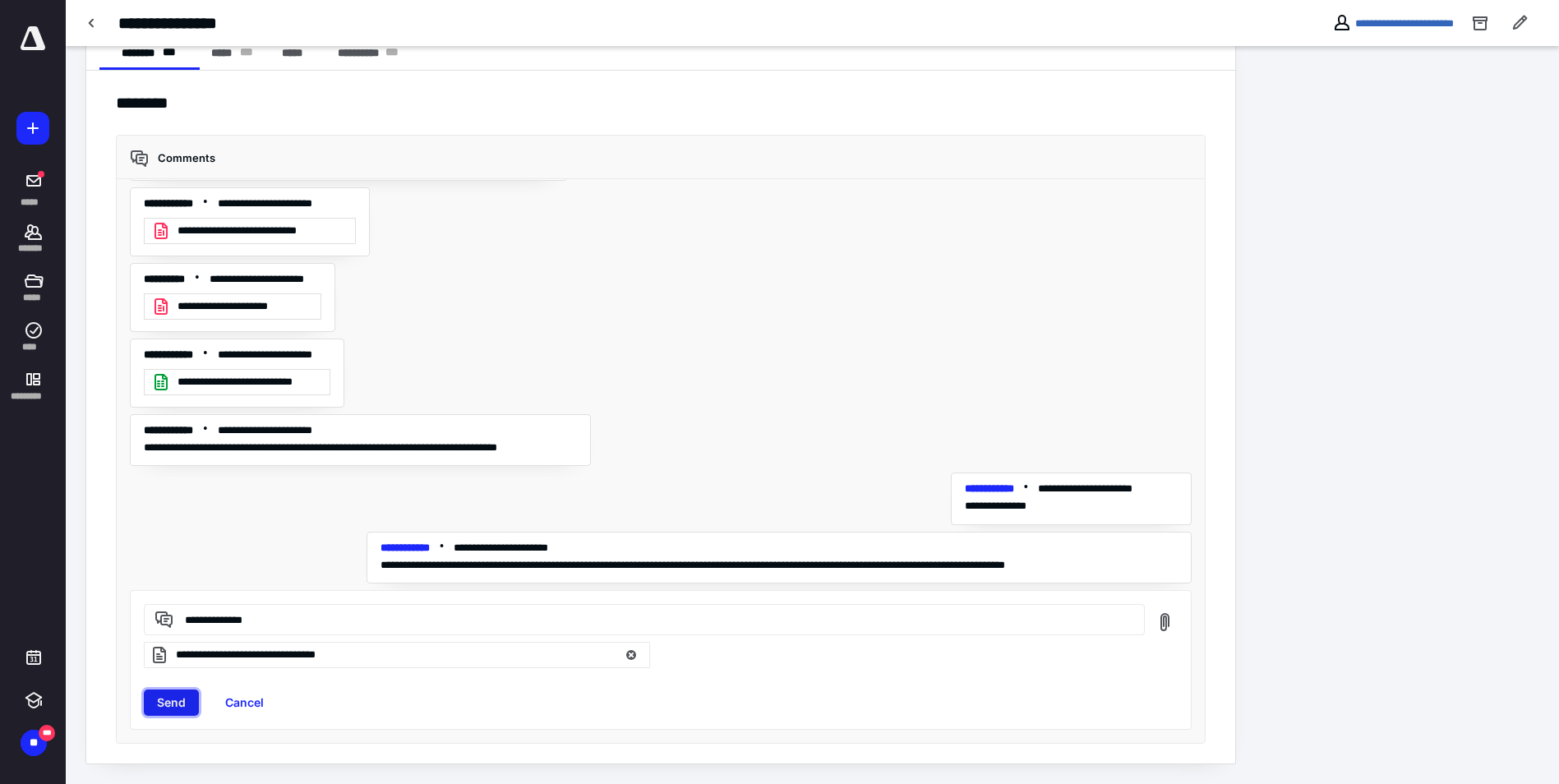 click on "Send" at bounding box center [171, 703] 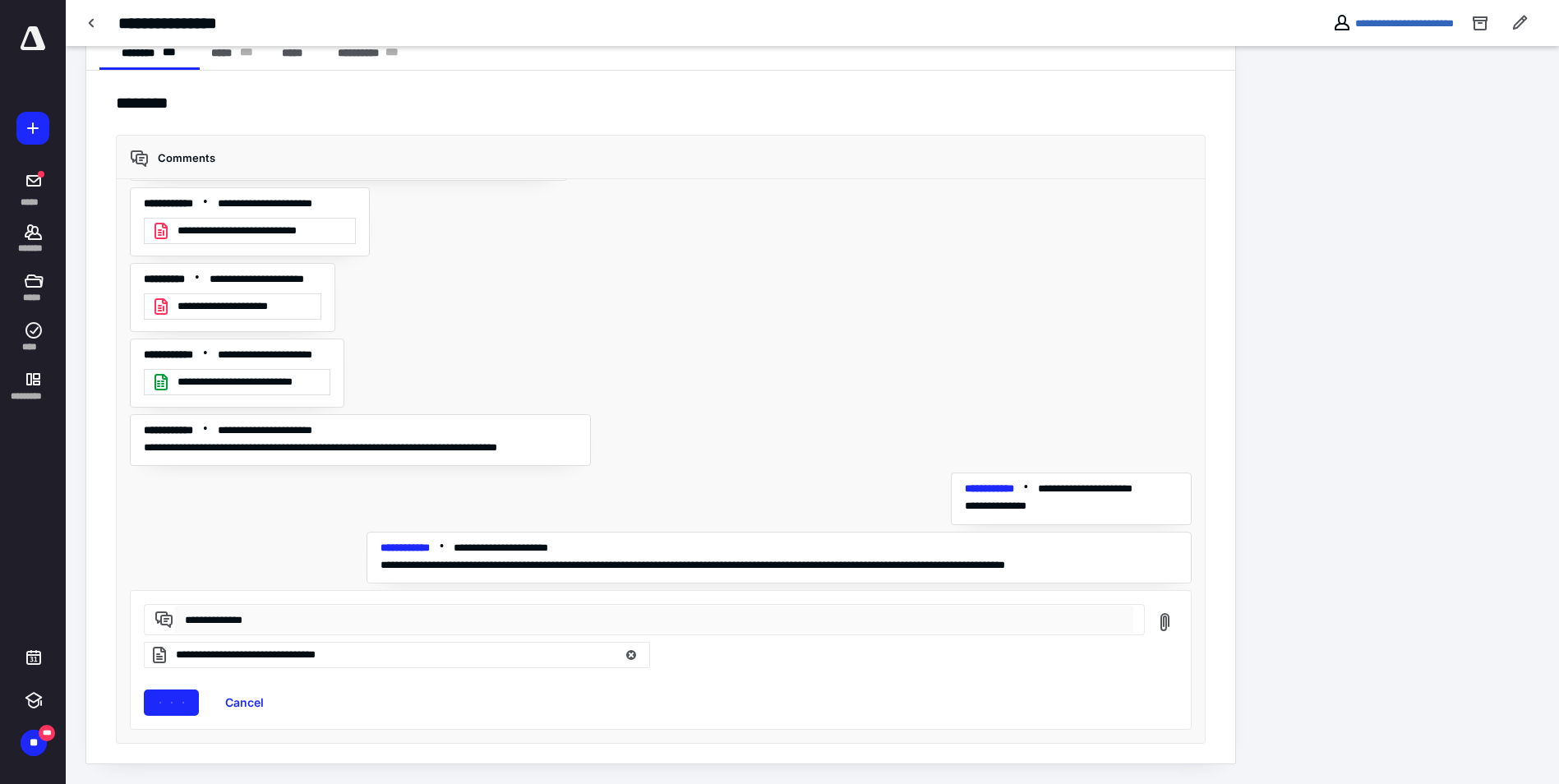 type 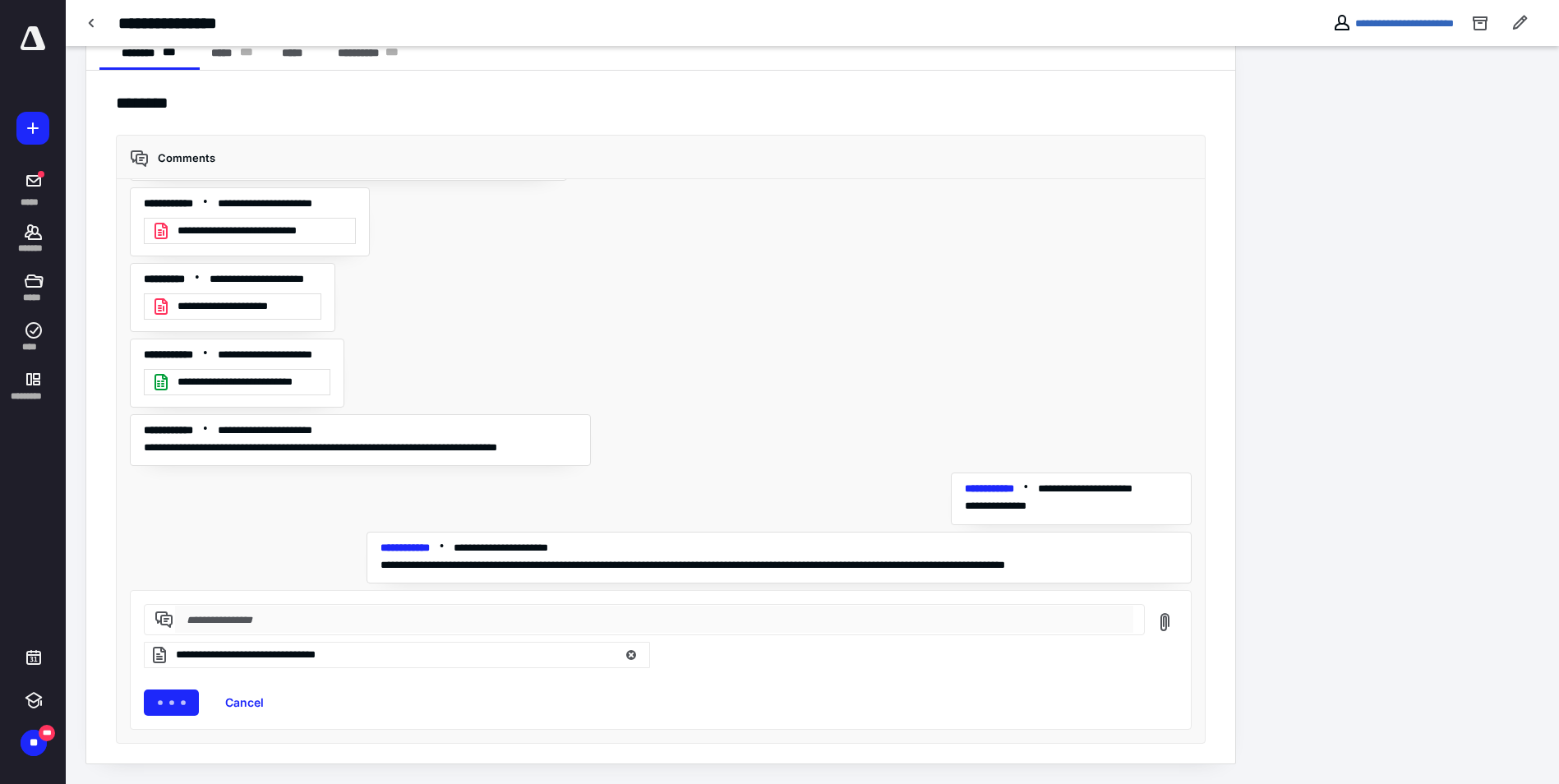 scroll, scrollTop: 258, scrollLeft: 0, axis: vertical 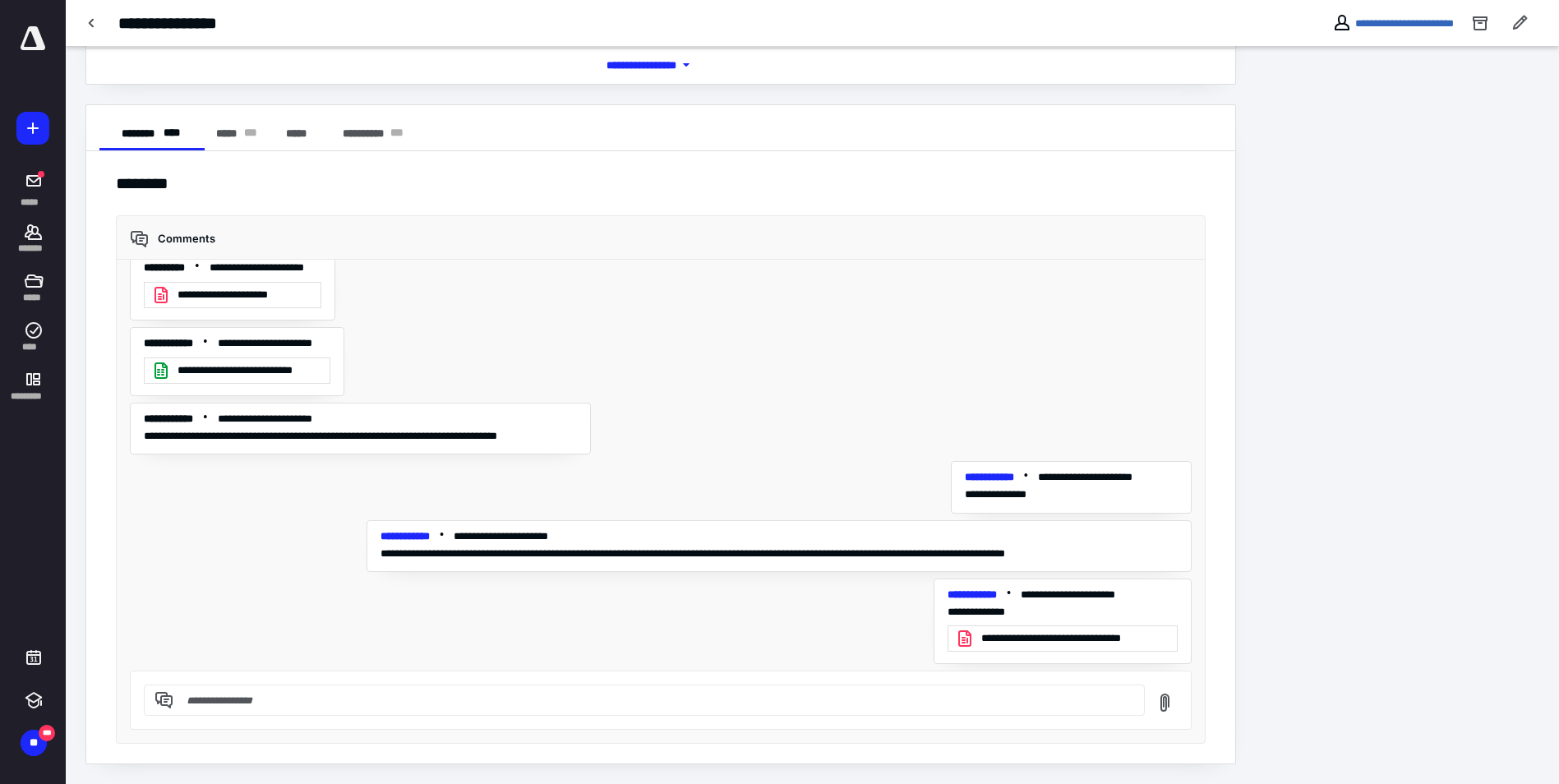 click on "**********" at bounding box center [1074, 639] 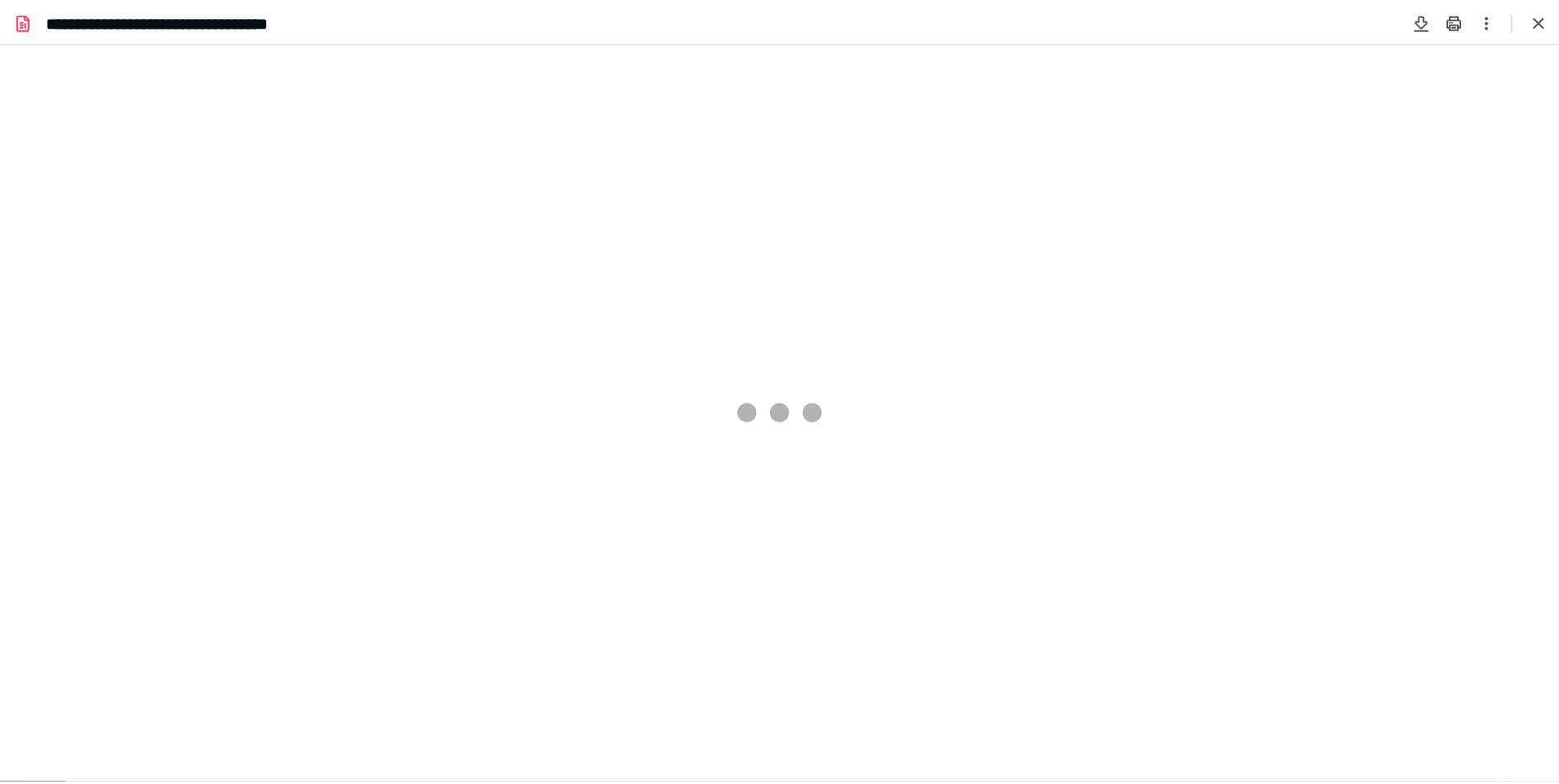 scroll, scrollTop: 0, scrollLeft: 0, axis: both 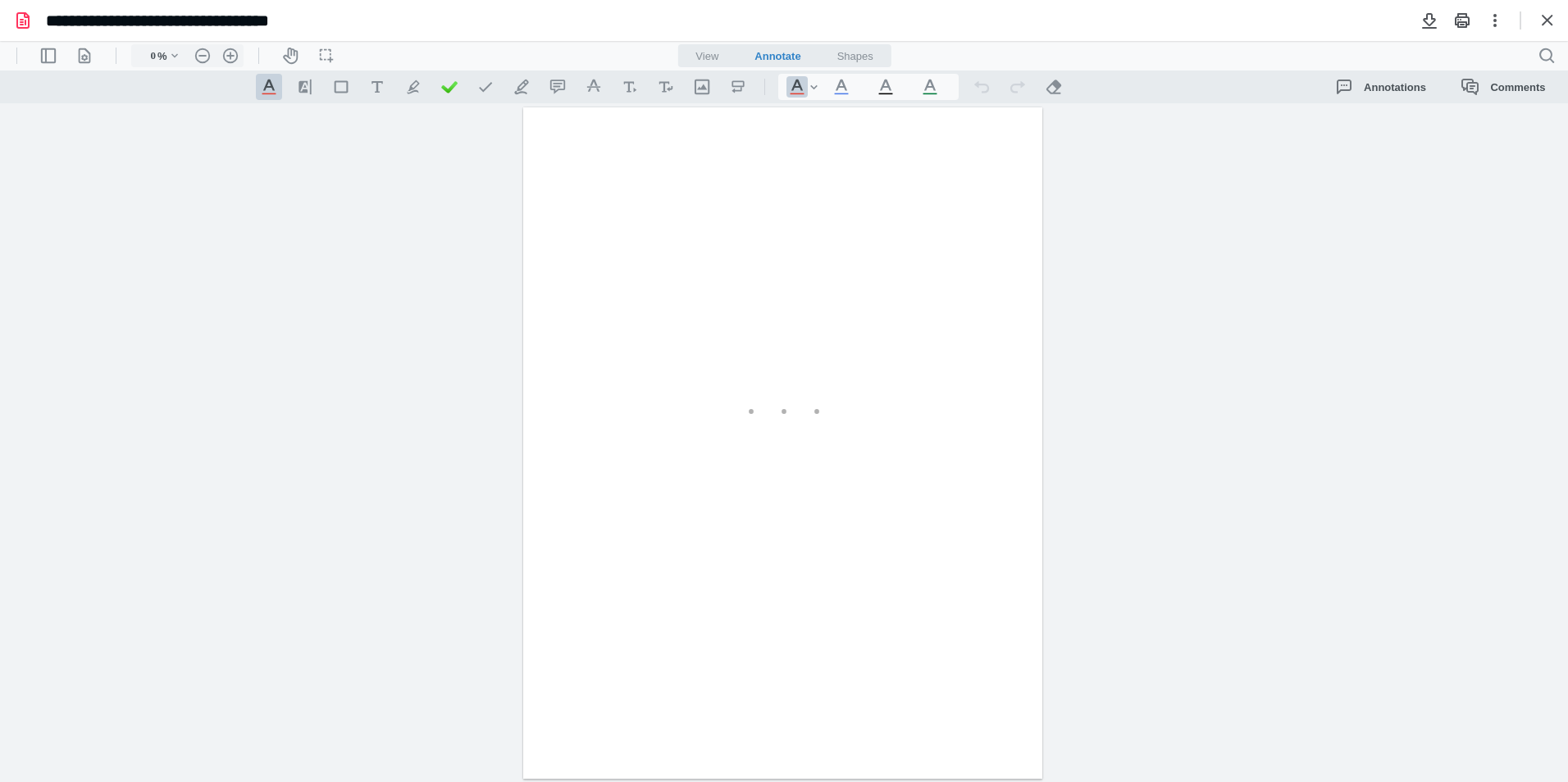 type on "104" 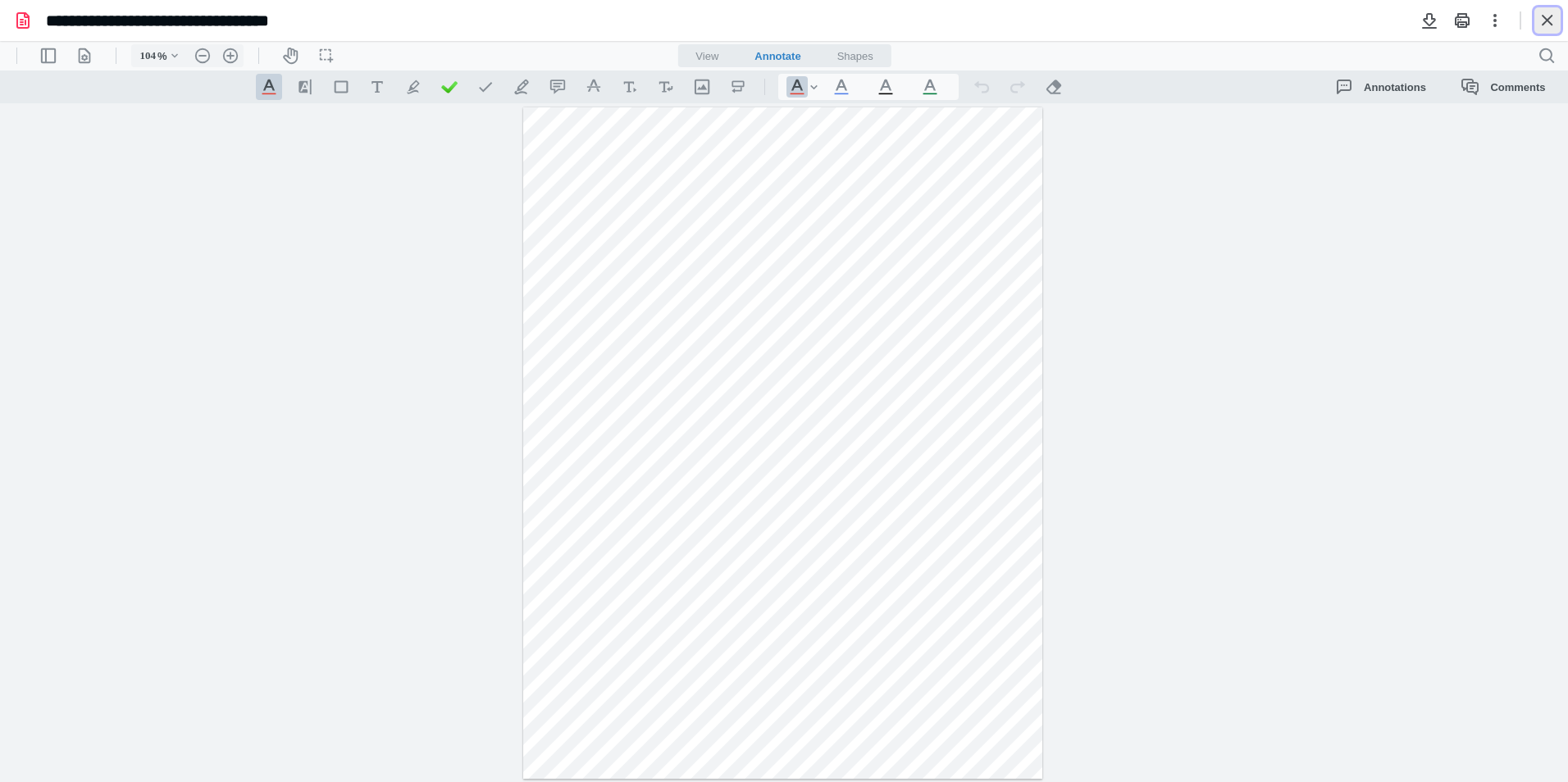 click at bounding box center (1547, 20) 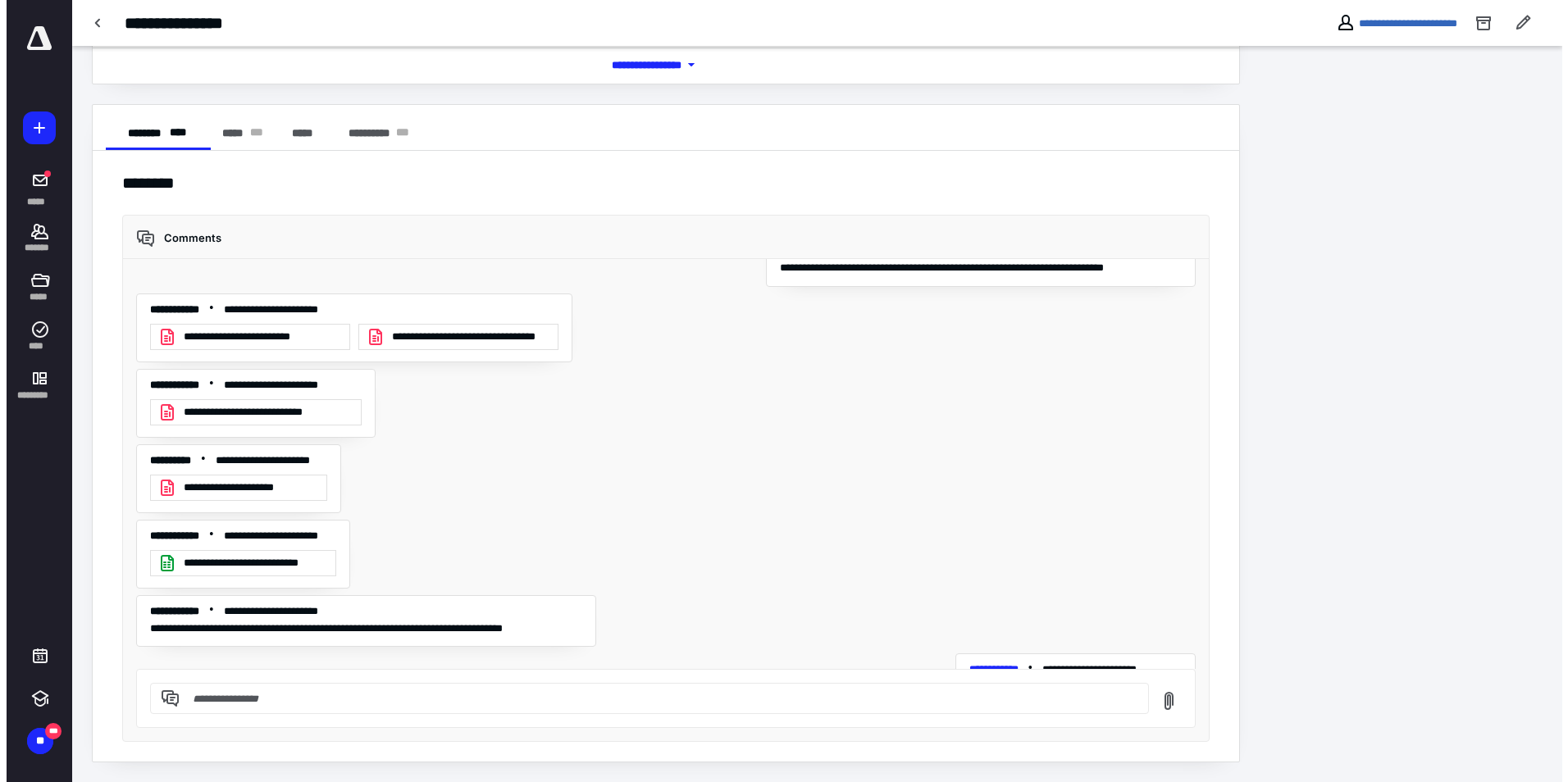 scroll, scrollTop: 86, scrollLeft: 0, axis: vertical 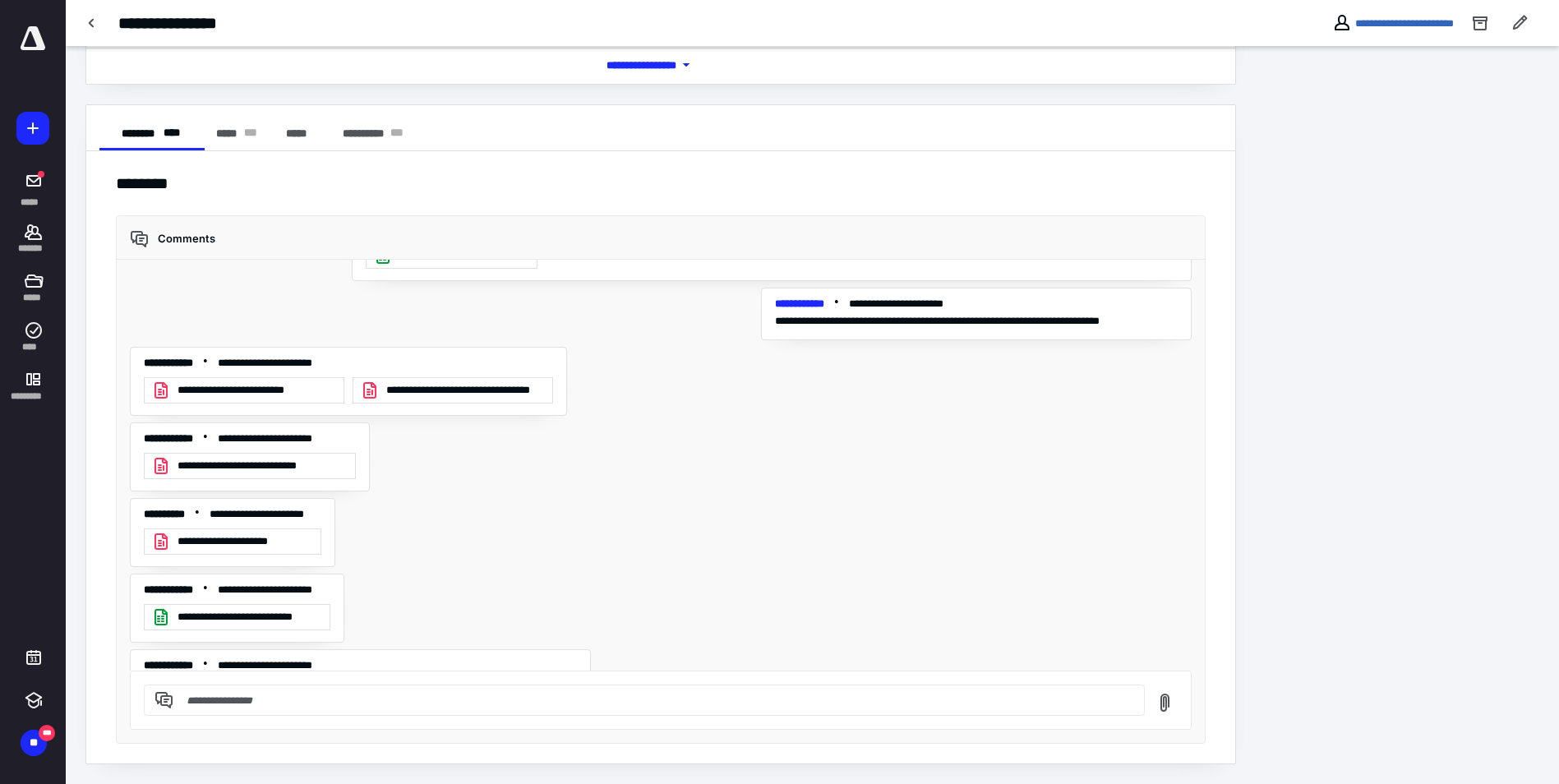 click on "**********" at bounding box center [244, 542] 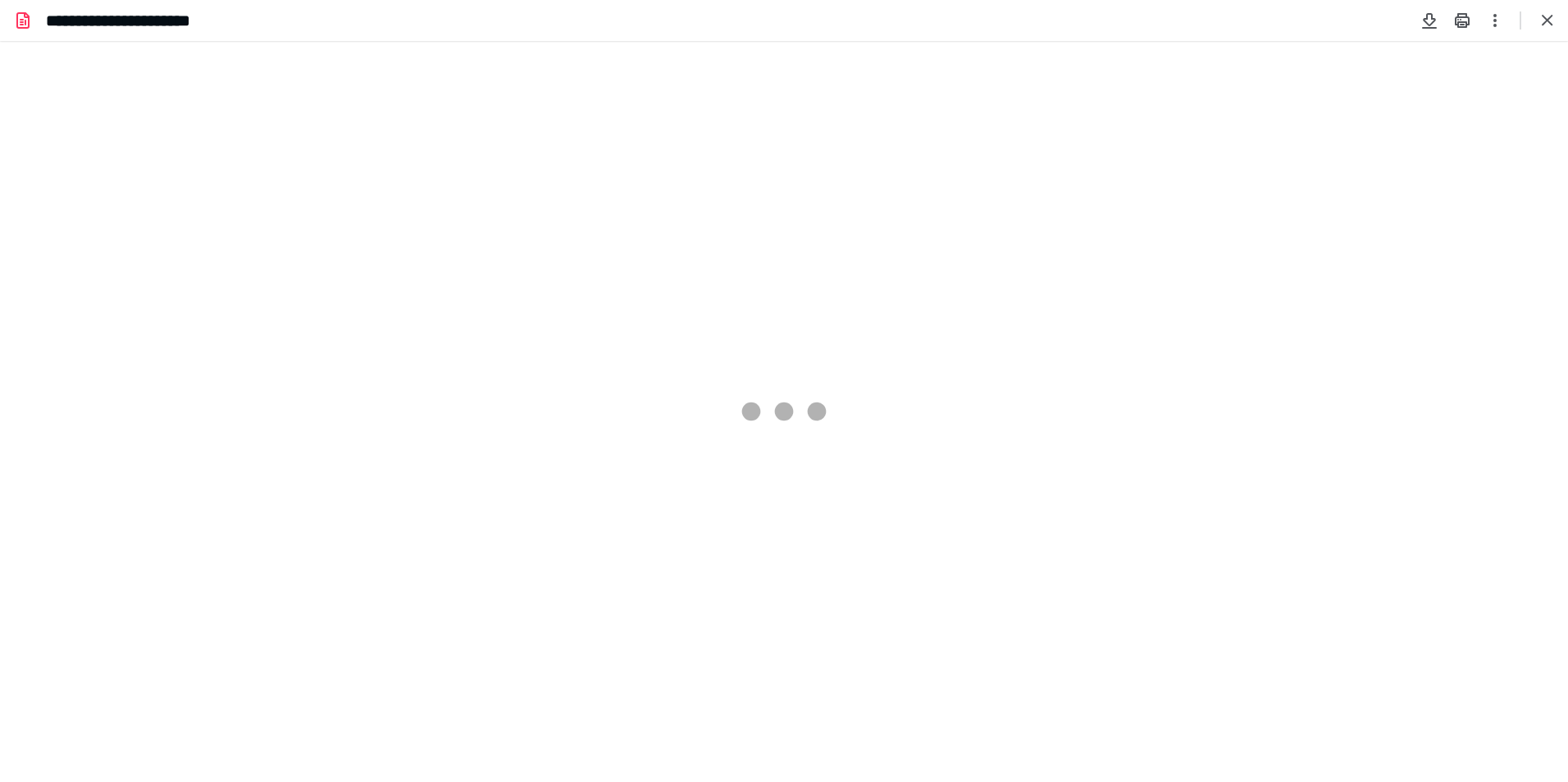 scroll, scrollTop: 0, scrollLeft: 0, axis: both 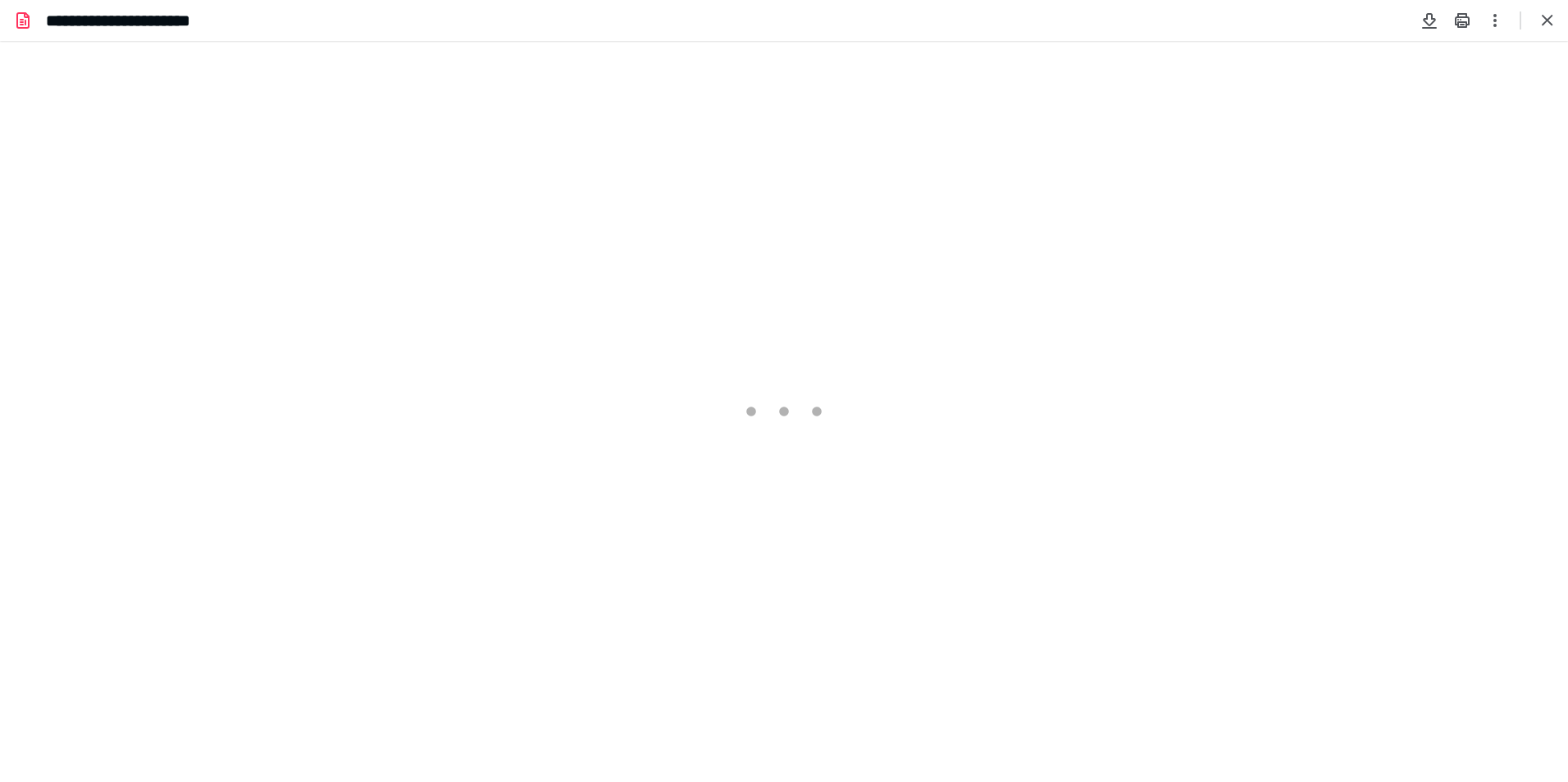 type on "104" 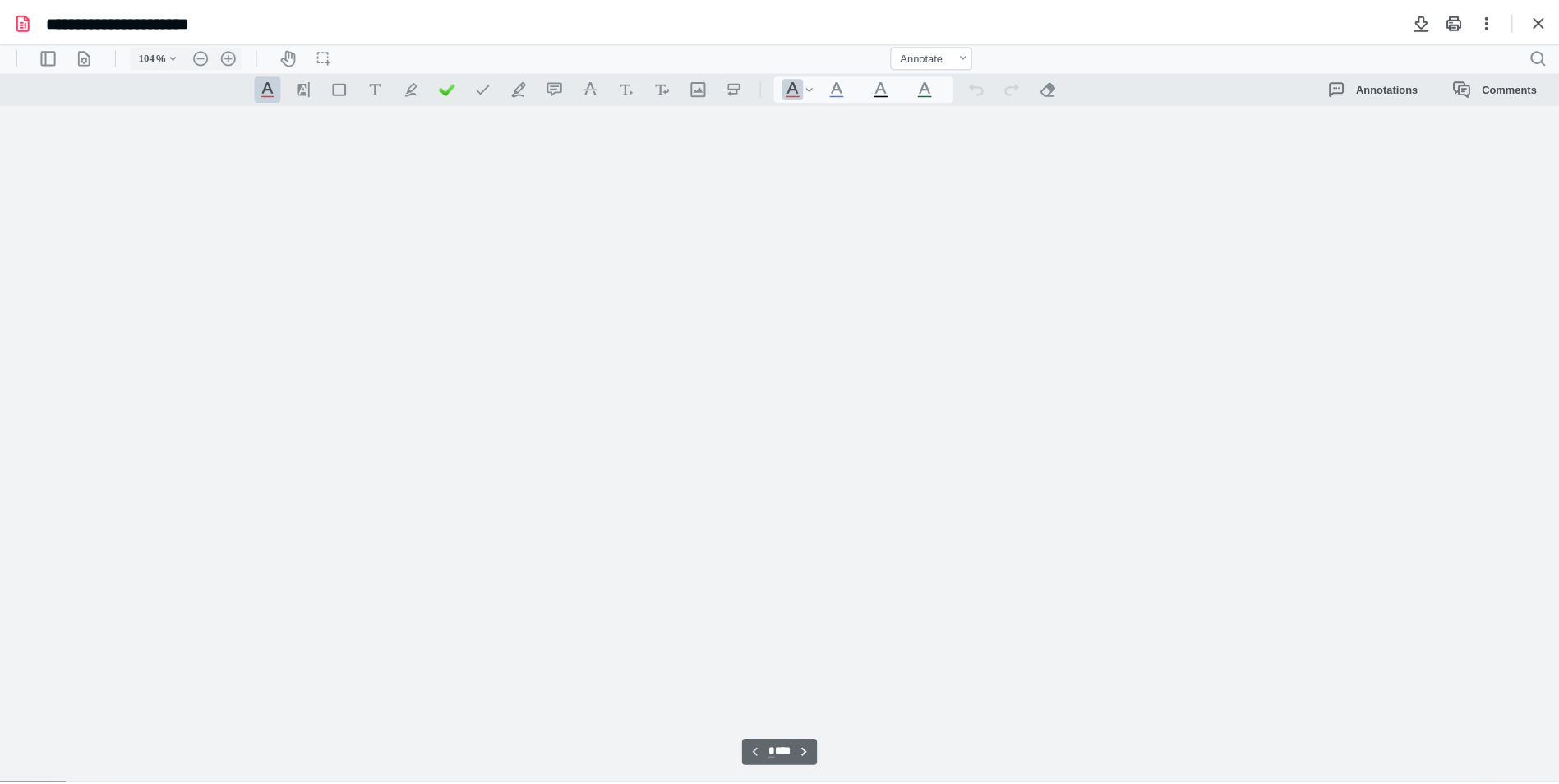 scroll, scrollTop: 66, scrollLeft: 0, axis: vertical 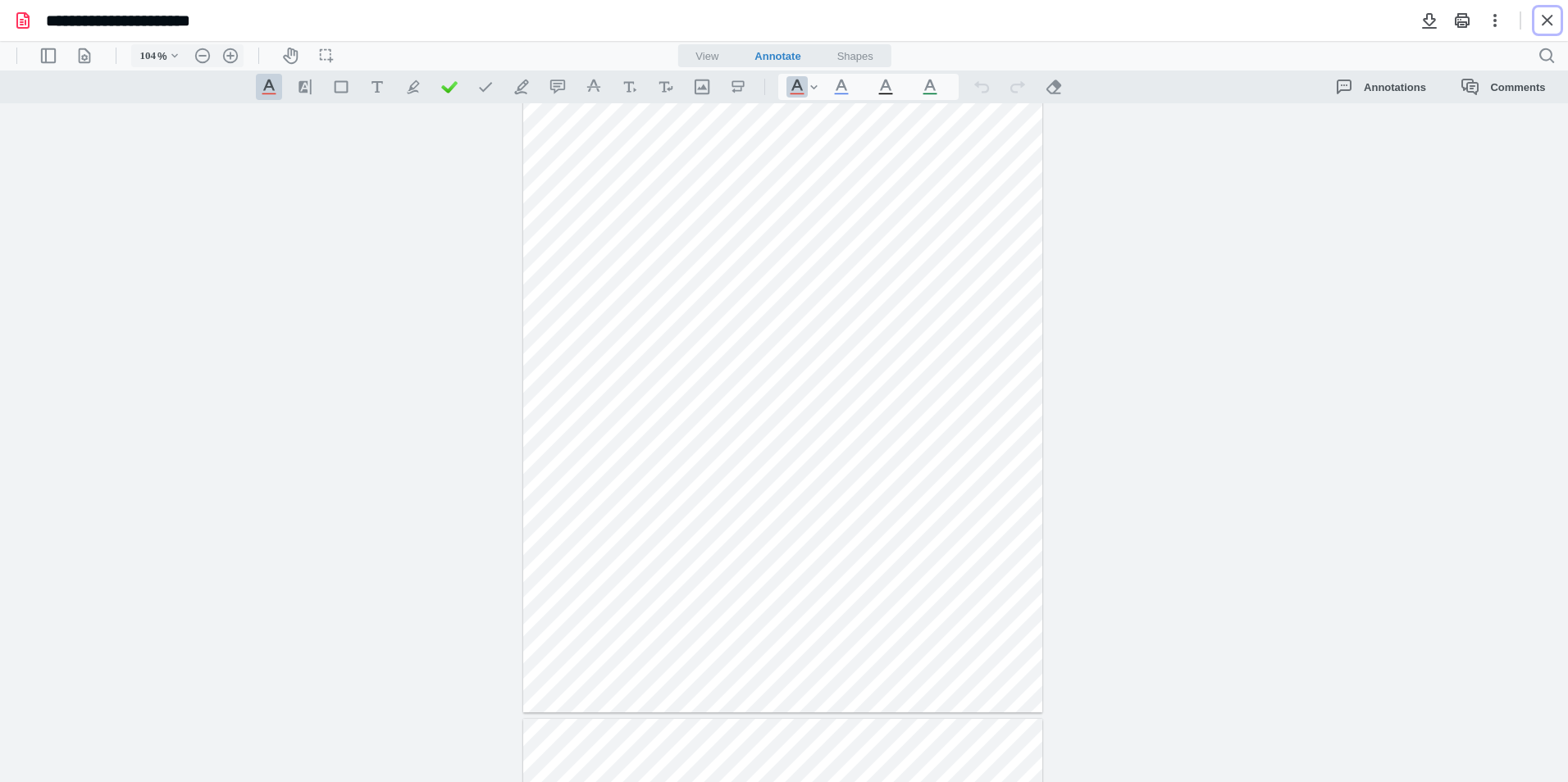 drag, startPoint x: 650, startPoint y: 116, endPoint x: 754, endPoint y: 277, distance: 191.66899 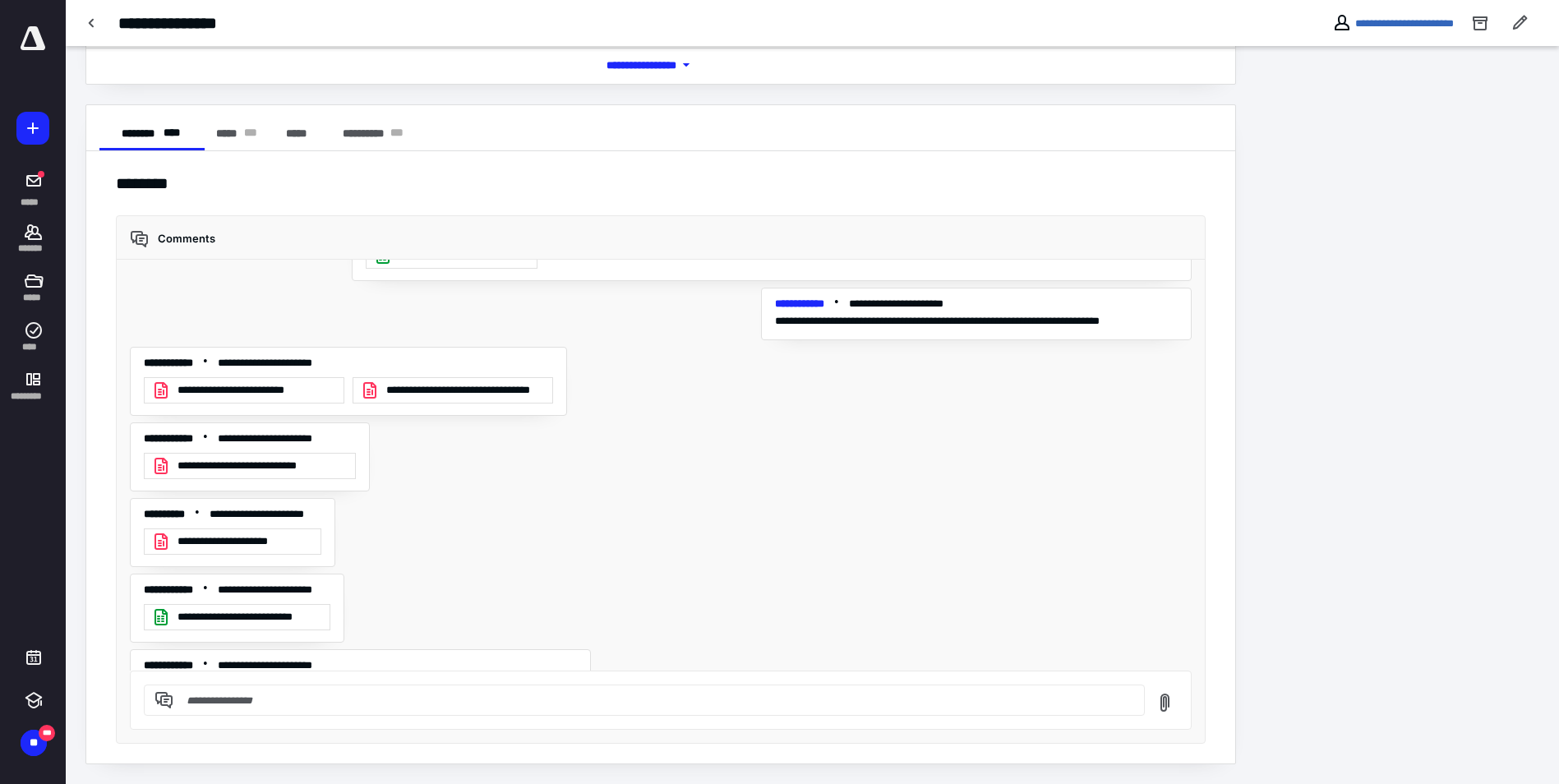 click at bounding box center [654, 700] 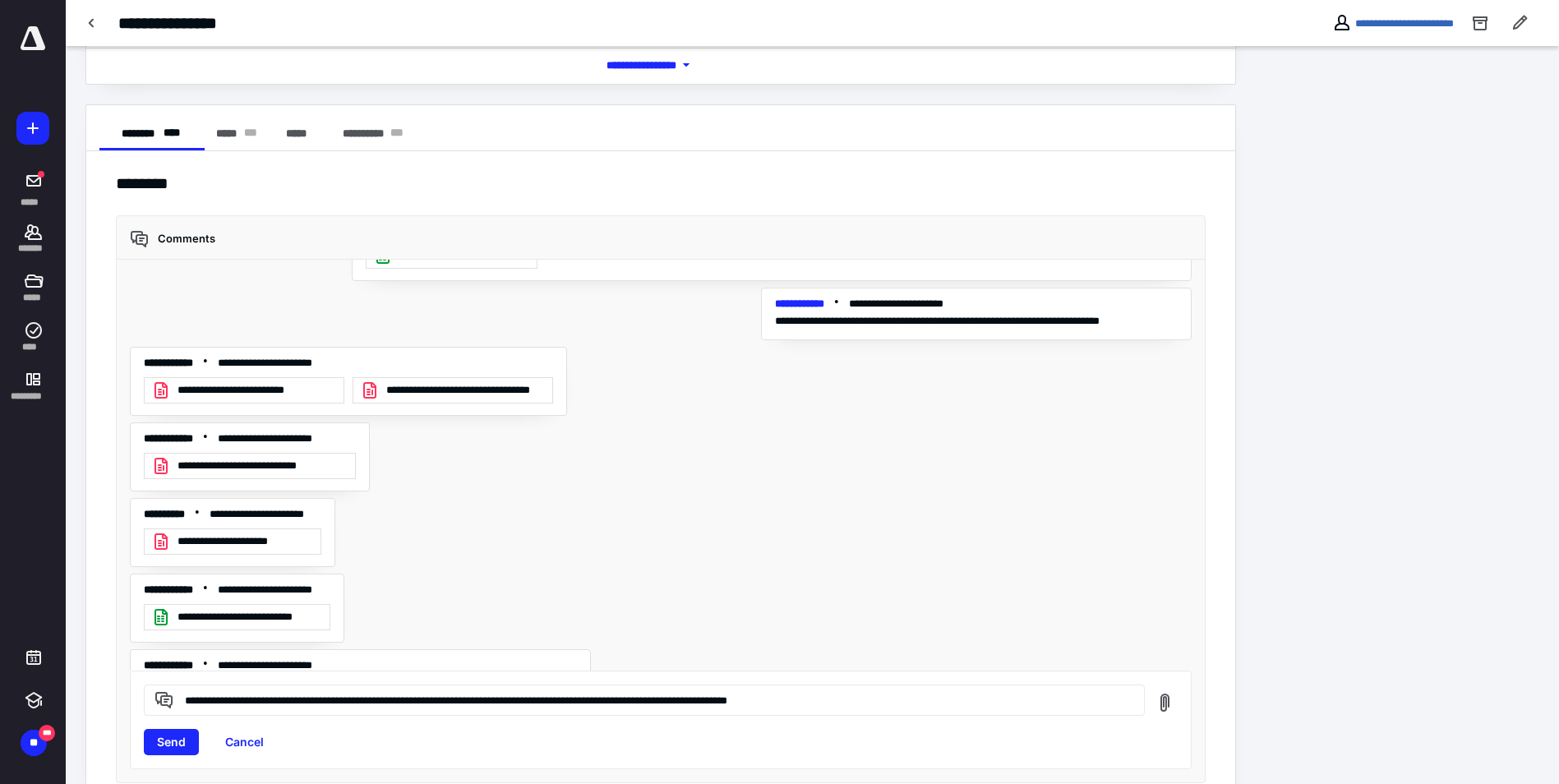 click on "**********" at bounding box center [654, 699] 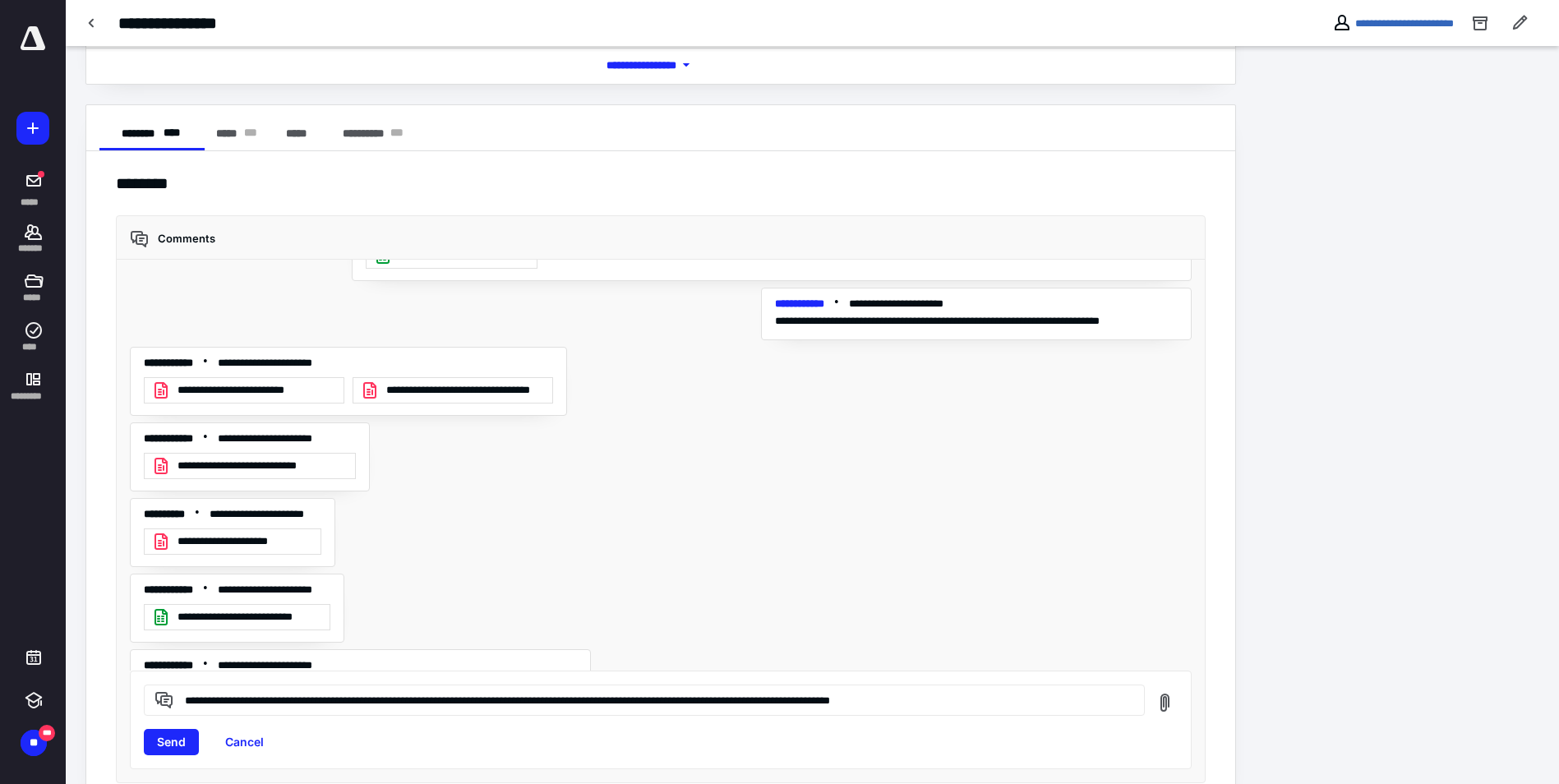 click on "**********" at bounding box center [654, 699] 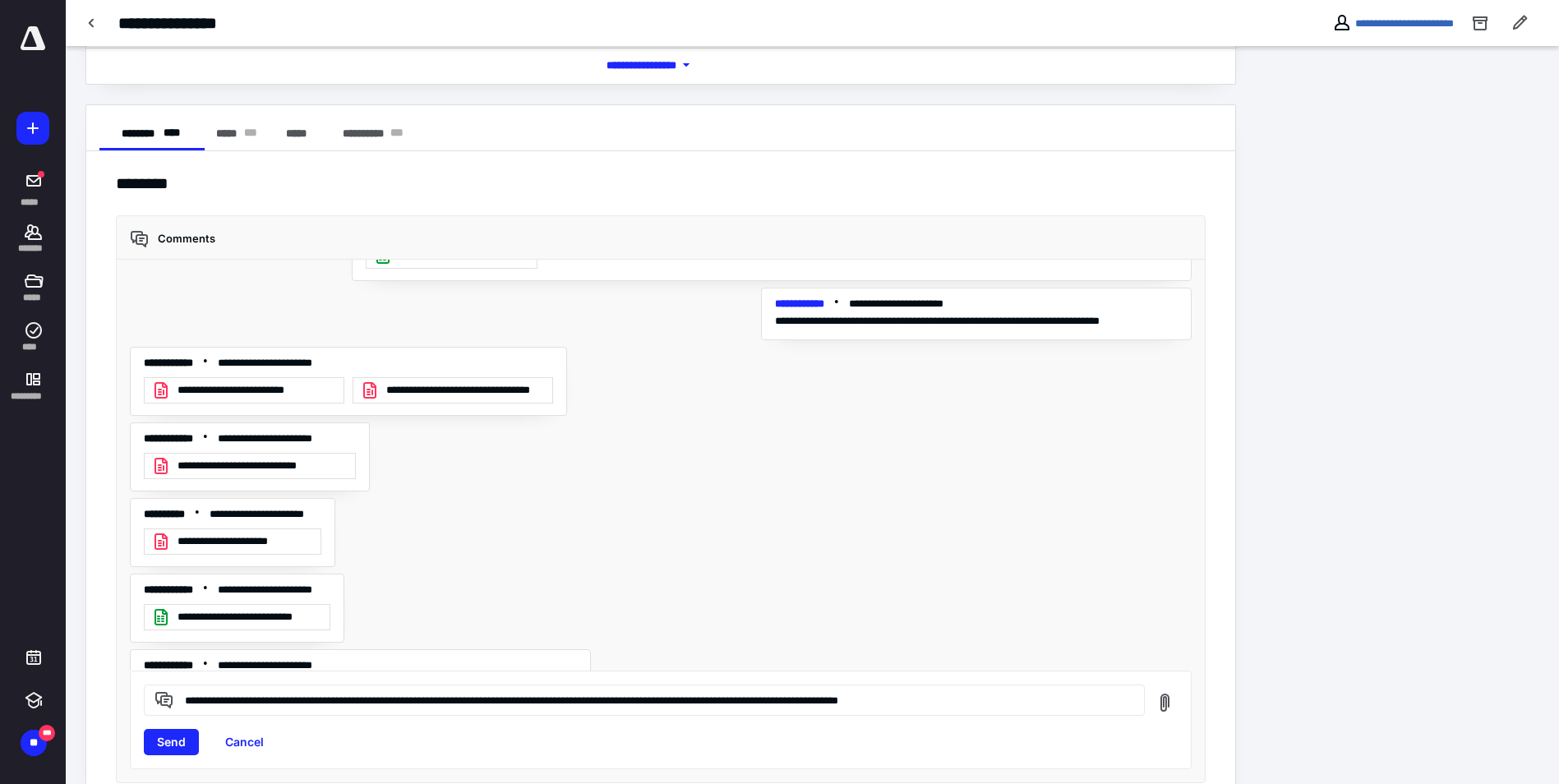 click on "**********" at bounding box center (654, 699) 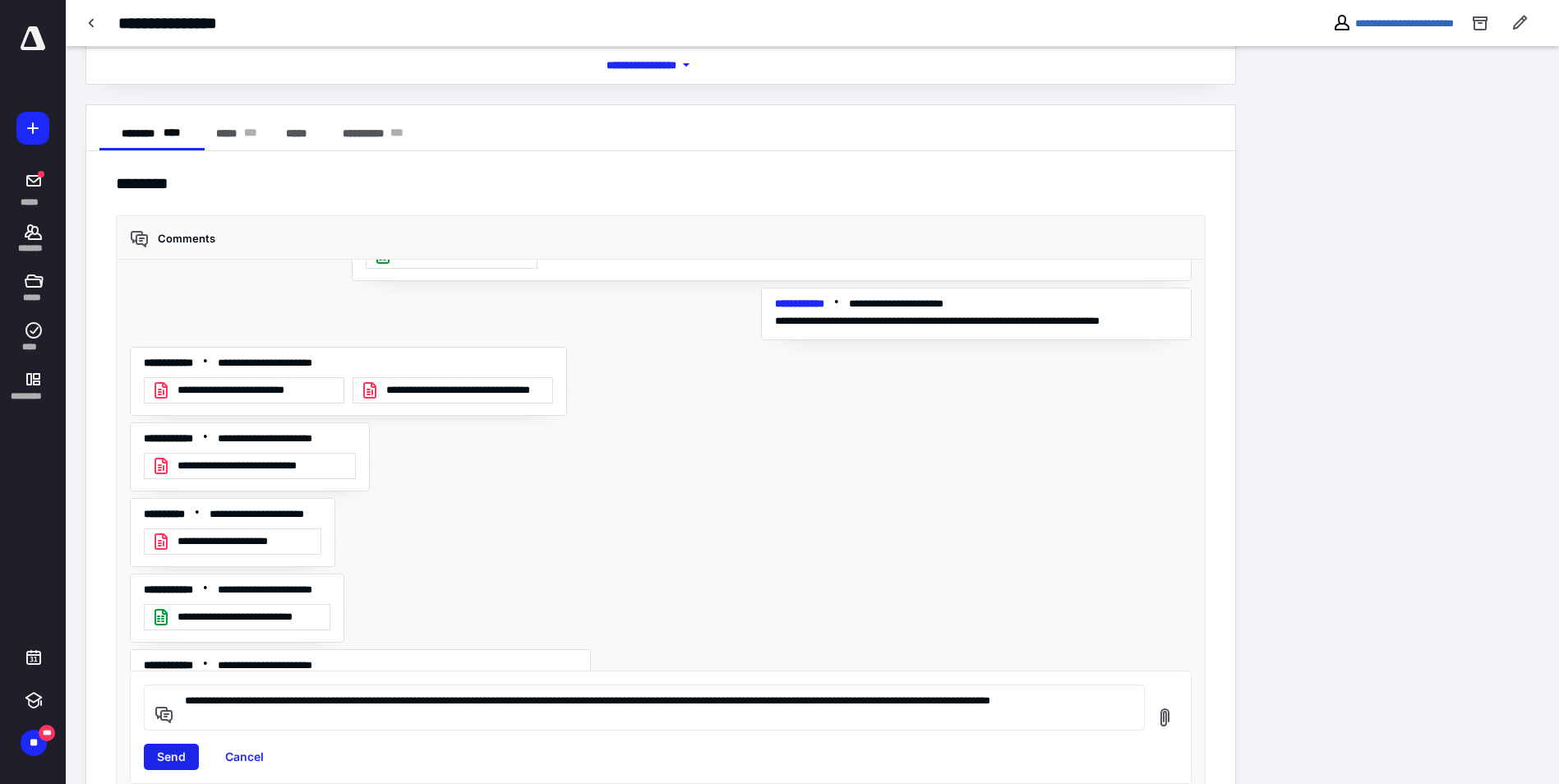 type on "**********" 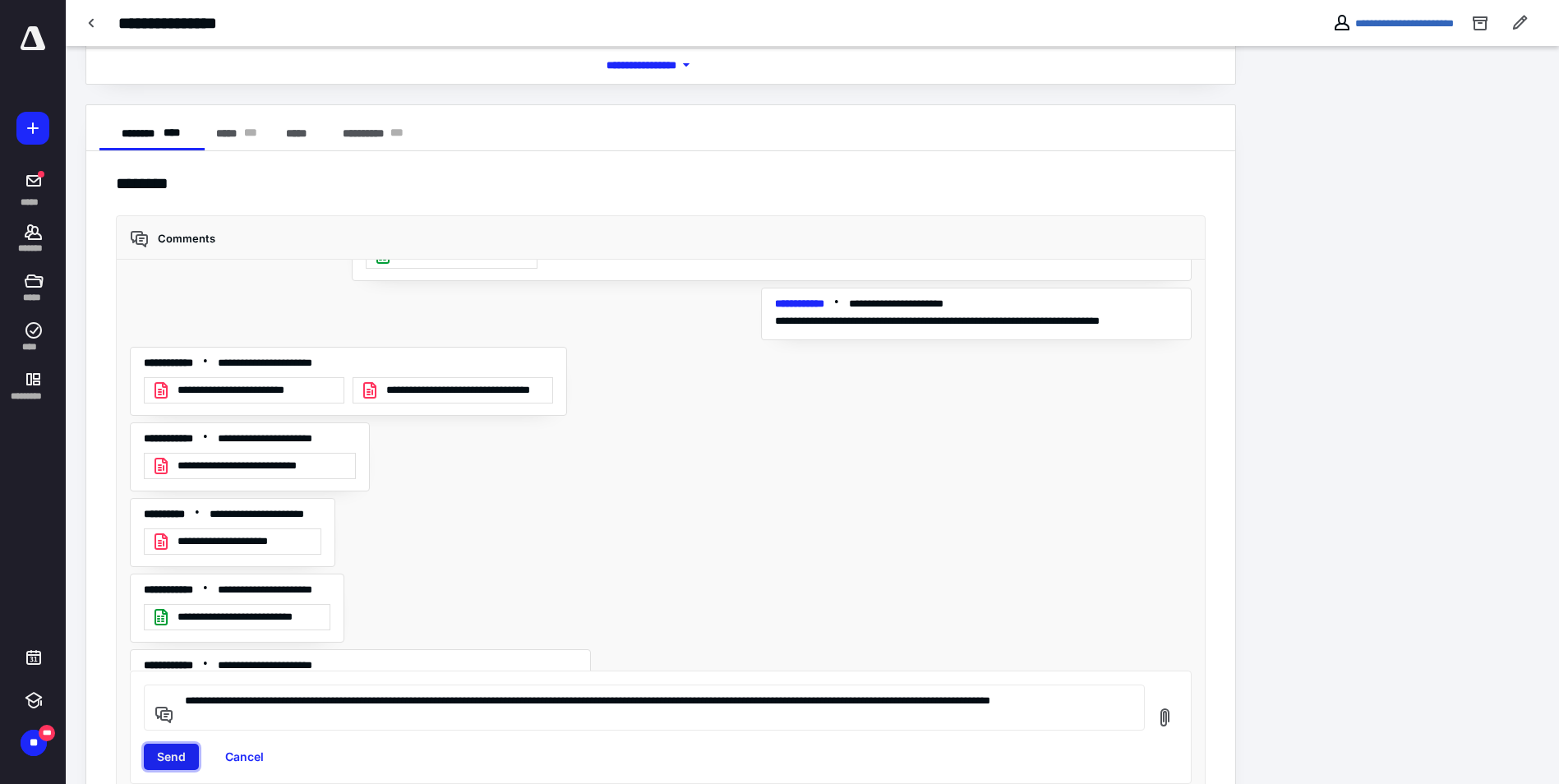 click on "Send" at bounding box center (171, 757) 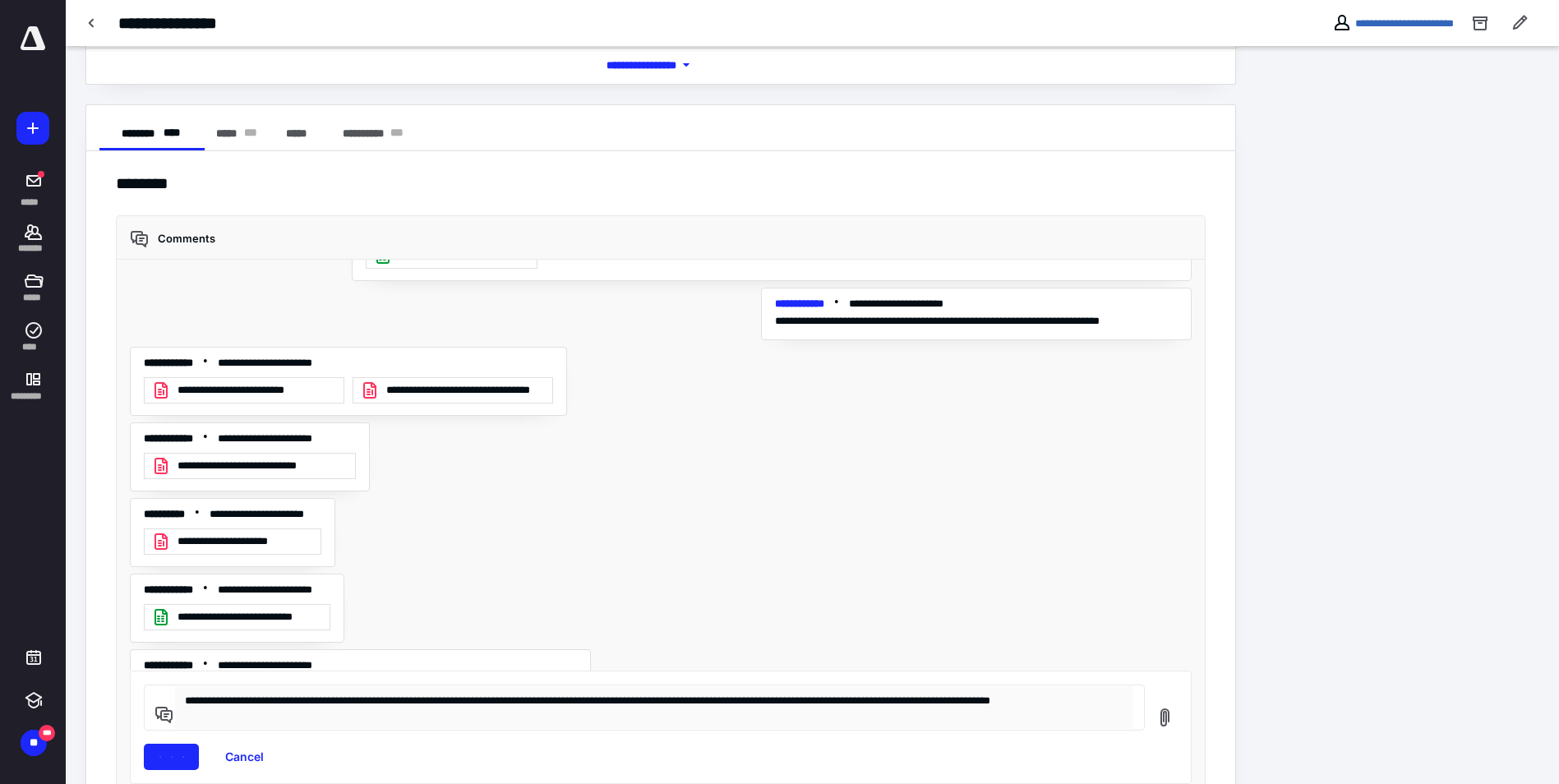 type 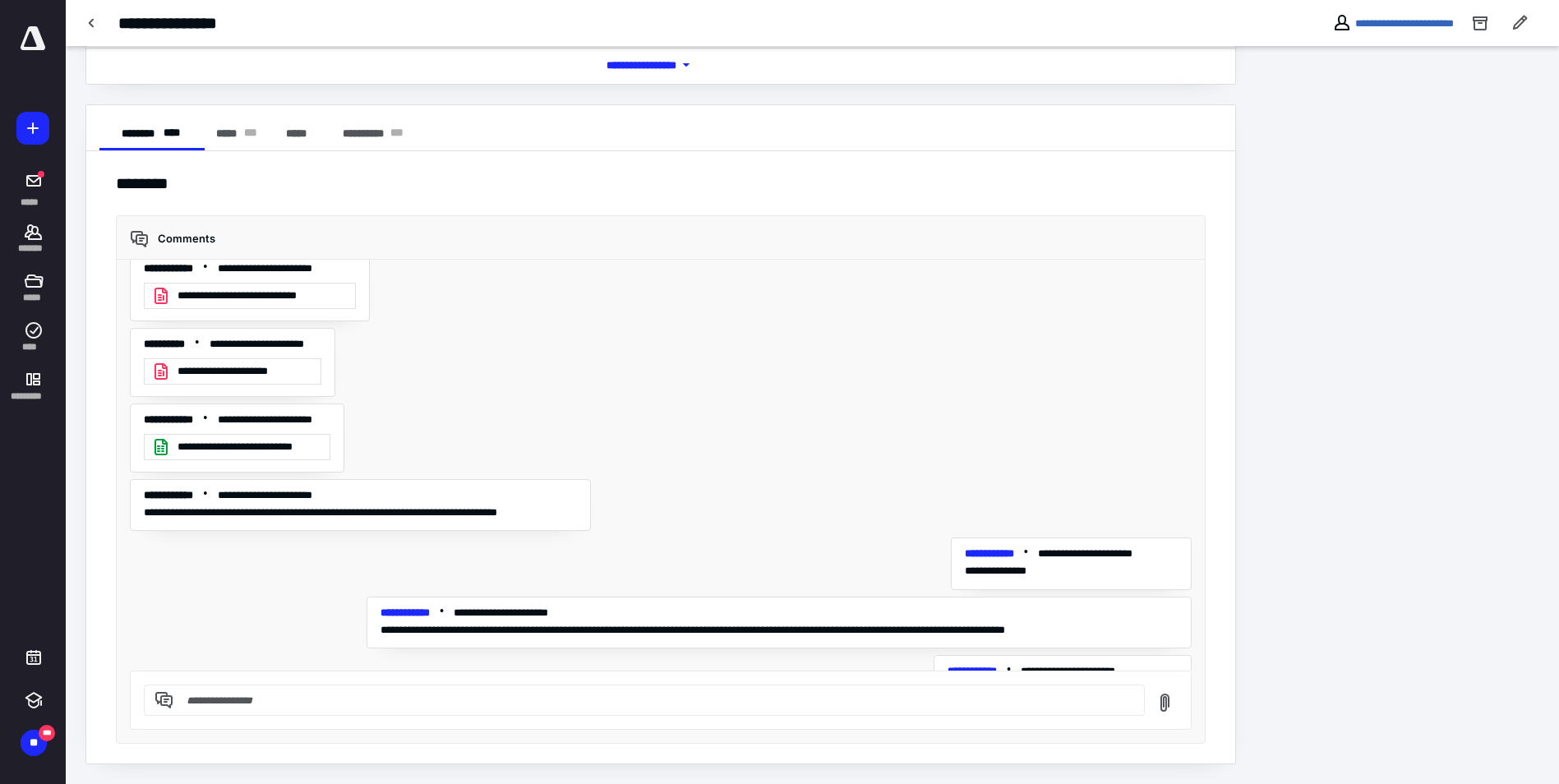 scroll, scrollTop: 0, scrollLeft: 0, axis: both 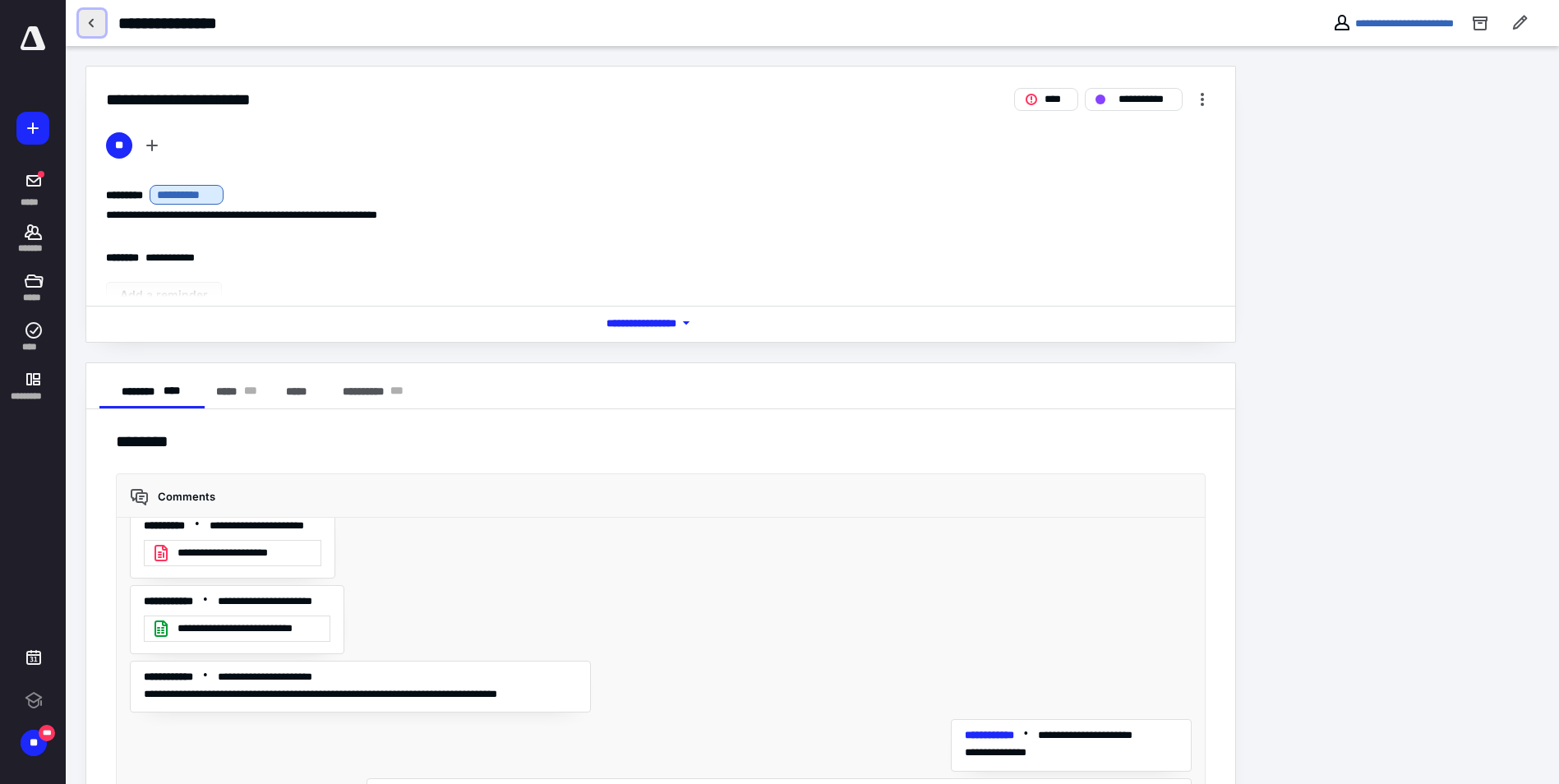 click at bounding box center [92, 23] 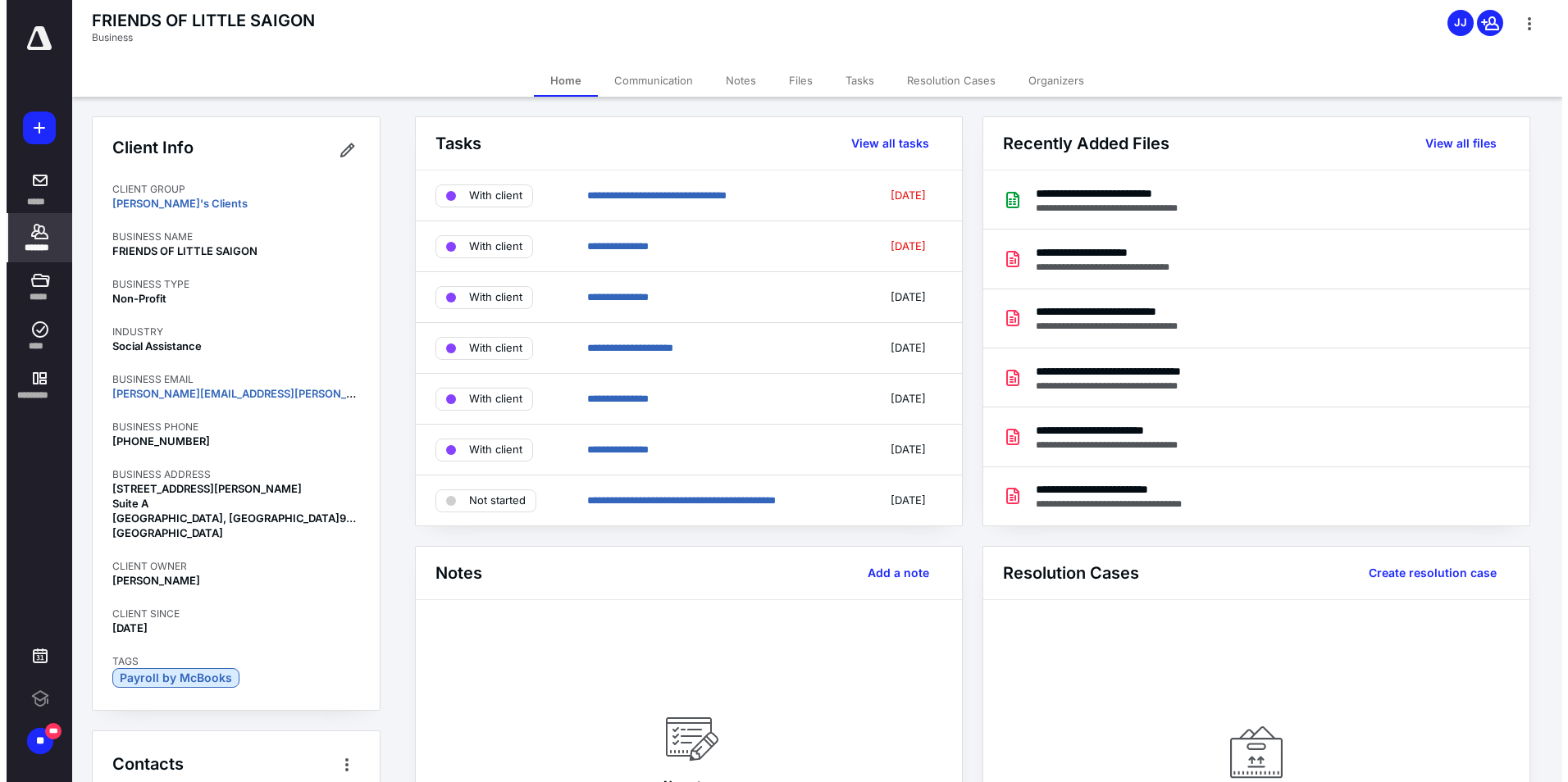 scroll, scrollTop: 0, scrollLeft: 0, axis: both 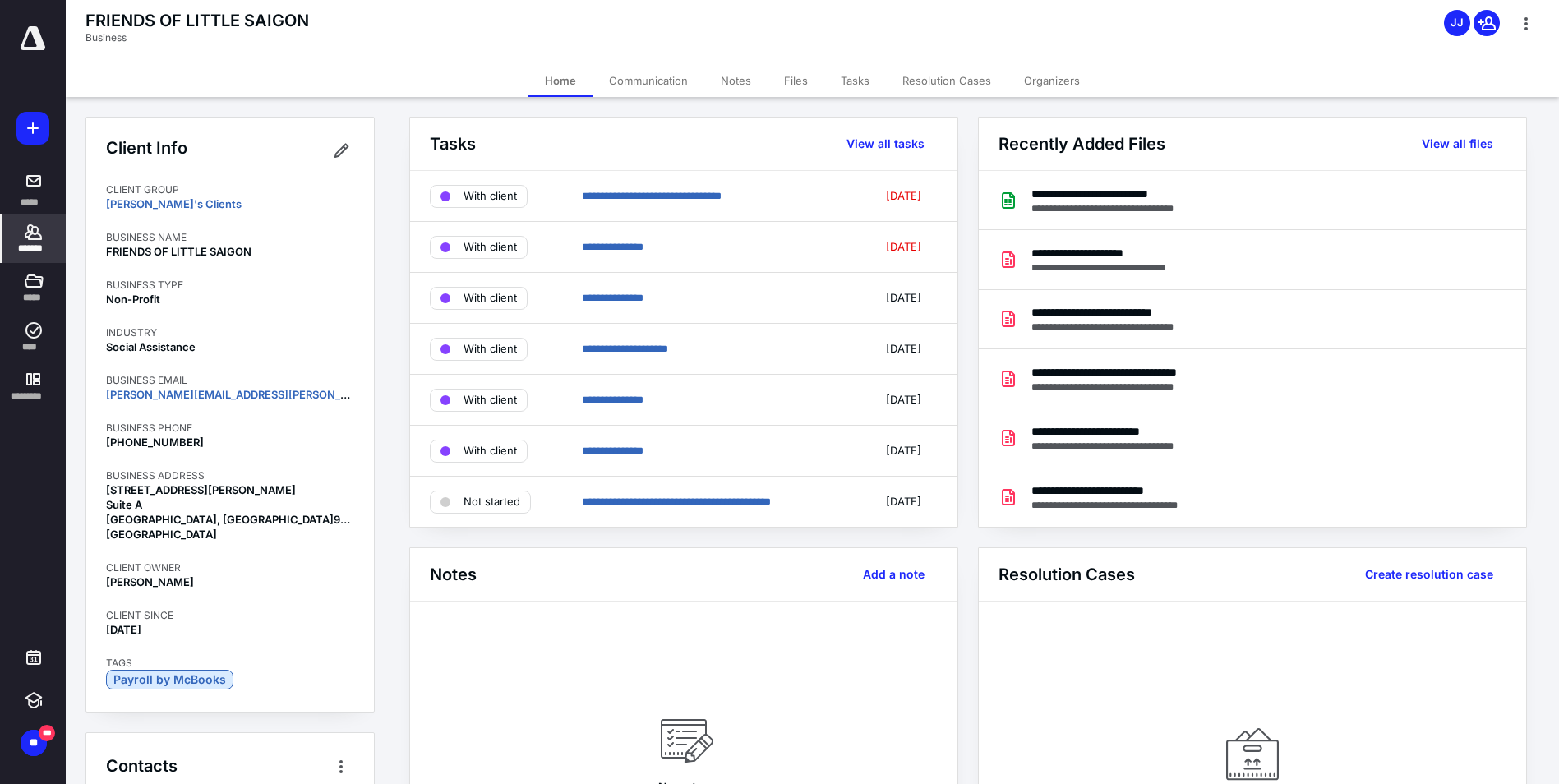 click on "Files" at bounding box center [796, 81] 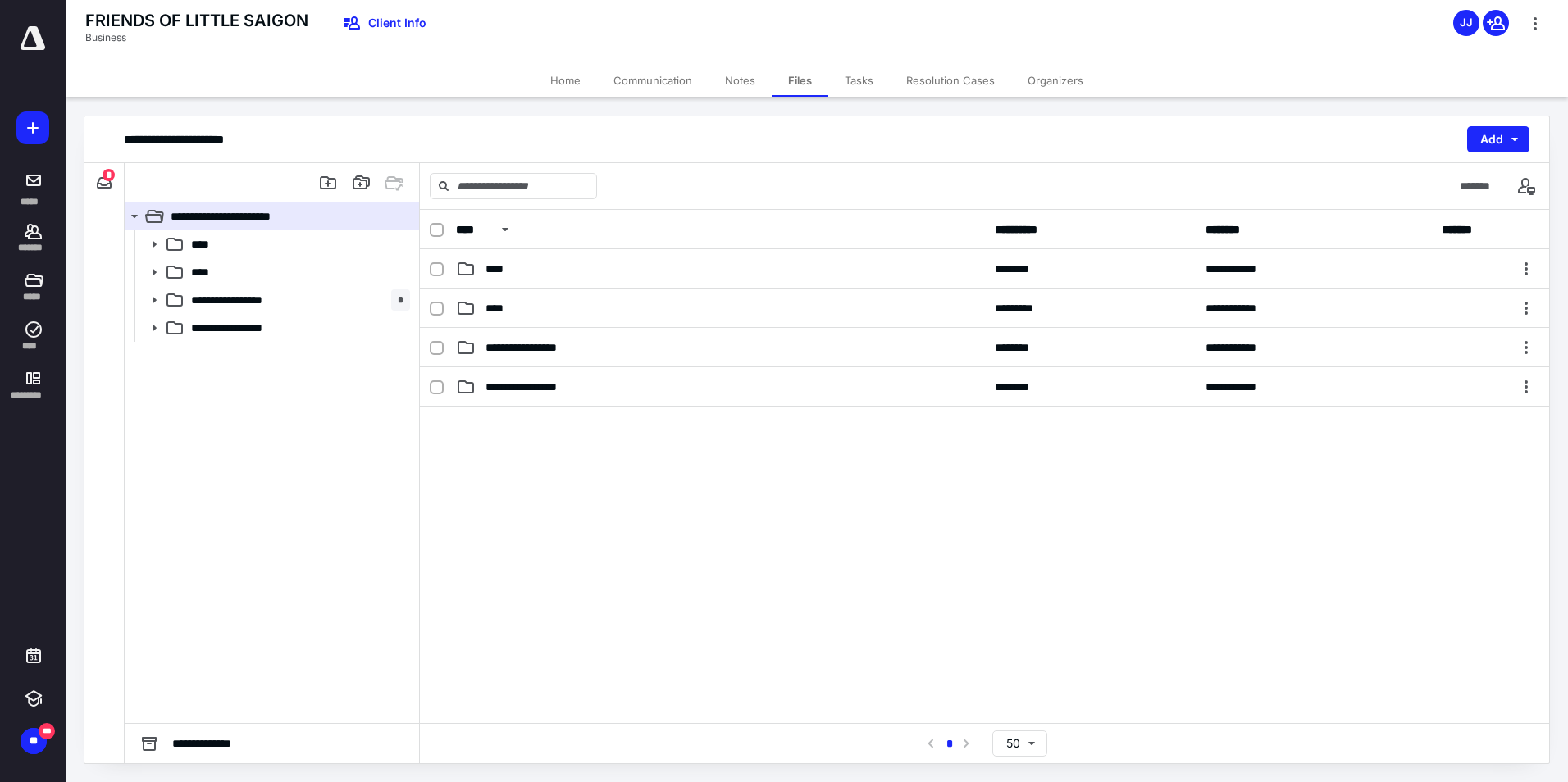 click on "****" at bounding box center (499, 308) 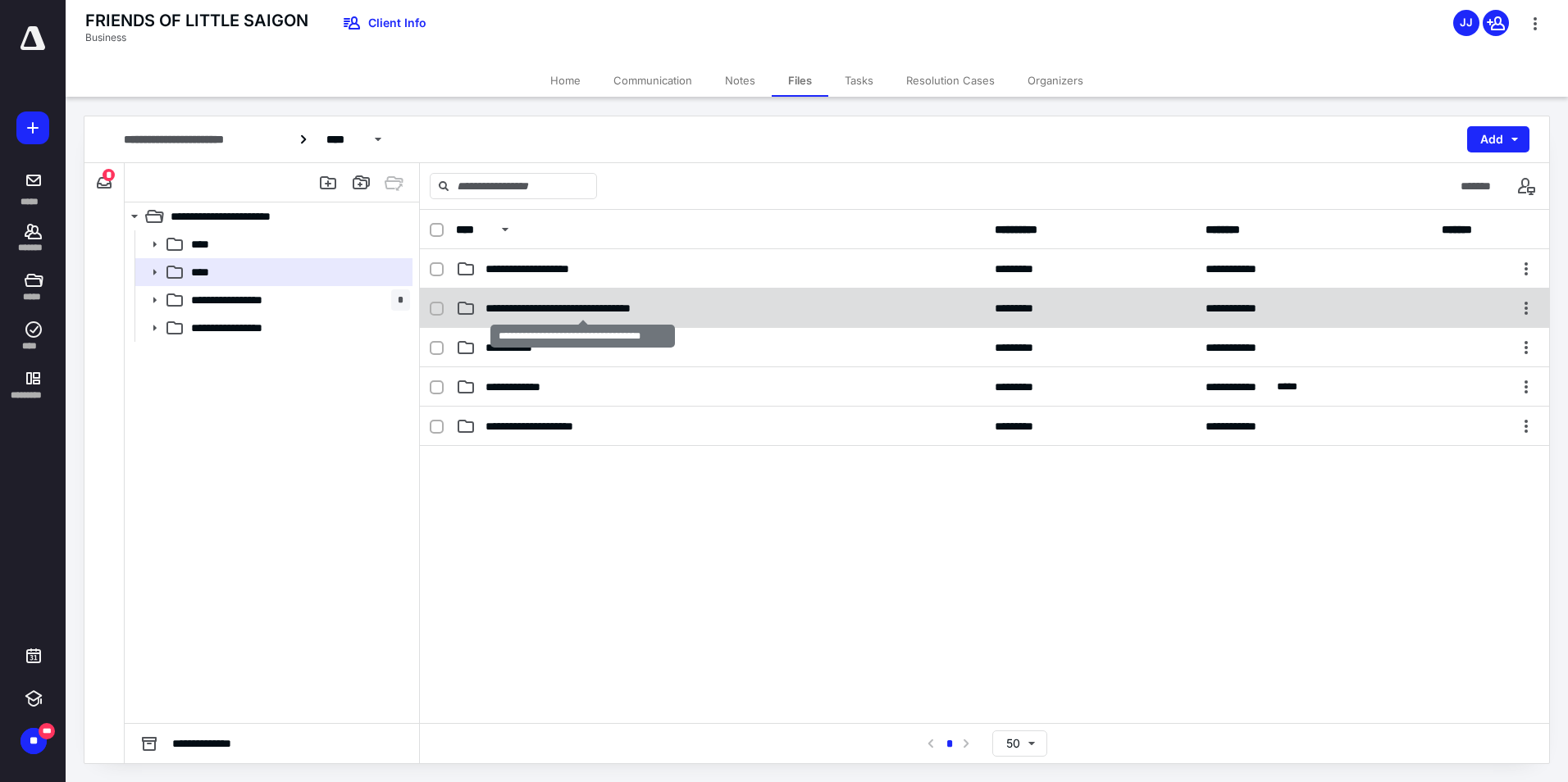 click on "**********" at bounding box center (582, 308) 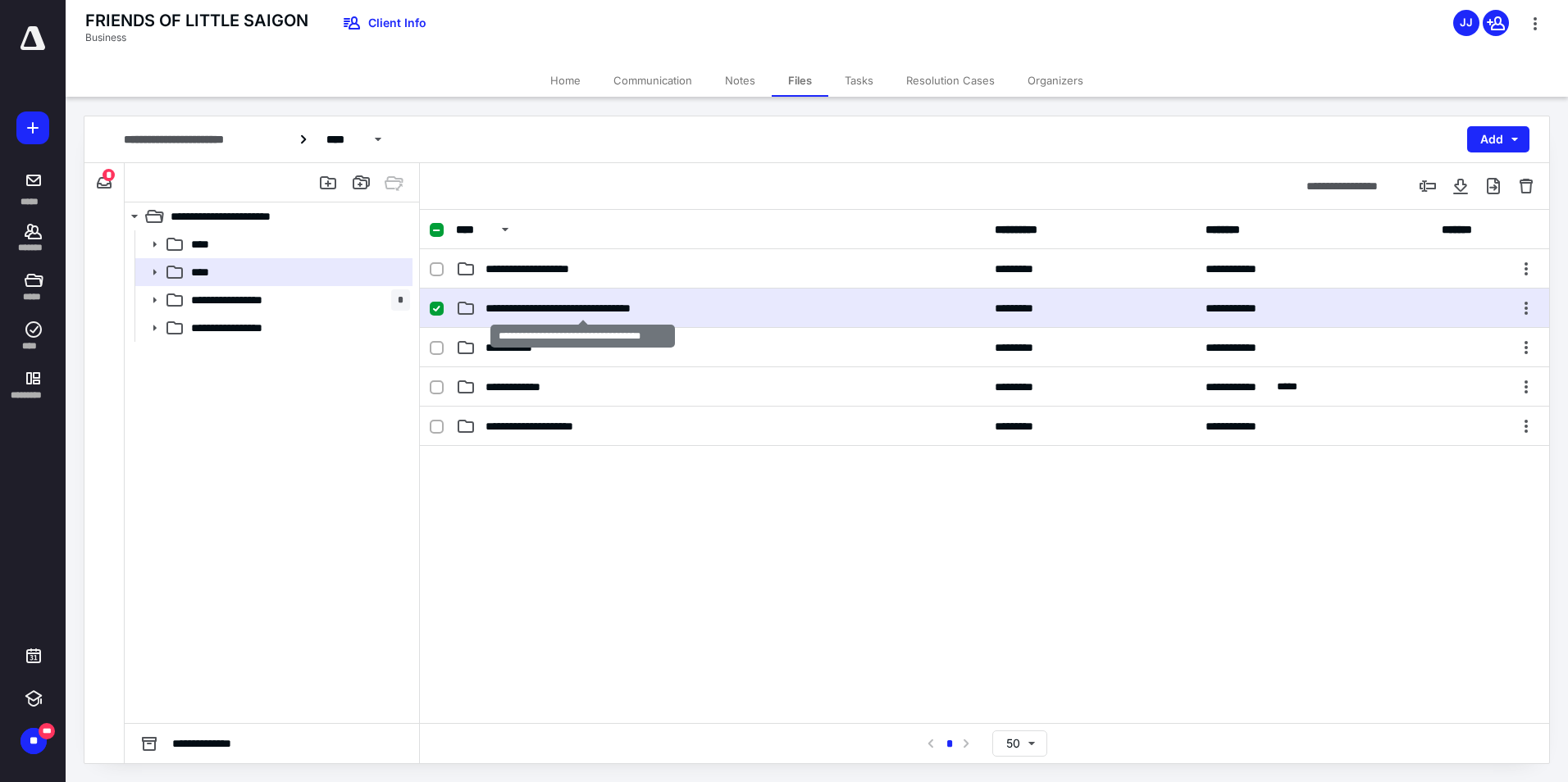 click on "**********" at bounding box center (582, 308) 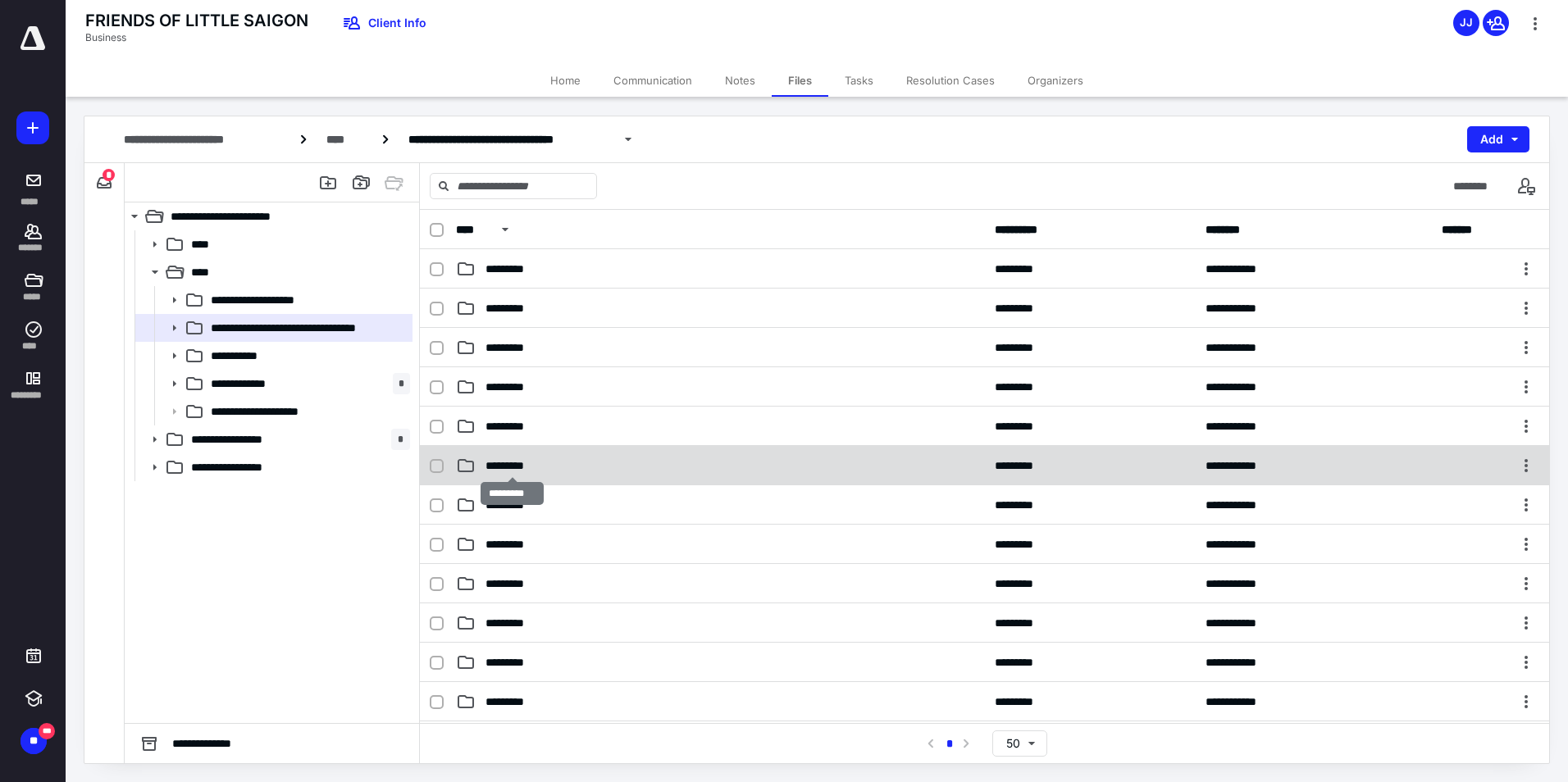 click on "*********" at bounding box center [513, 466] 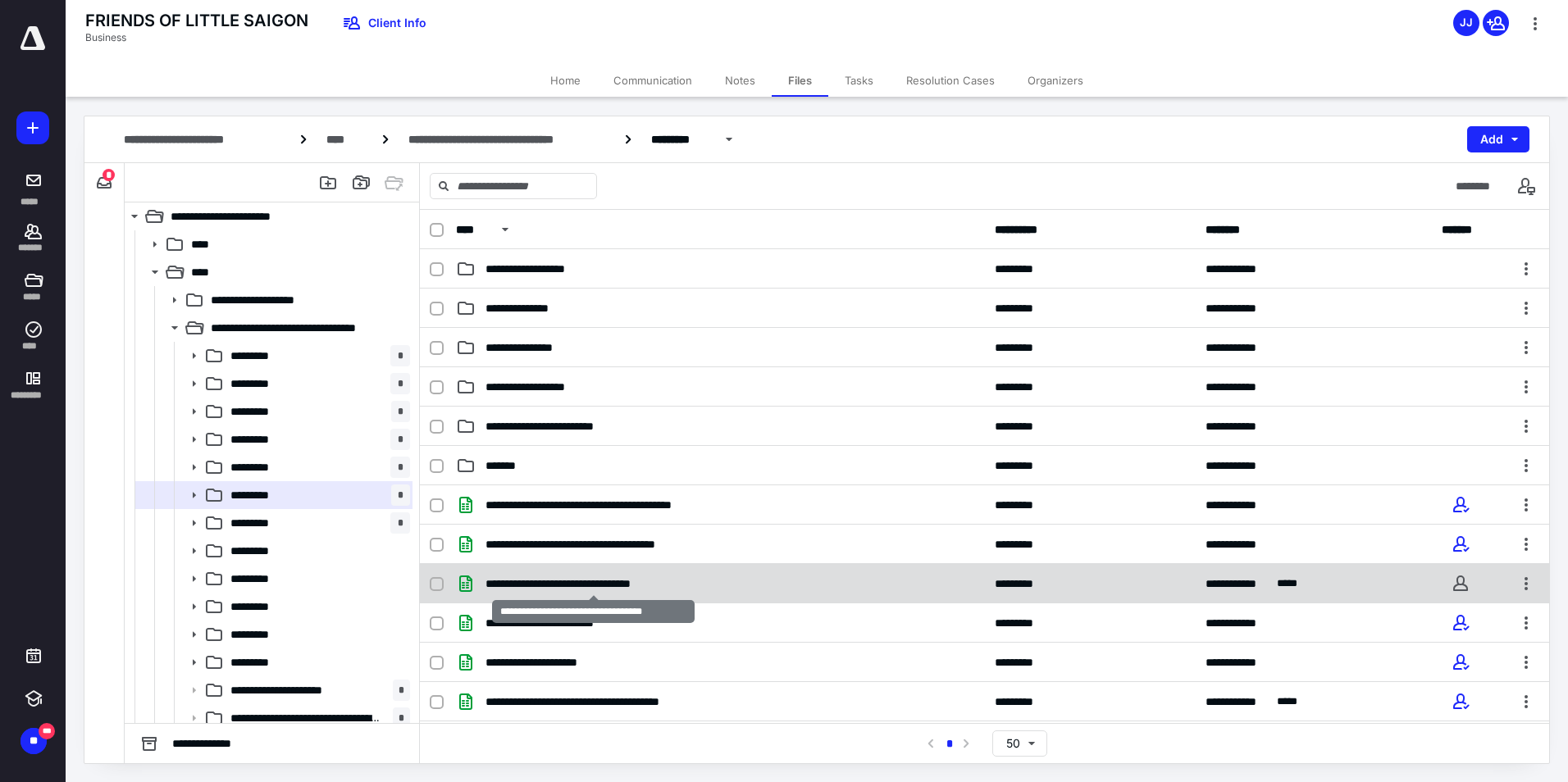scroll, scrollTop: 38, scrollLeft: 0, axis: vertical 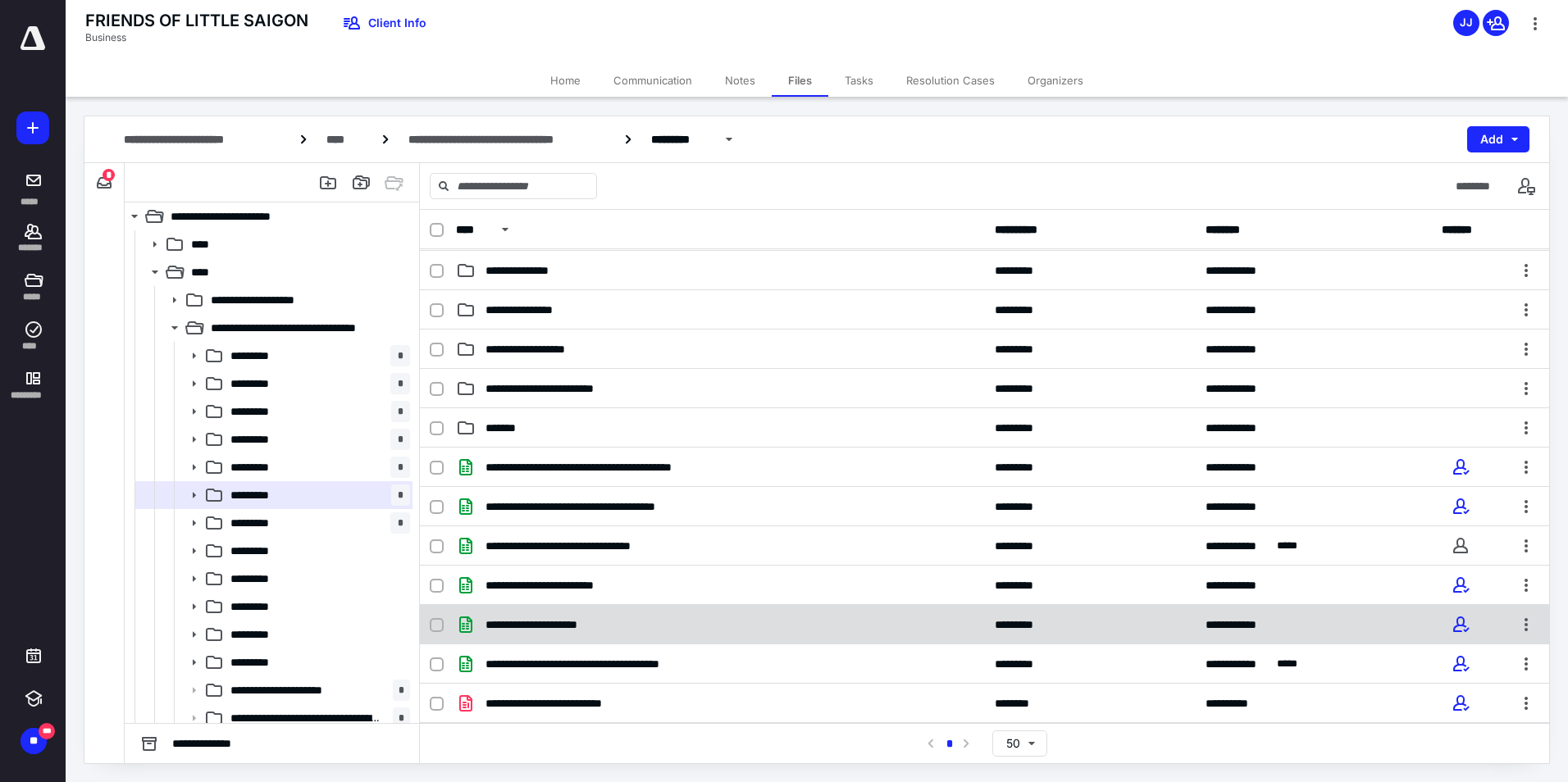 click on "**********" at bounding box center [551, 625] 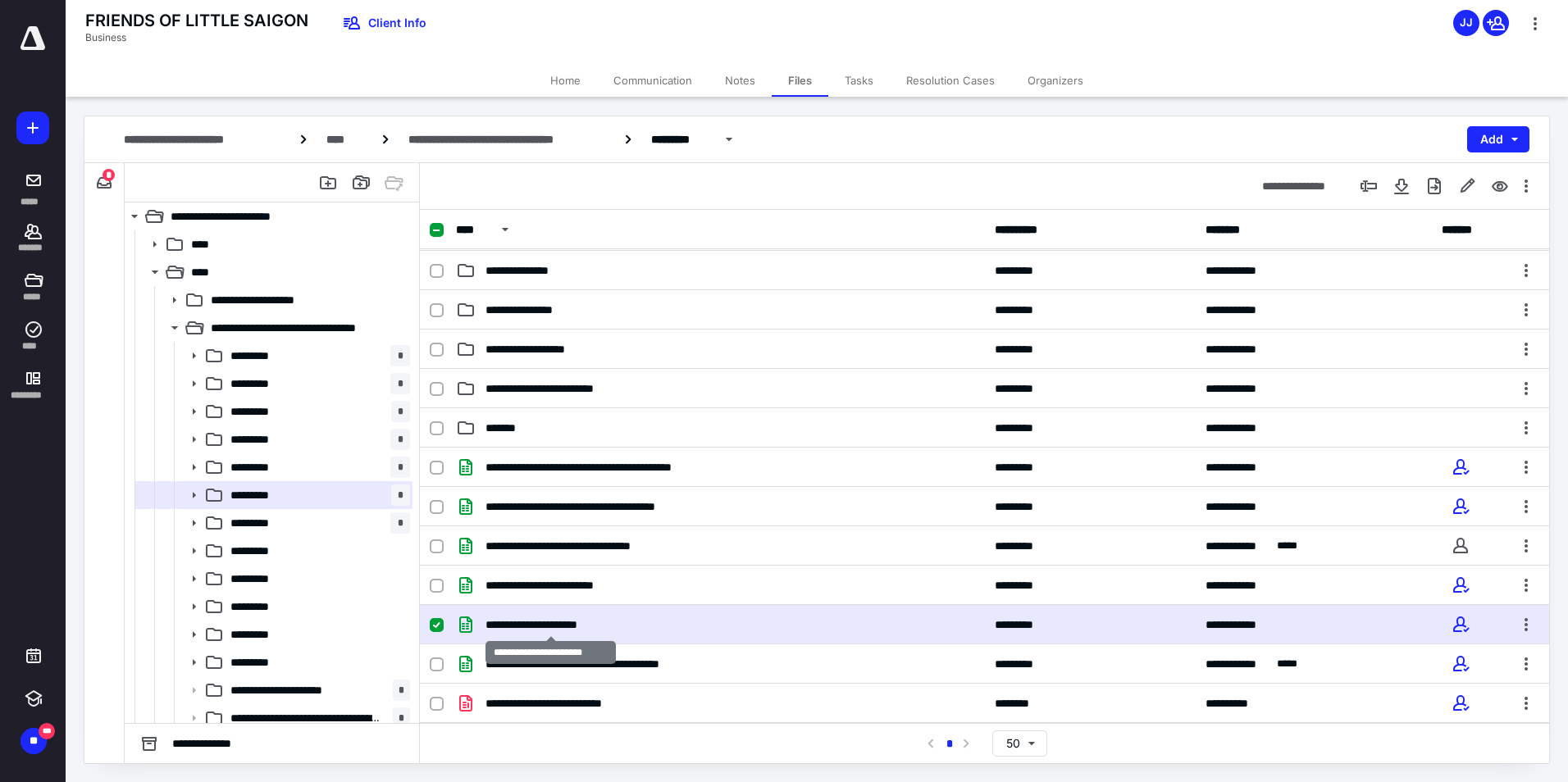 click on "**********" at bounding box center (551, 625) 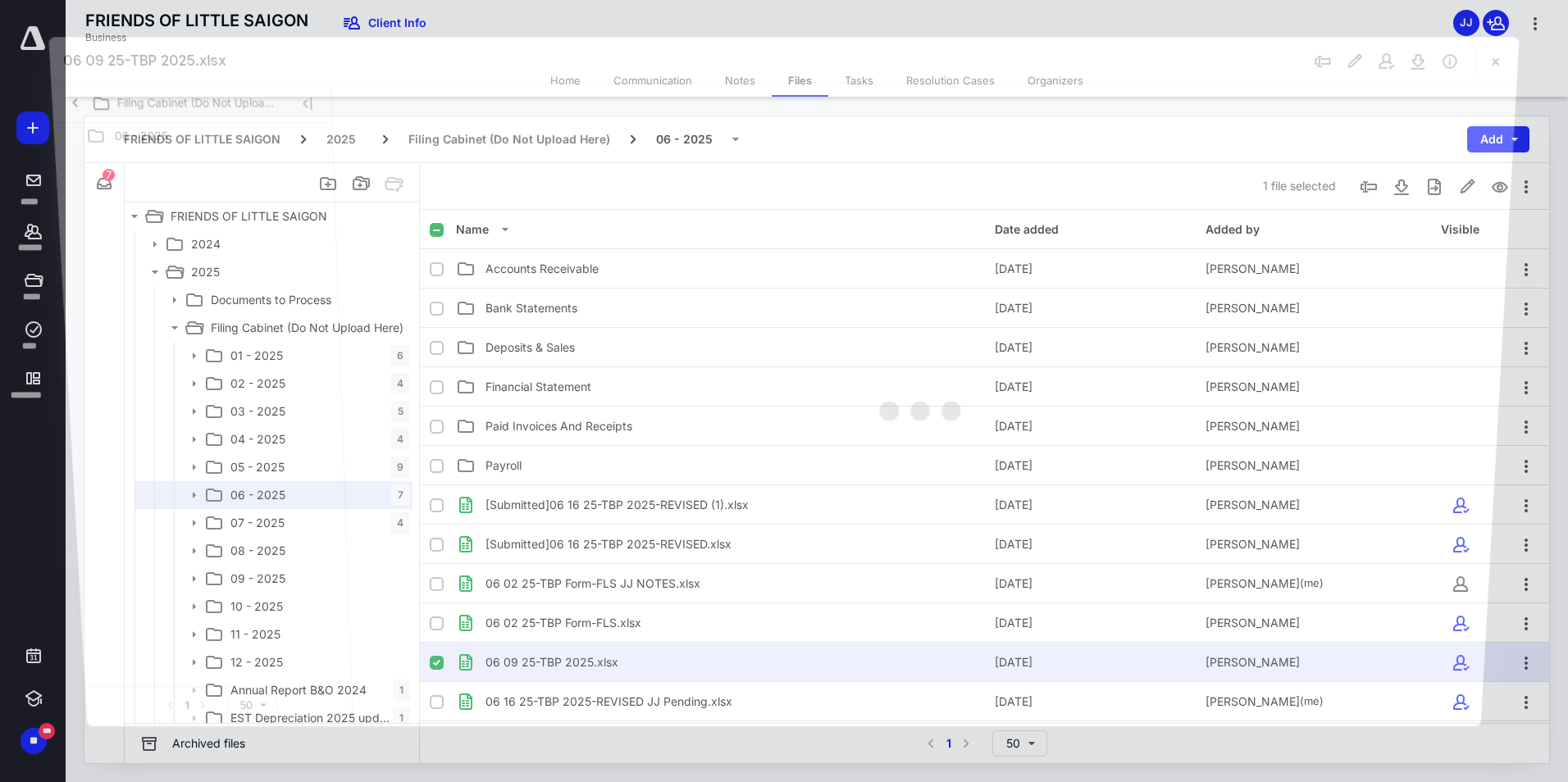 scroll, scrollTop: 38, scrollLeft: 0, axis: vertical 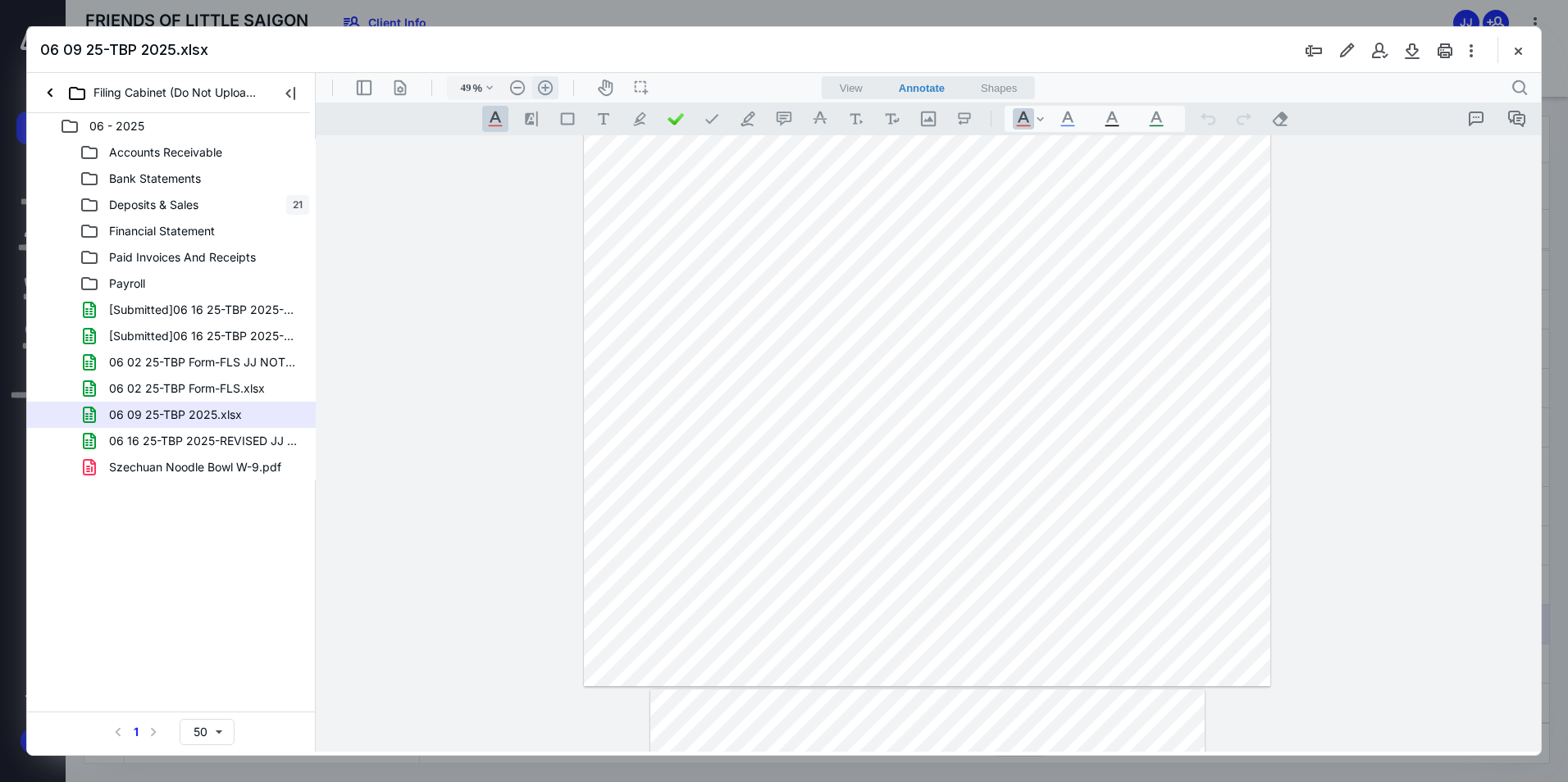 click on ".cls-1{fill:#abb0c4;} icon - header - zoom - in - line" at bounding box center (545, 88) 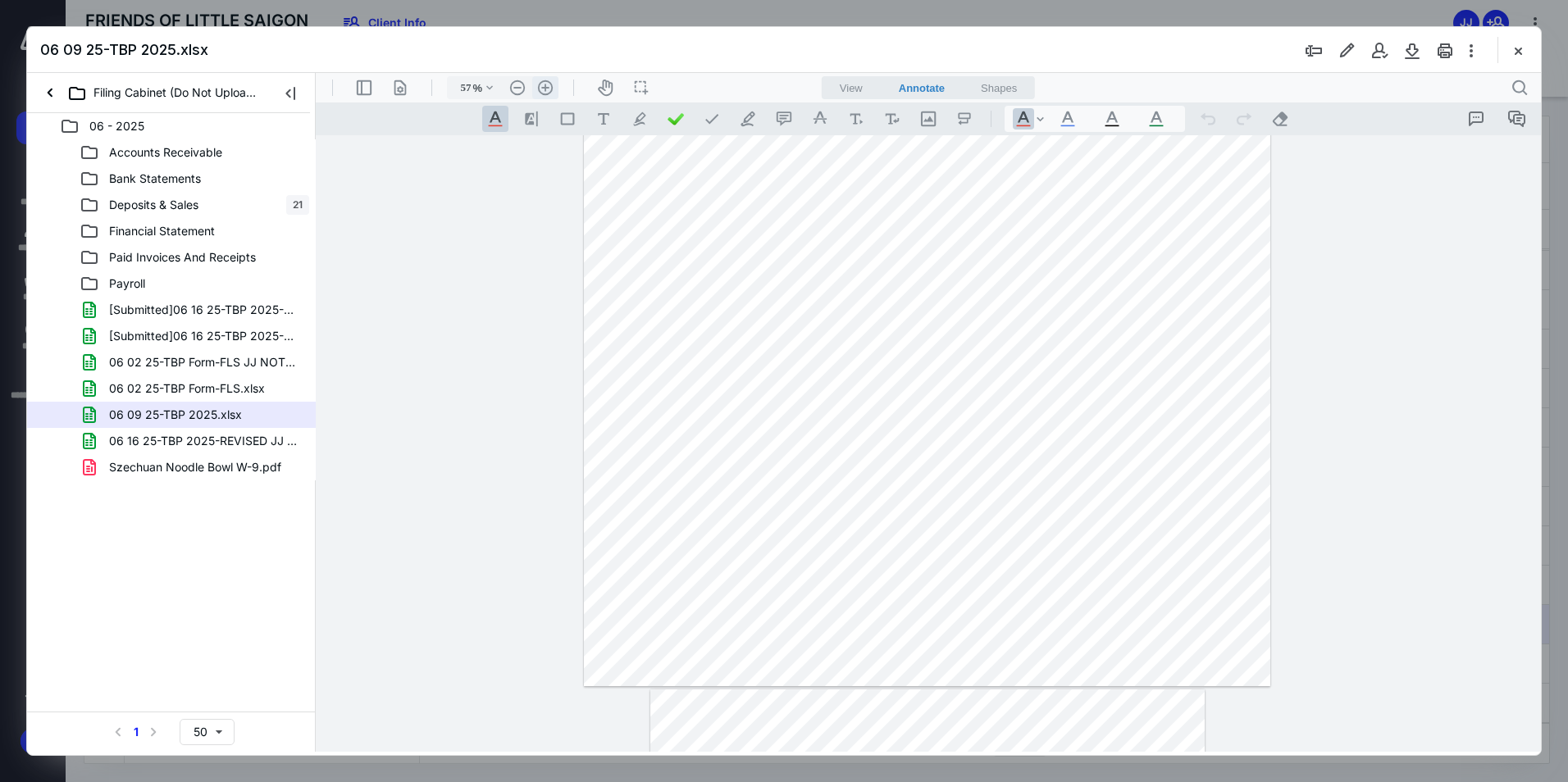 scroll, scrollTop: 116, scrollLeft: 0, axis: vertical 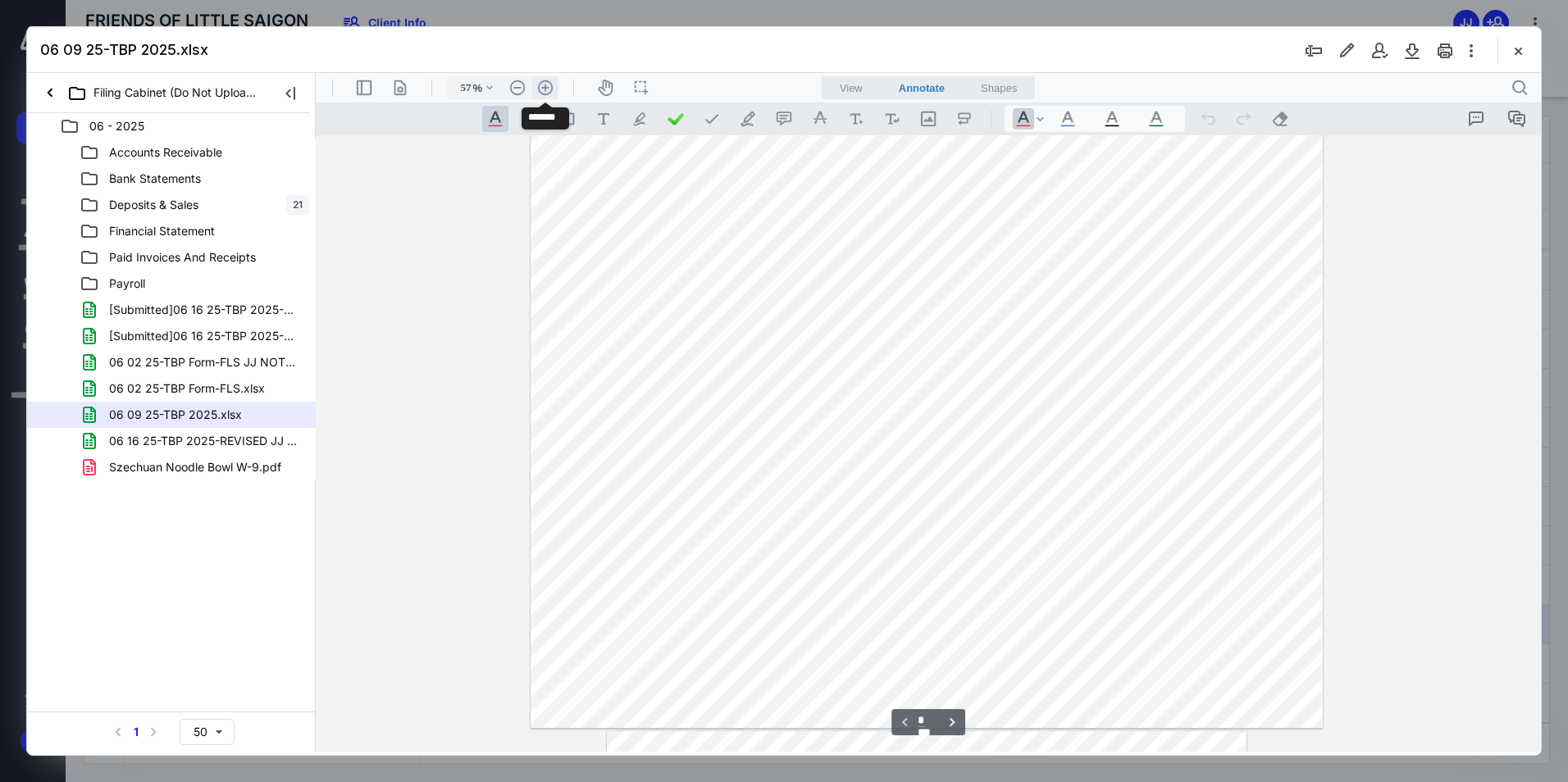 click on ".cls-1{fill:#abb0c4;} icon - header - zoom - in - line" at bounding box center (545, 88) 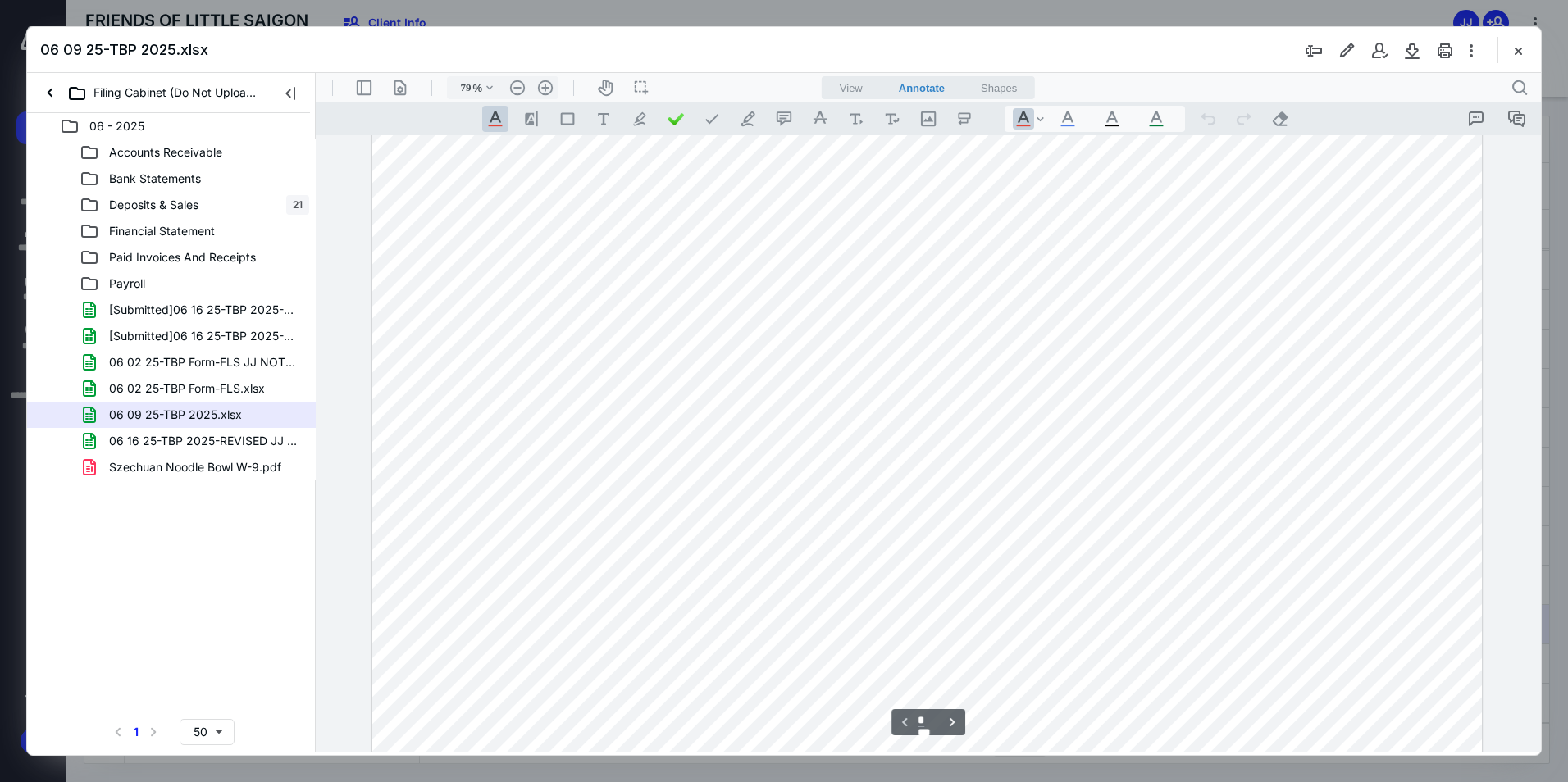 scroll, scrollTop: 356, scrollLeft: 0, axis: vertical 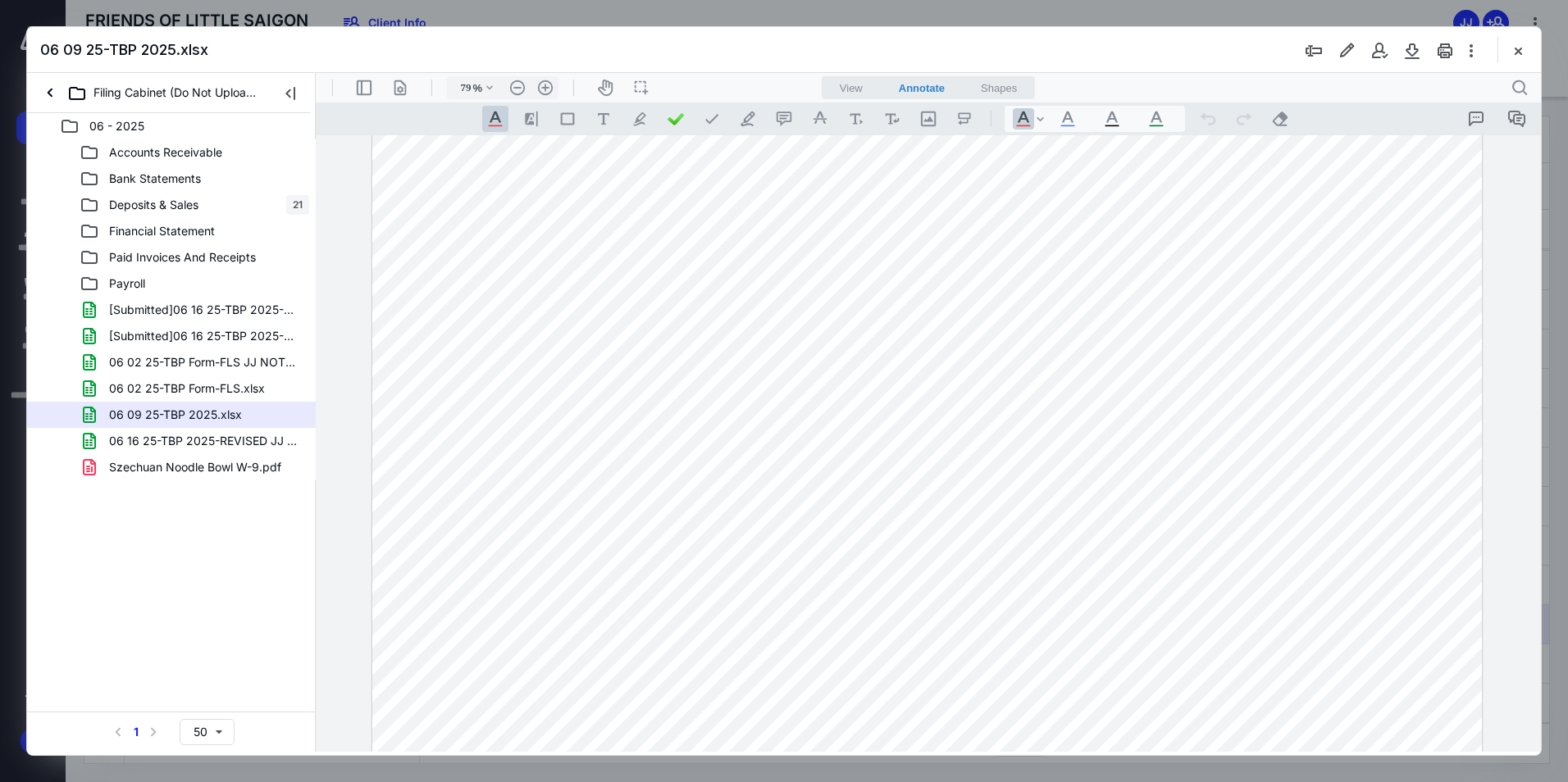 drag, startPoint x: 144, startPoint y: 438, endPoint x: 818, endPoint y: 444, distance: 674.02671 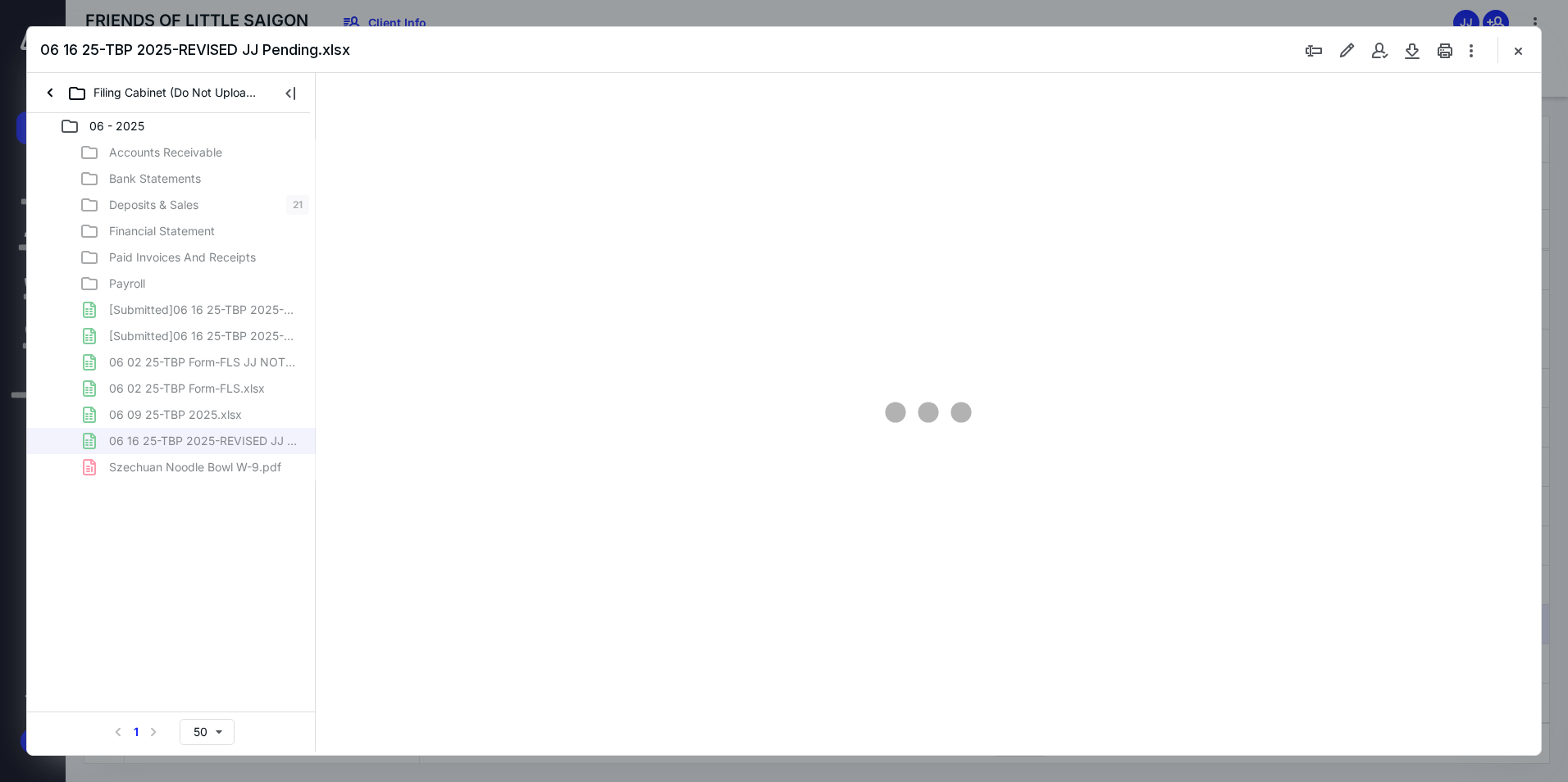 type on "48" 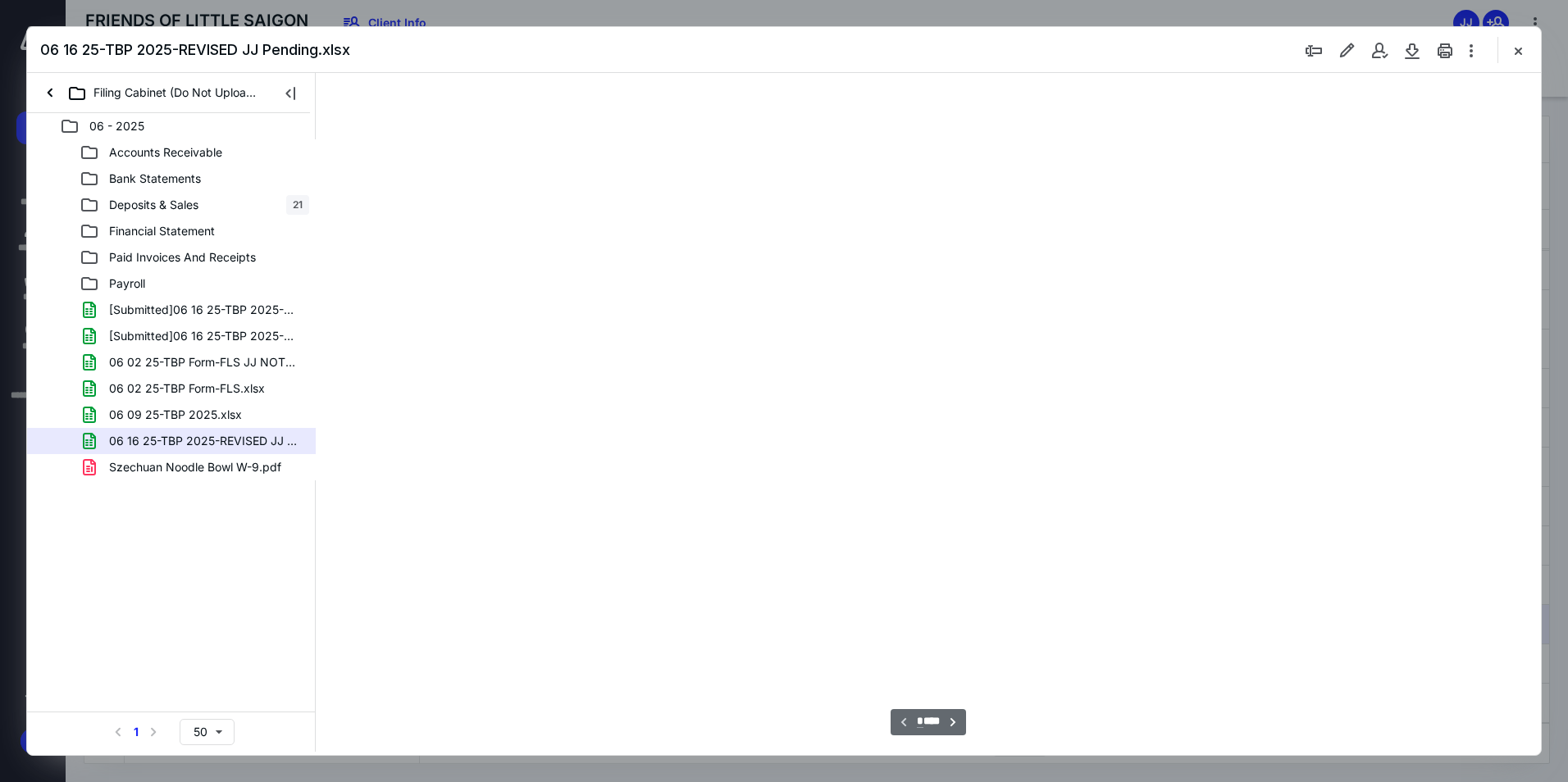 scroll, scrollTop: 64, scrollLeft: 0, axis: vertical 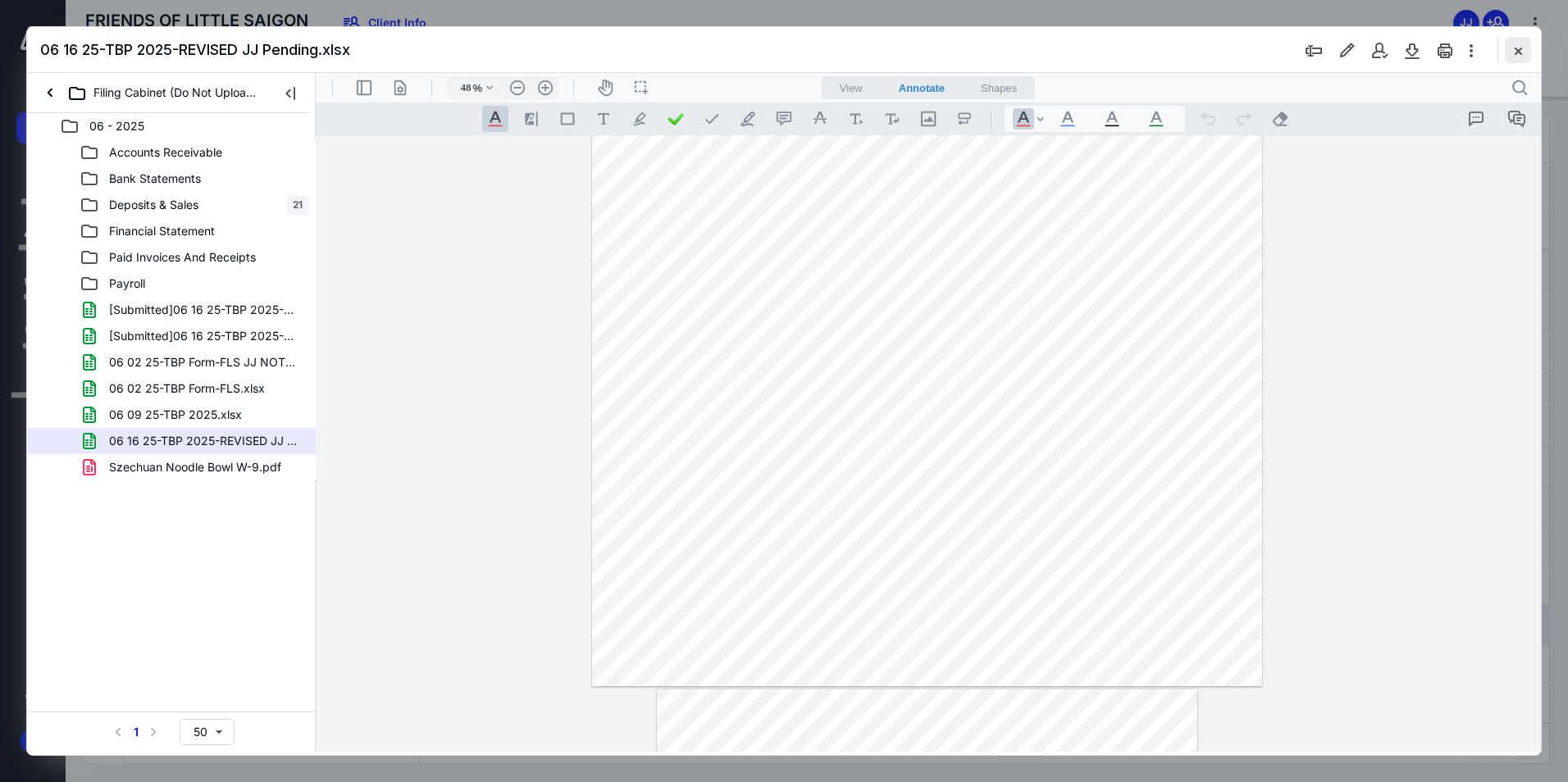 click at bounding box center [1518, 50] 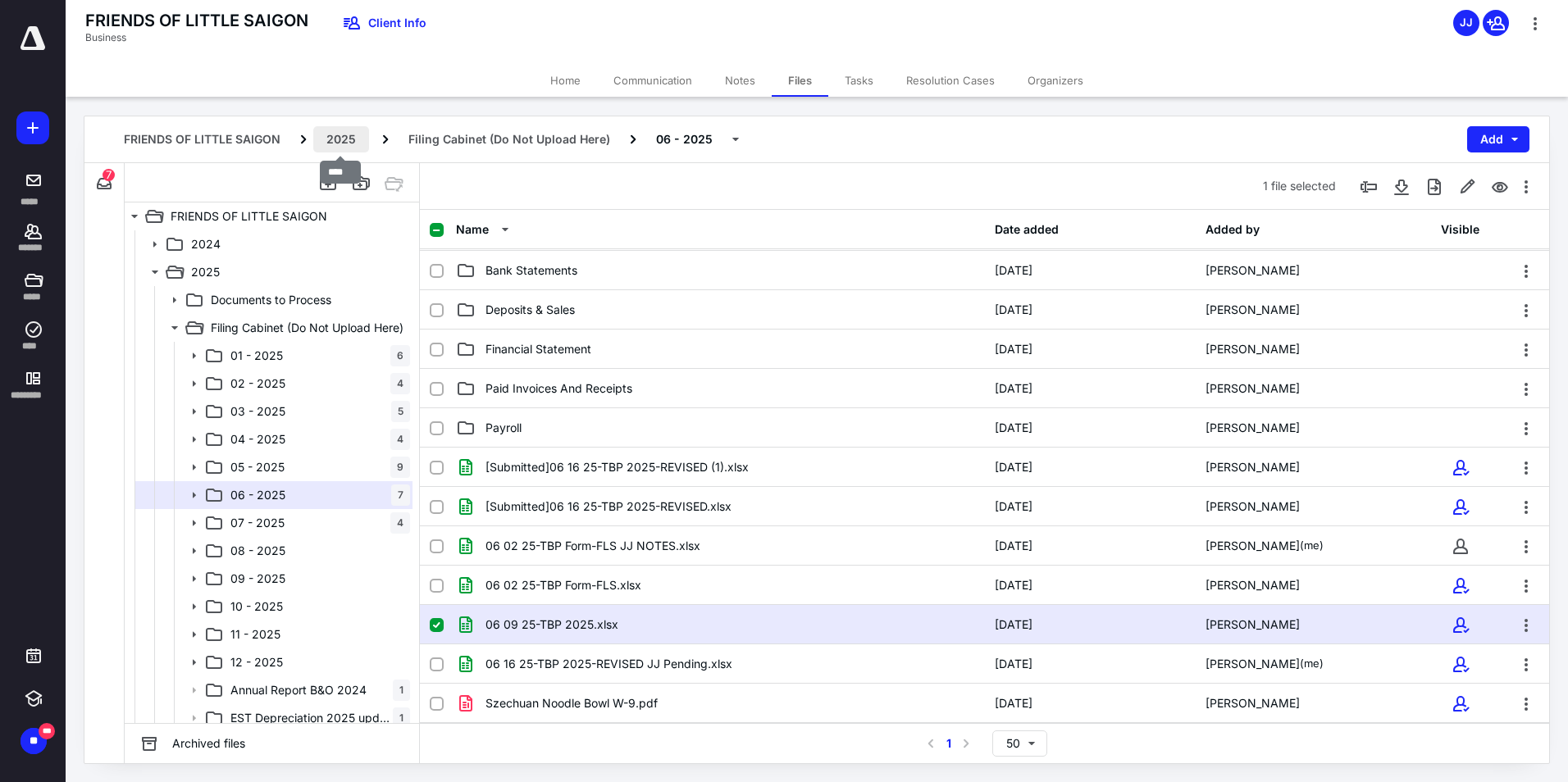 click on "2025" at bounding box center [341, 139] 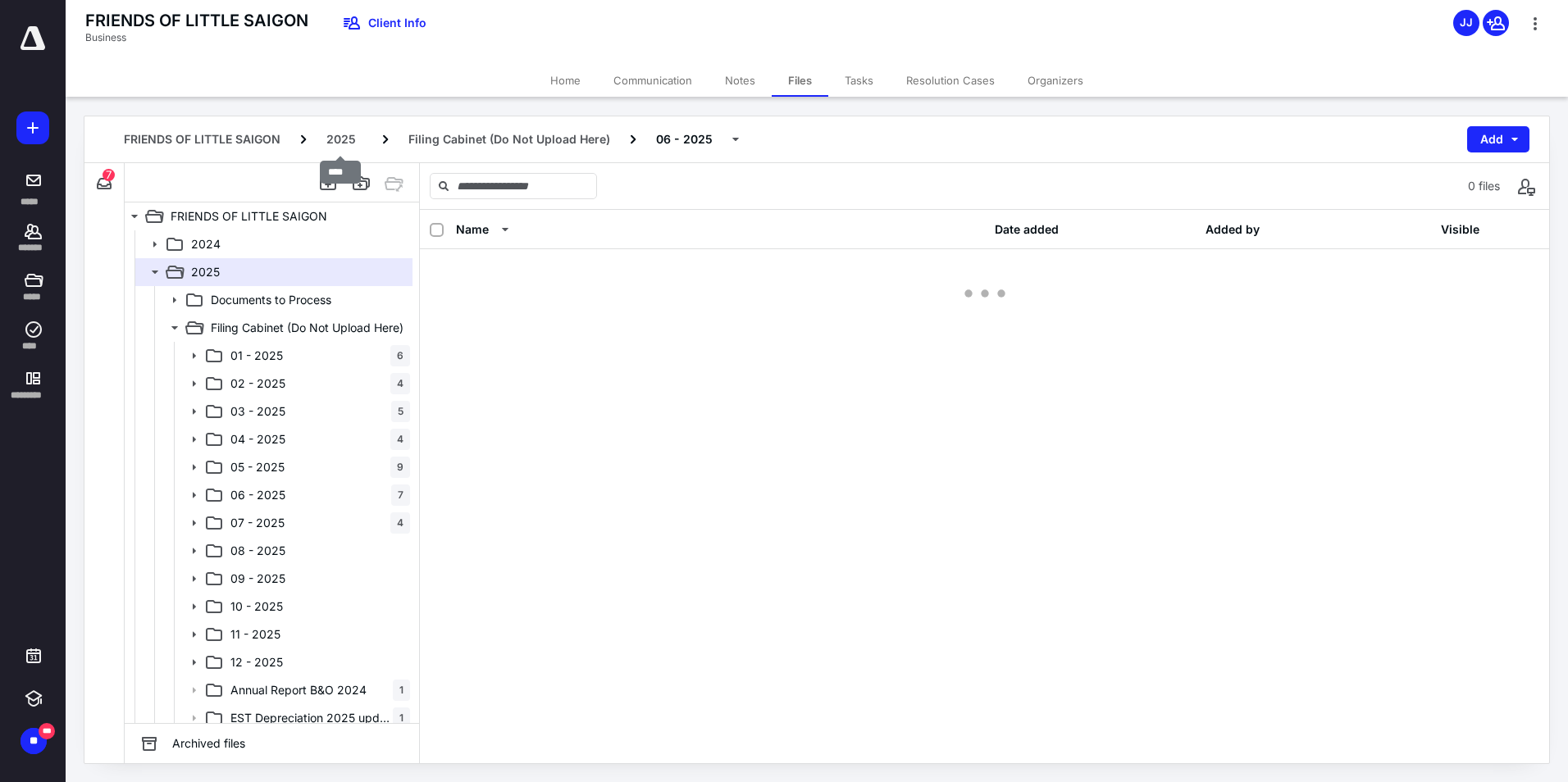 scroll, scrollTop: 0, scrollLeft: 0, axis: both 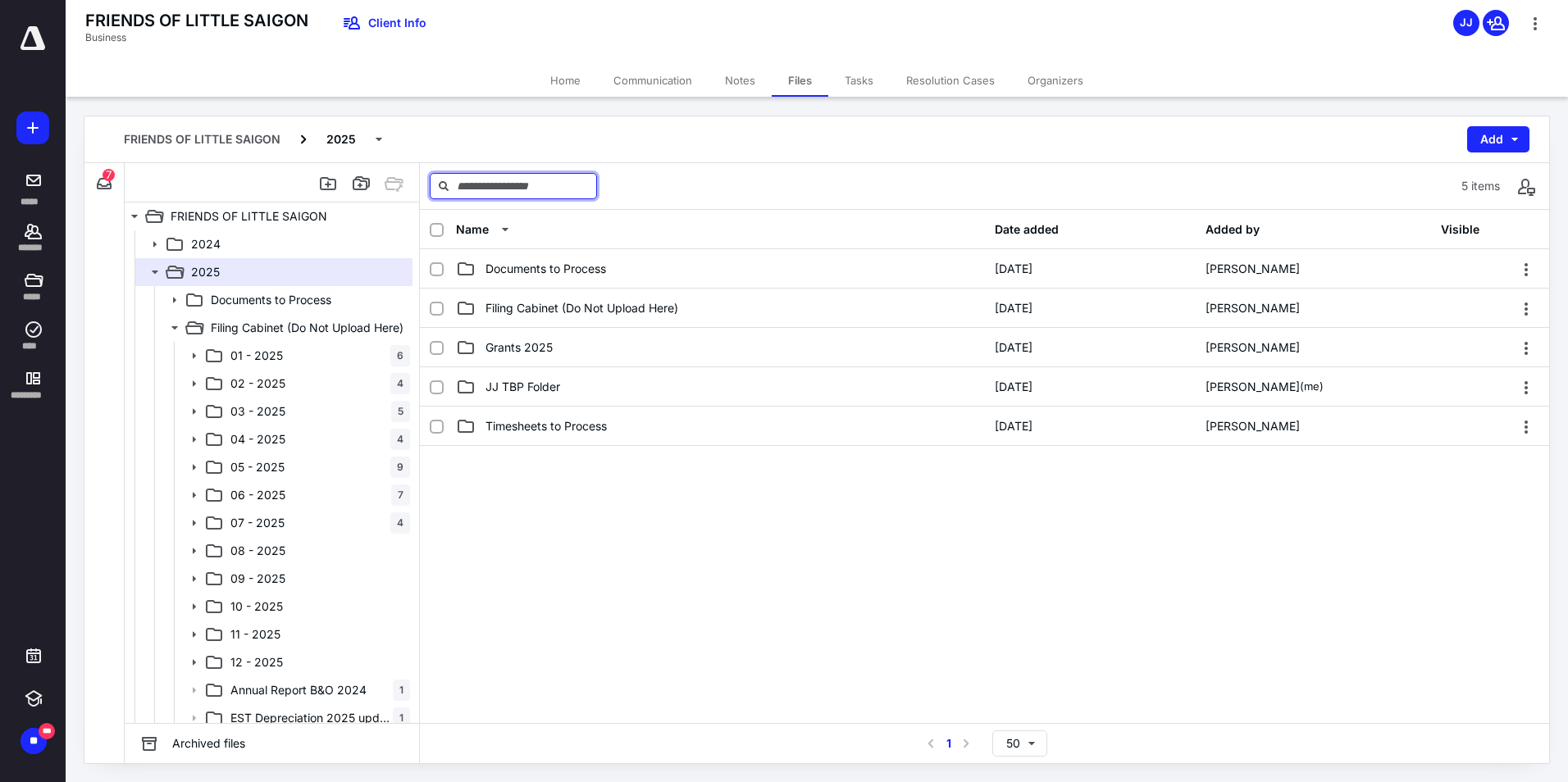 click at bounding box center (513, 186) 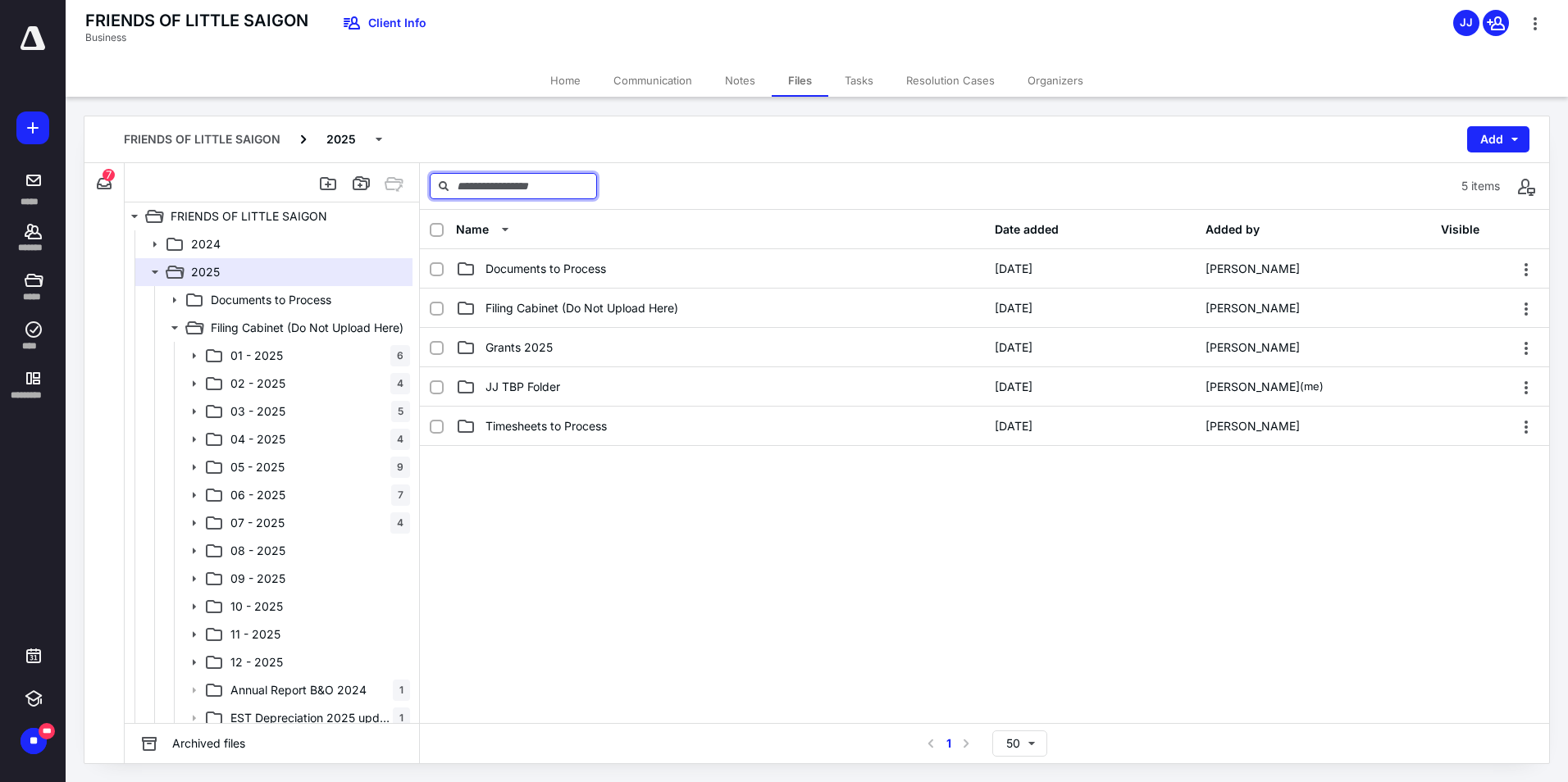 click at bounding box center [513, 186] 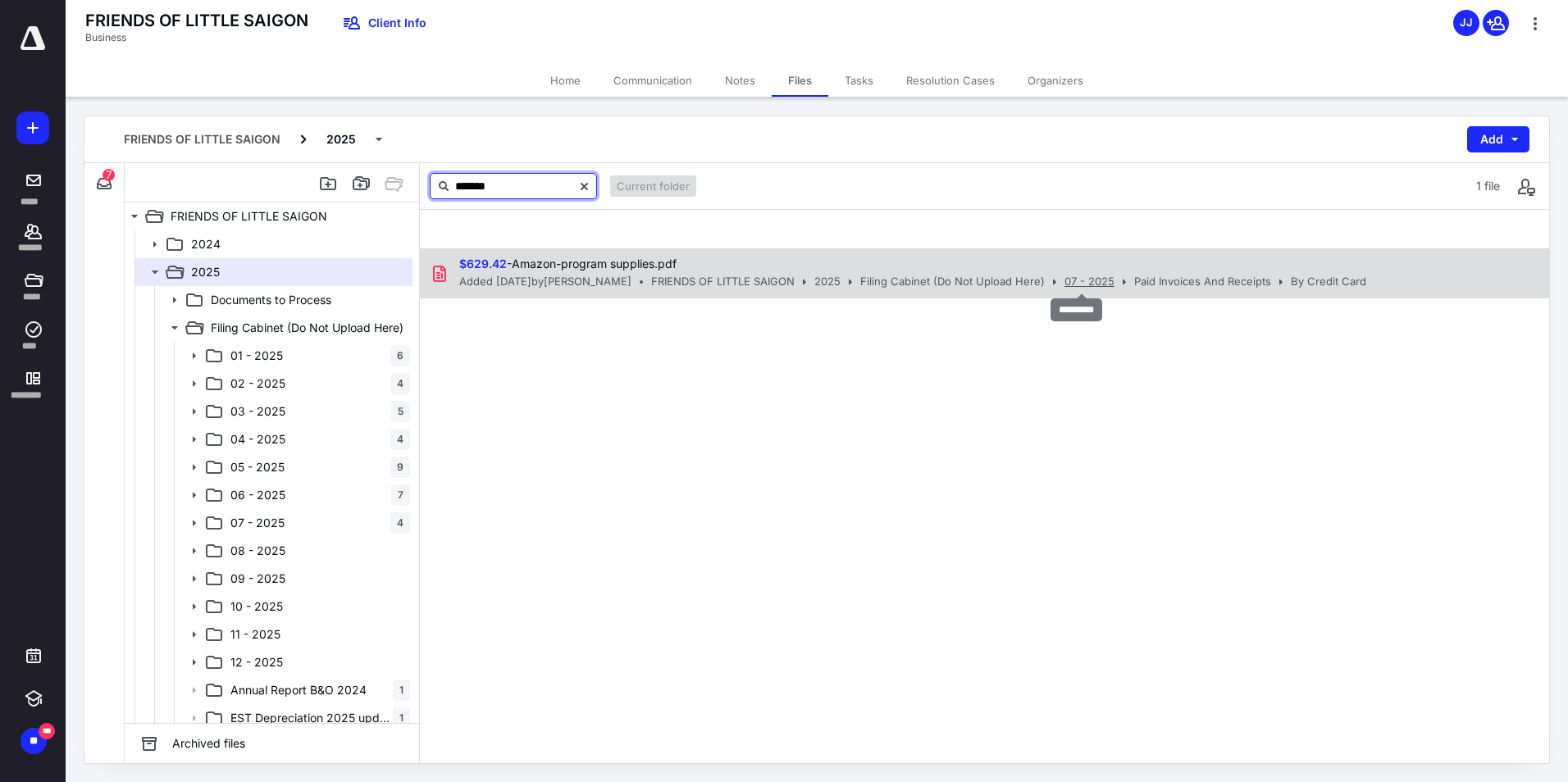 type on "*******" 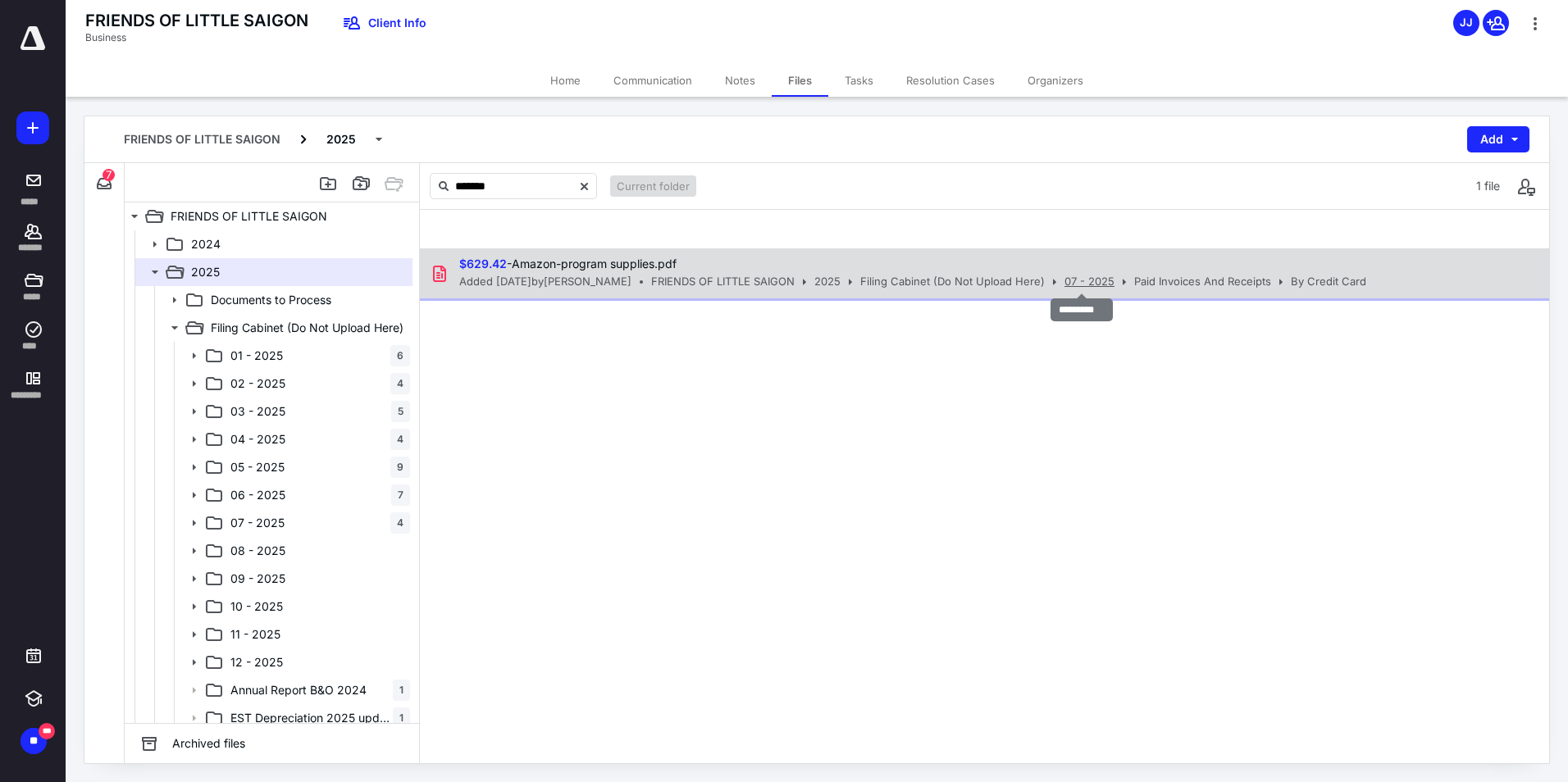 click on "07 - 2025" at bounding box center (1089, 282) 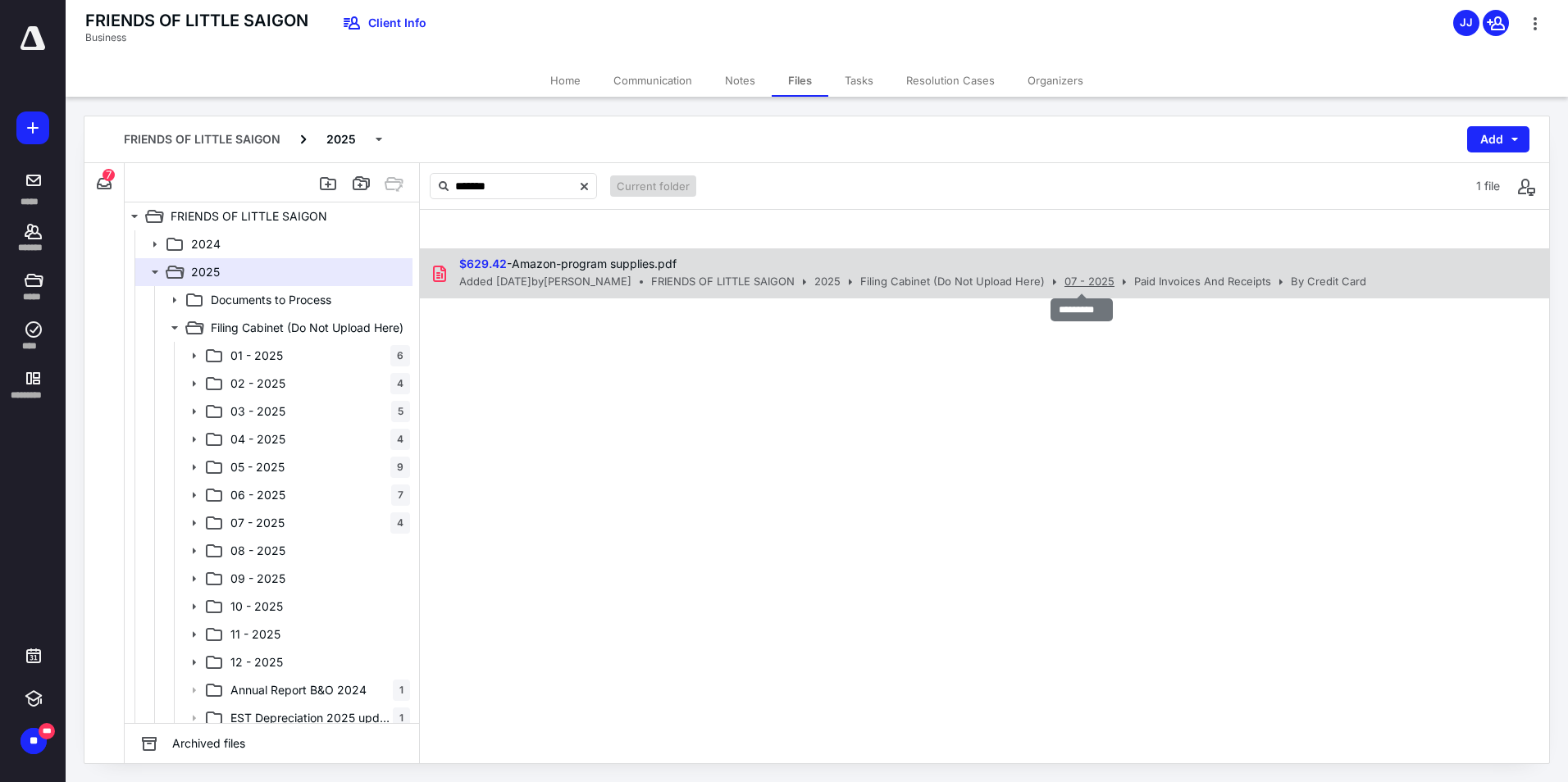 type 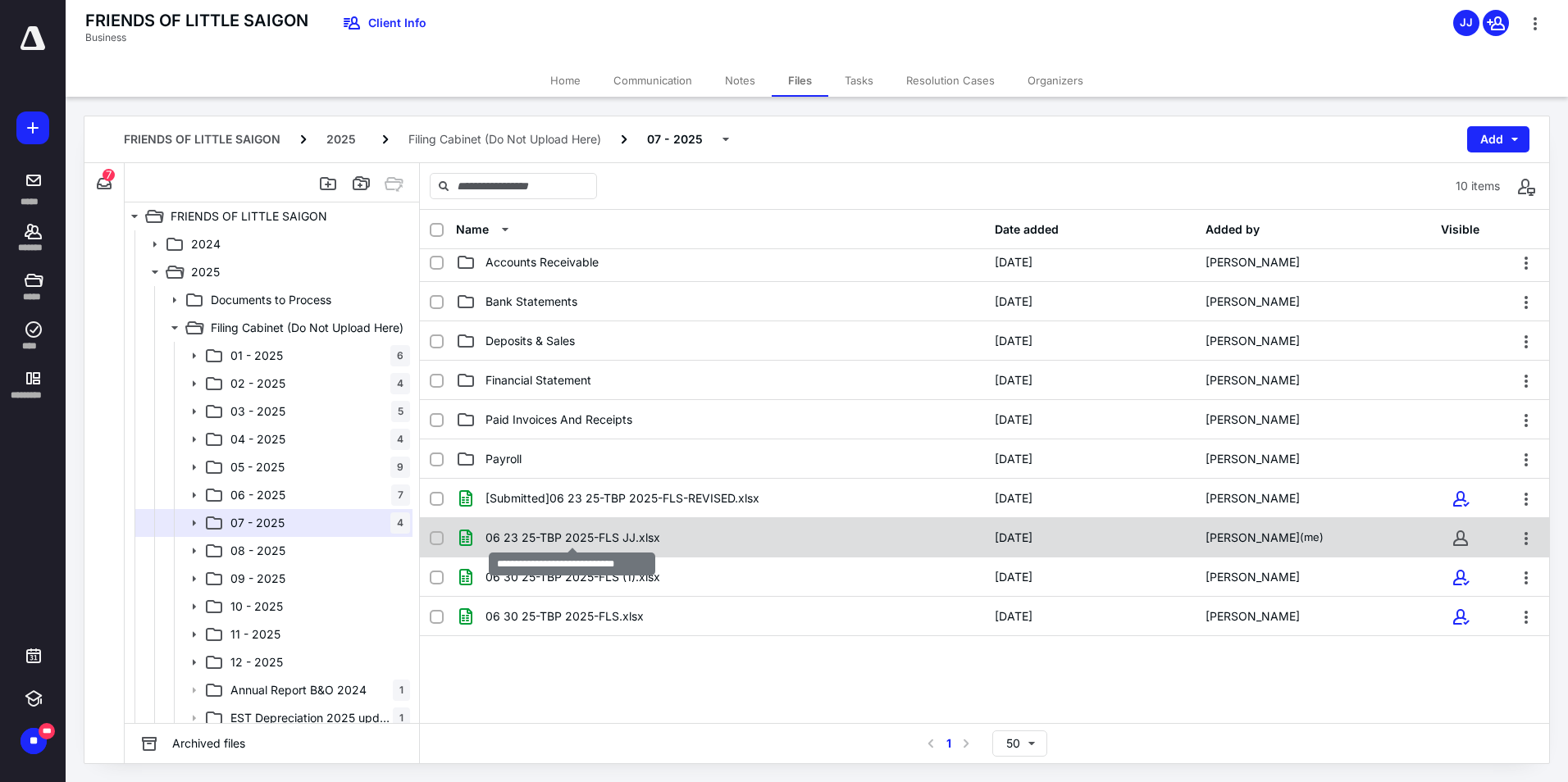 scroll, scrollTop: 8, scrollLeft: 0, axis: vertical 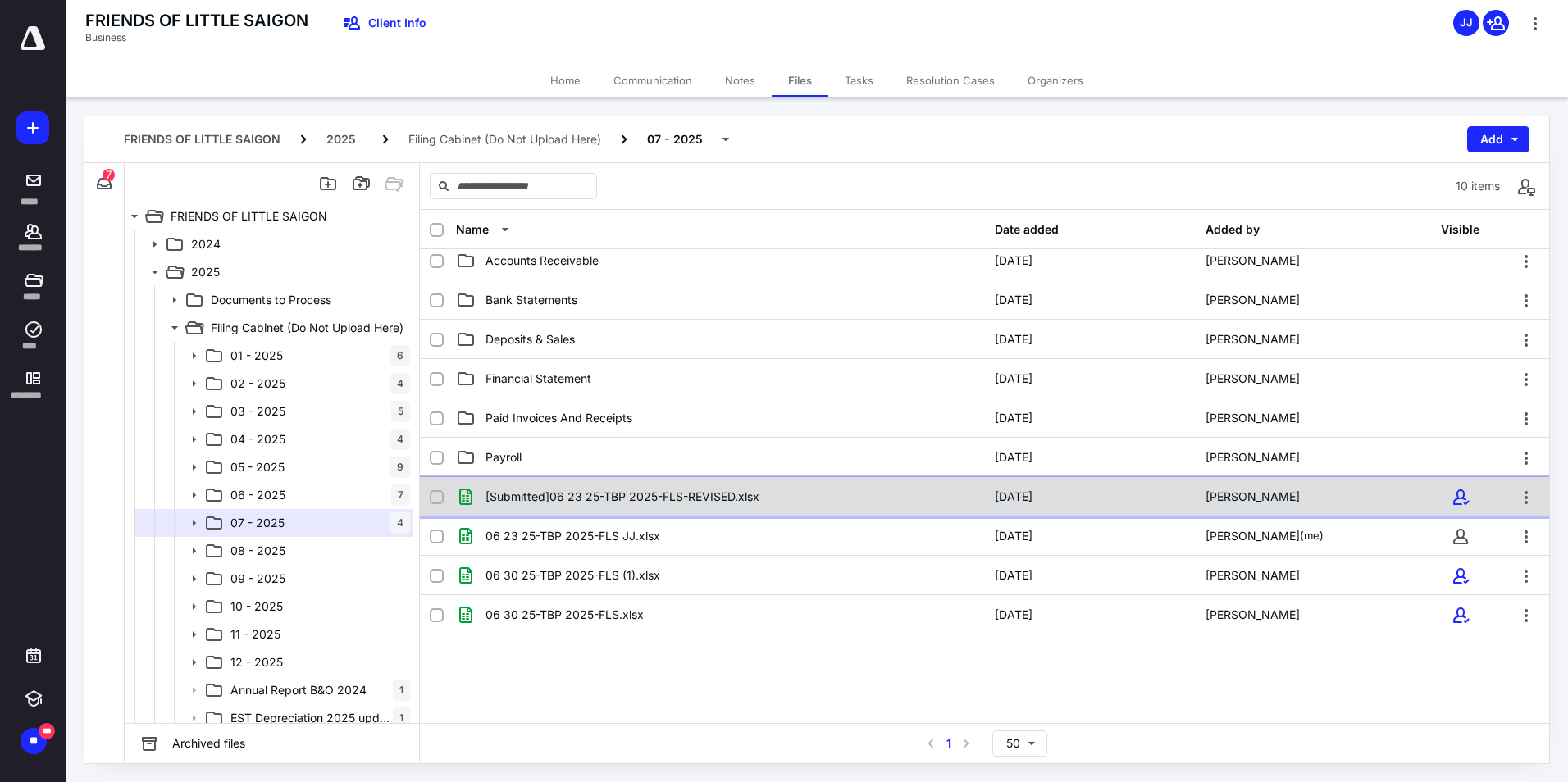 click on "[Submitted]06 23 25-TBP 2025-FLS-REVISED.xlsx 7/2/2025 Valerie Tran" at bounding box center (984, 497) 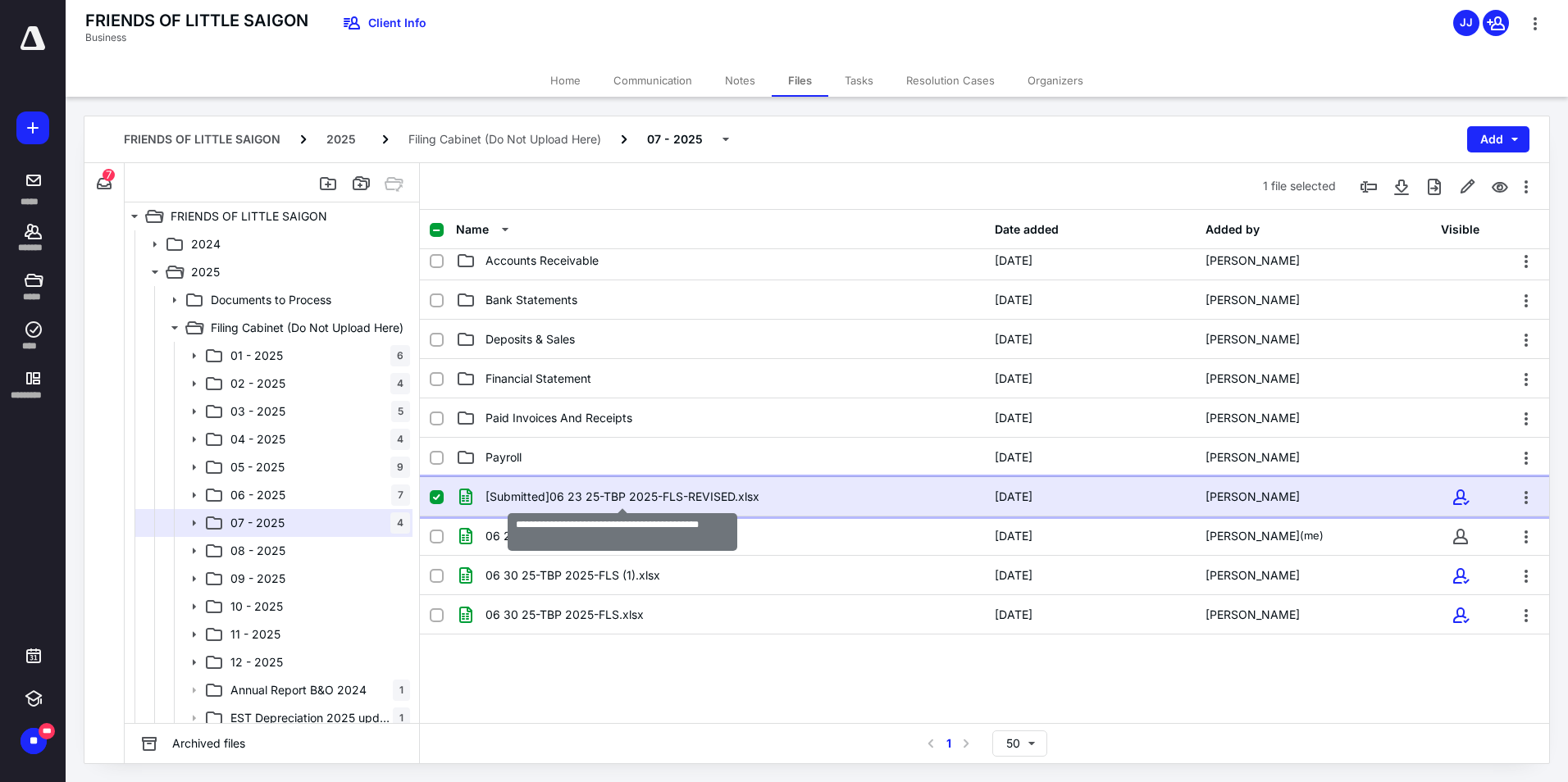 click on "[Submitted]06 23 25-TBP 2025-FLS-REVISED.xlsx" at bounding box center [622, 497] 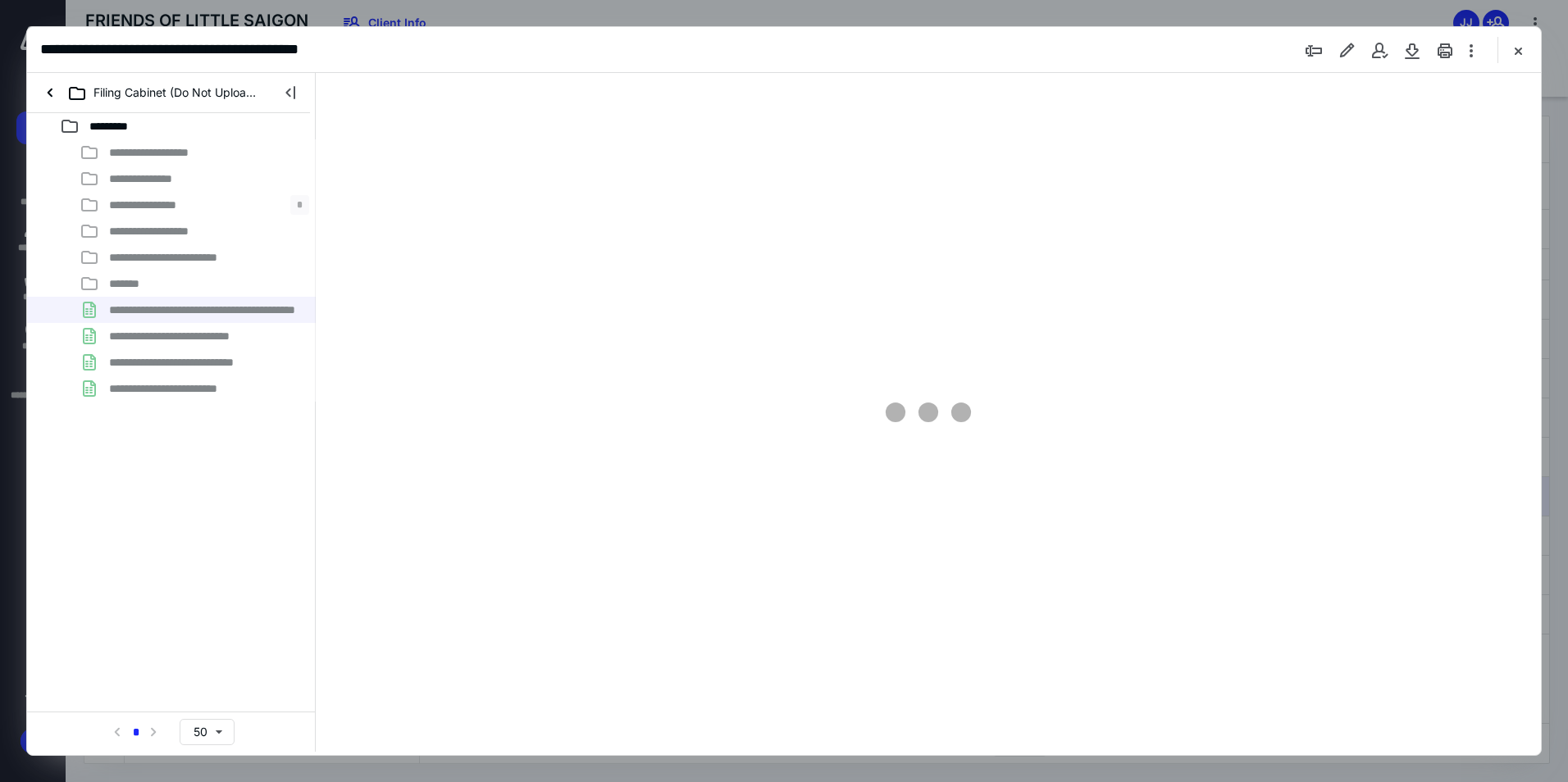 scroll, scrollTop: 0, scrollLeft: 0, axis: both 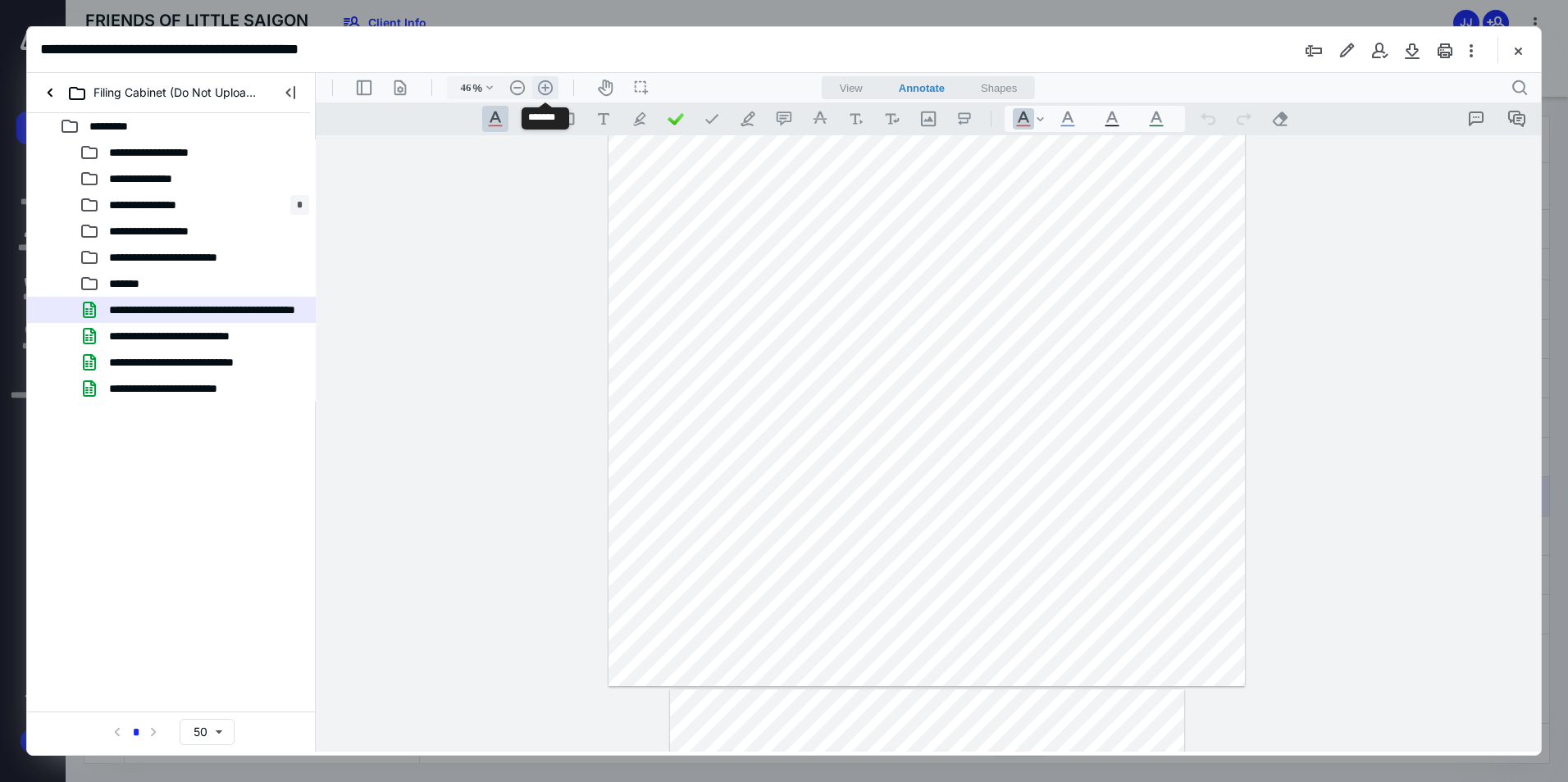 click on ".cls-1{fill:#abb0c4;} icon - header - zoom - in - line" at bounding box center (545, 88) 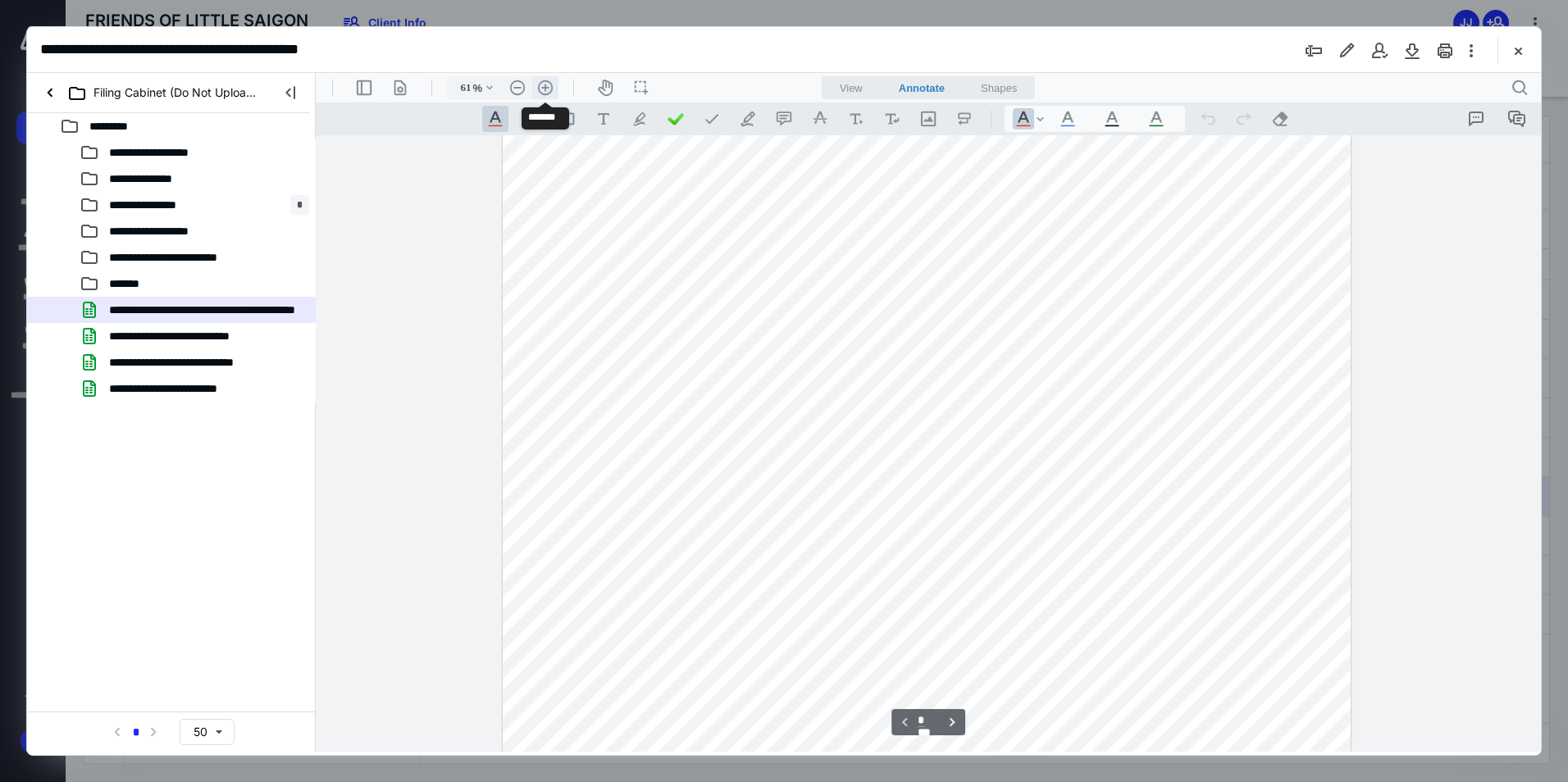 click on ".cls-1{fill:#abb0c4;} icon - header - zoom - in - line" at bounding box center [545, 88] 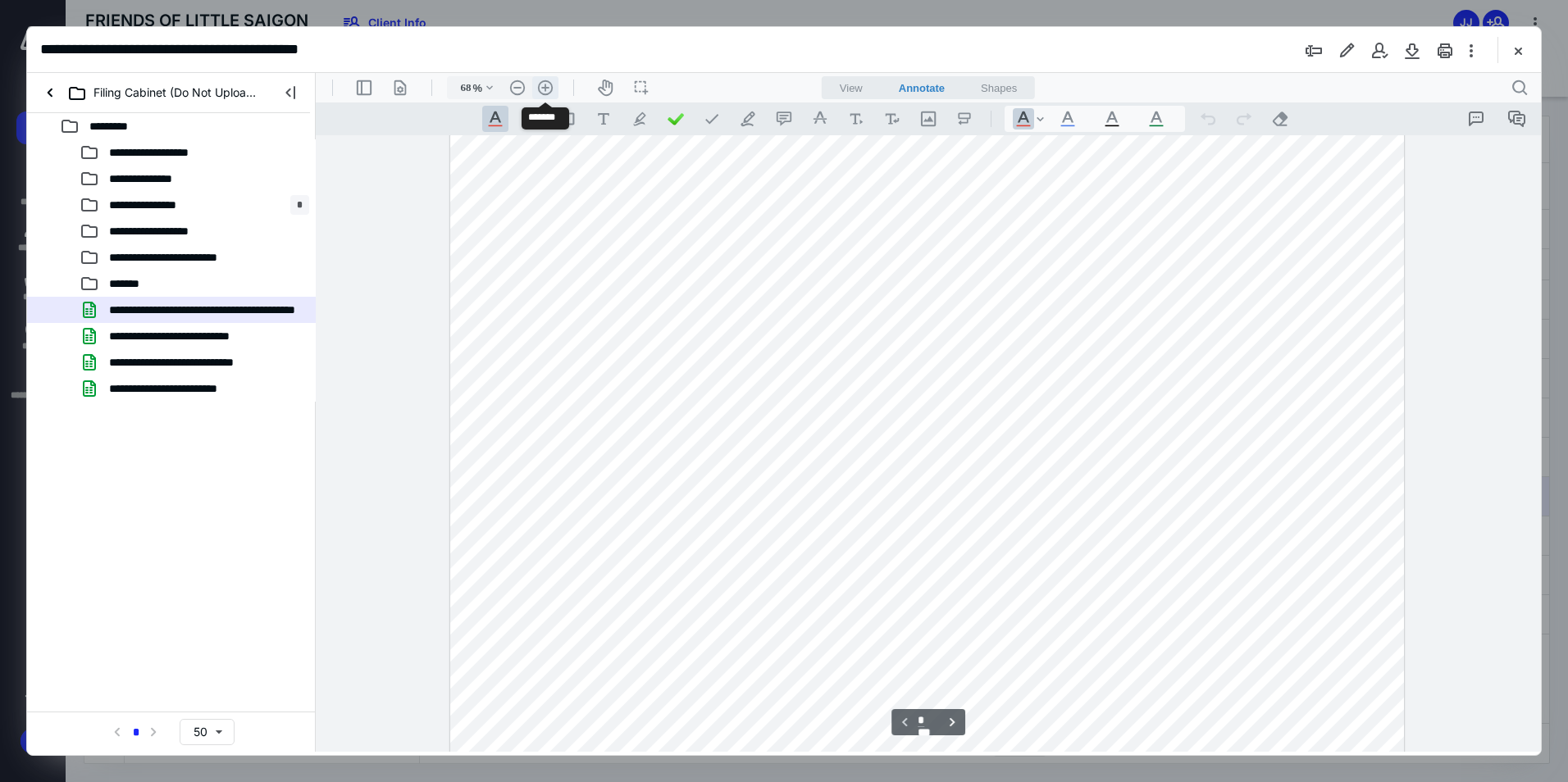 click on ".cls-1{fill:#abb0c4;} icon - header - zoom - in - line" at bounding box center (545, 88) 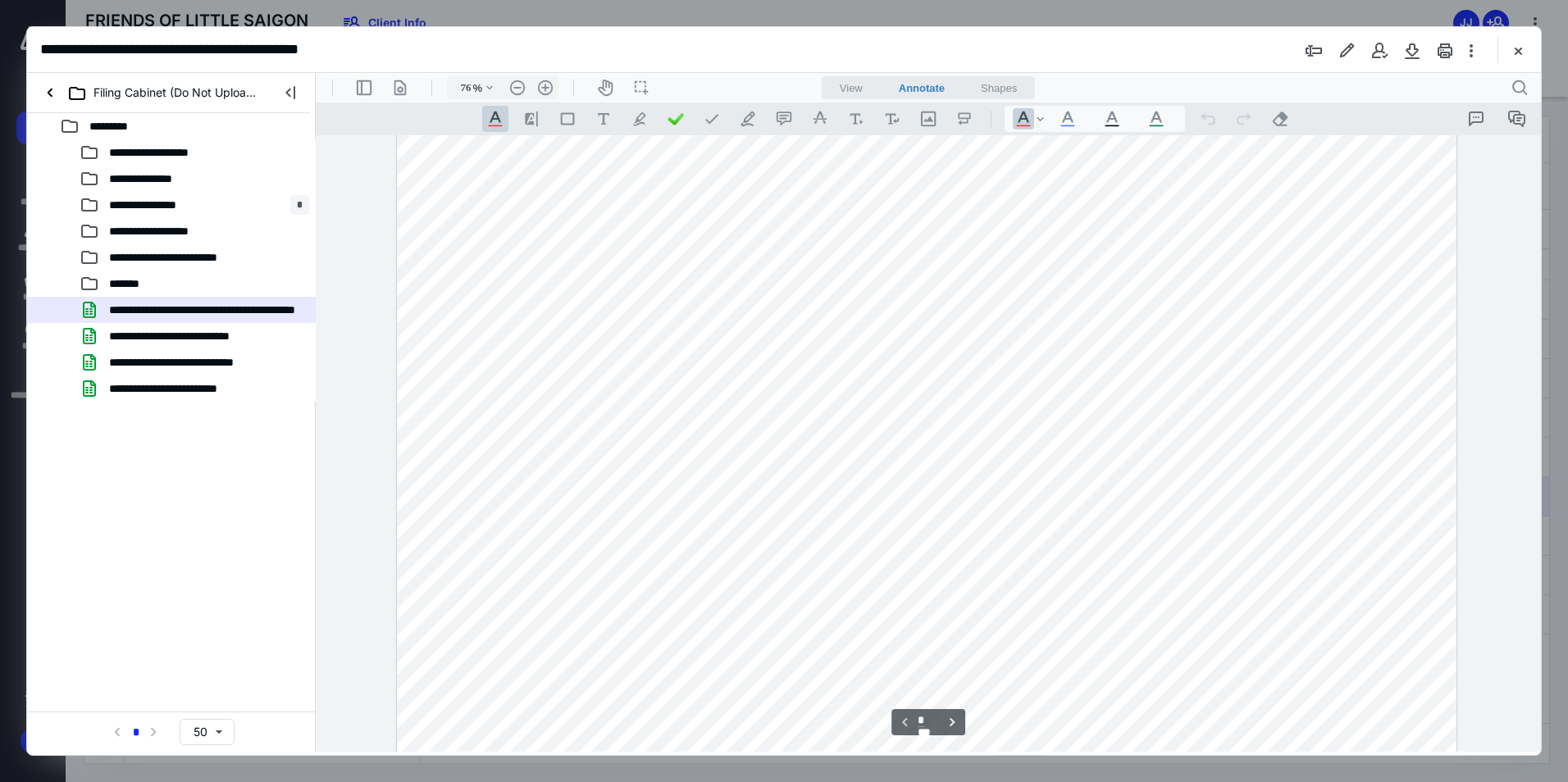 scroll, scrollTop: 126, scrollLeft: 0, axis: vertical 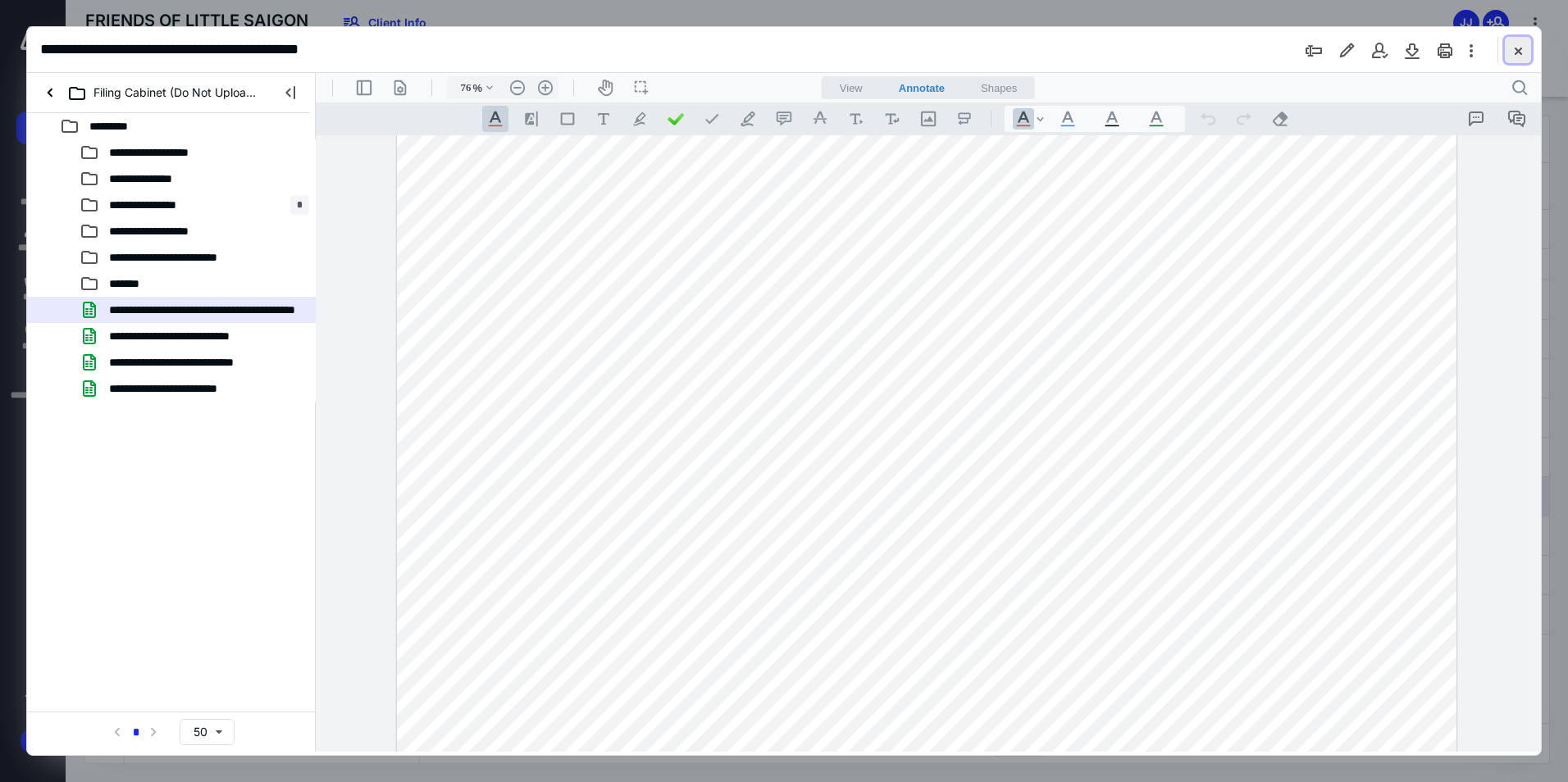 click at bounding box center (1518, 50) 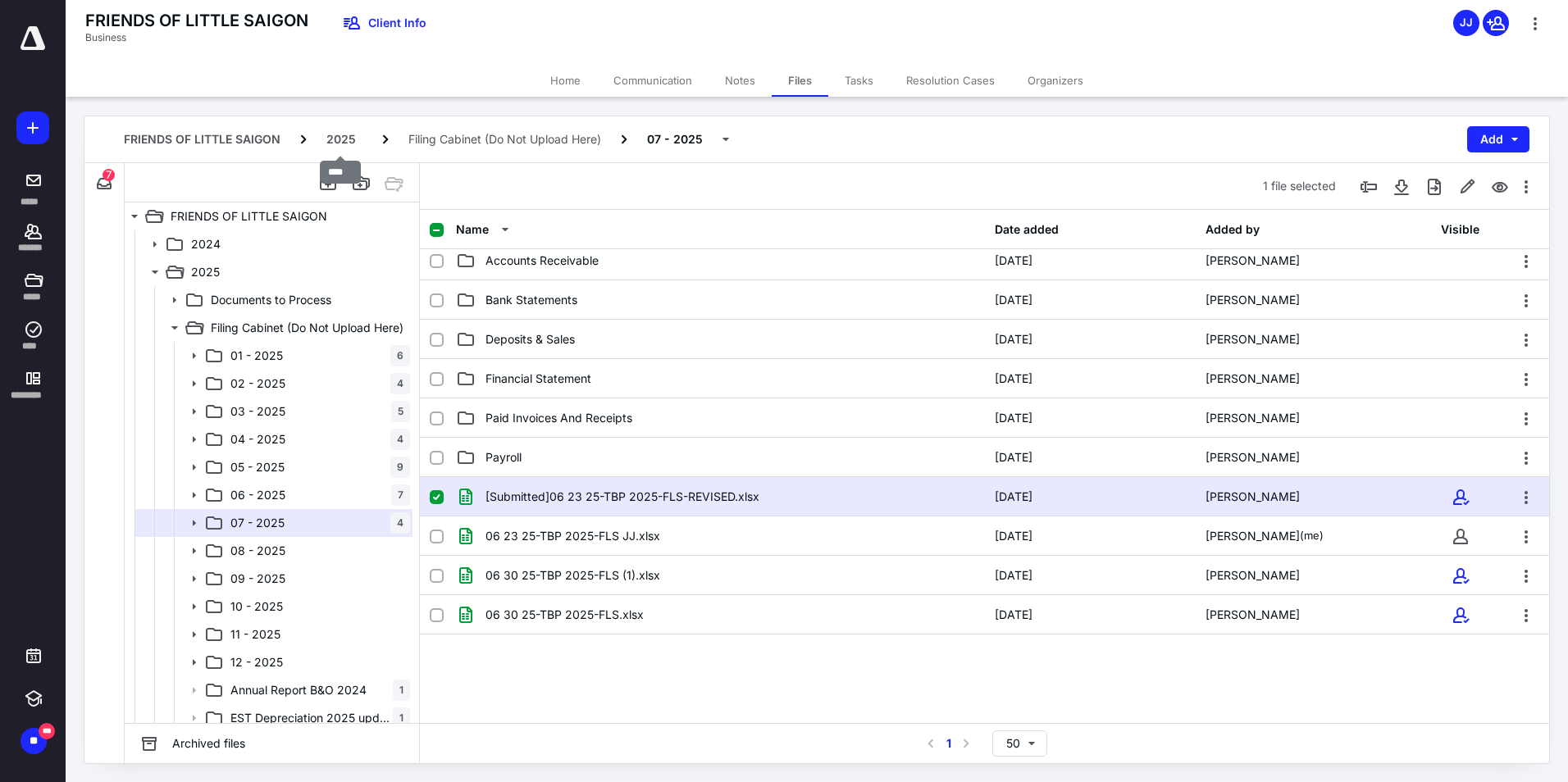 drag, startPoint x: 343, startPoint y: 140, endPoint x: 185, endPoint y: 177, distance: 162.27446 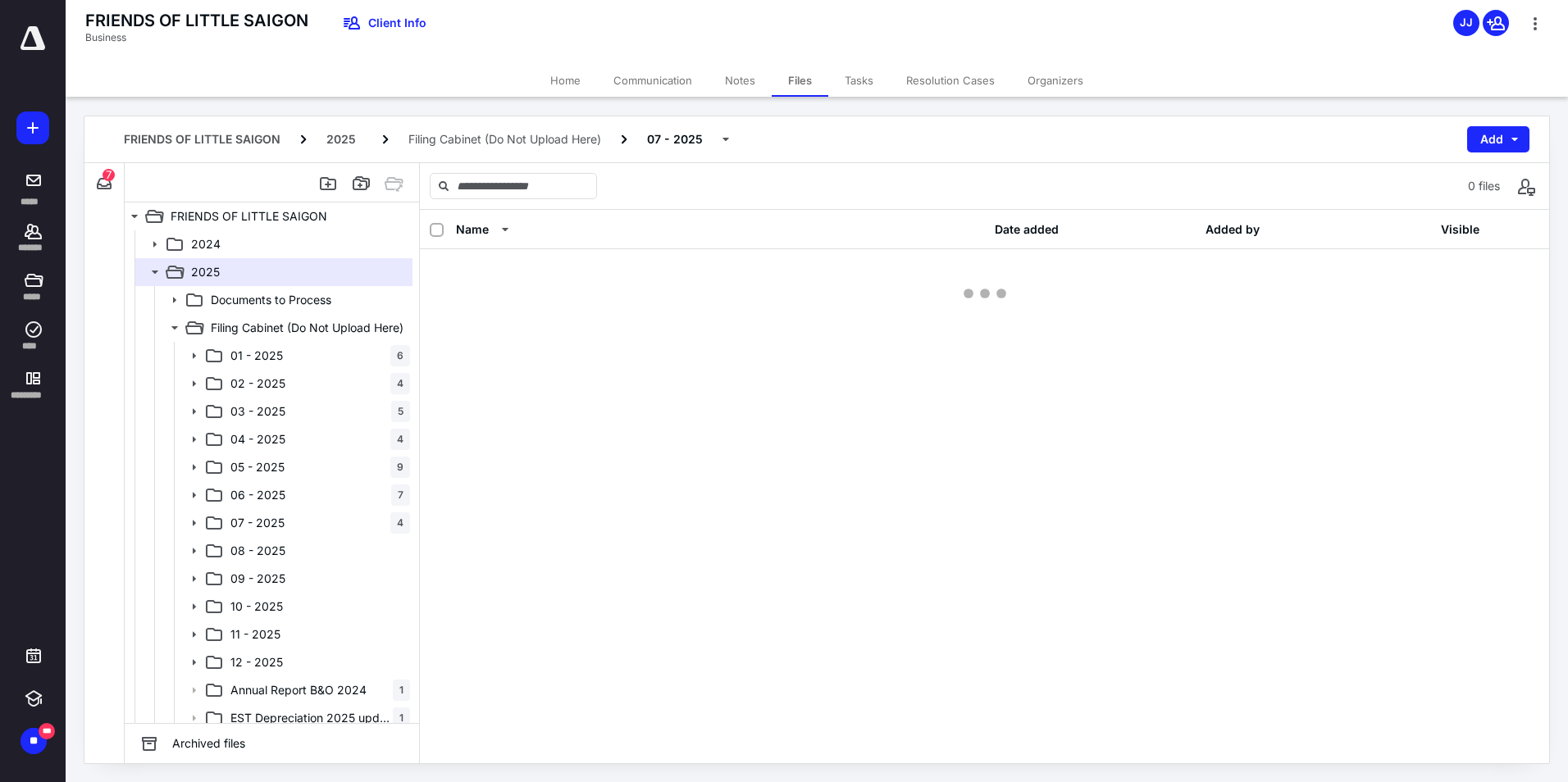 scroll, scrollTop: 0, scrollLeft: 0, axis: both 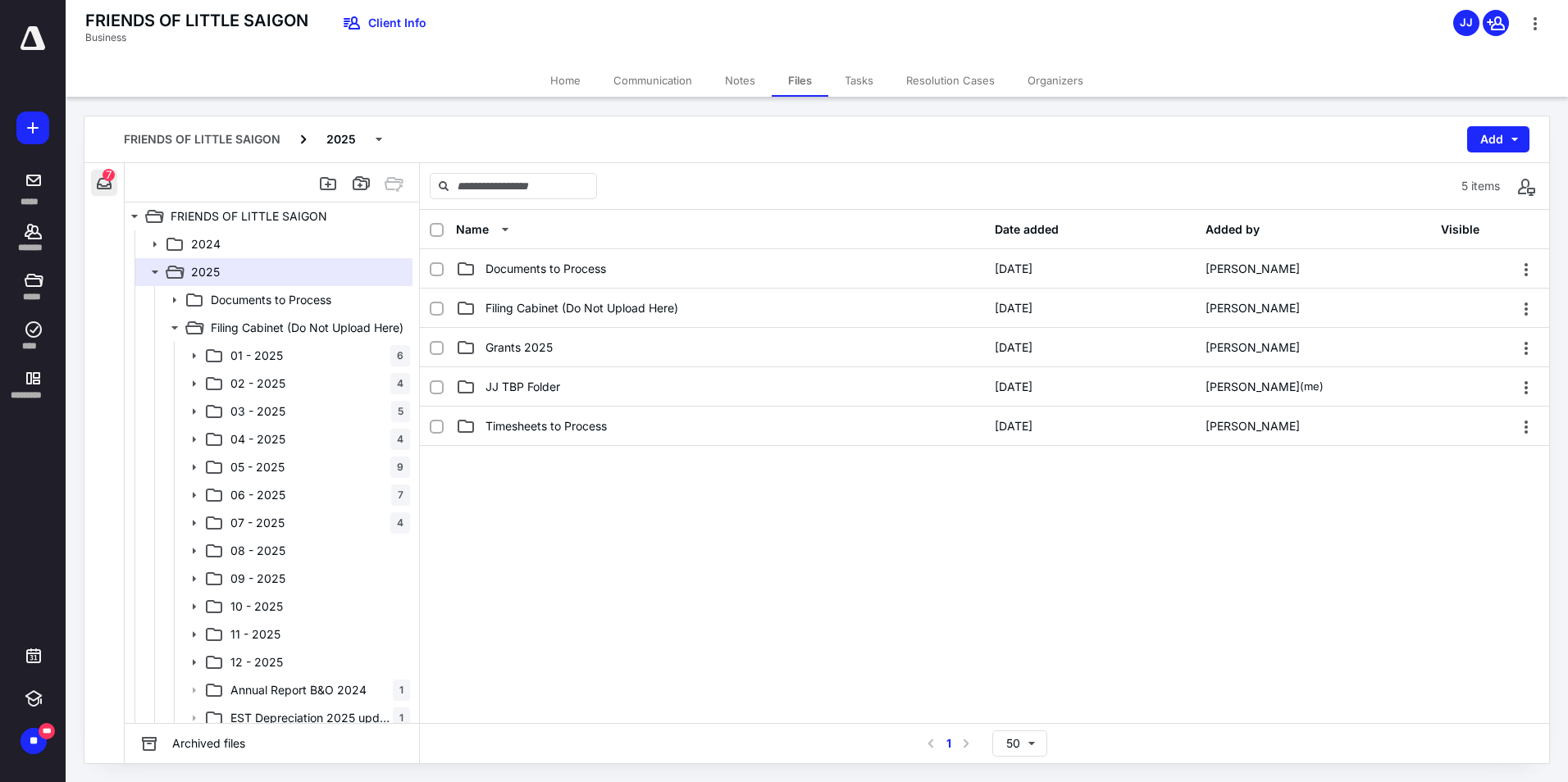 click at bounding box center (104, 183) 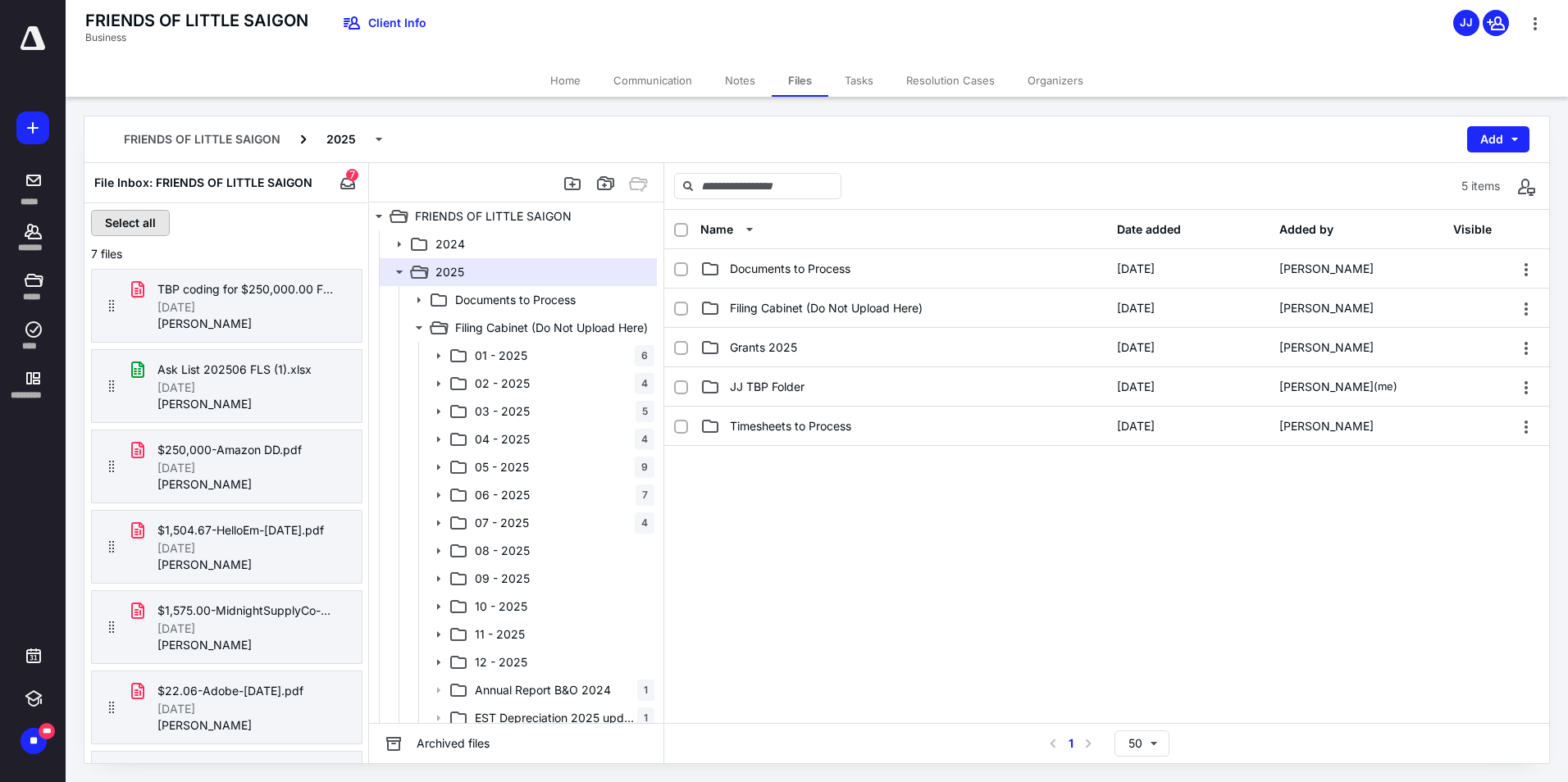 click on "Select all" at bounding box center [130, 223] 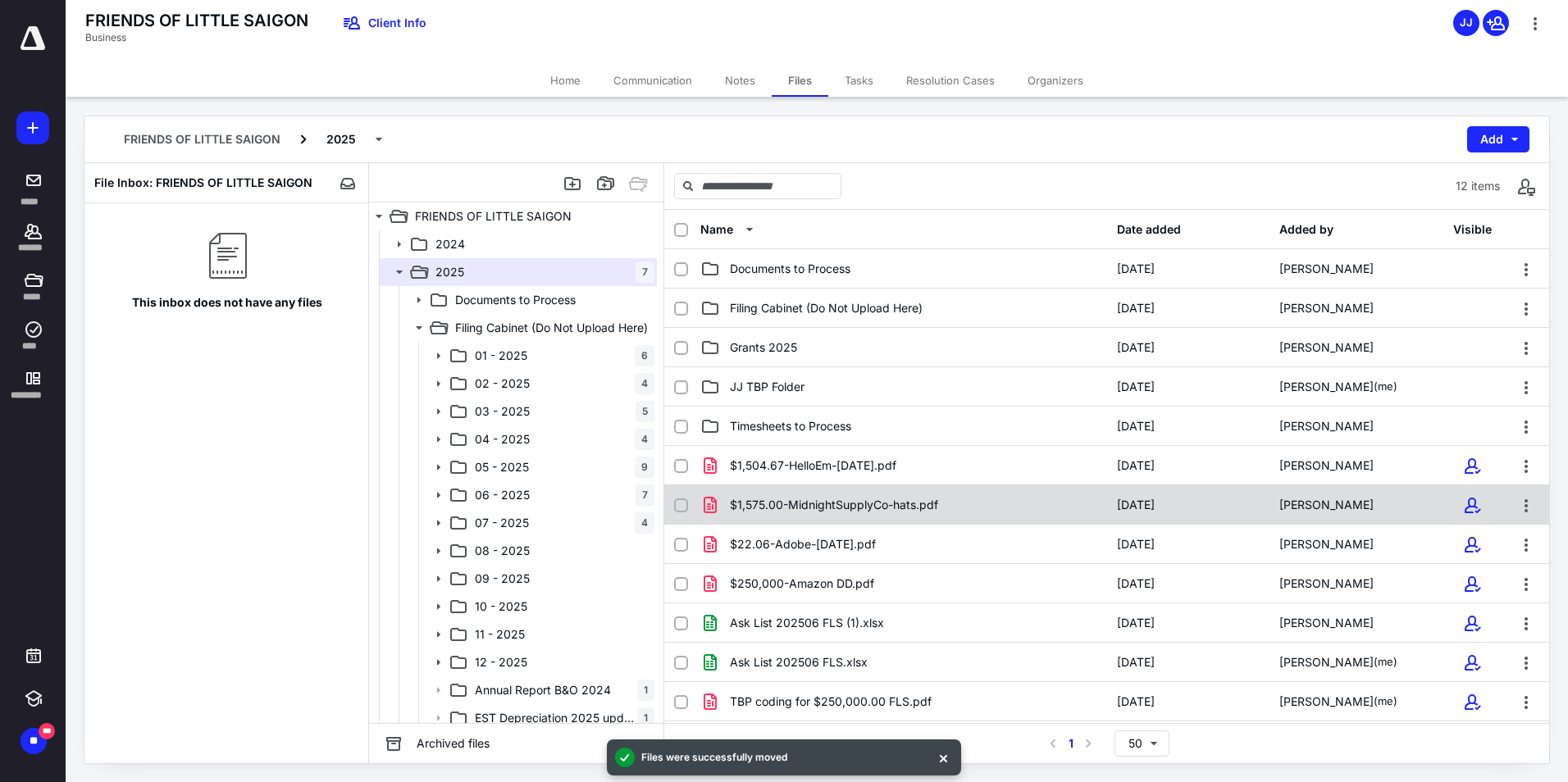 drag, startPoint x: 680, startPoint y: 471, endPoint x: 782, endPoint y: 496, distance: 105.01905 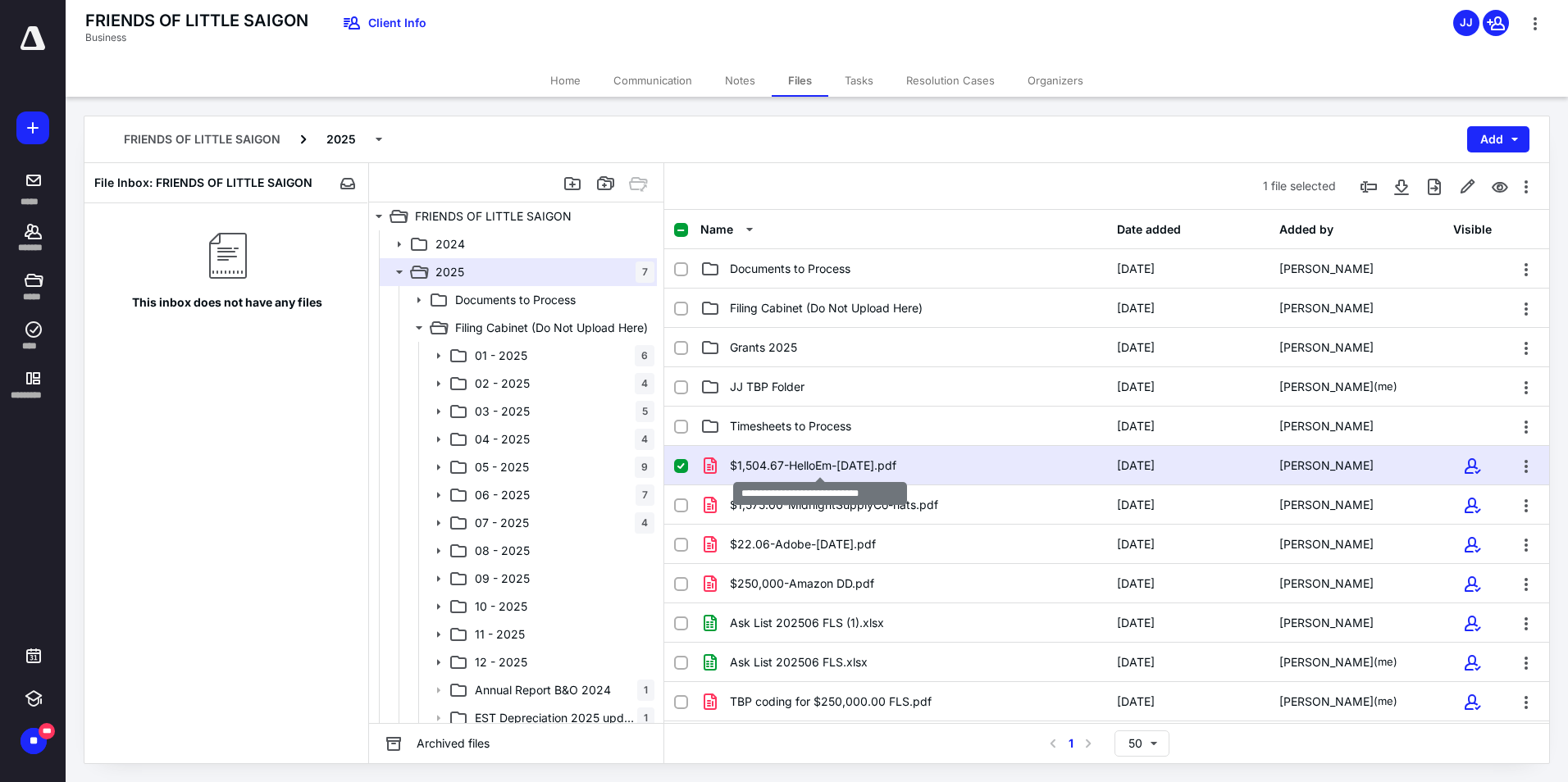 click on "$1,504.67-HelloEm-May2025.pdf" at bounding box center (813, 466) 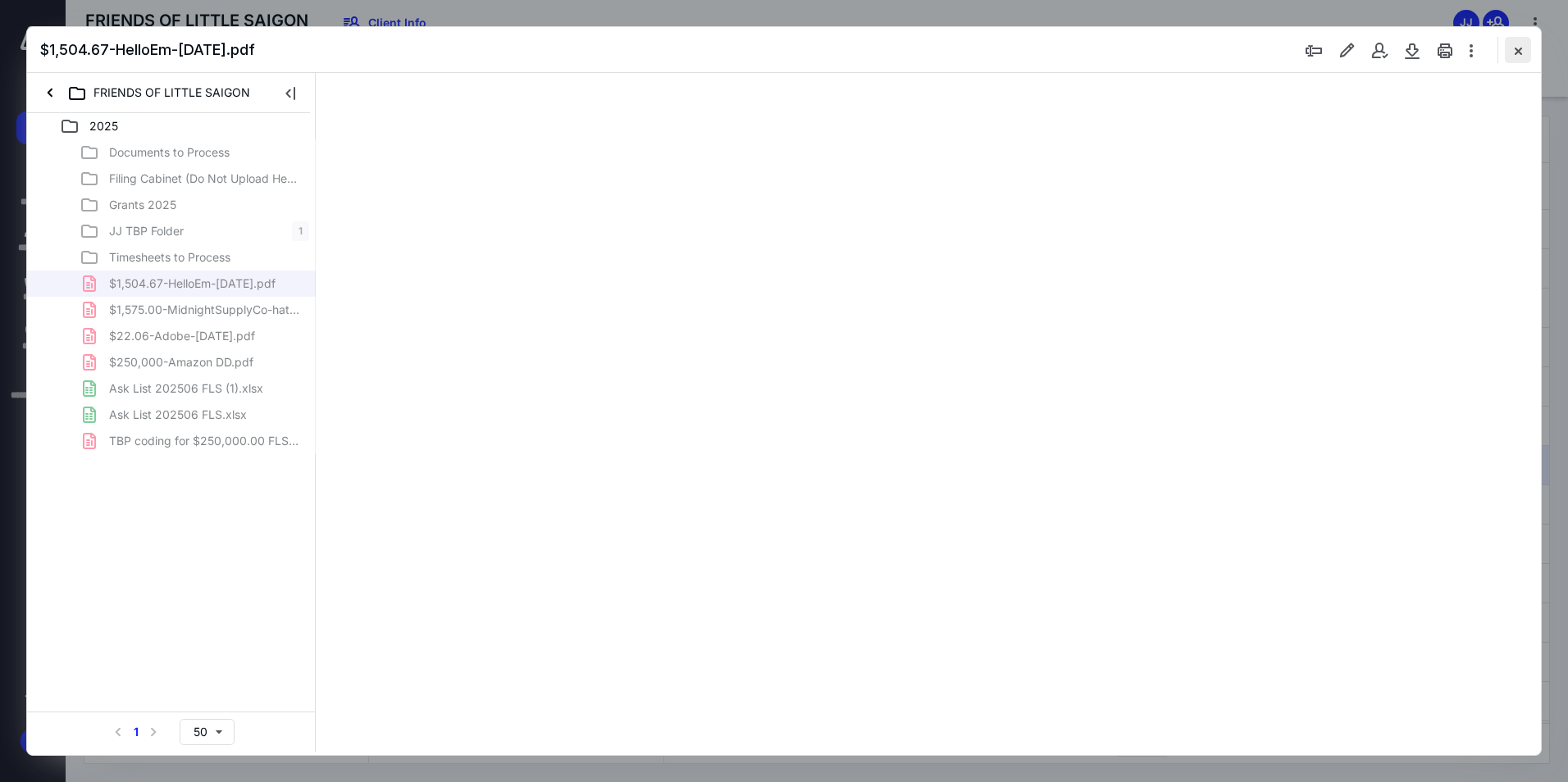 click at bounding box center (1518, 50) 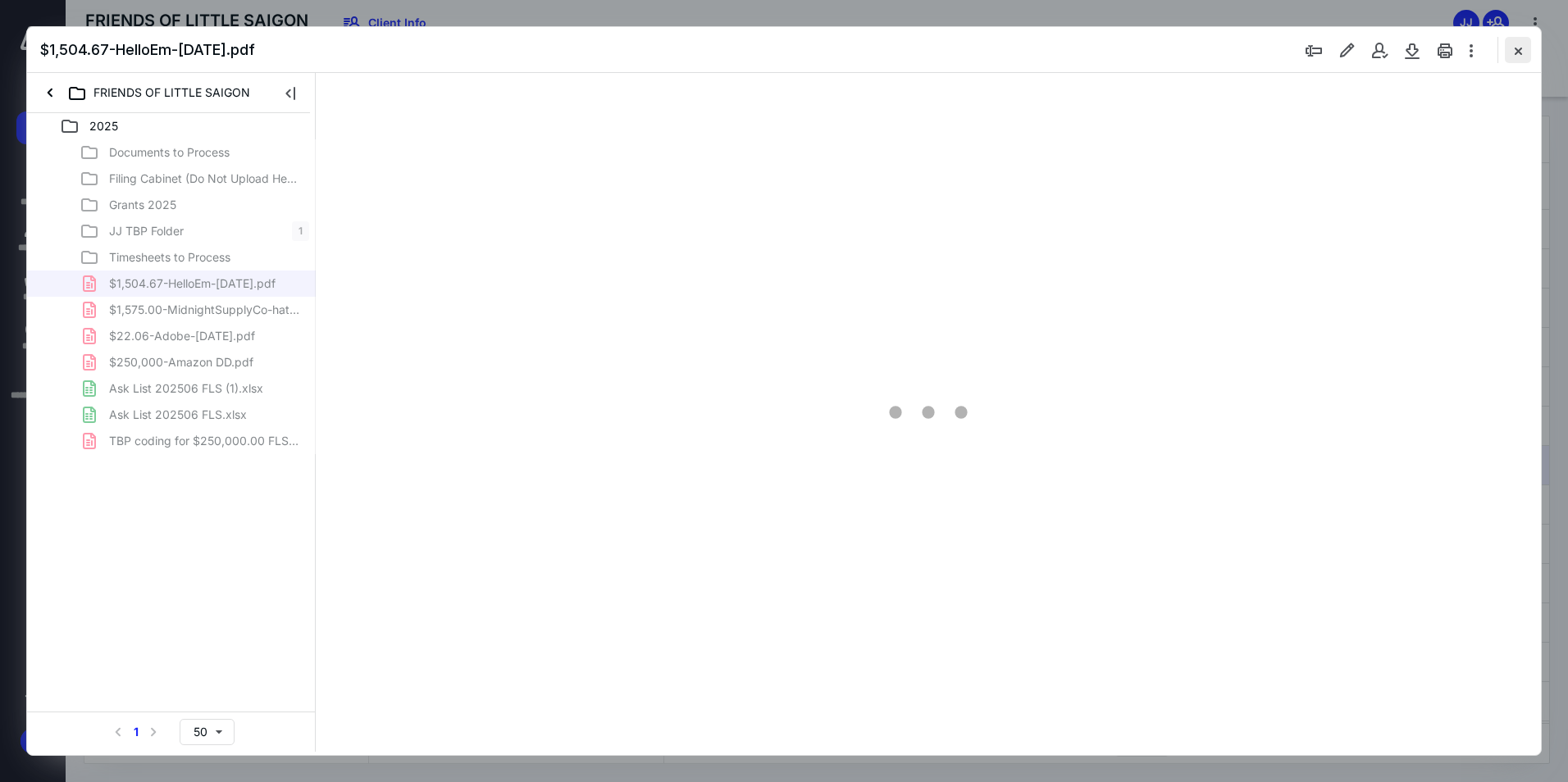 scroll, scrollTop: 0, scrollLeft: 0, axis: both 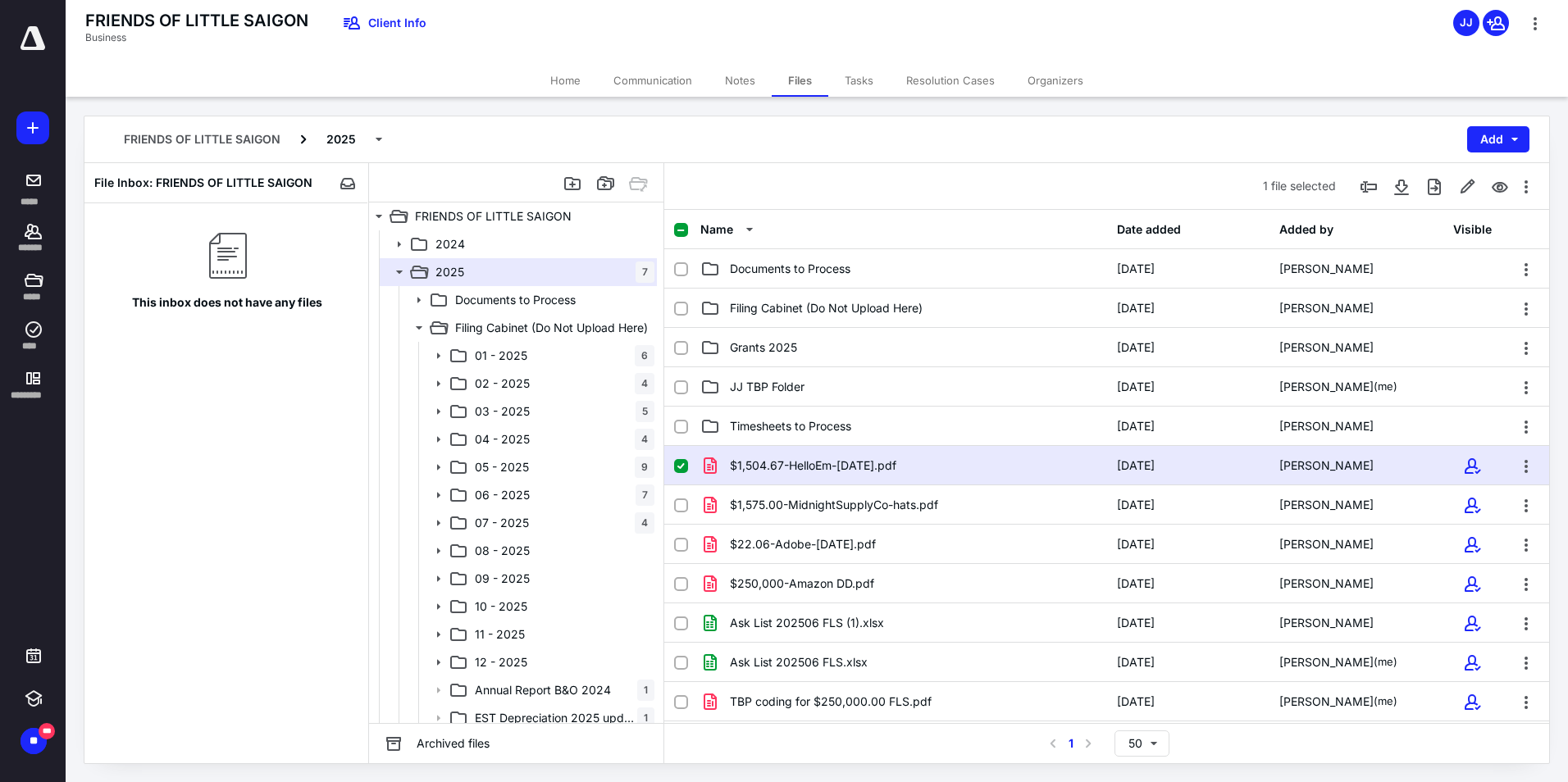 click 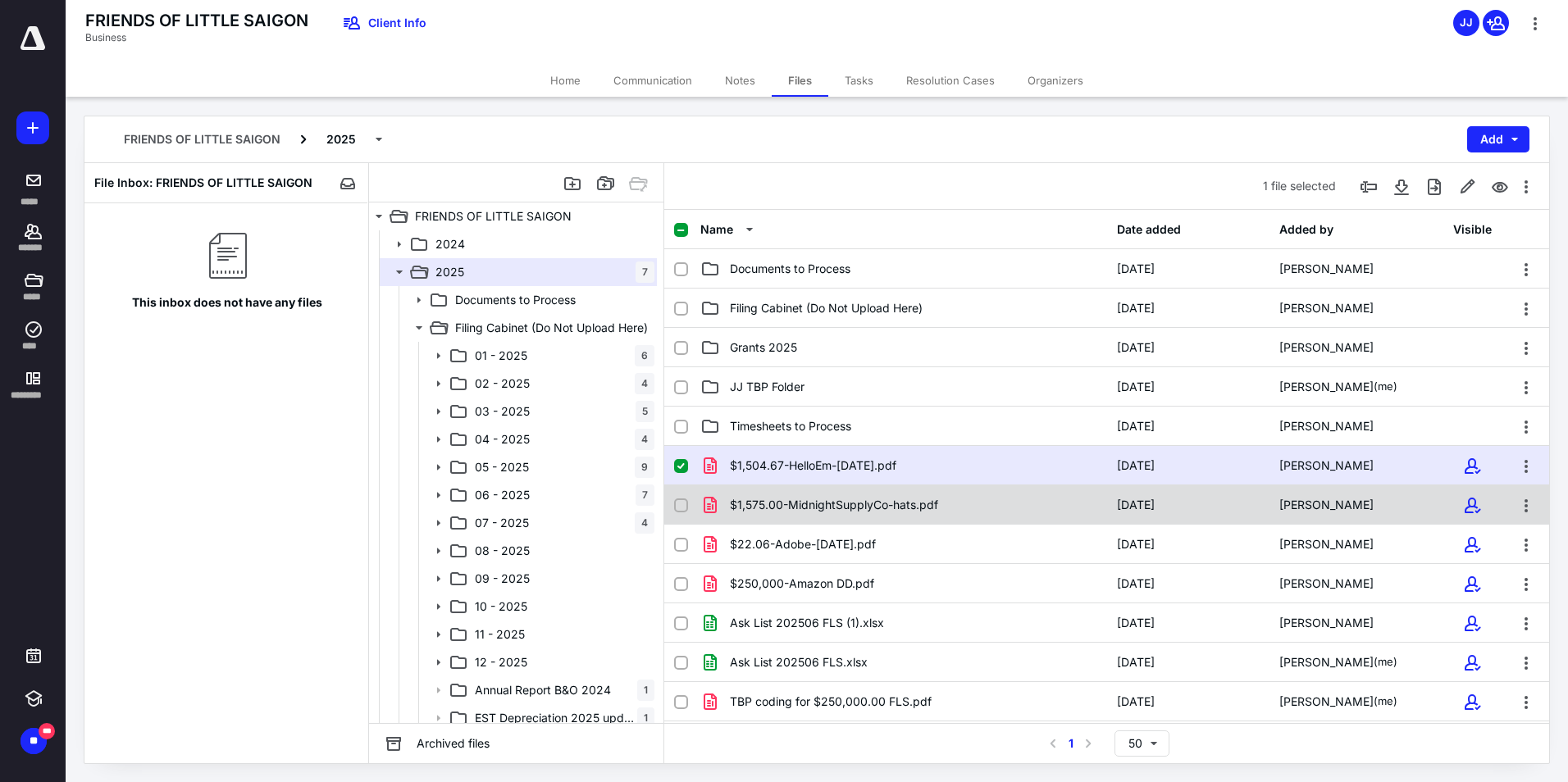 checkbox on "false" 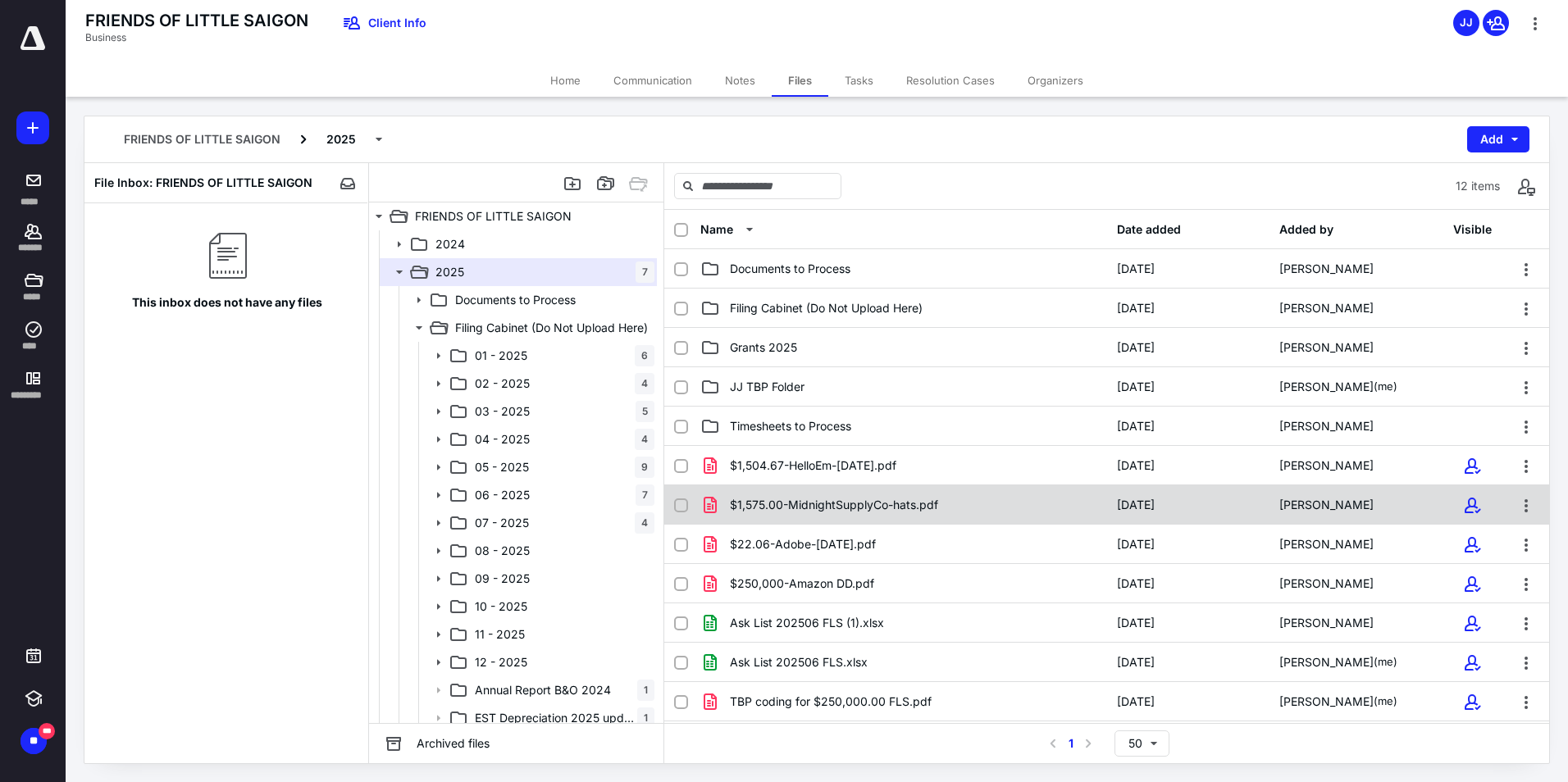 click 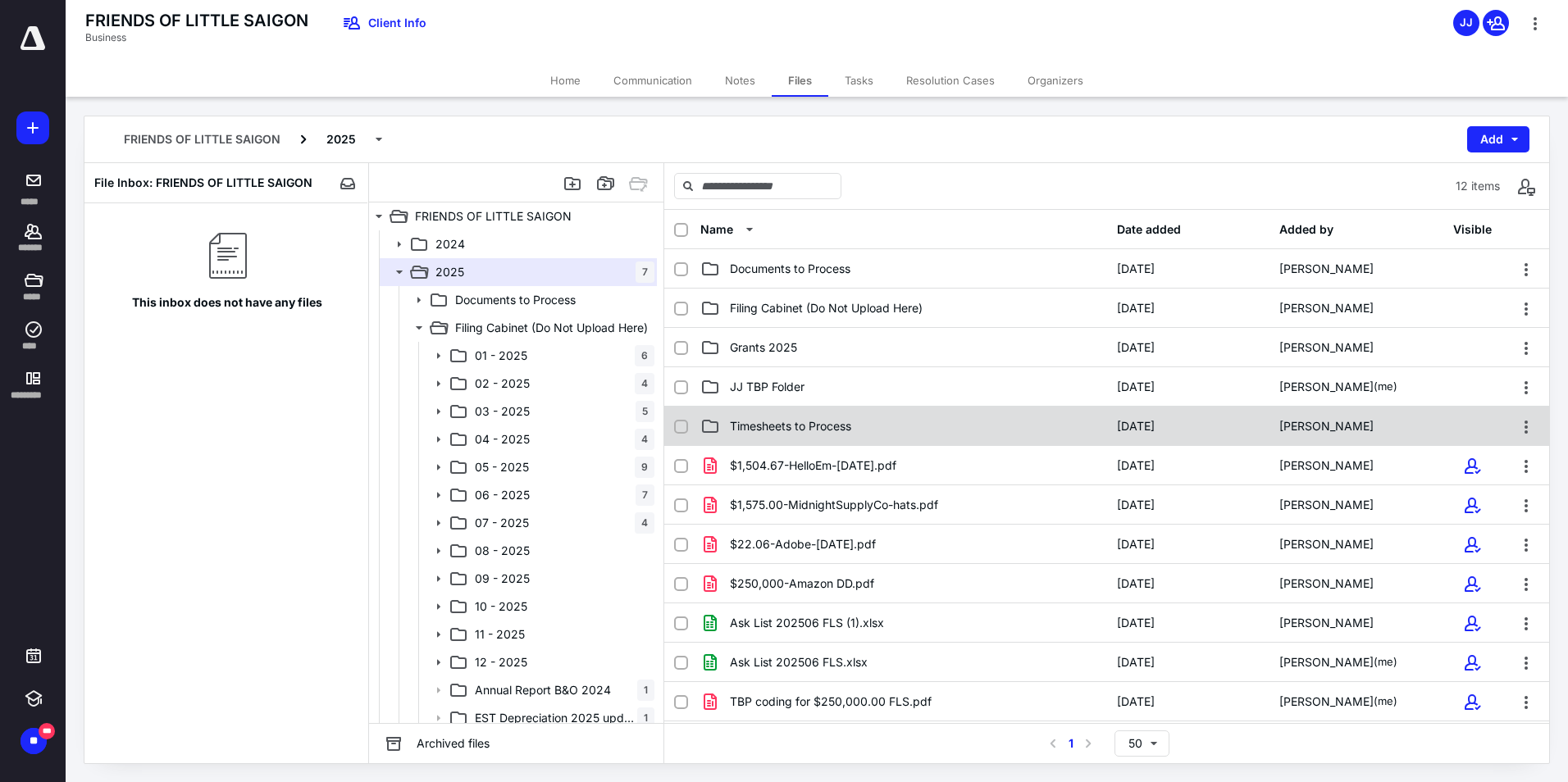 checkbox on "true" 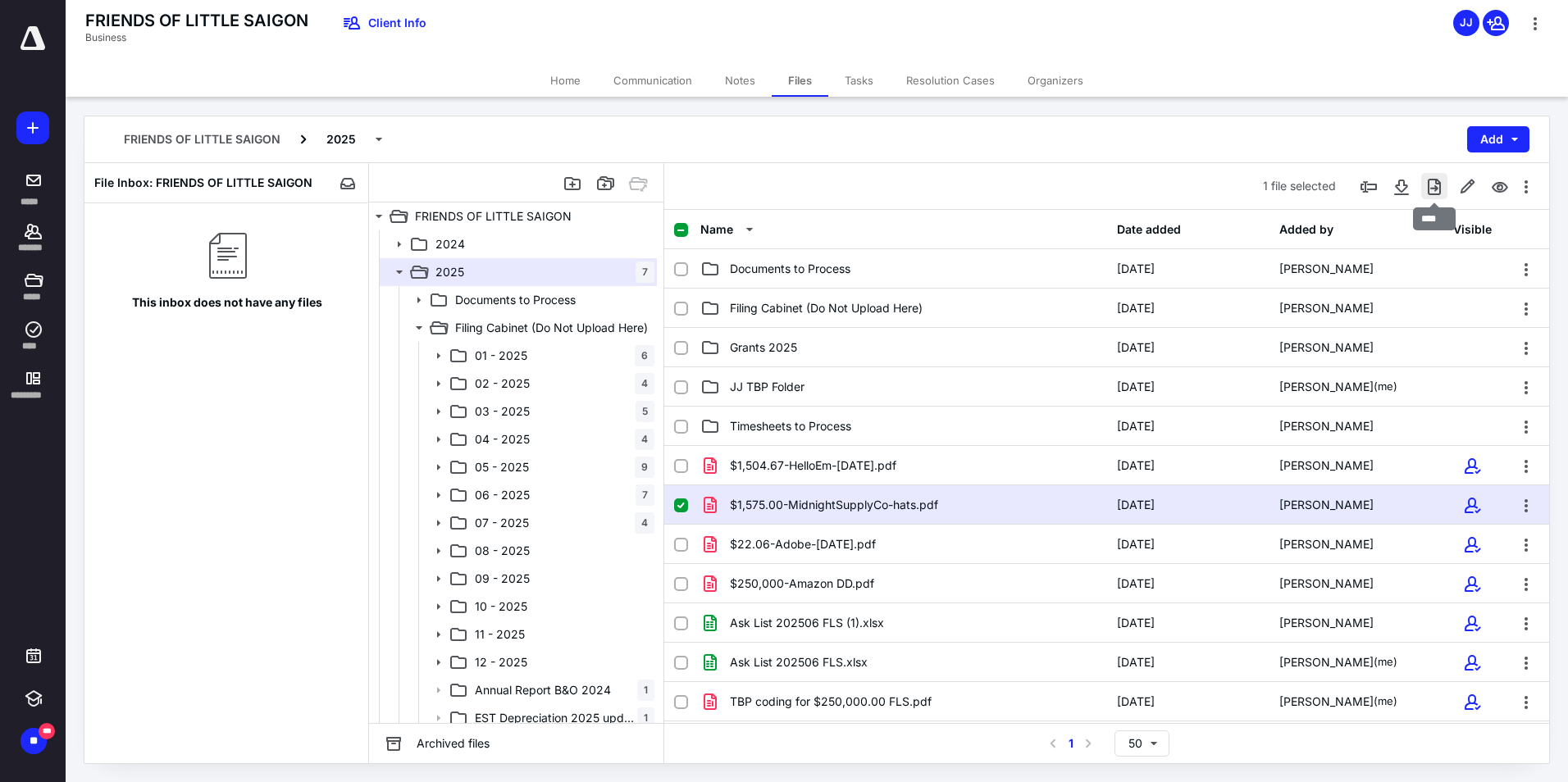click at bounding box center [1434, 186] 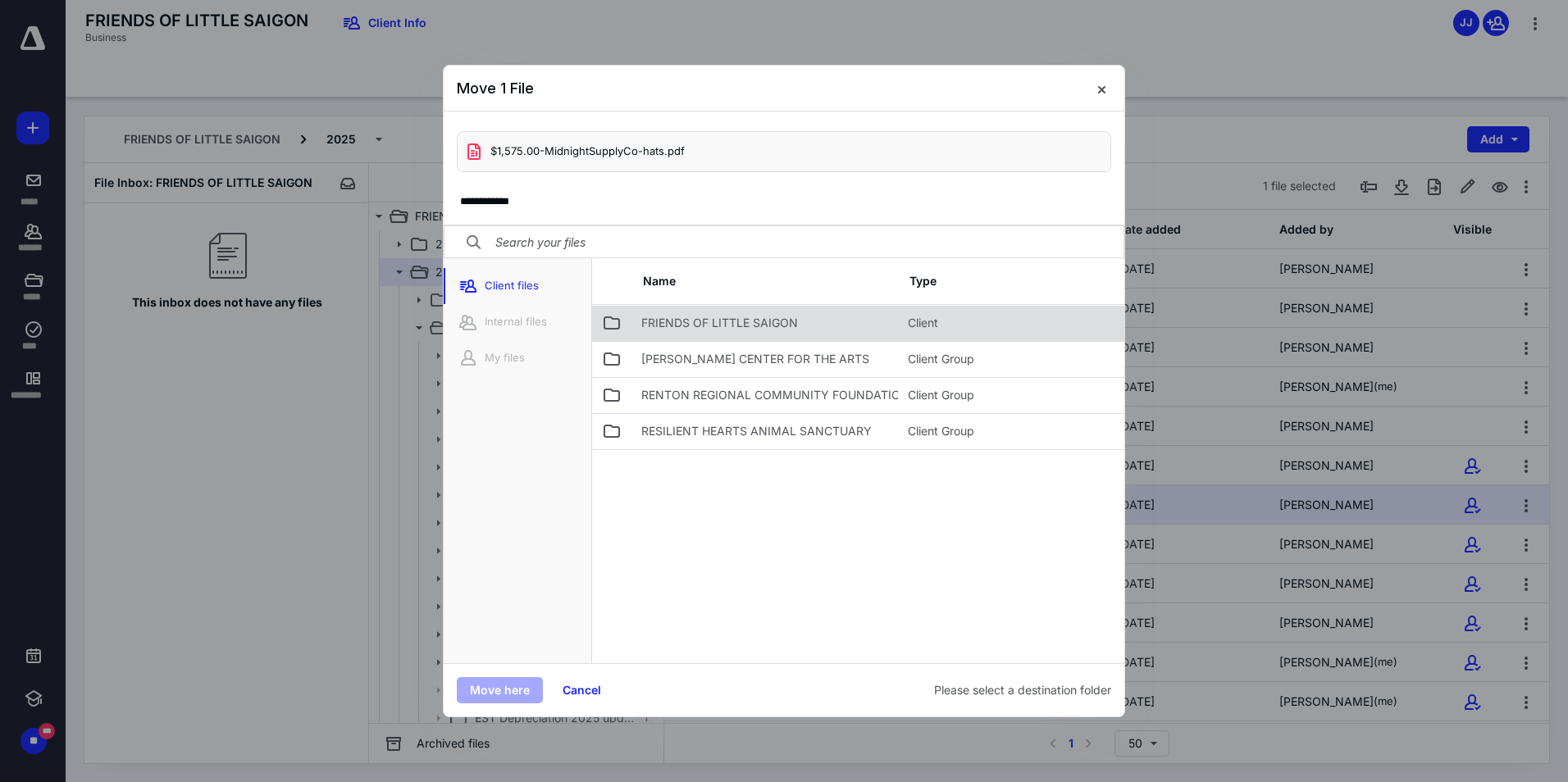 click on "FRIENDS OF LITTLE SAIGON" at bounding box center [719, 323] 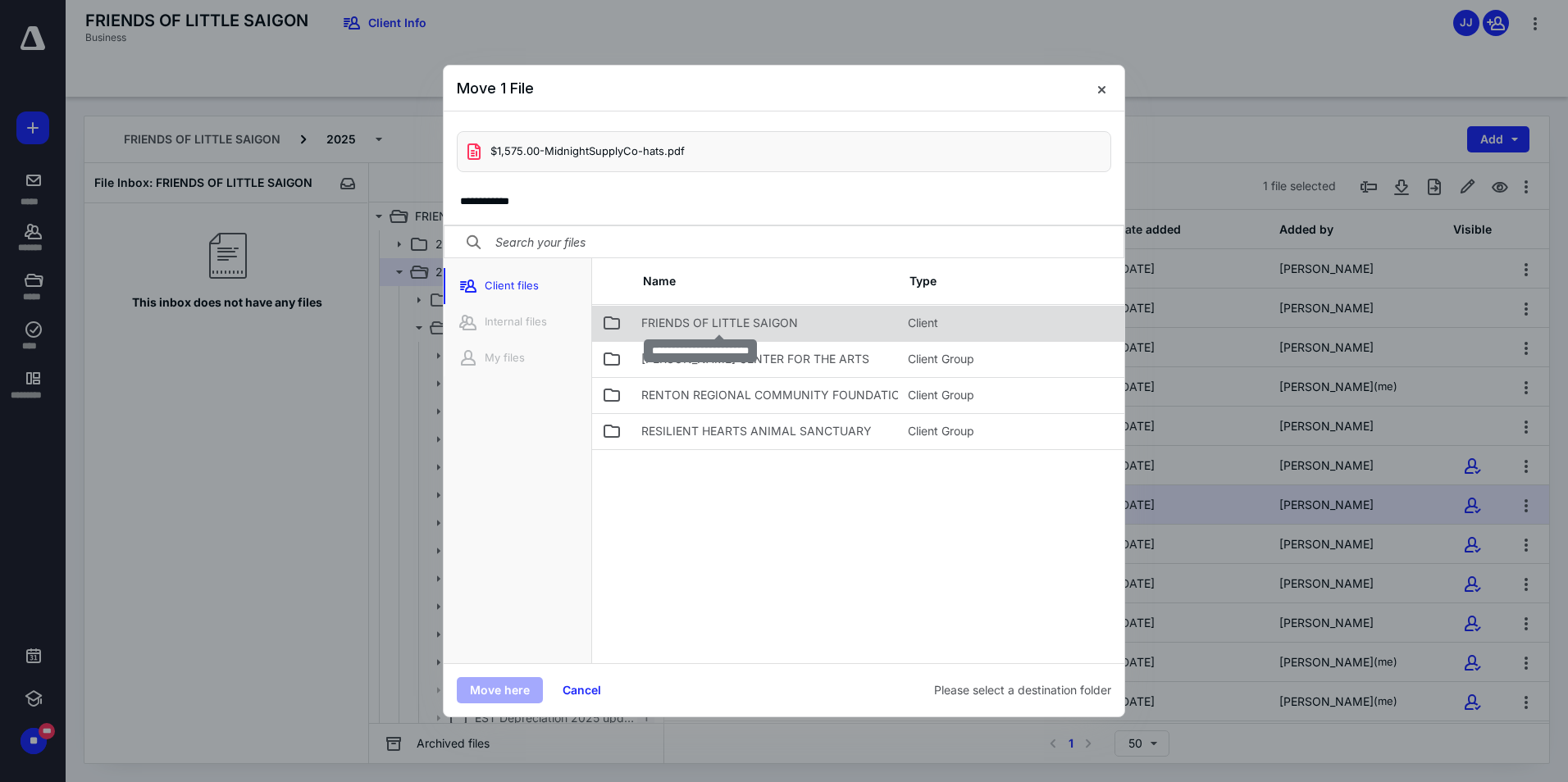 click on "FRIENDS OF LITTLE SAIGON" at bounding box center [719, 323] 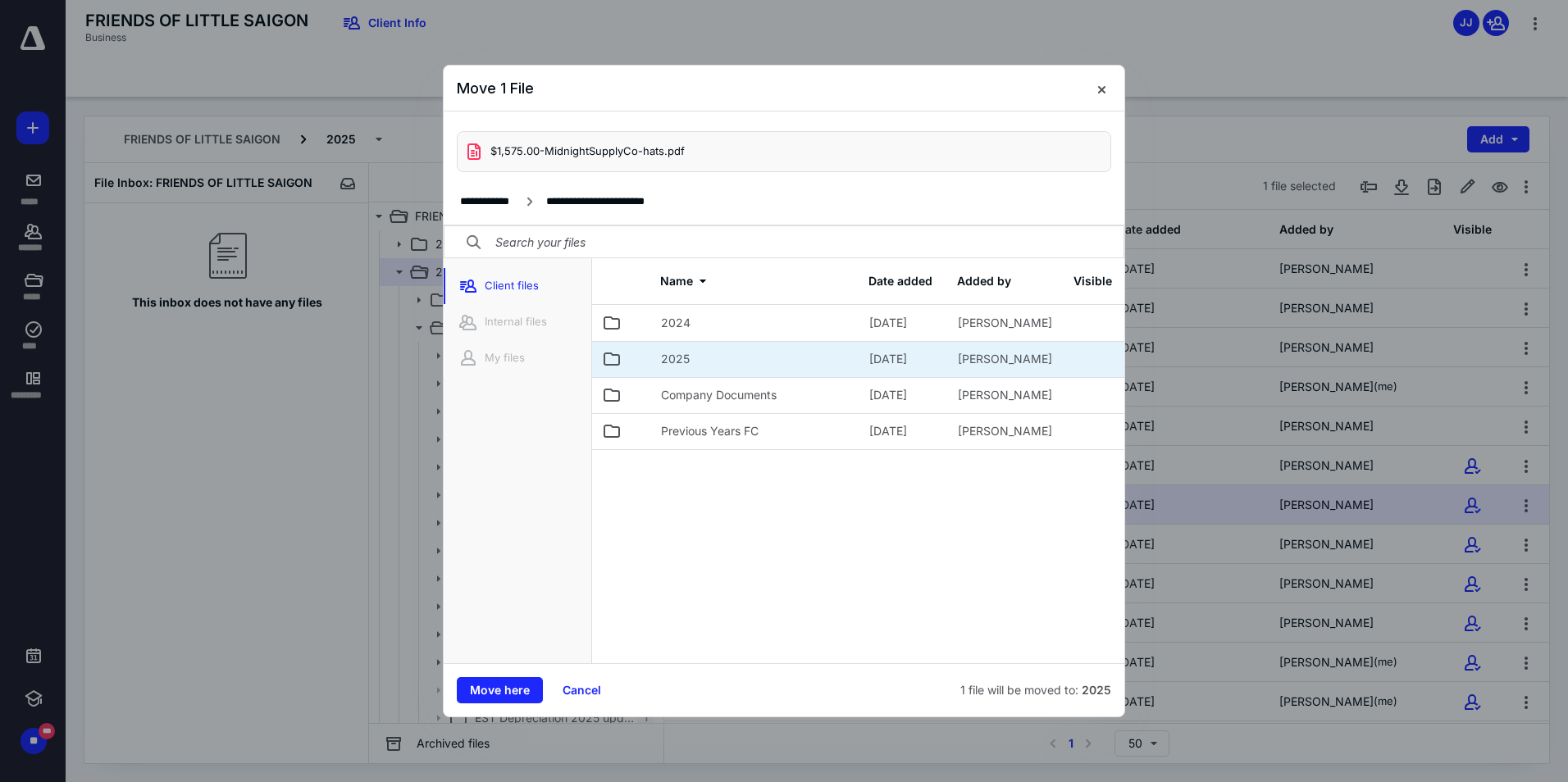 click on "2025" at bounding box center (675, 359) 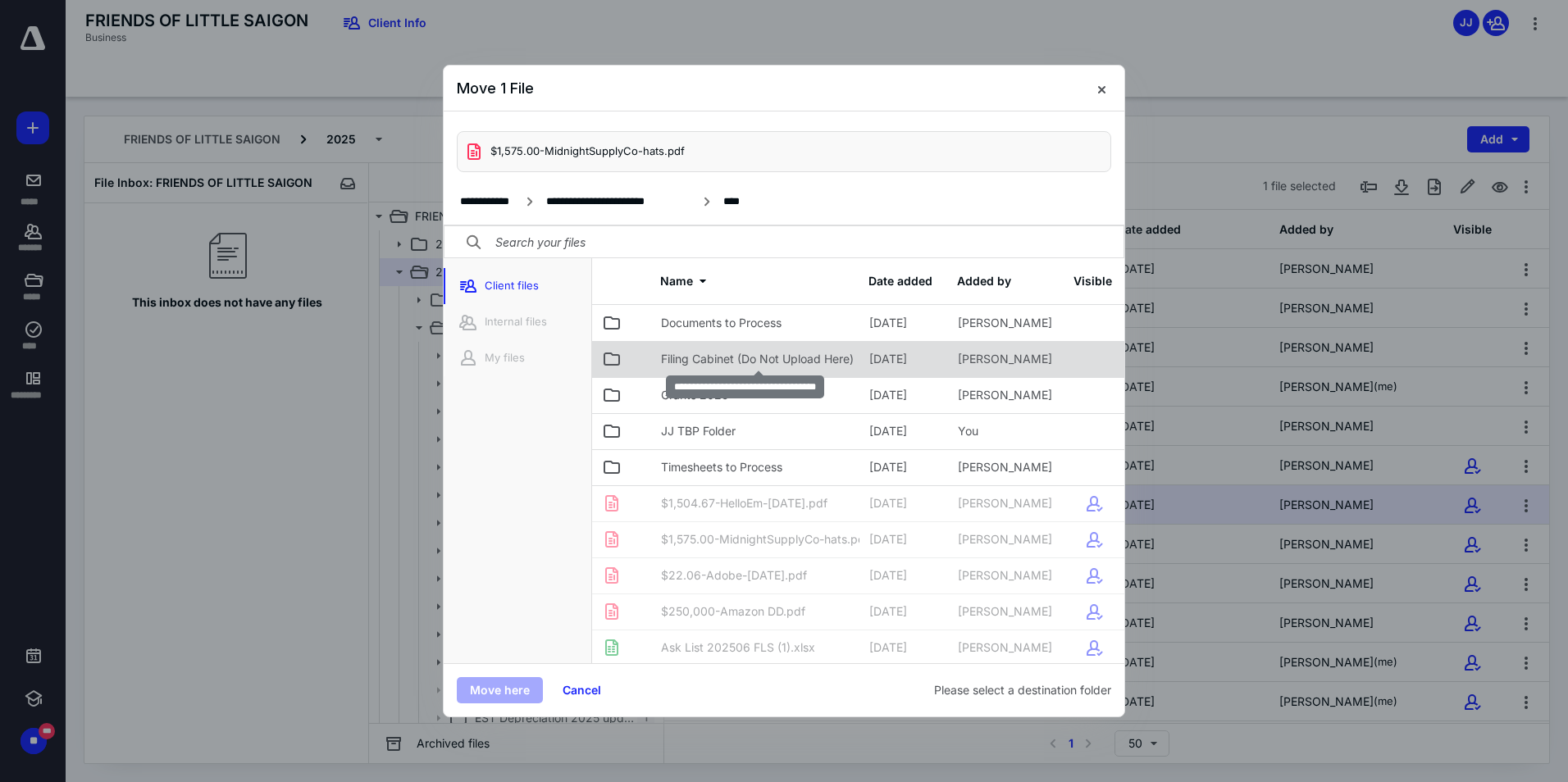 click on "Filing Cabinet (Do Not Upload Here)" at bounding box center (757, 359) 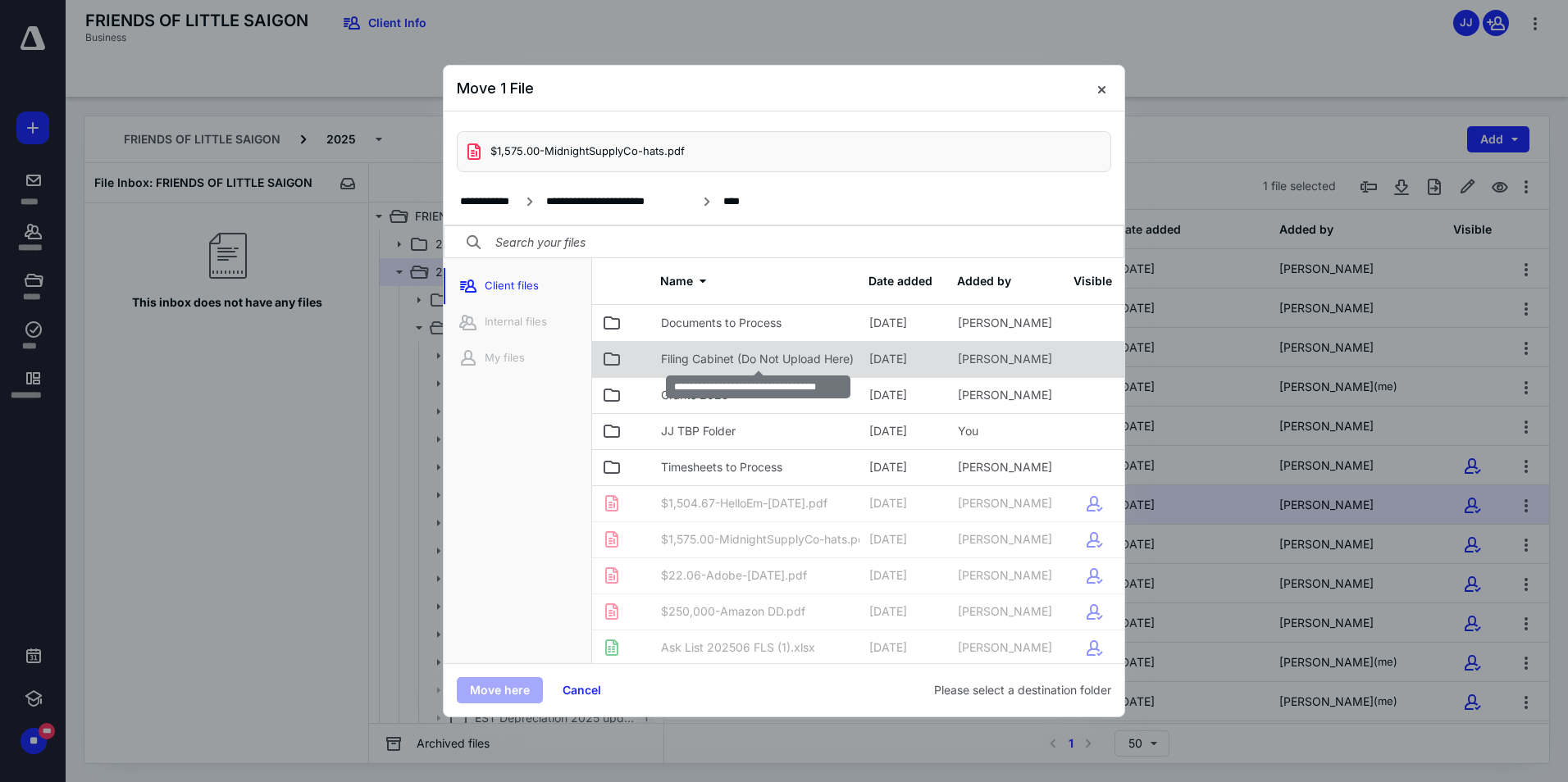 click on "Filing Cabinet (Do Not Upload Here)" at bounding box center (757, 359) 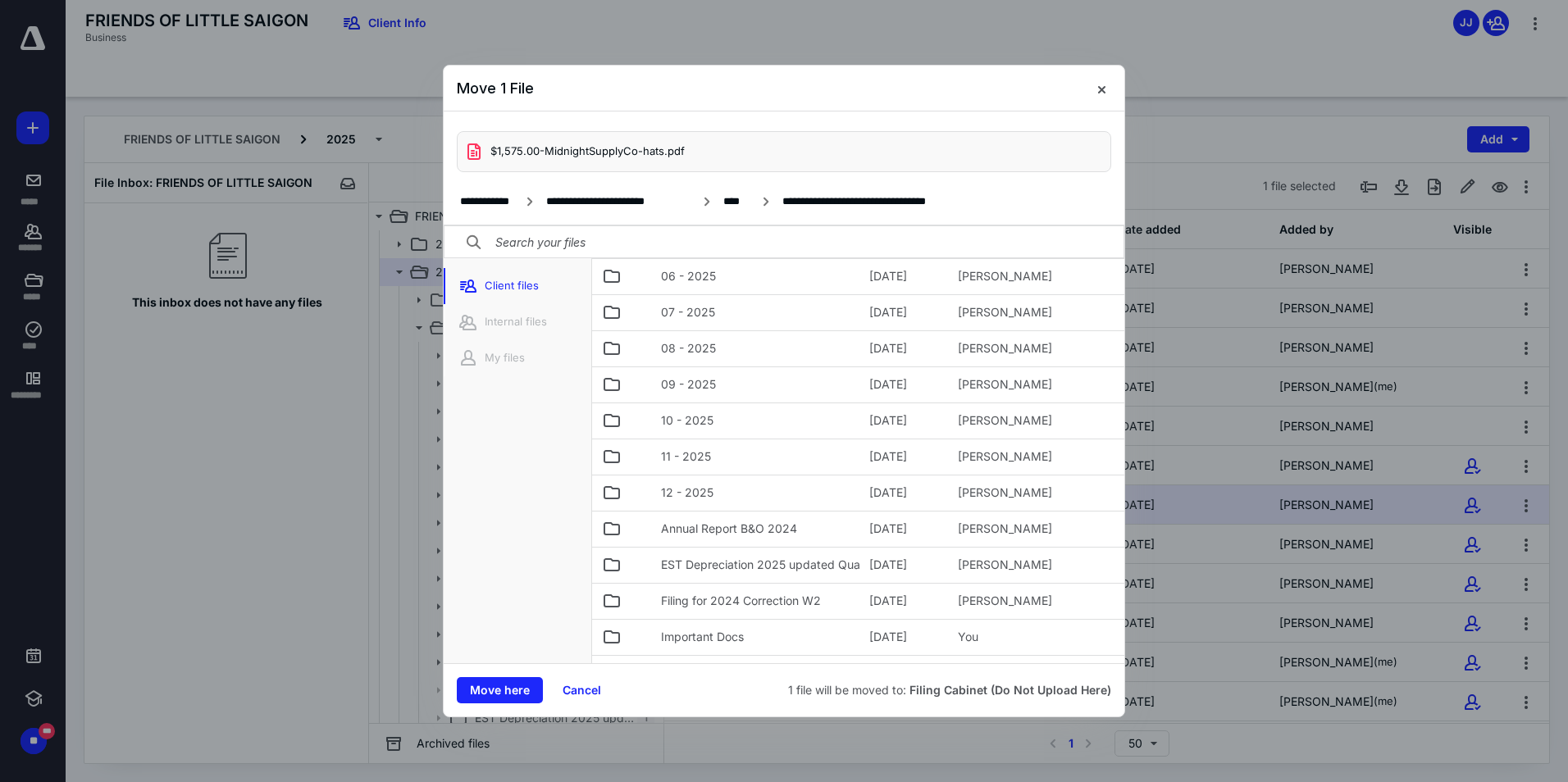 scroll, scrollTop: 375, scrollLeft: 0, axis: vertical 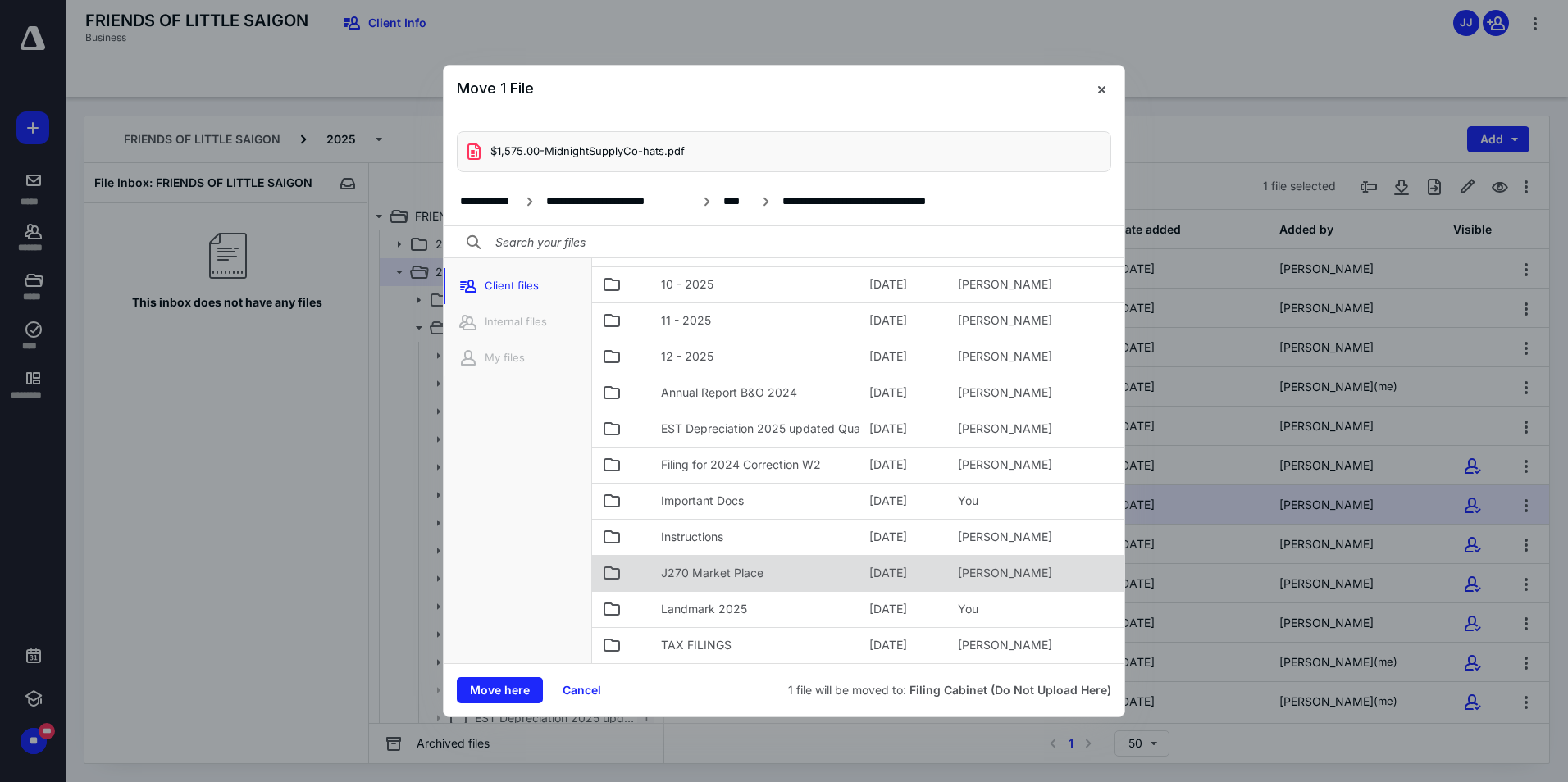 click on "J270 Market Place" at bounding box center [712, 573] 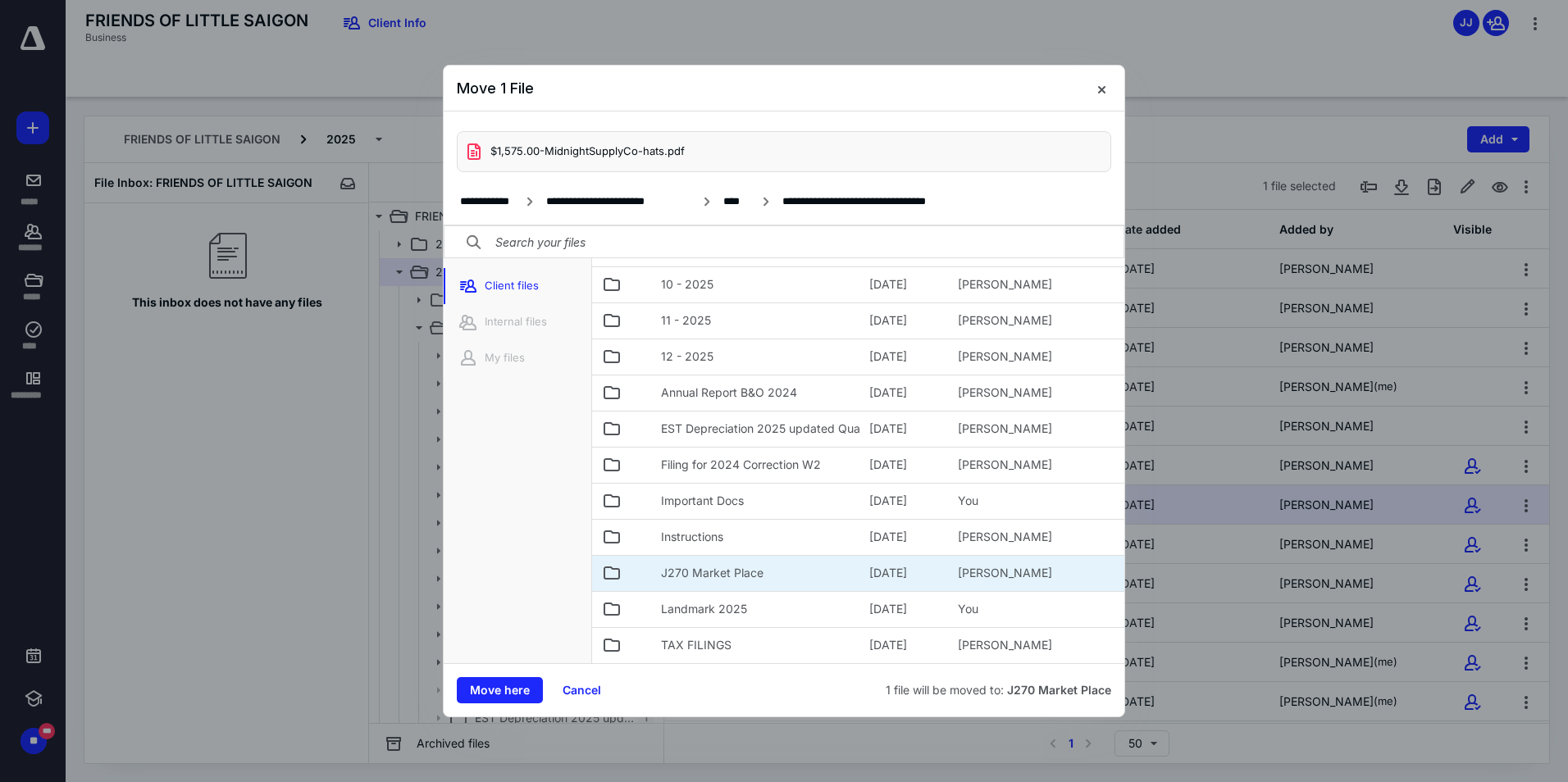 click on "J270 Market Place" at bounding box center [712, 573] 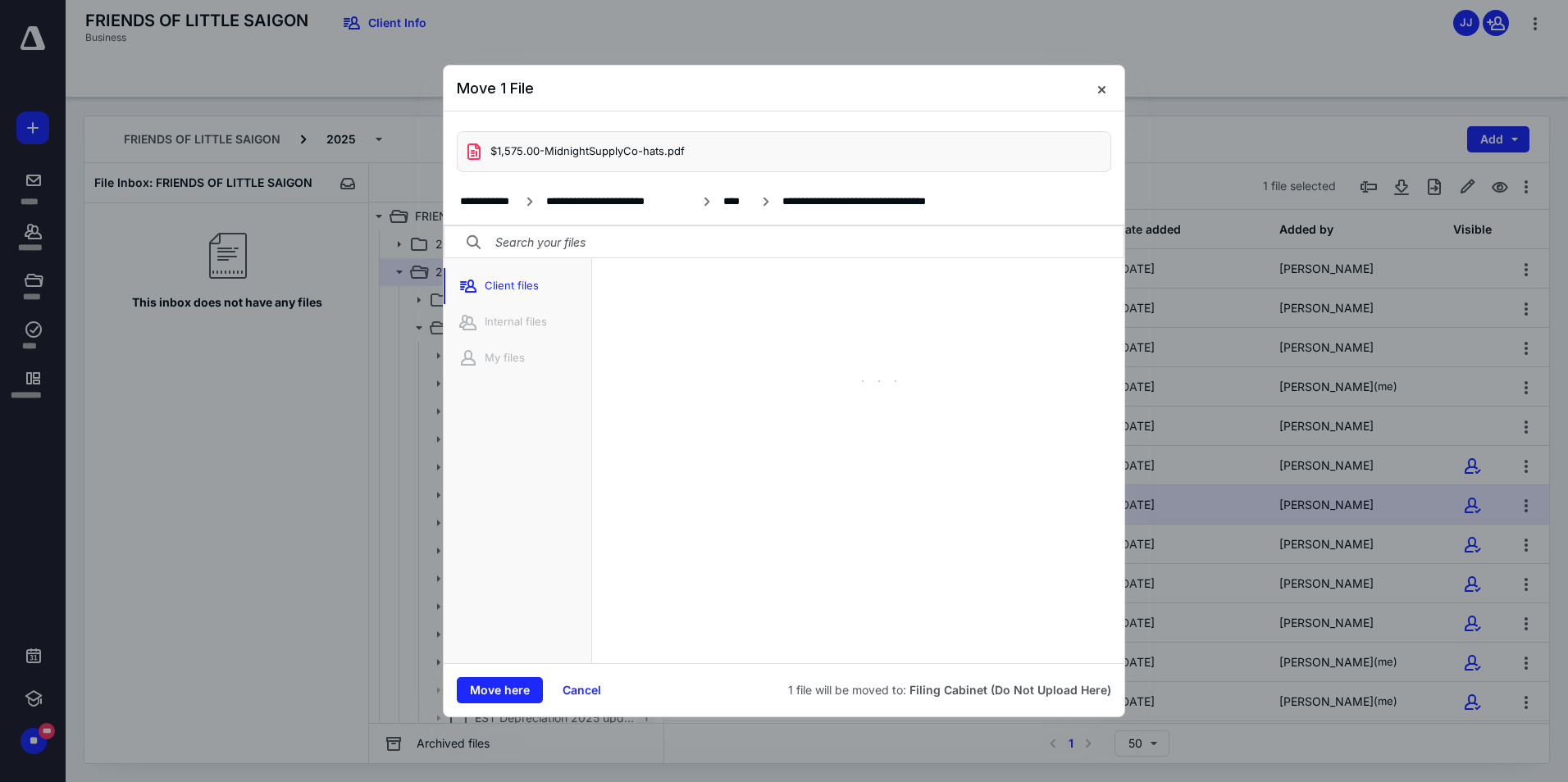 scroll, scrollTop: 0, scrollLeft: 0, axis: both 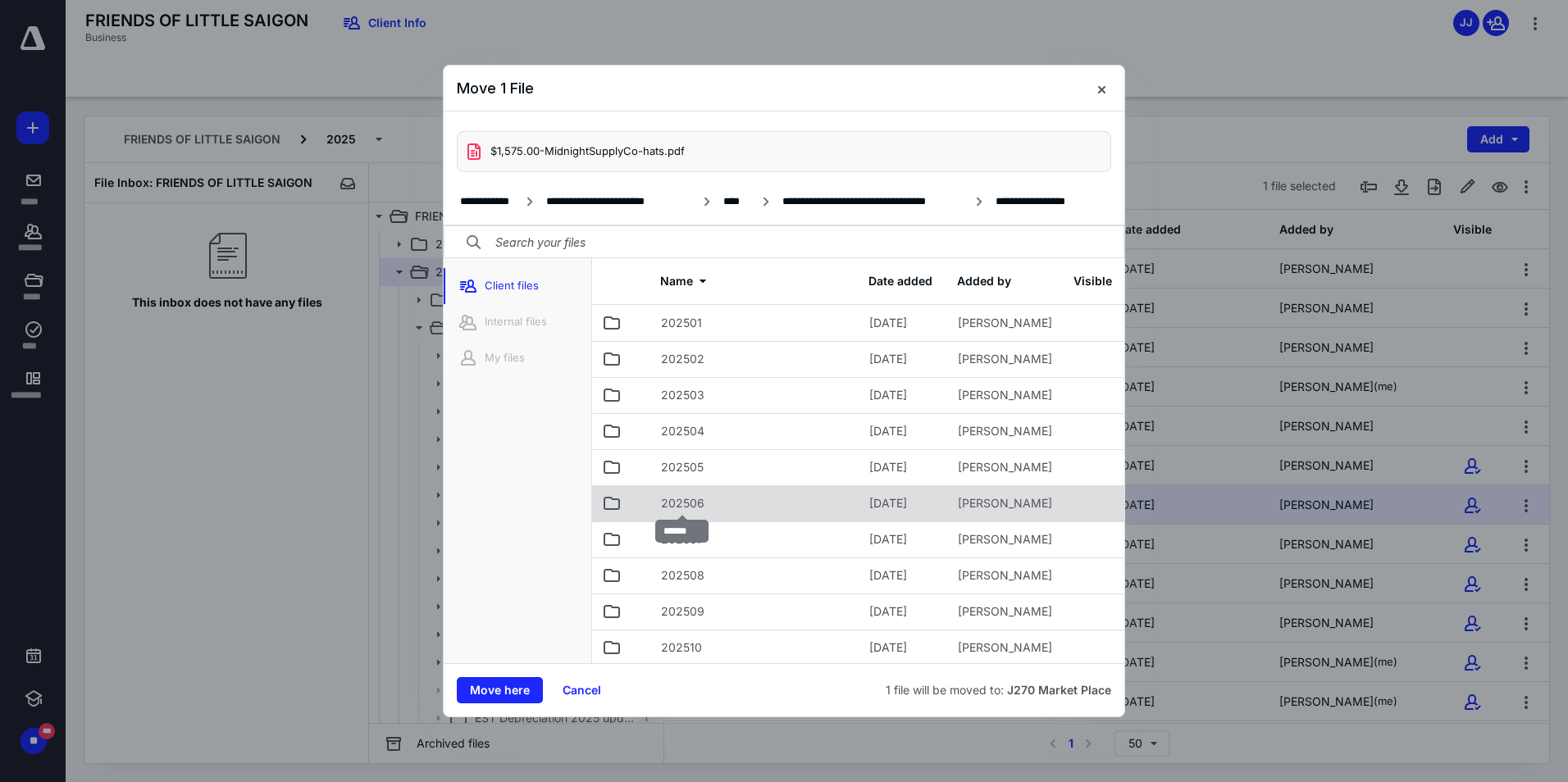click on "202506" at bounding box center [682, 503] 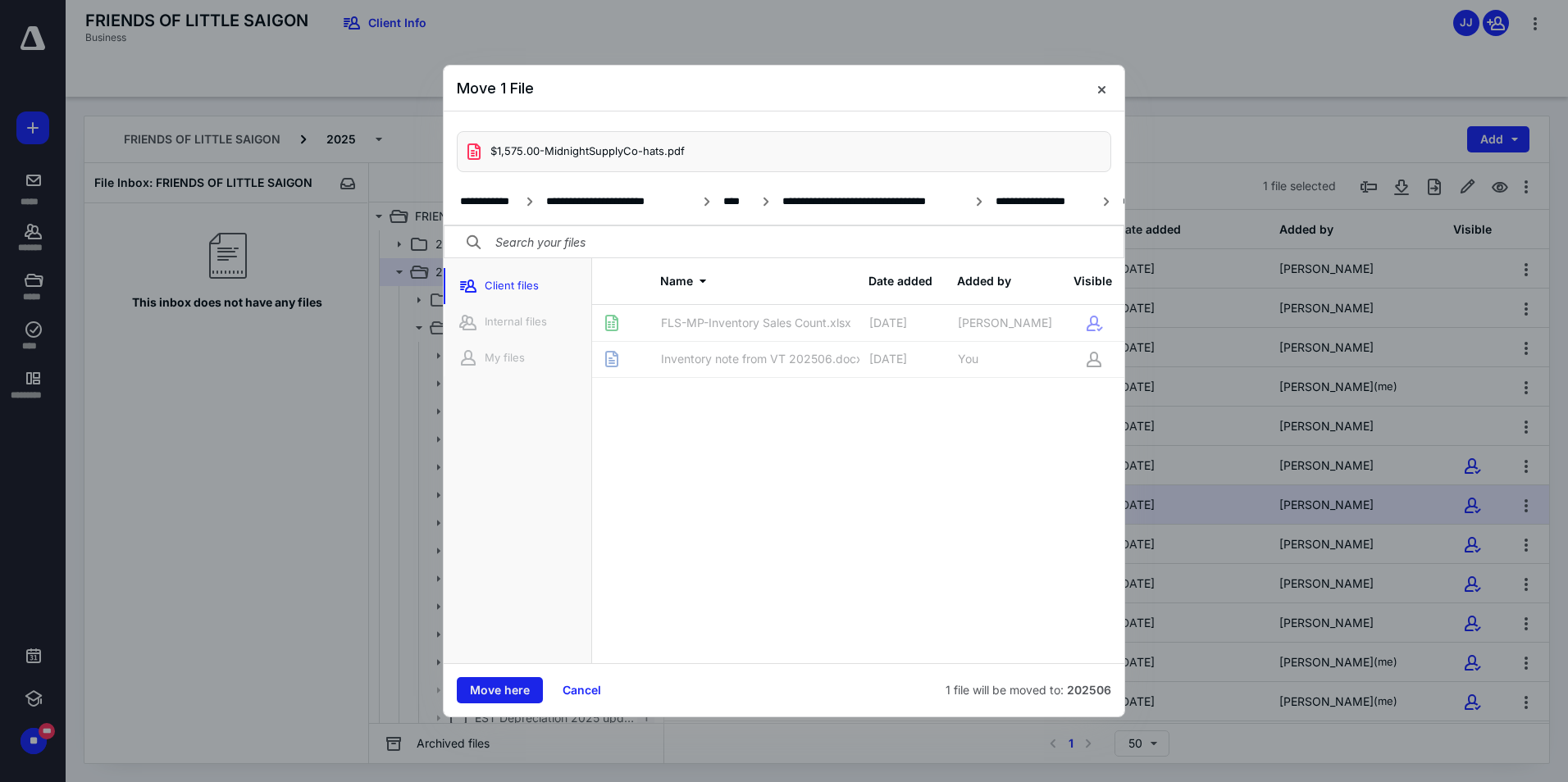 click on "Move here" at bounding box center [499, 690] 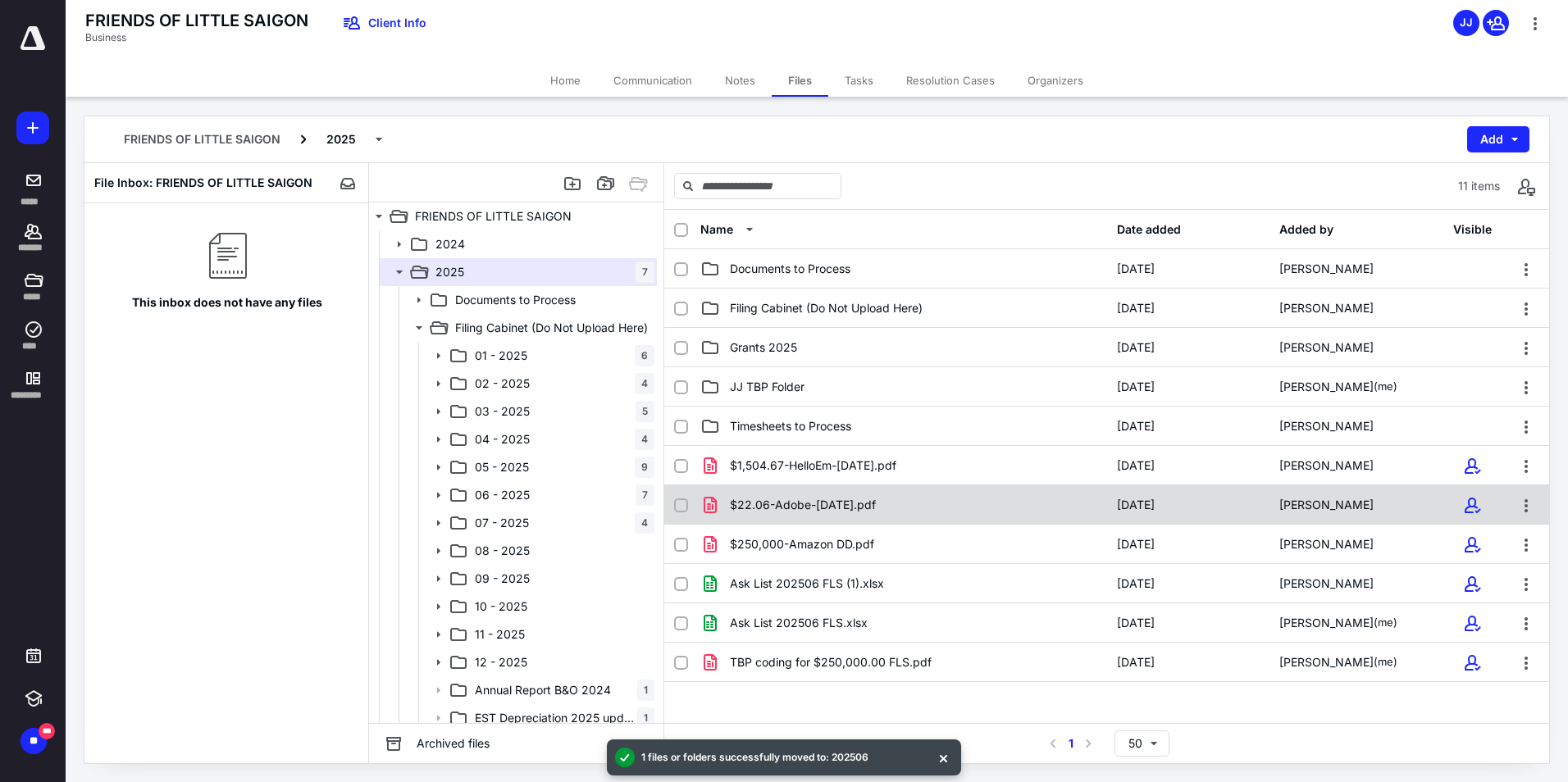 click on "$22.06-Adobe-June 2025.pdf 7/9/2025 Valerie Tran" at bounding box center (1106, 505) 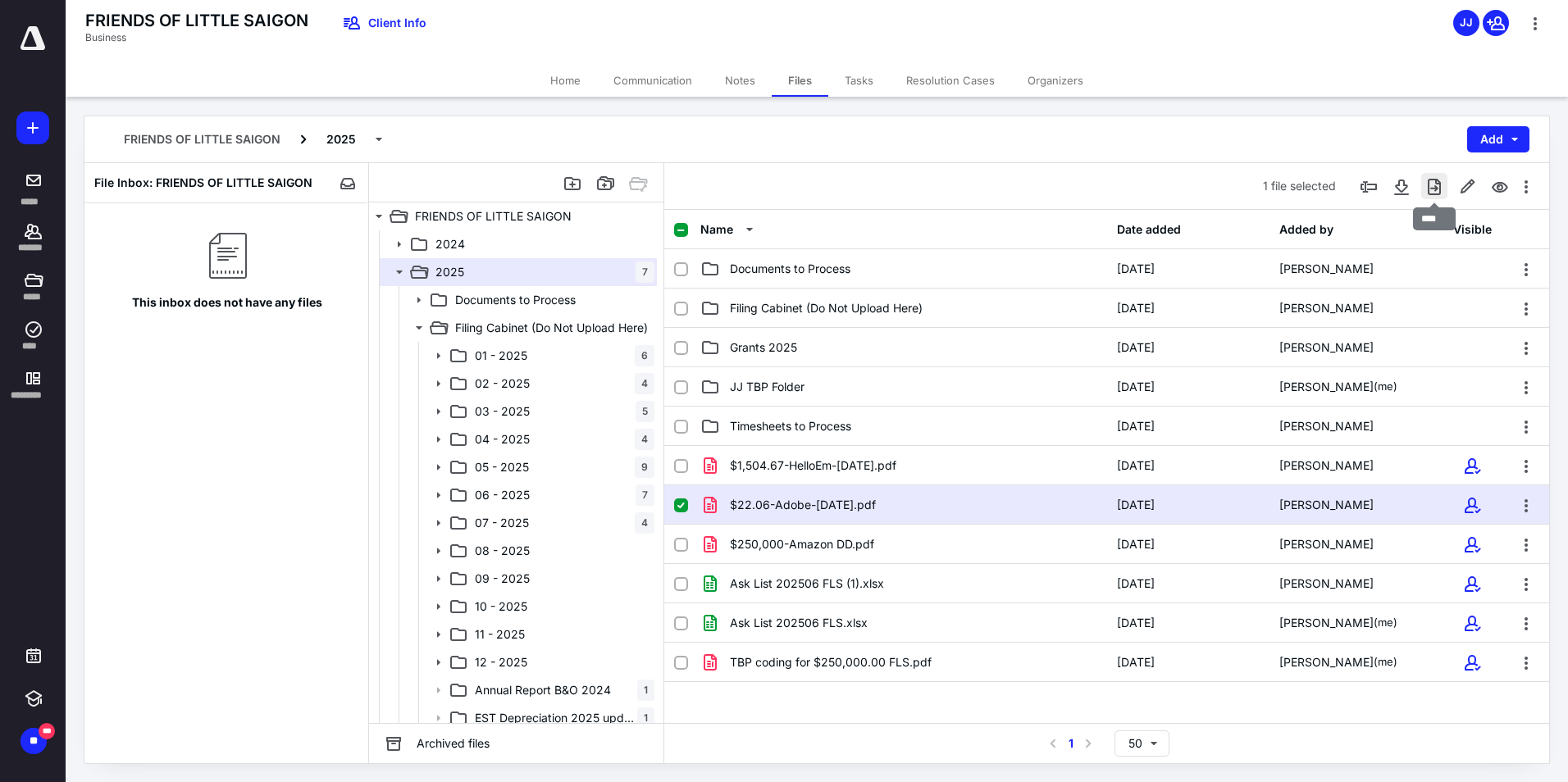 click at bounding box center [1434, 186] 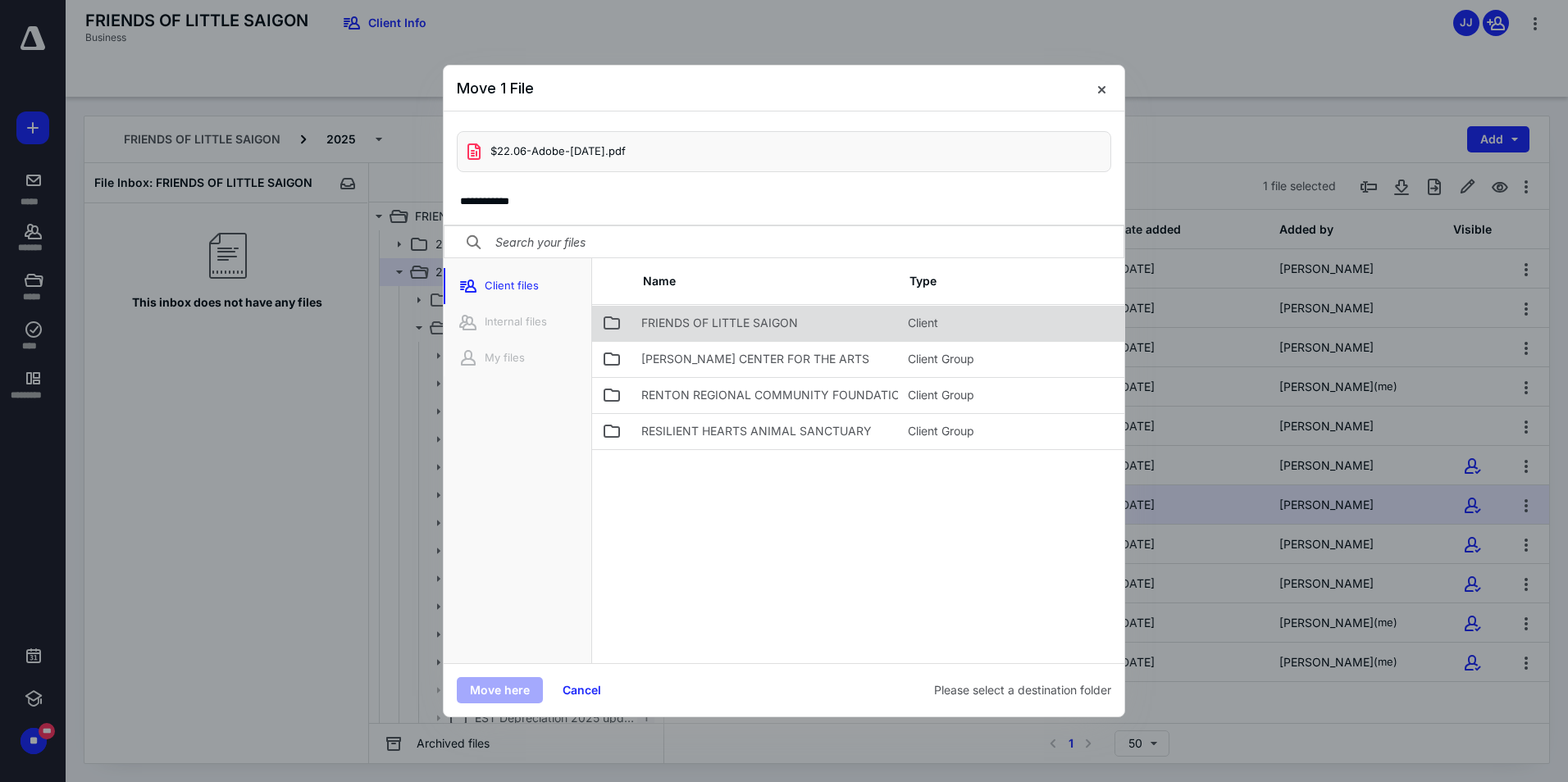 click on "FRIENDS OF LITTLE SAIGON" at bounding box center (764, 323) 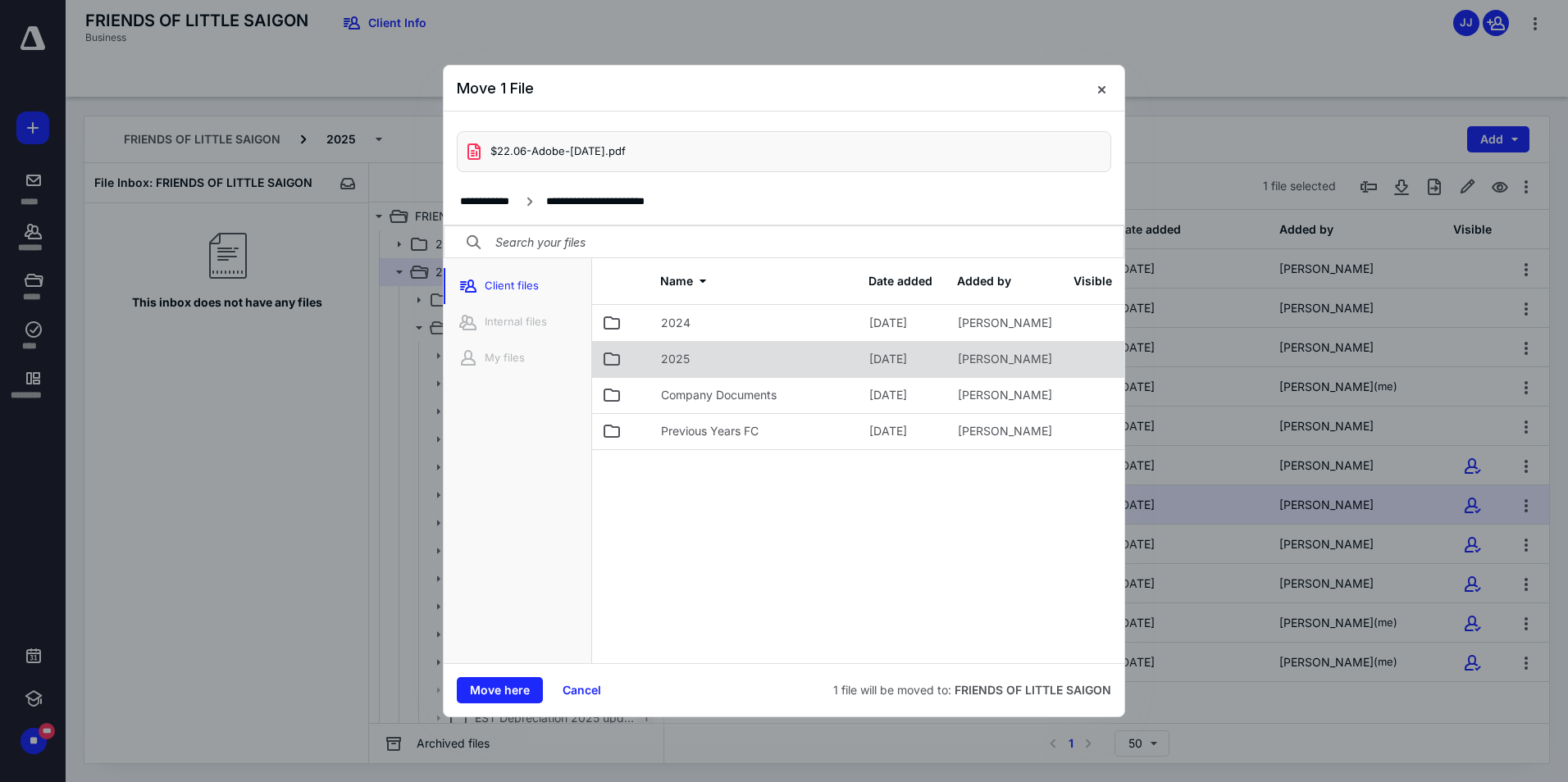 click on "2025" at bounding box center (675, 359) 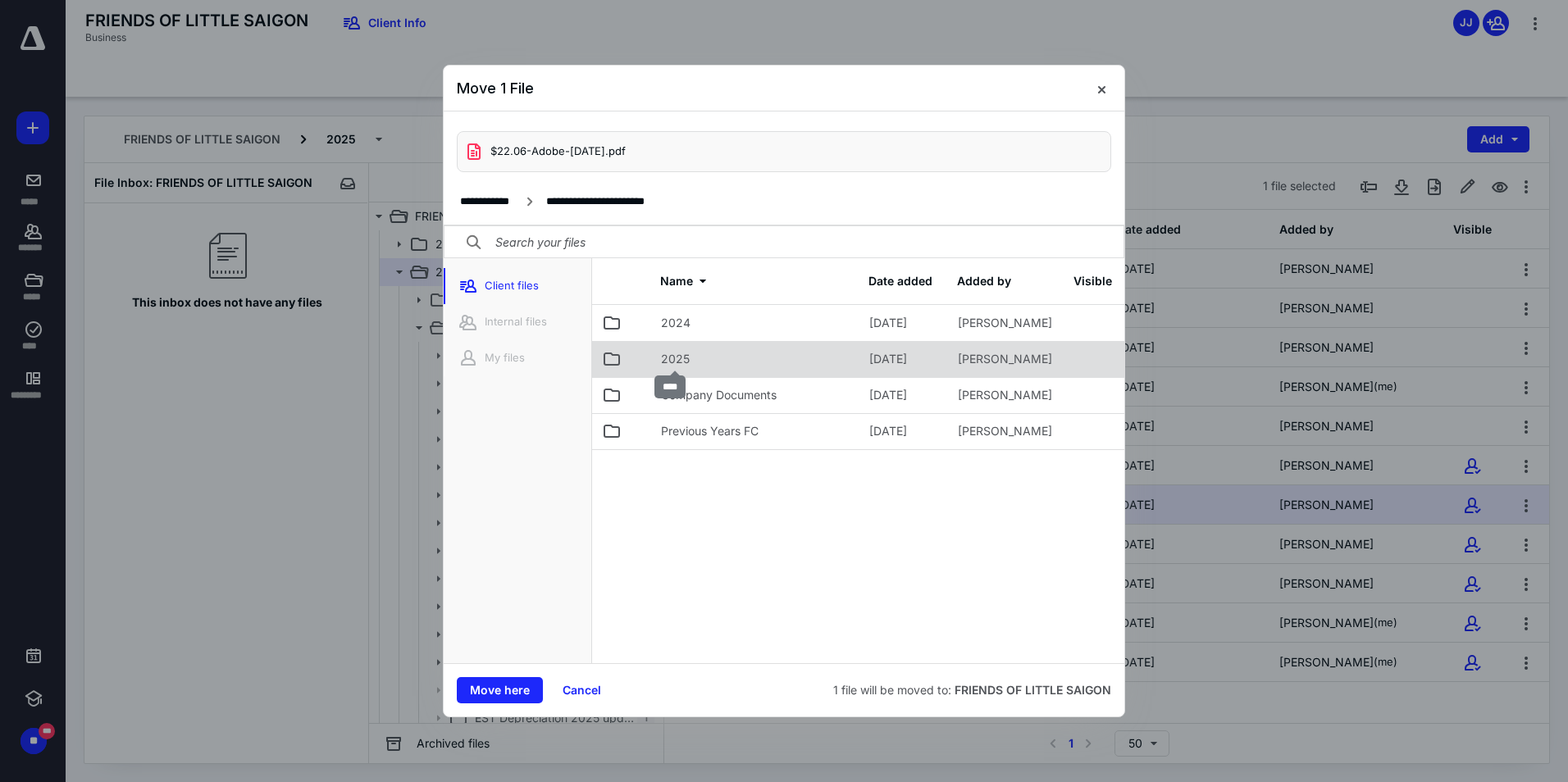 click on "2025" at bounding box center [675, 359] 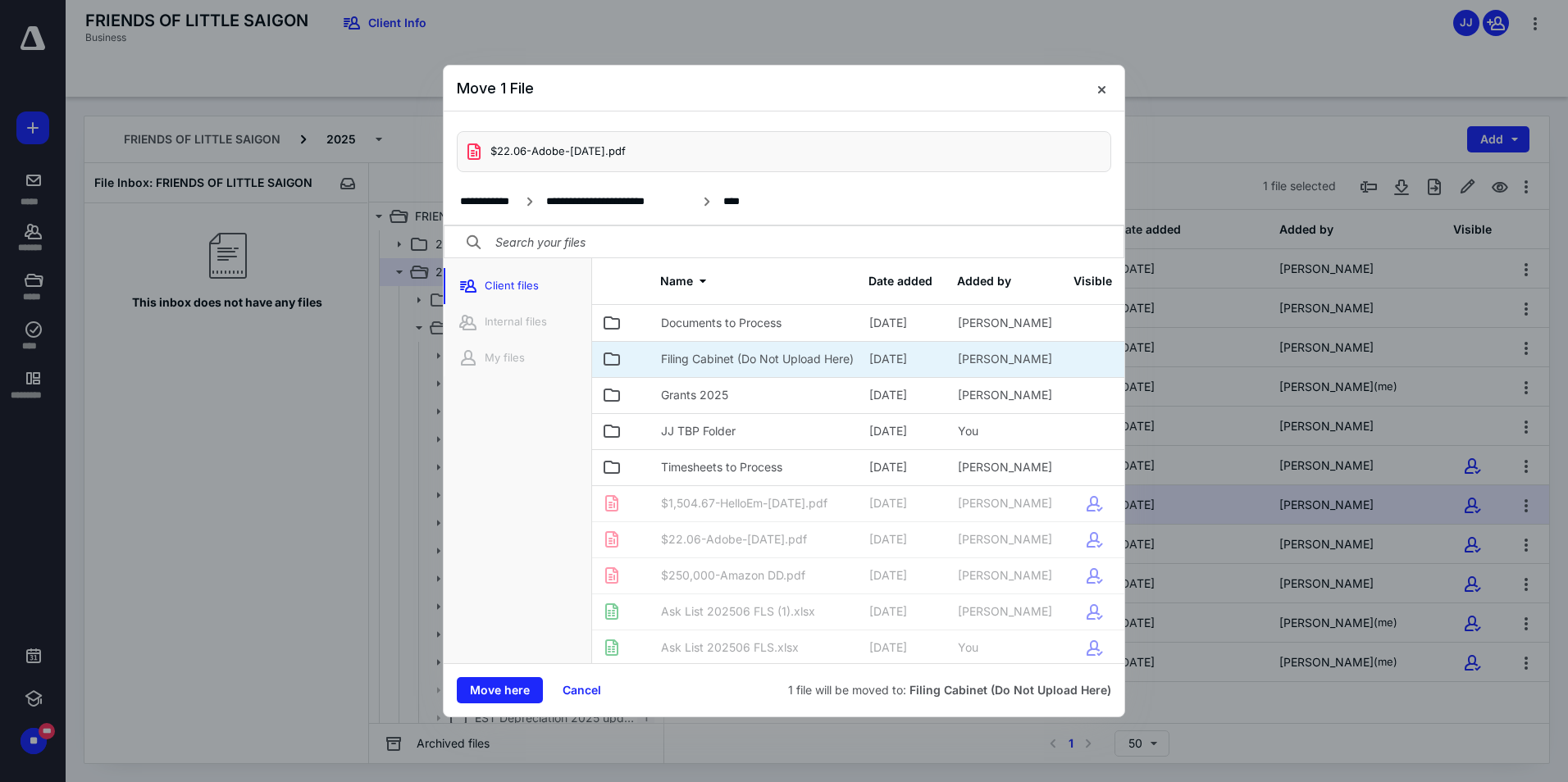 click on "Filing Cabinet (Do Not Upload Here)" at bounding box center (755, 359) 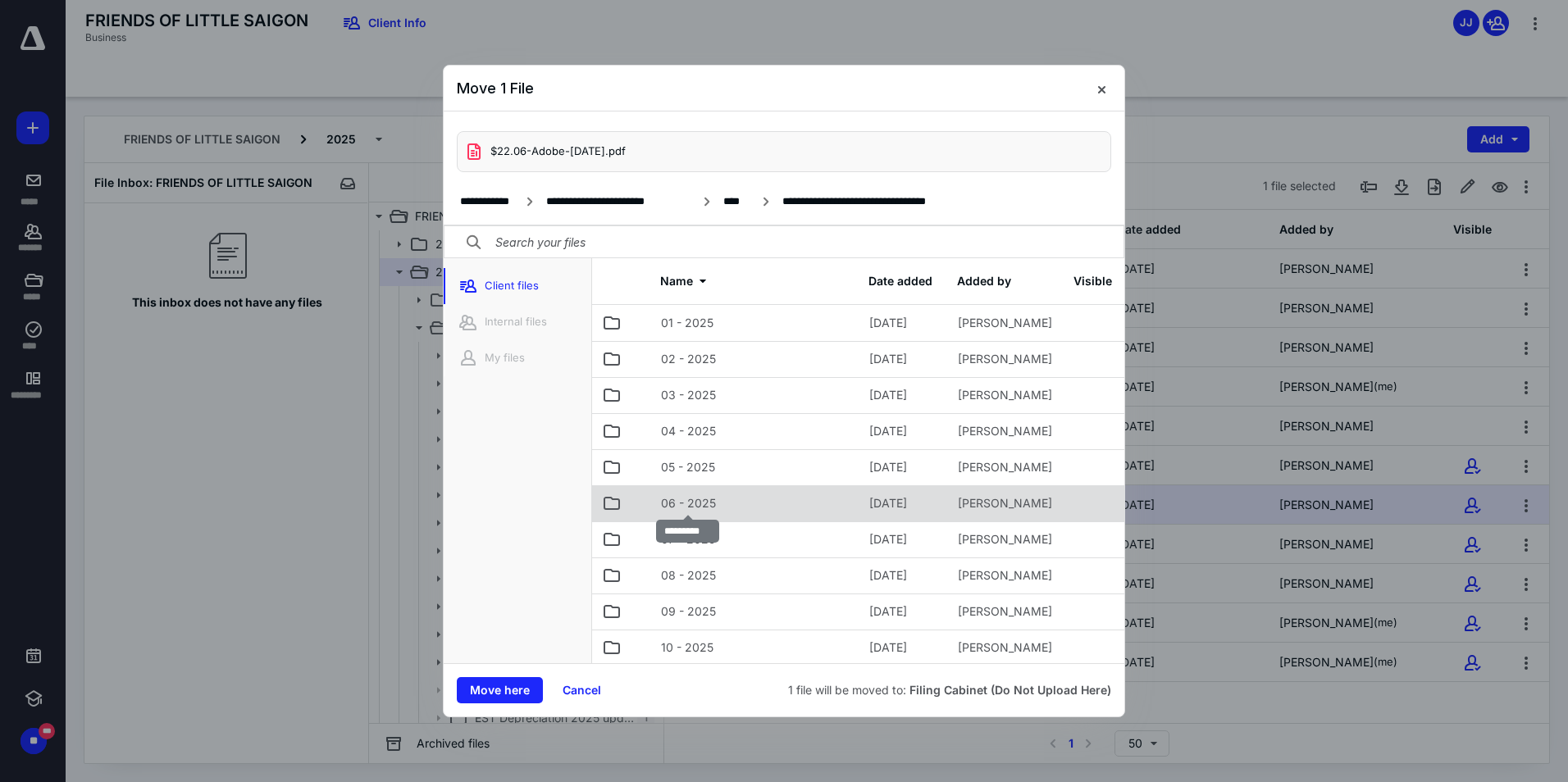 click on "06 - 2025" at bounding box center (688, 503) 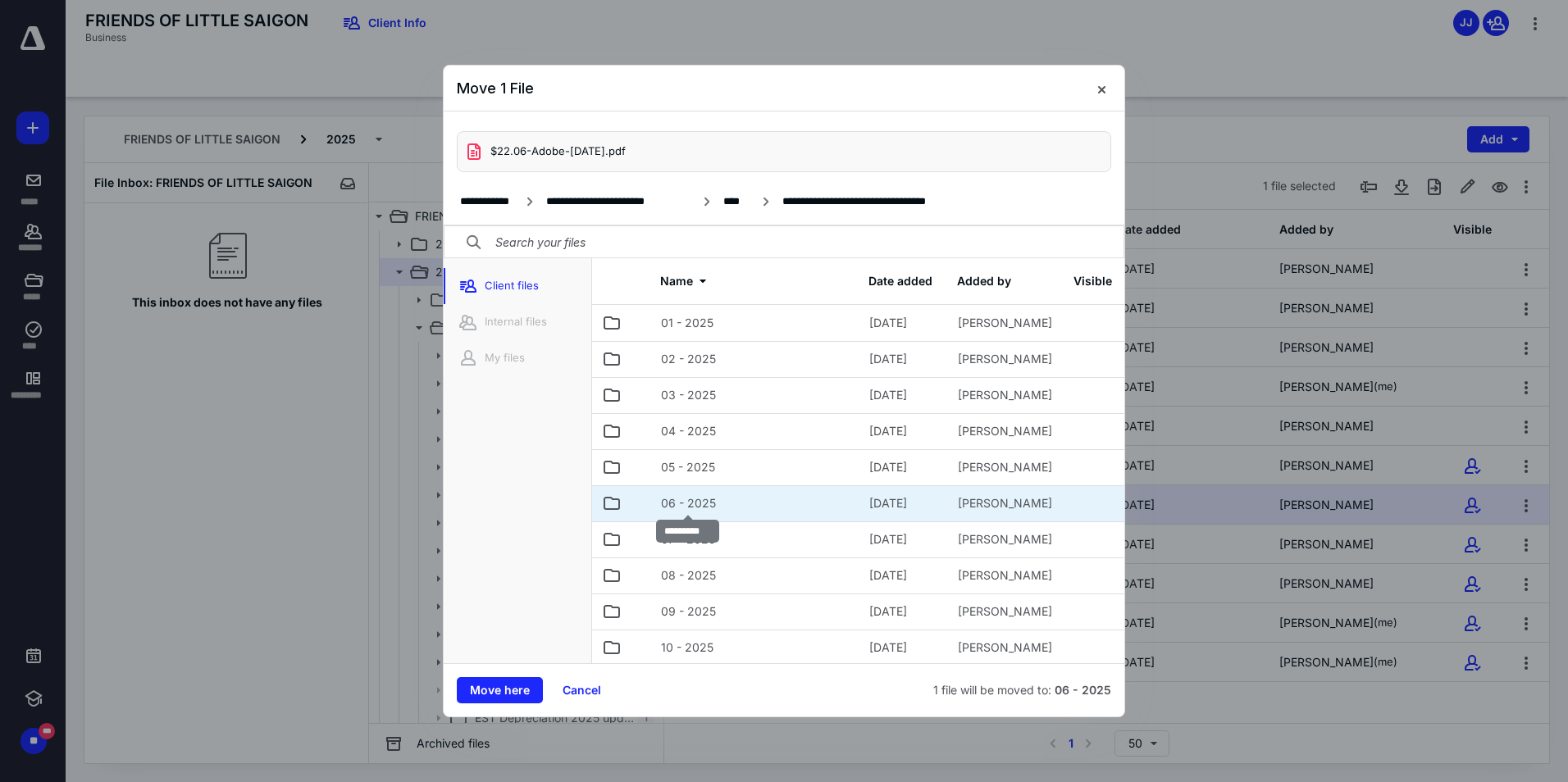 click on "06 - 2025" at bounding box center [688, 503] 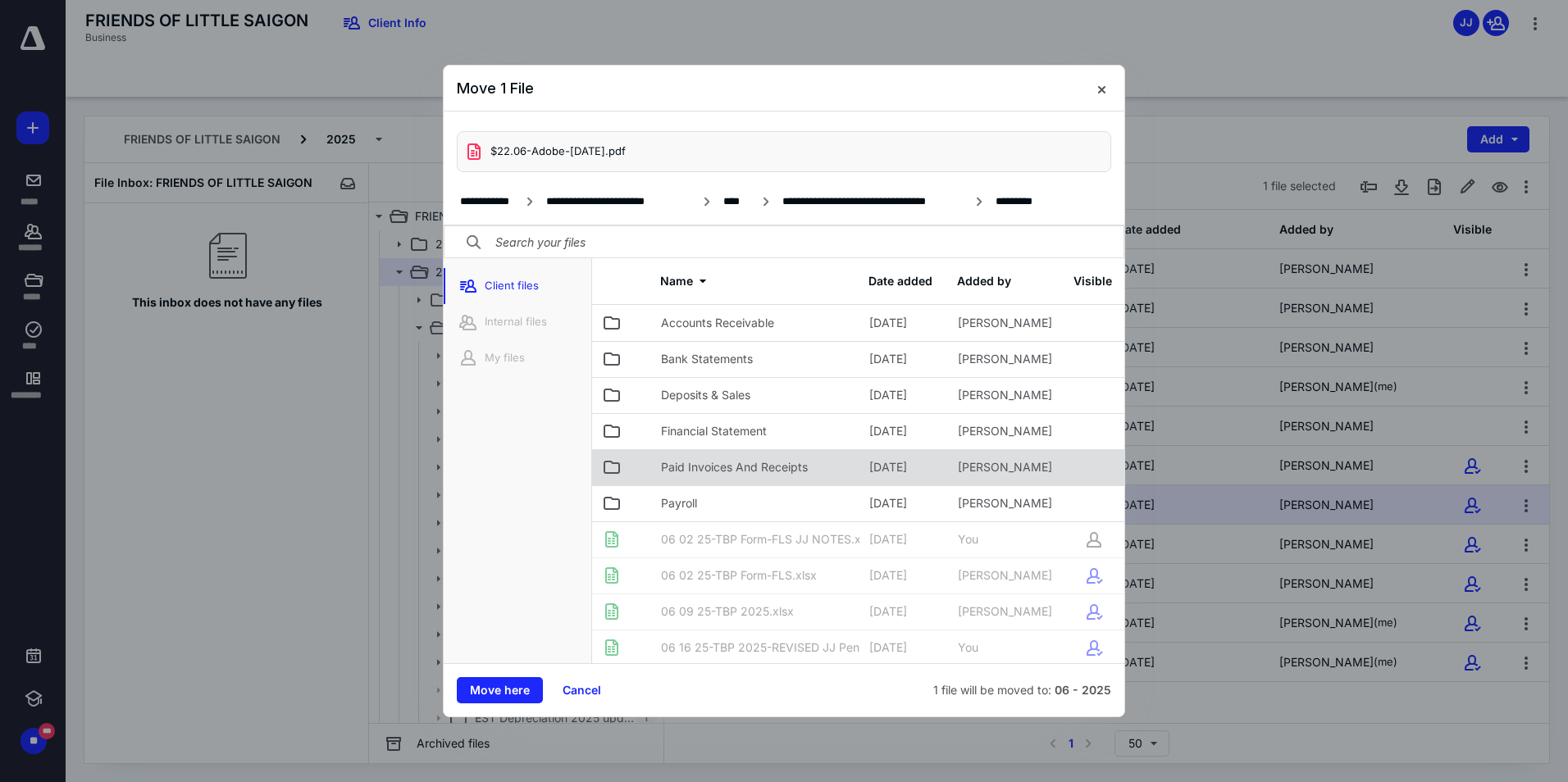 click on "Paid Invoices And Receipts" at bounding box center [734, 467] 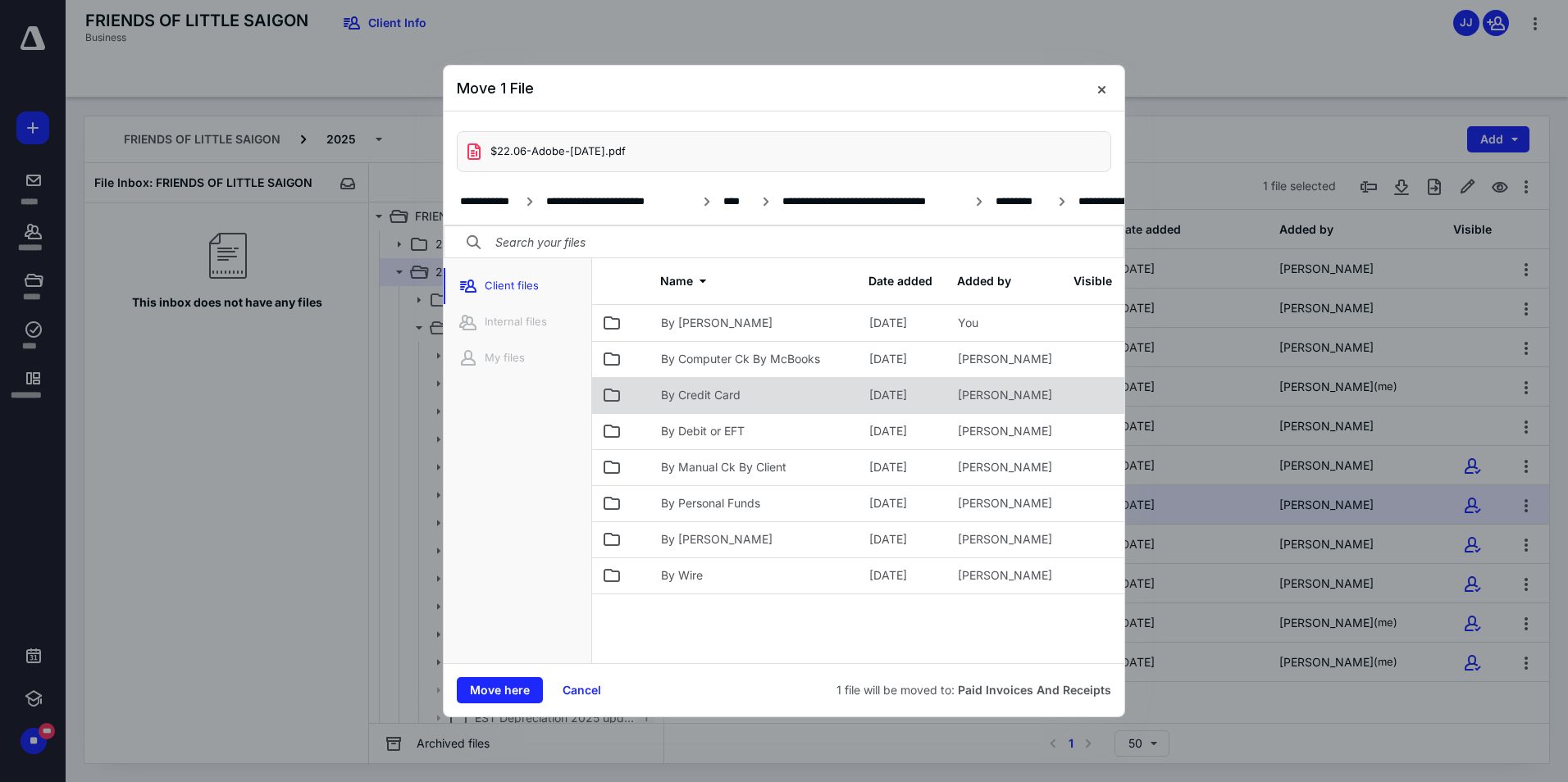 click on "By Credit Card" at bounding box center (700, 395) 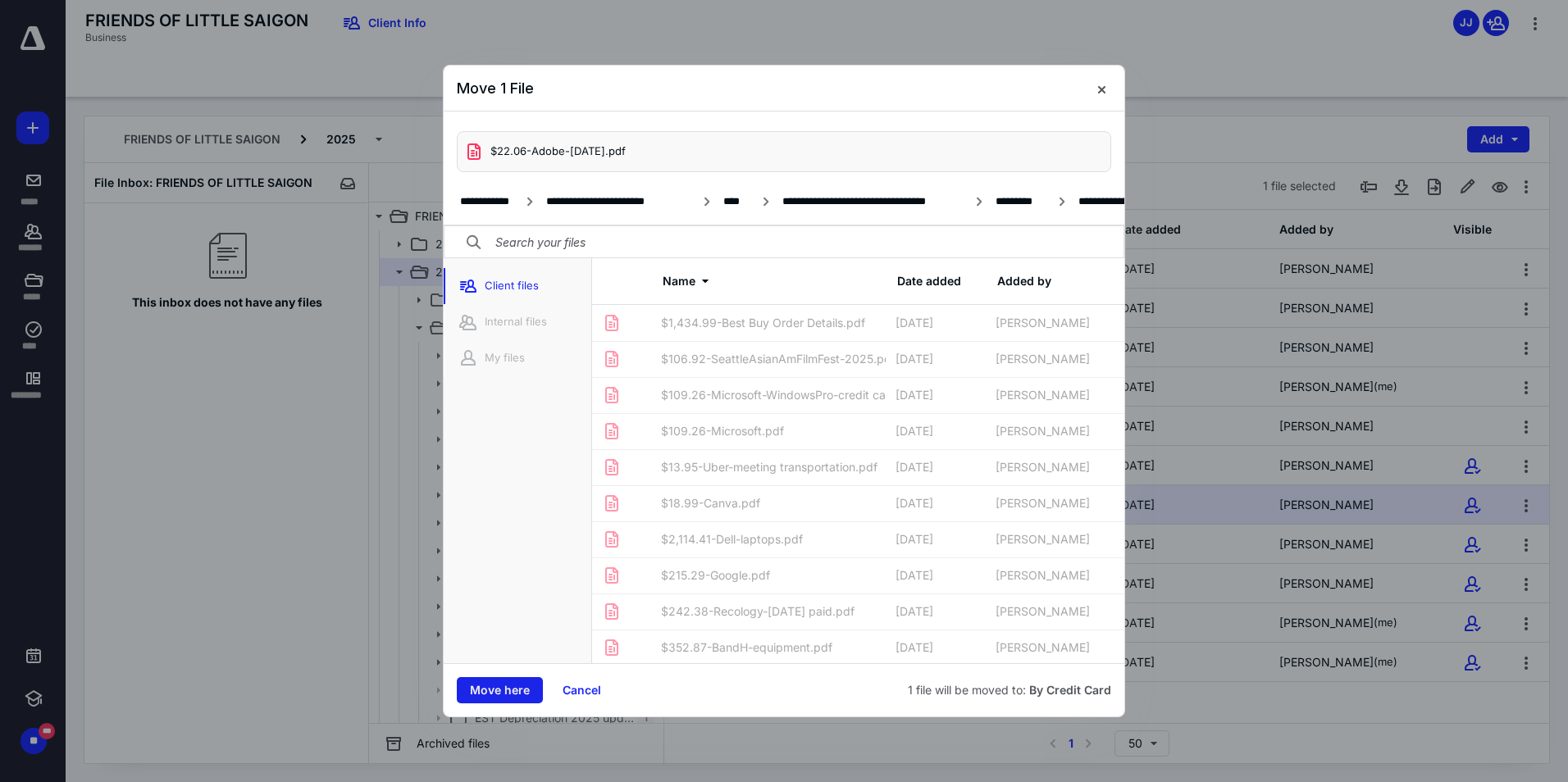 click on "Move here" at bounding box center [499, 690] 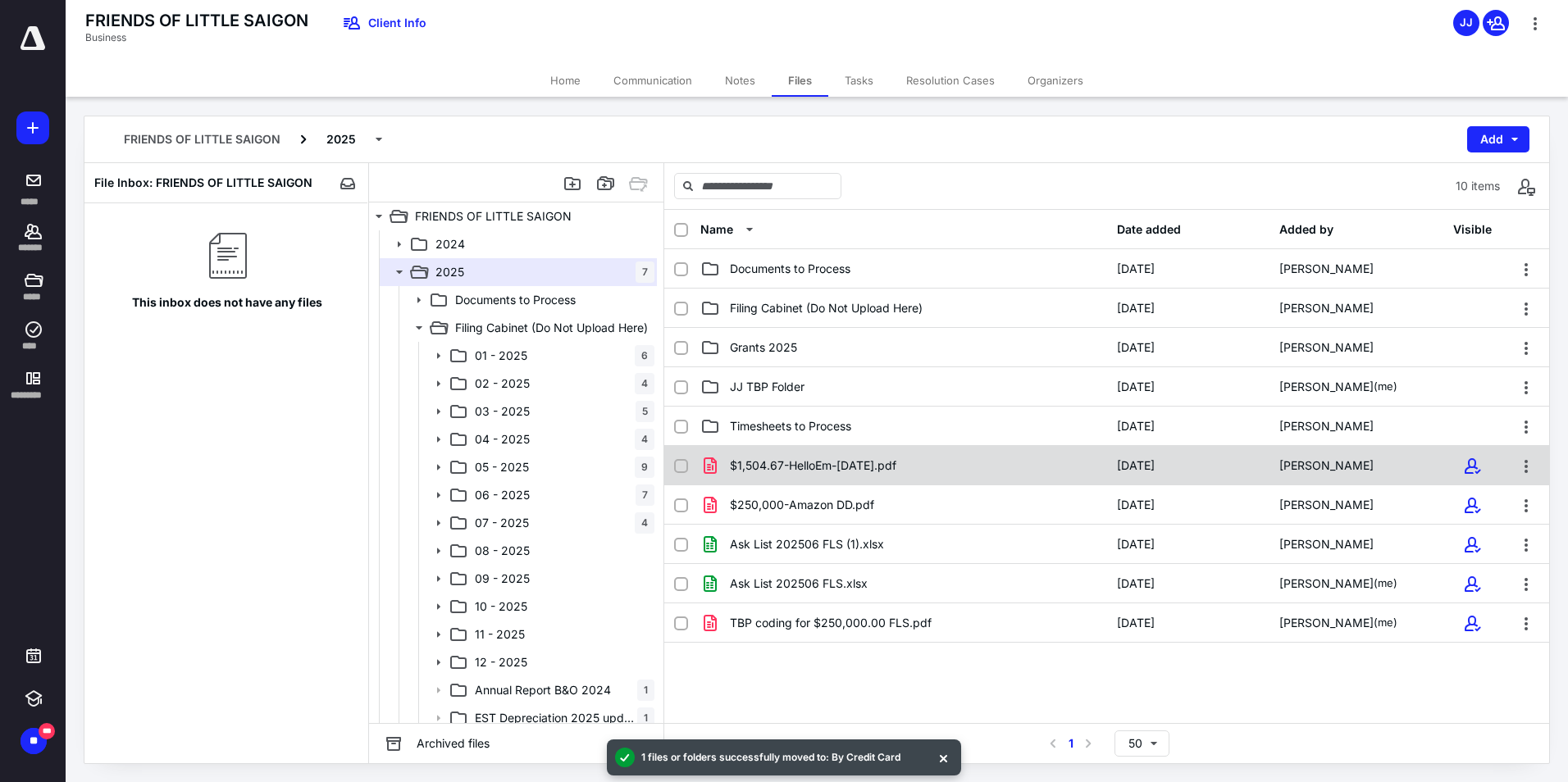 click 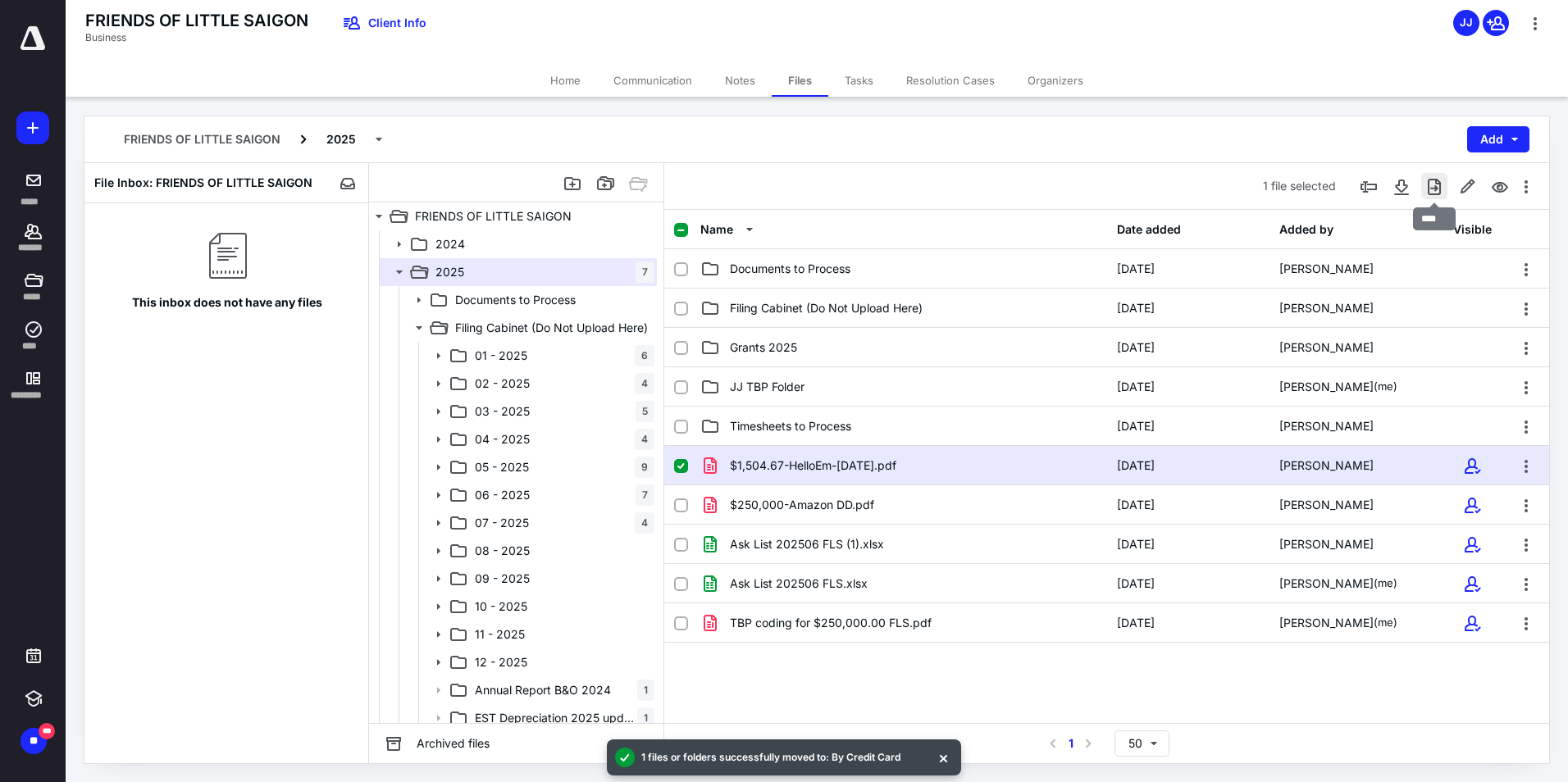 click at bounding box center [1434, 186] 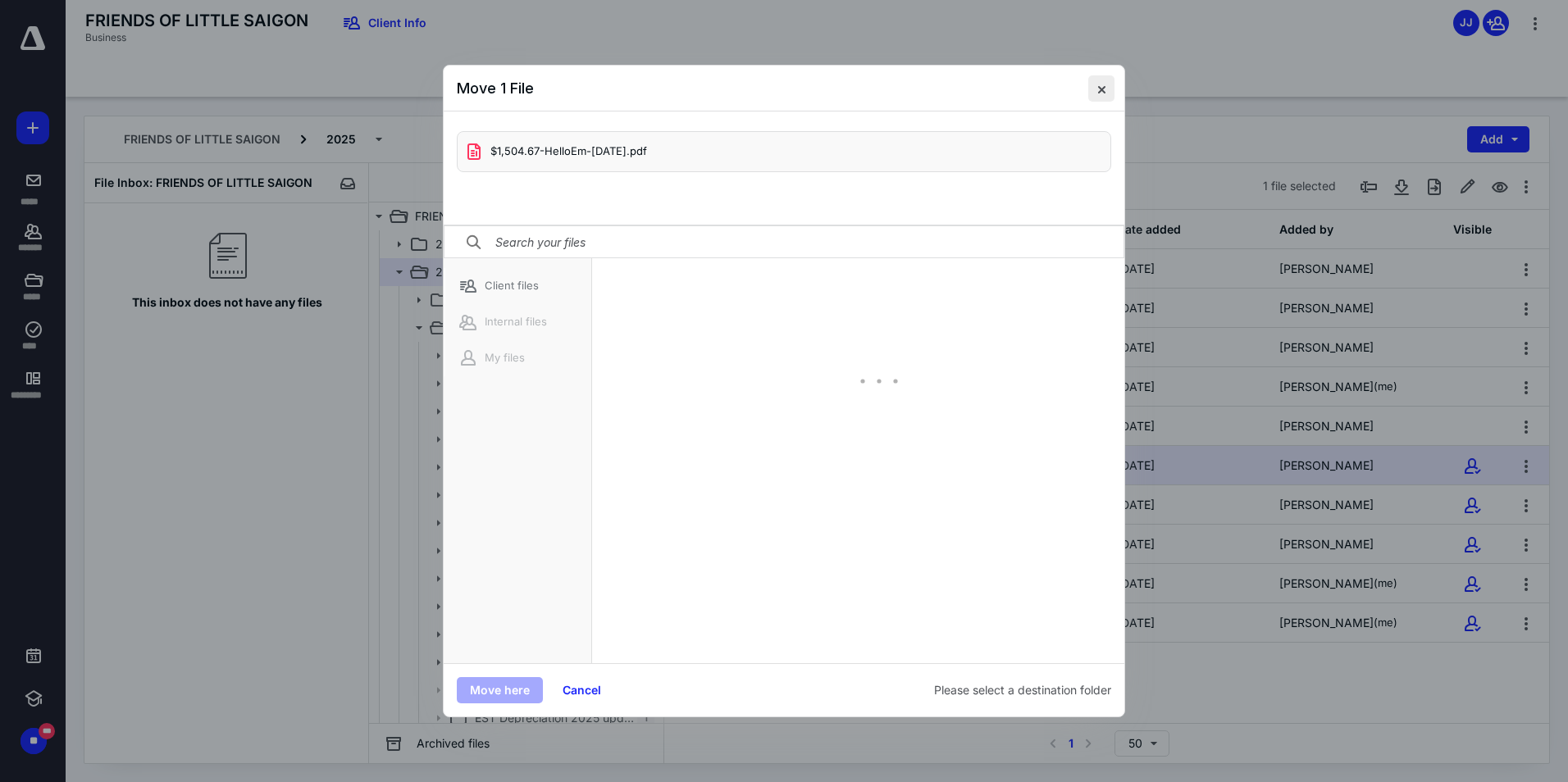 click at bounding box center [1101, 89] 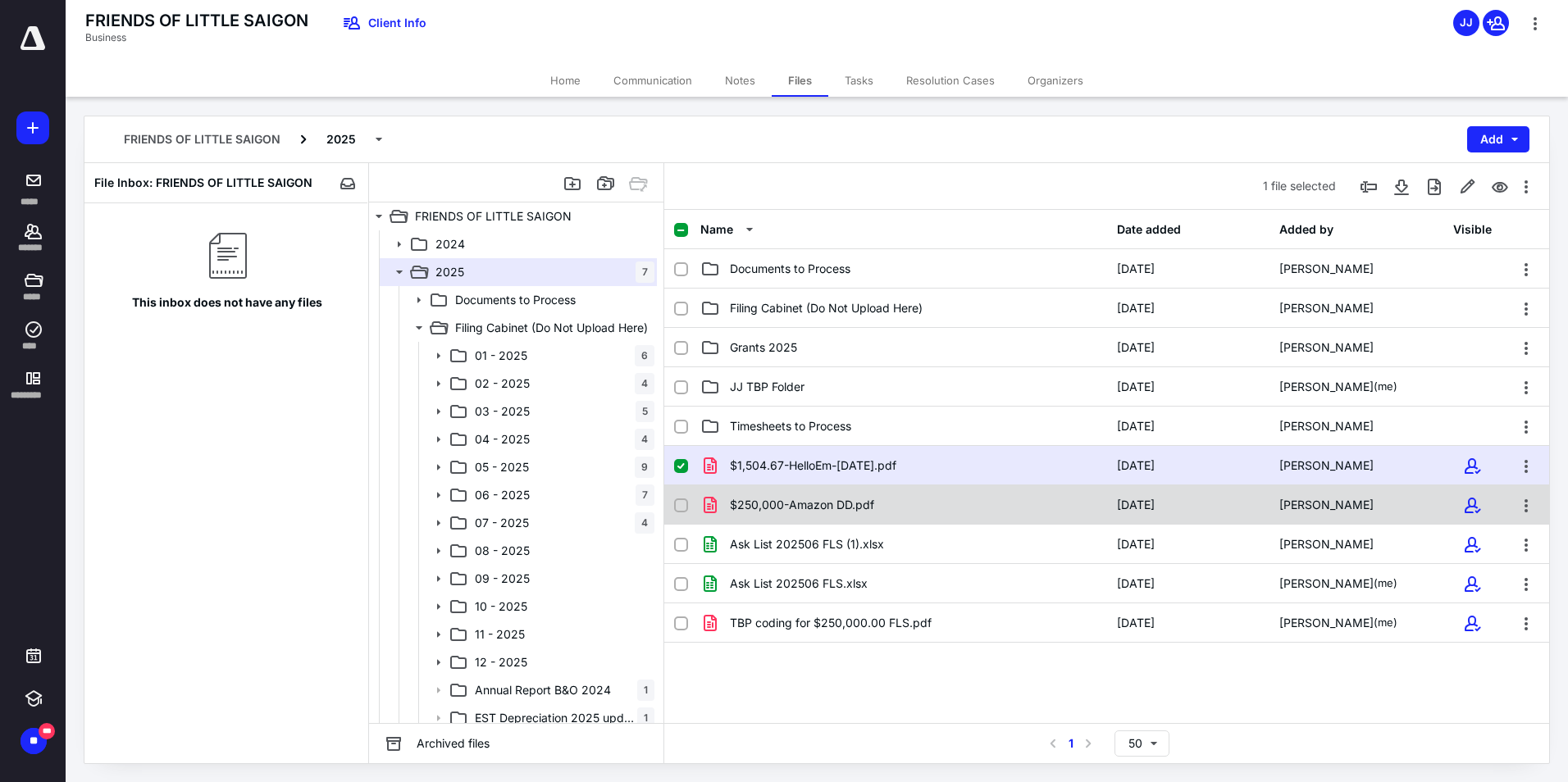 click at bounding box center (681, 506) 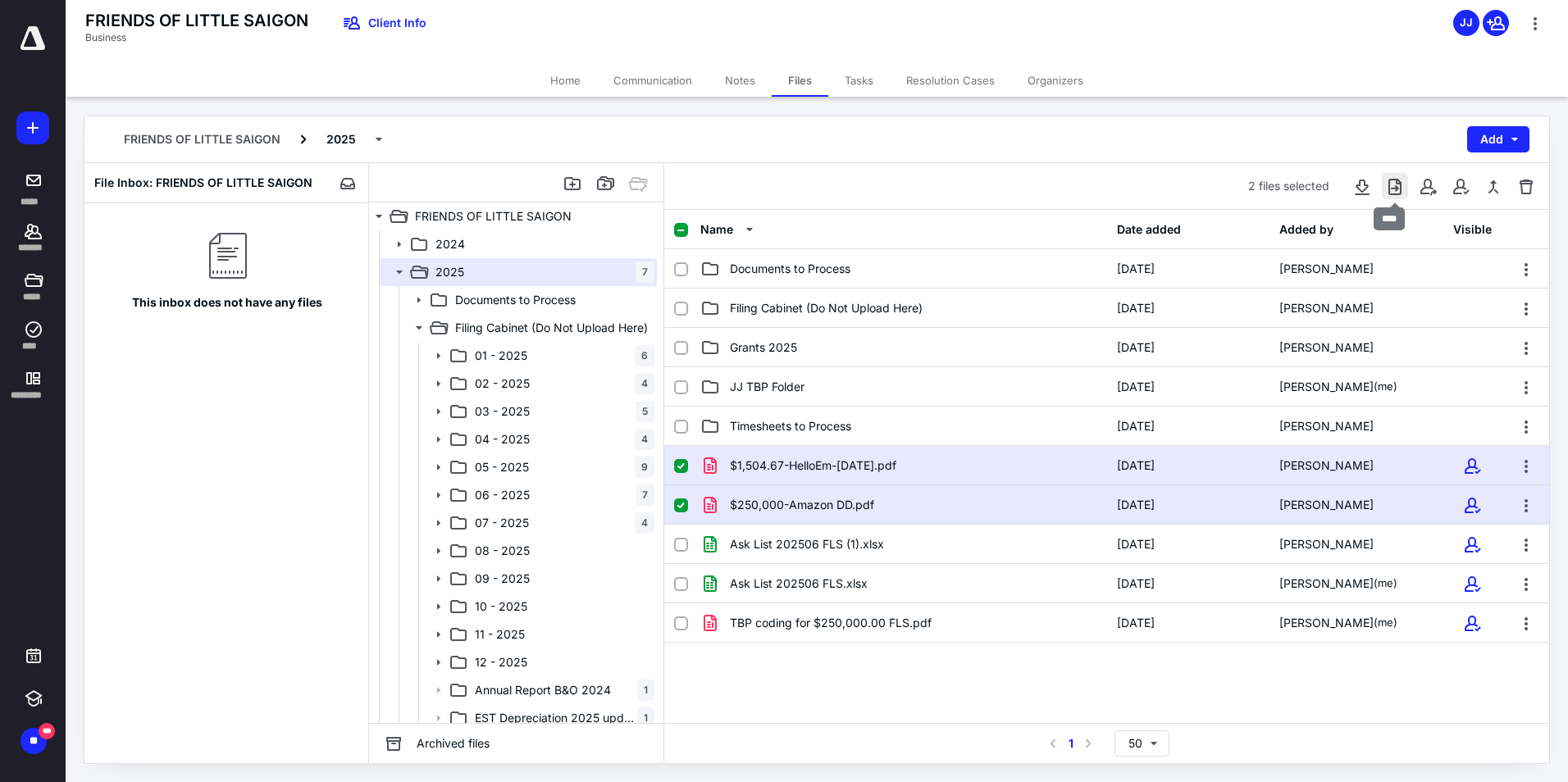 click at bounding box center (1395, 186) 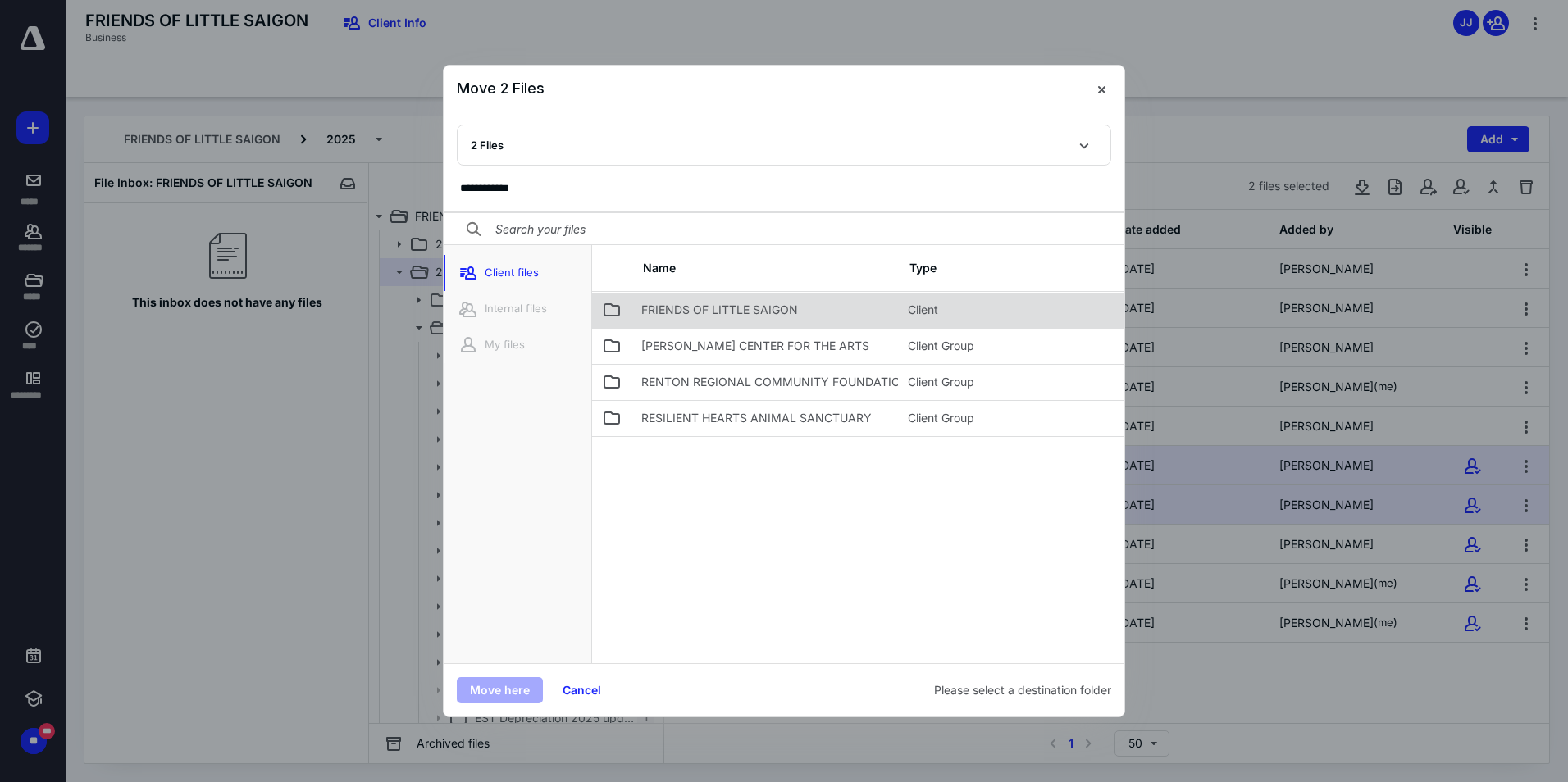 click on "FRIENDS OF LITTLE SAIGON" at bounding box center (764, 310) 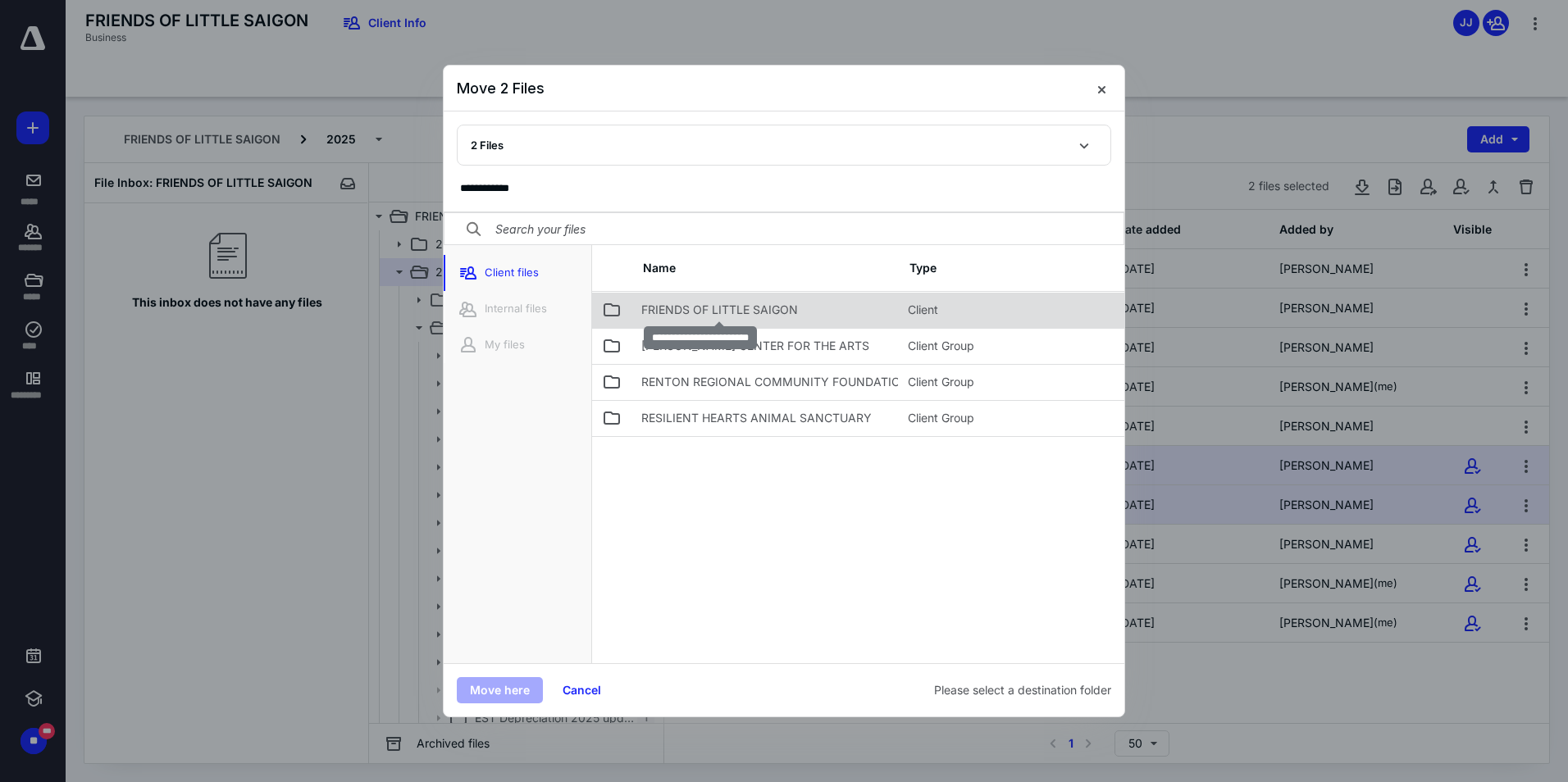 click on "FRIENDS OF LITTLE SAIGON" at bounding box center [719, 310] 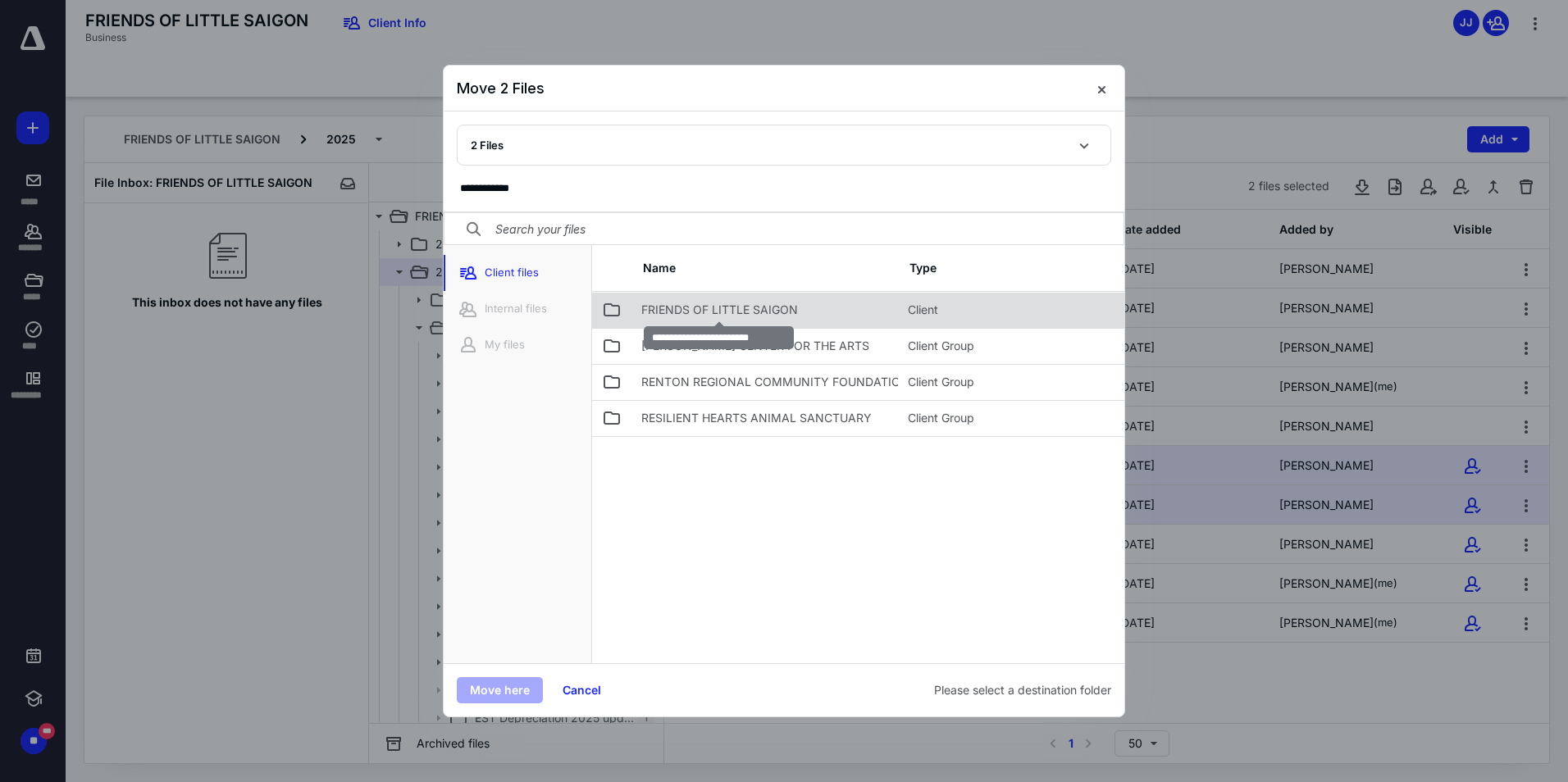 click on "FRIENDS OF LITTLE SAIGON" at bounding box center [719, 310] 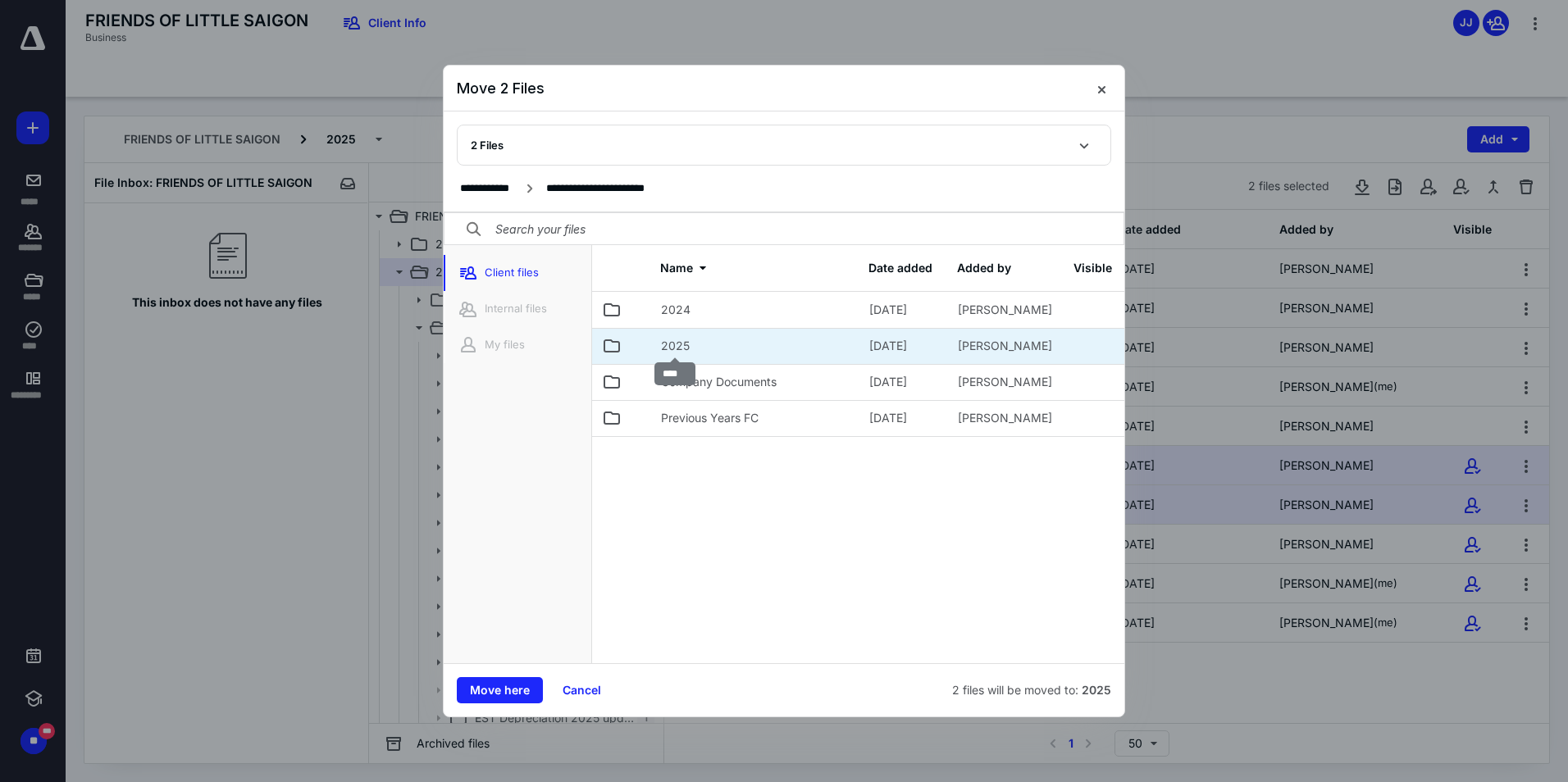 click on "2025" at bounding box center [675, 346] 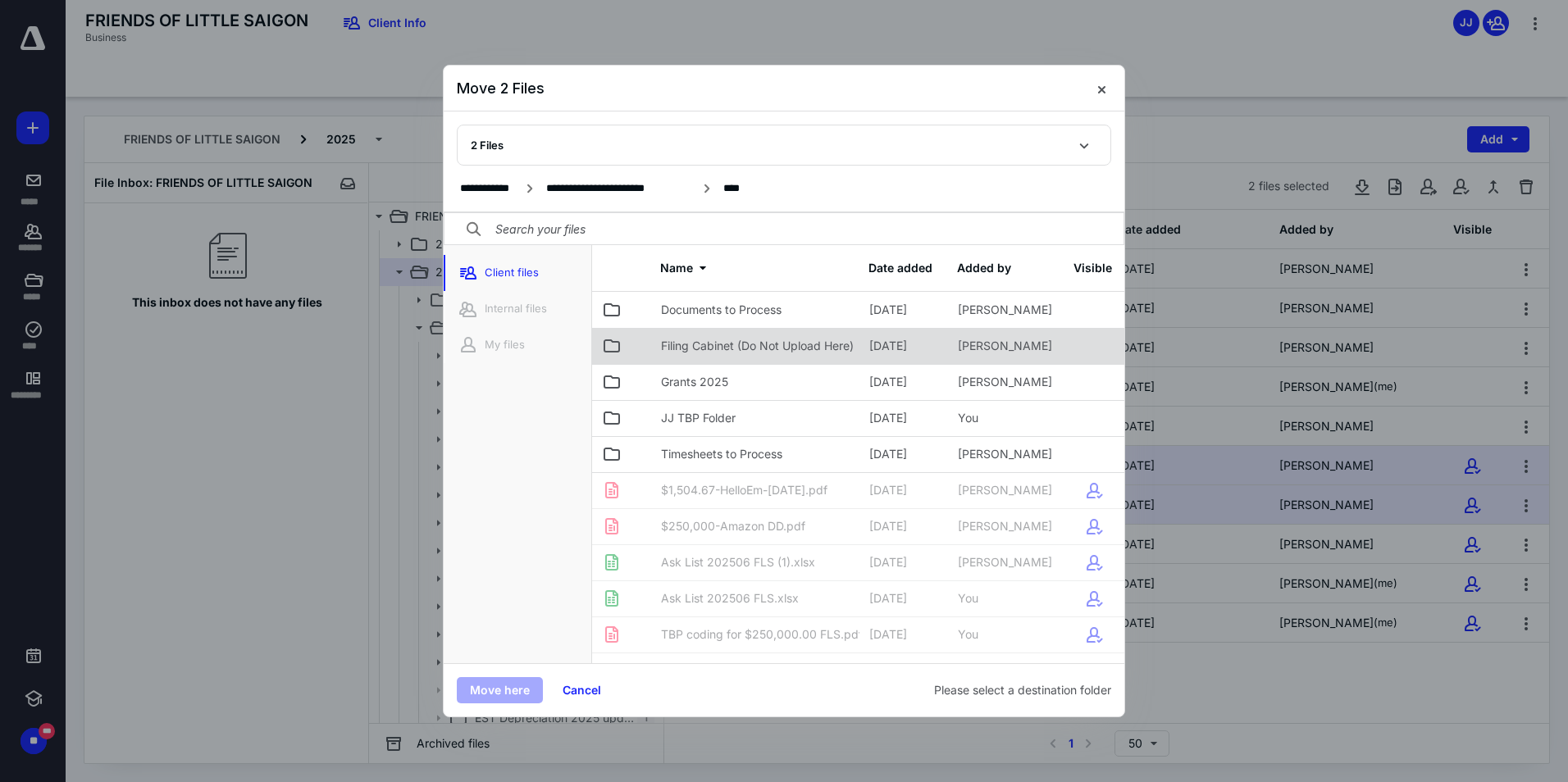 click on "Filing Cabinet (Do Not Upload Here)" at bounding box center (757, 346) 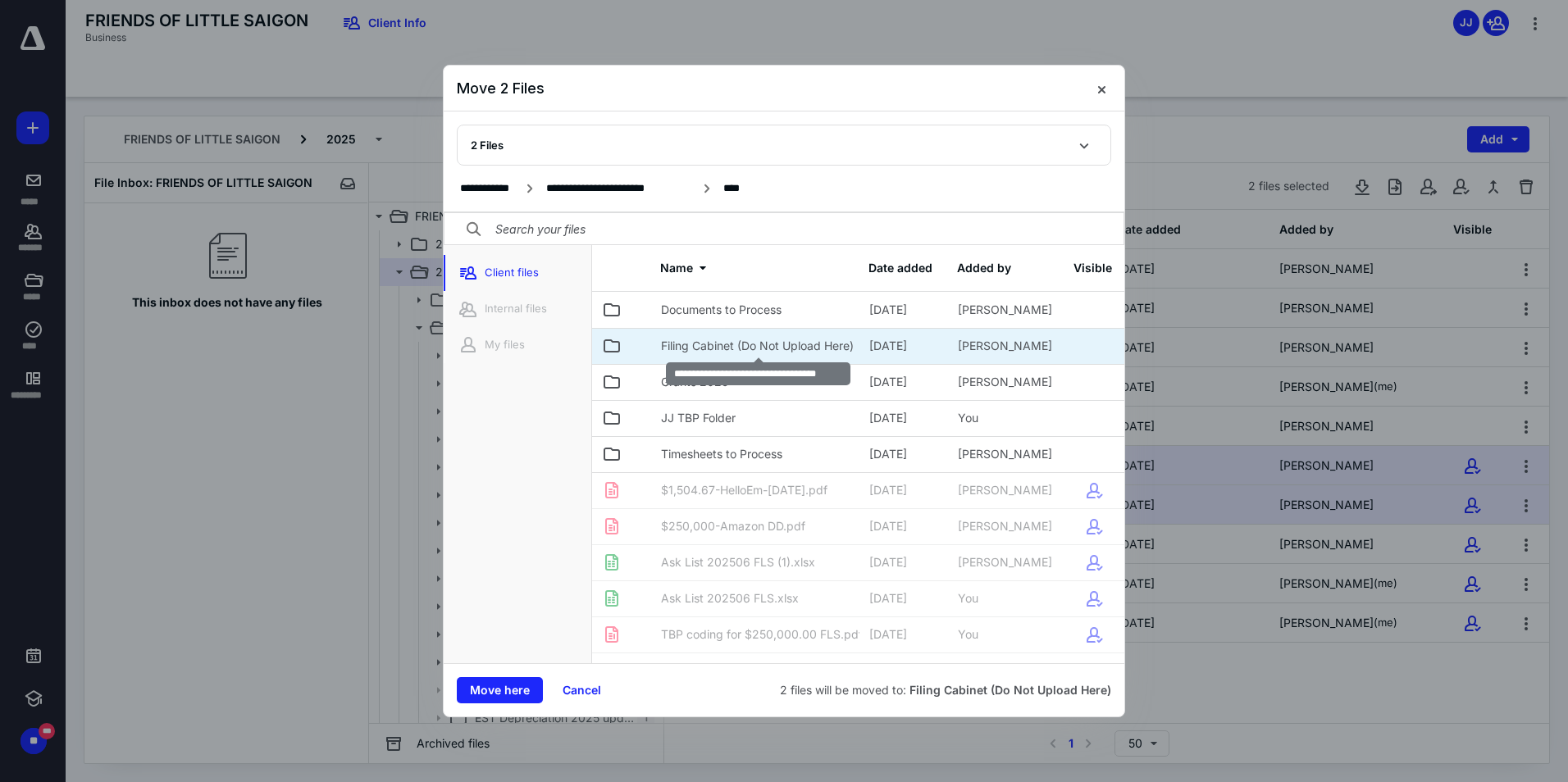 click on "Filing Cabinet (Do Not Upload Here)" at bounding box center [757, 346] 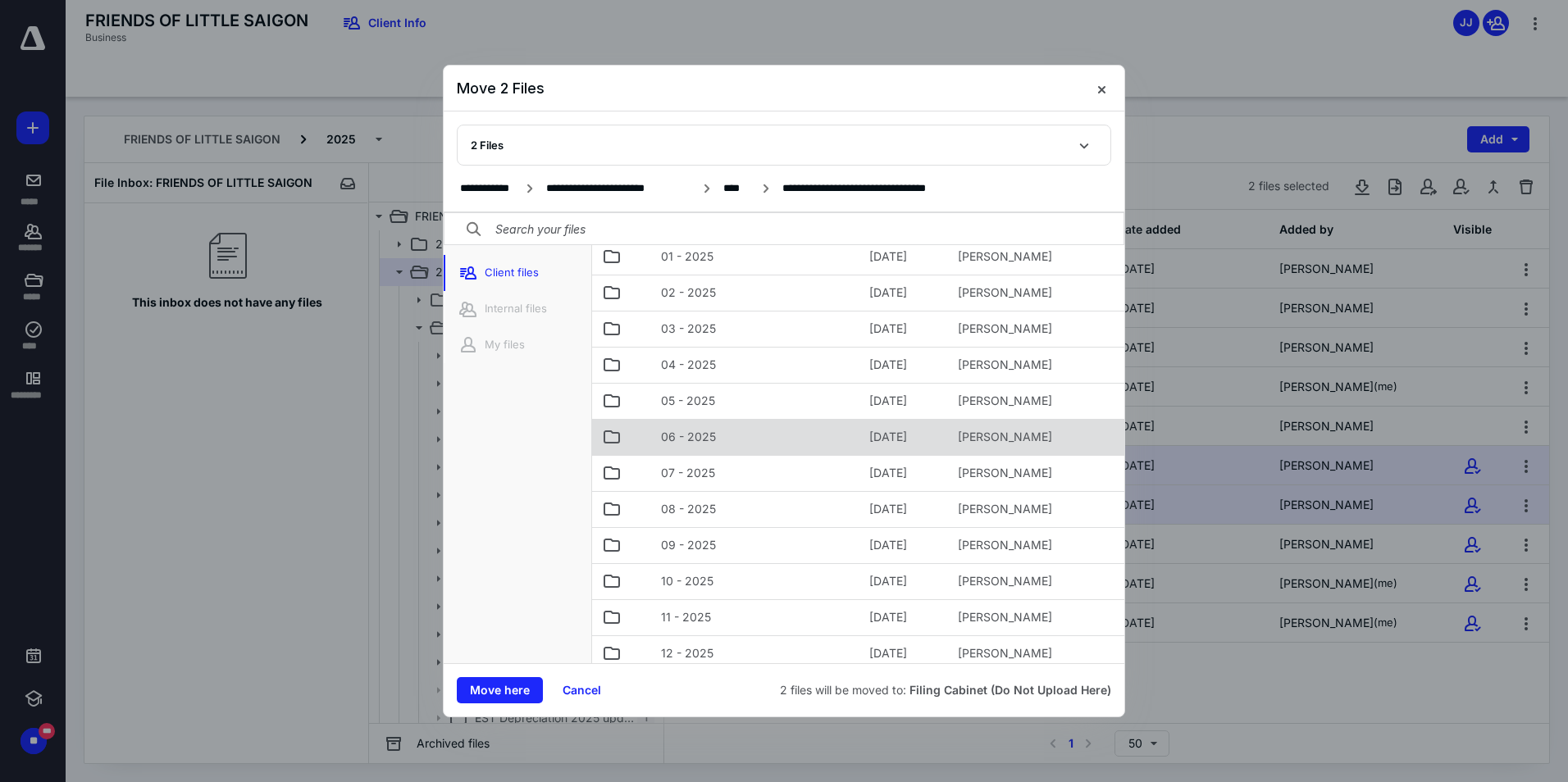 scroll, scrollTop: 82, scrollLeft: 0, axis: vertical 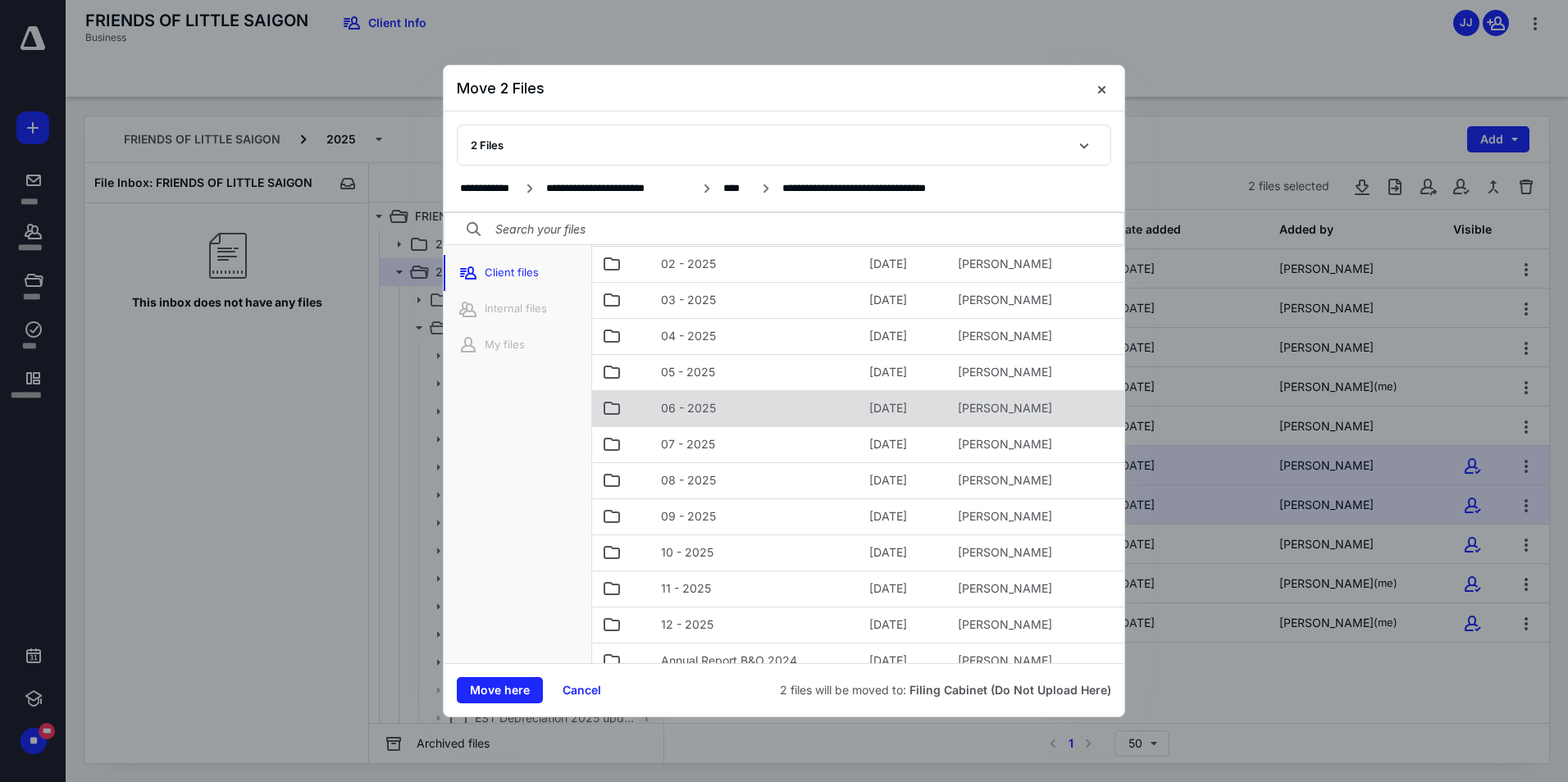click on "06 - 2025" at bounding box center (688, 408) 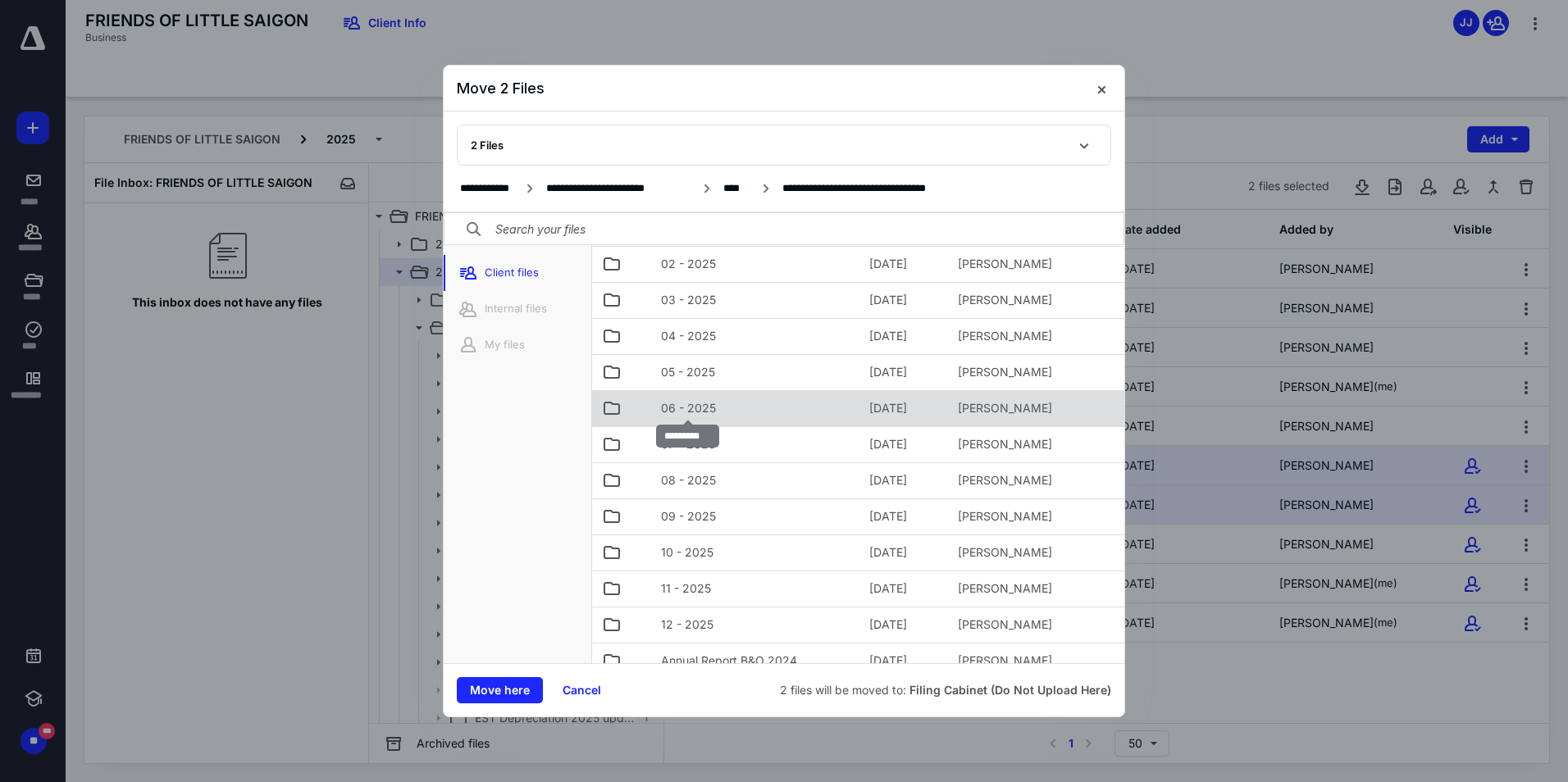click on "06 - 2025" at bounding box center [688, 408] 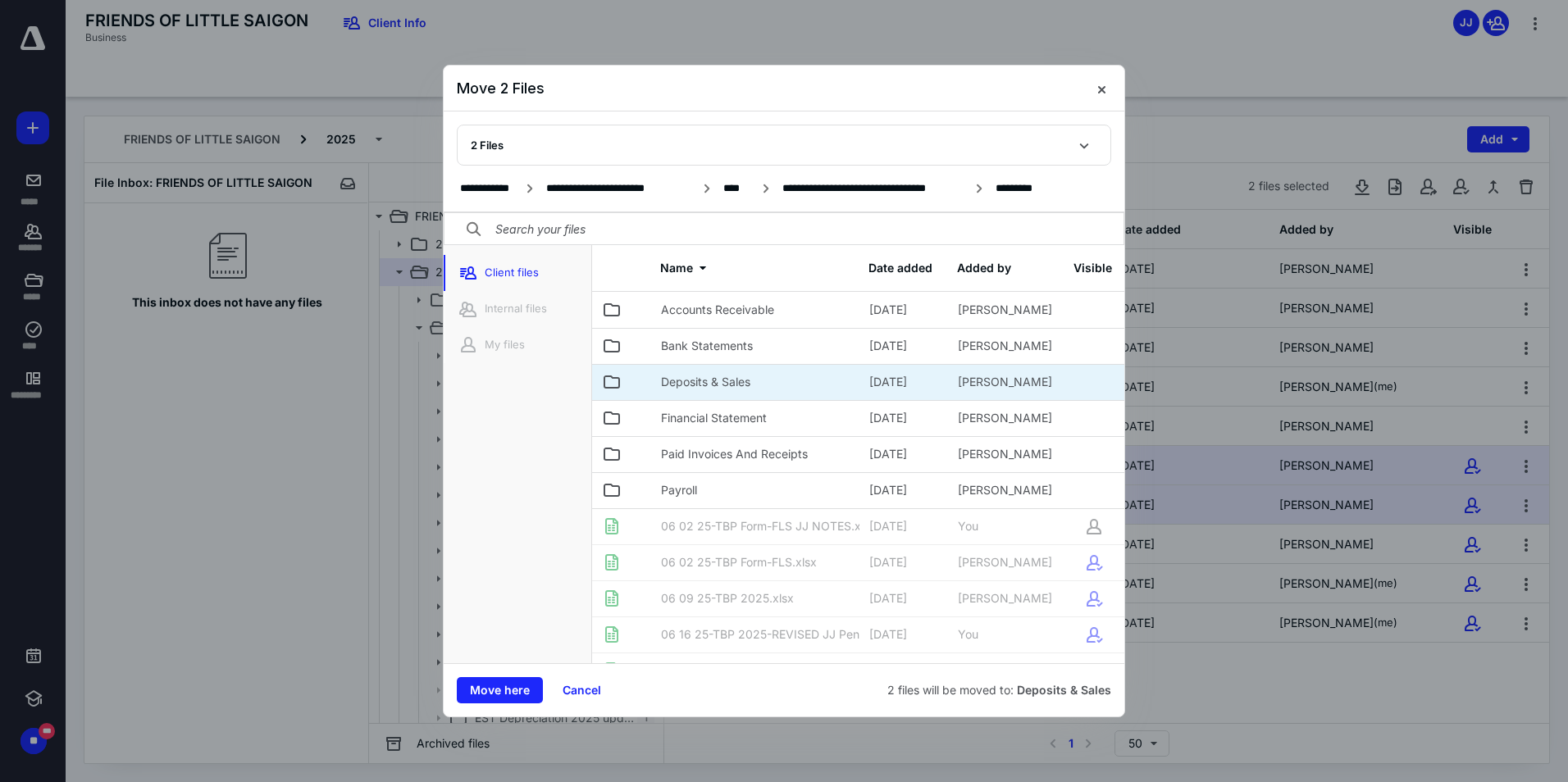 click on "Deposits & Sales" at bounding box center (705, 382) 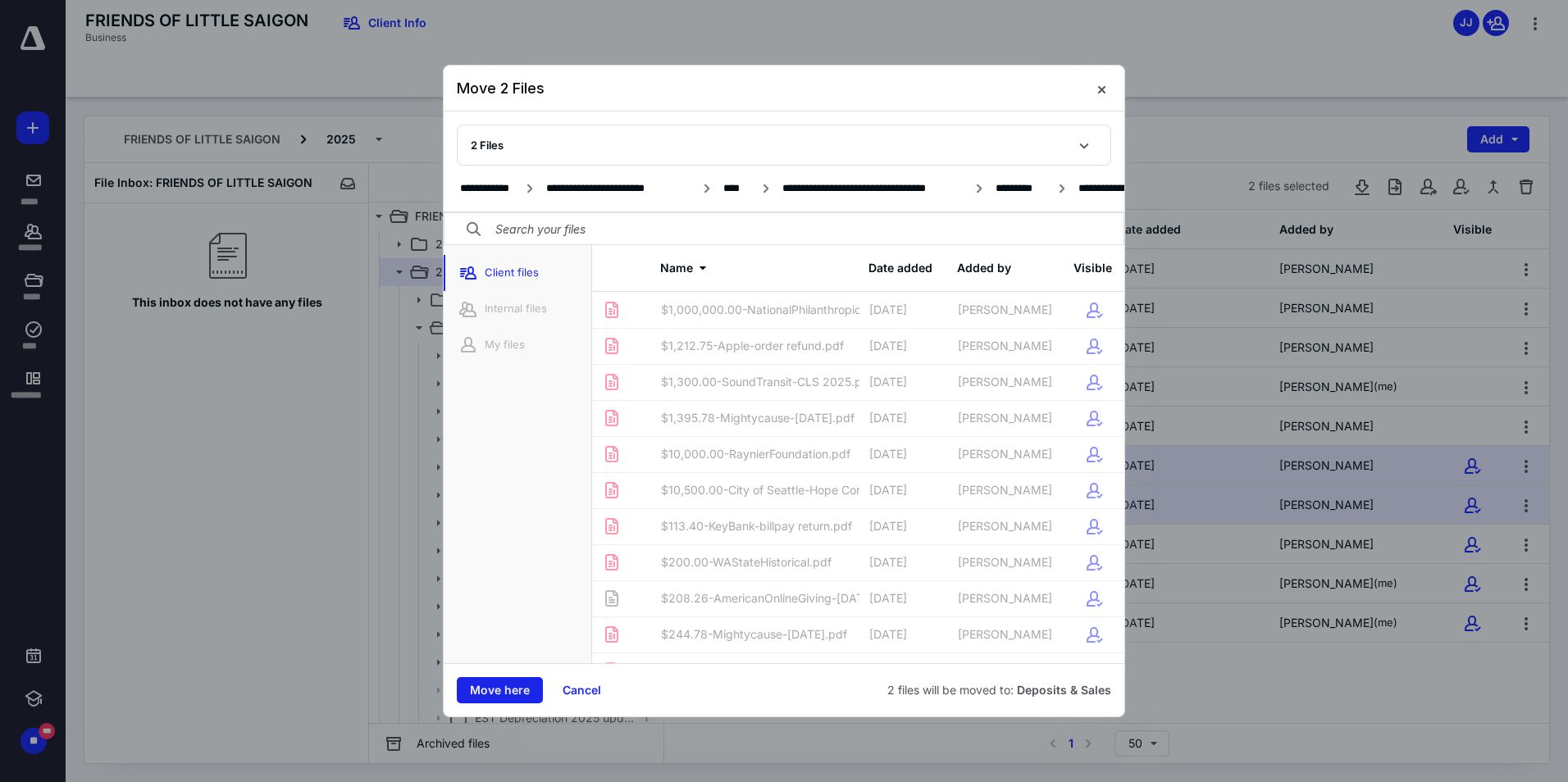 click on "Move here" at bounding box center [499, 690] 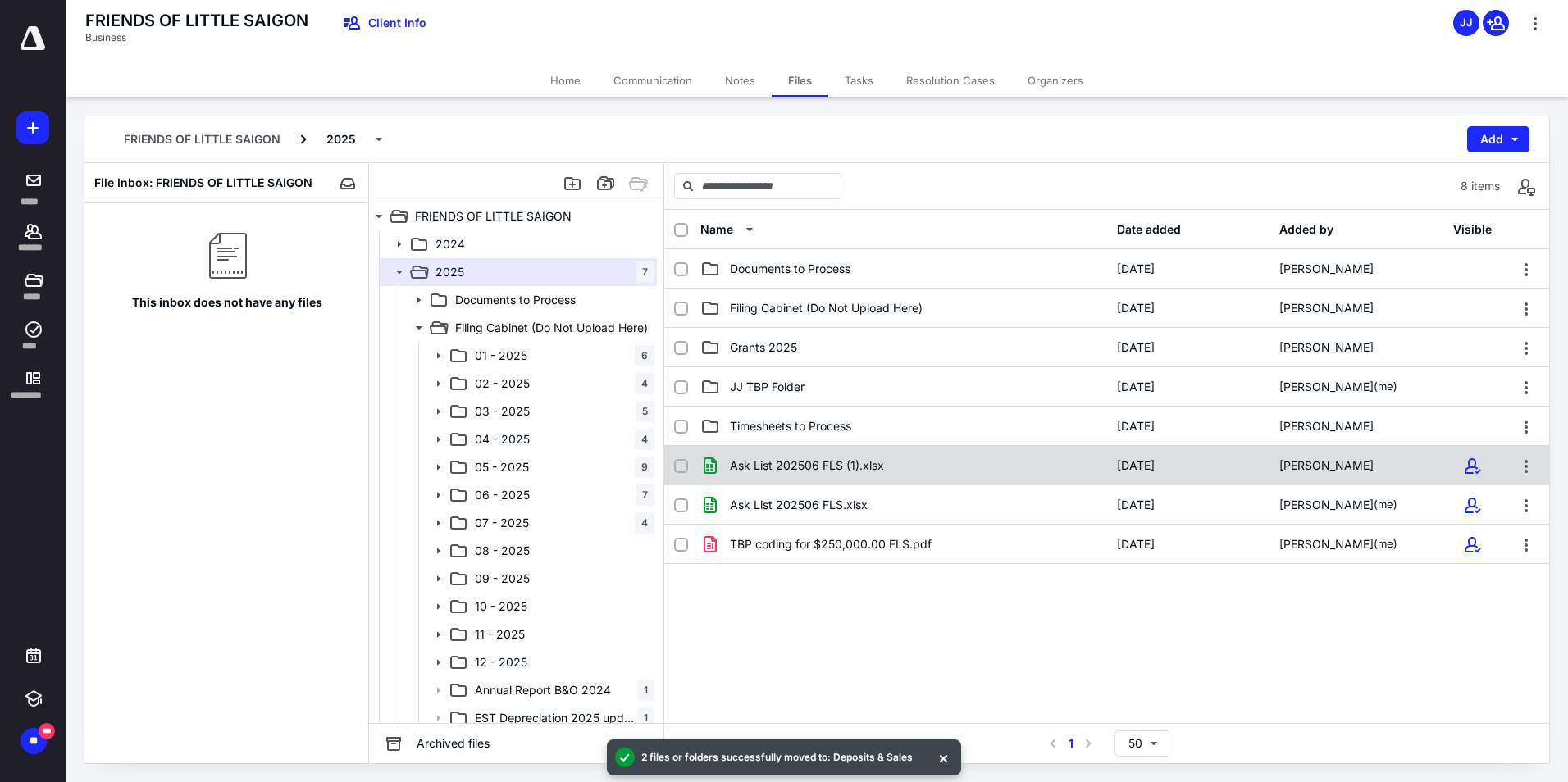 click at bounding box center (681, 466) 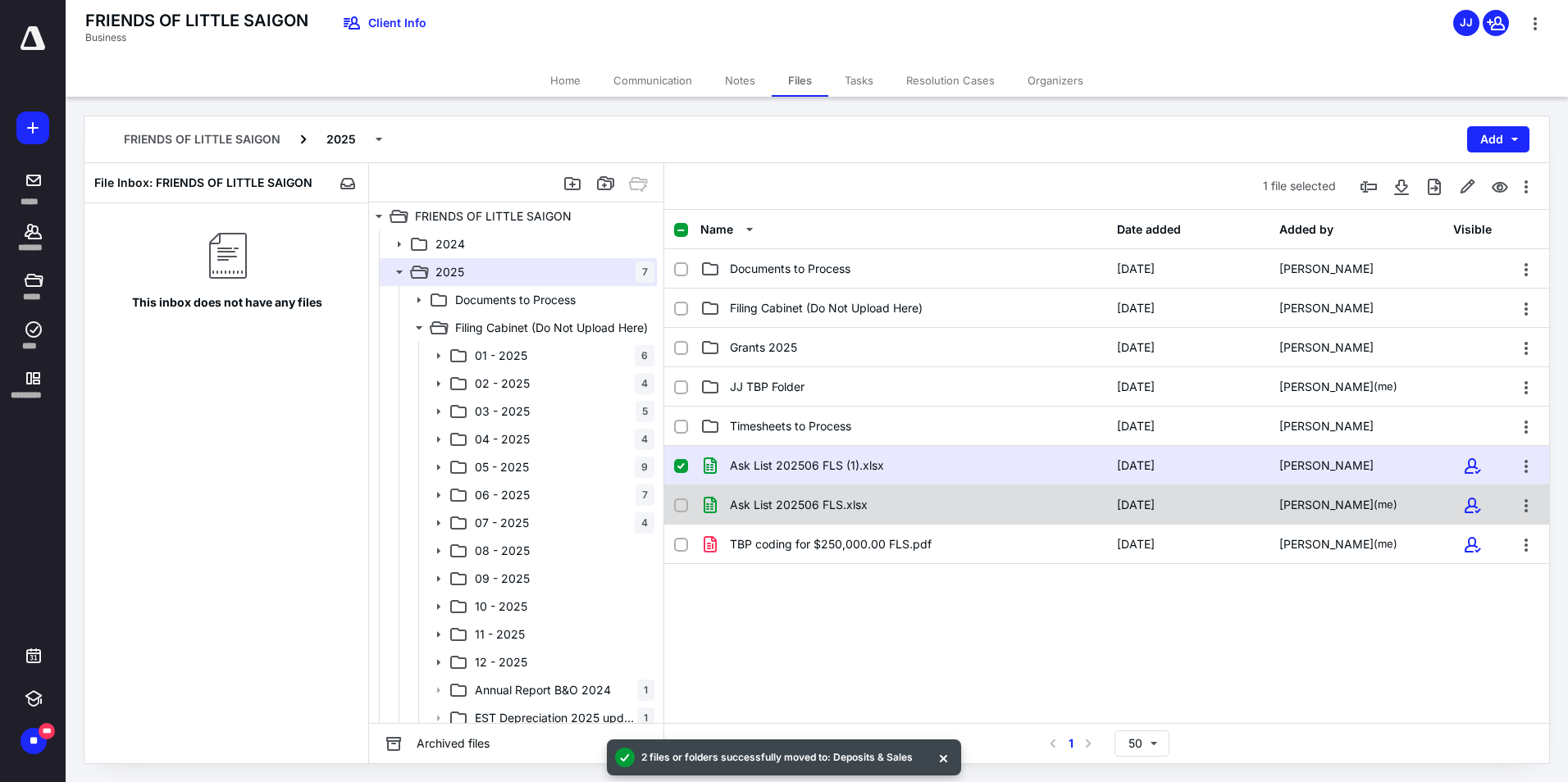 checkbox on "true" 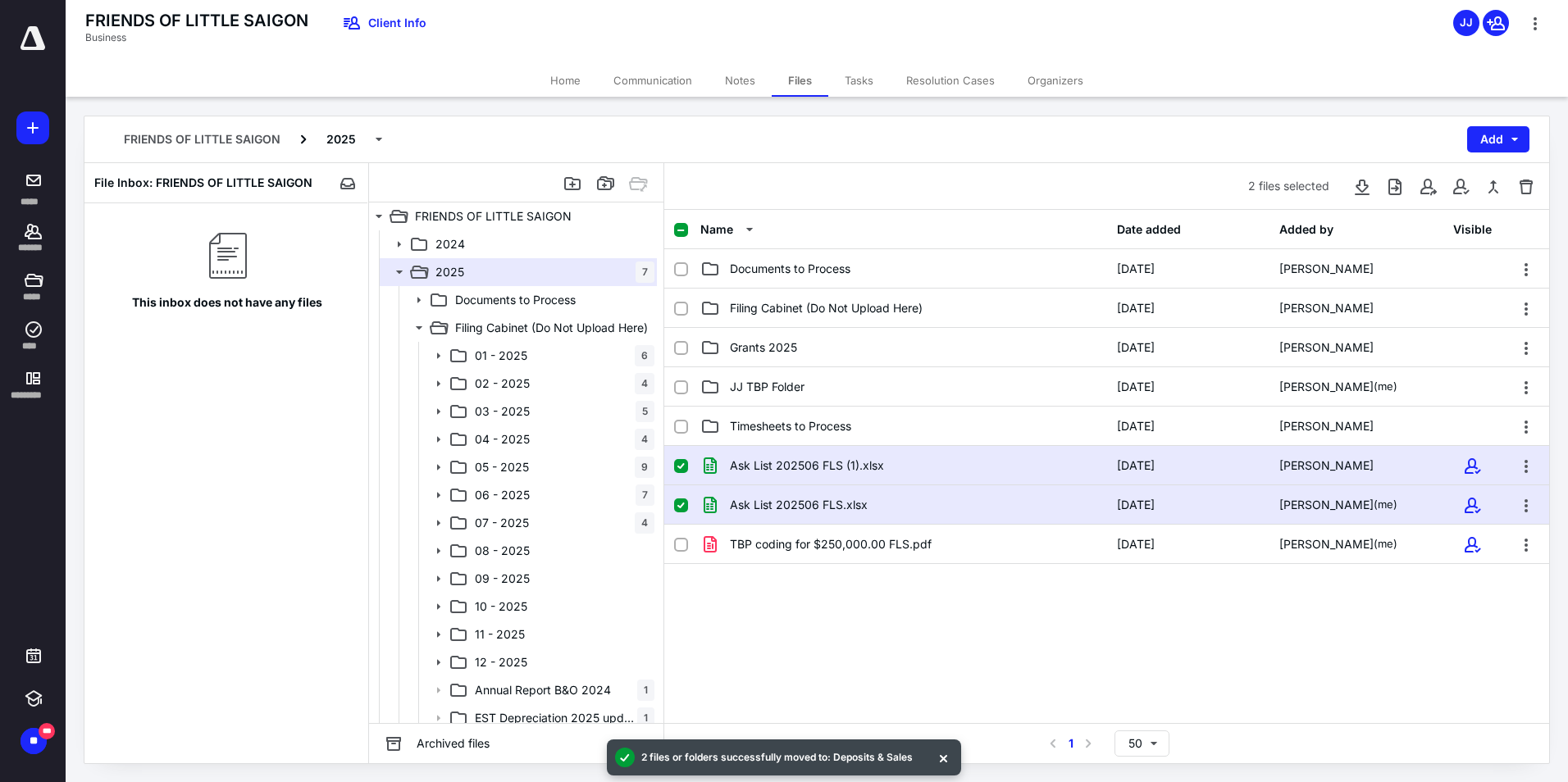 click 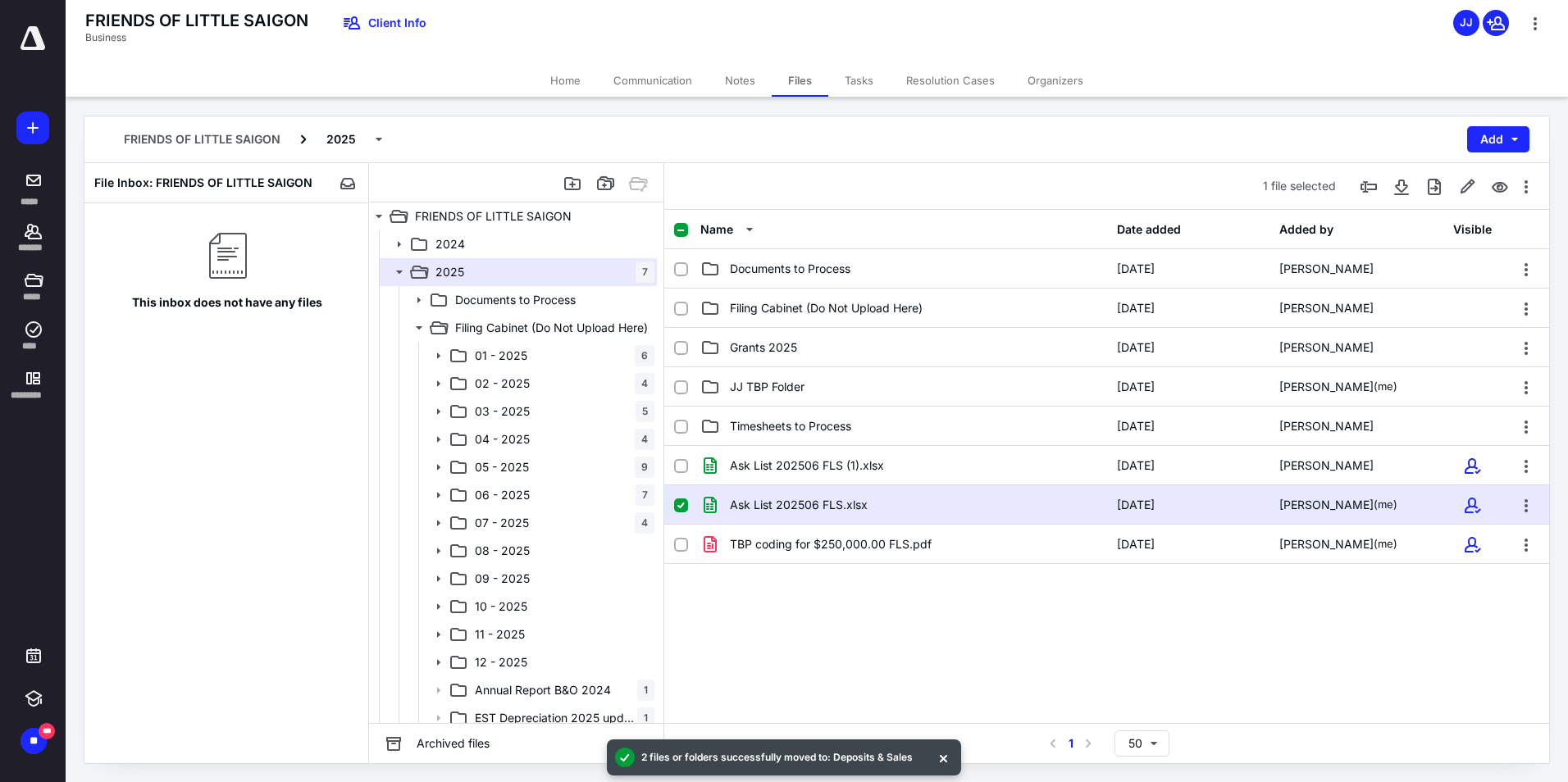 click at bounding box center (681, 506) 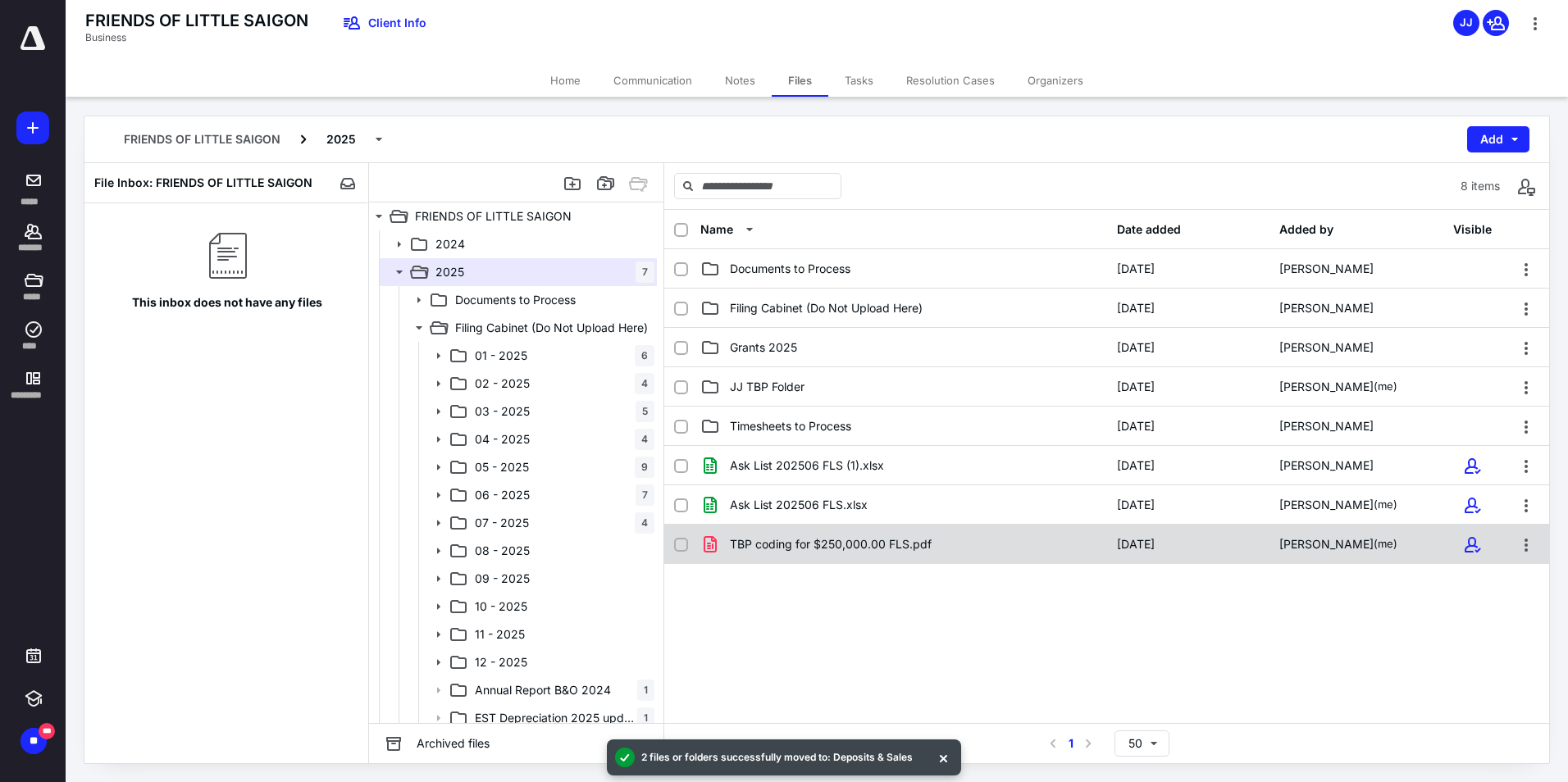 click at bounding box center (681, 545) 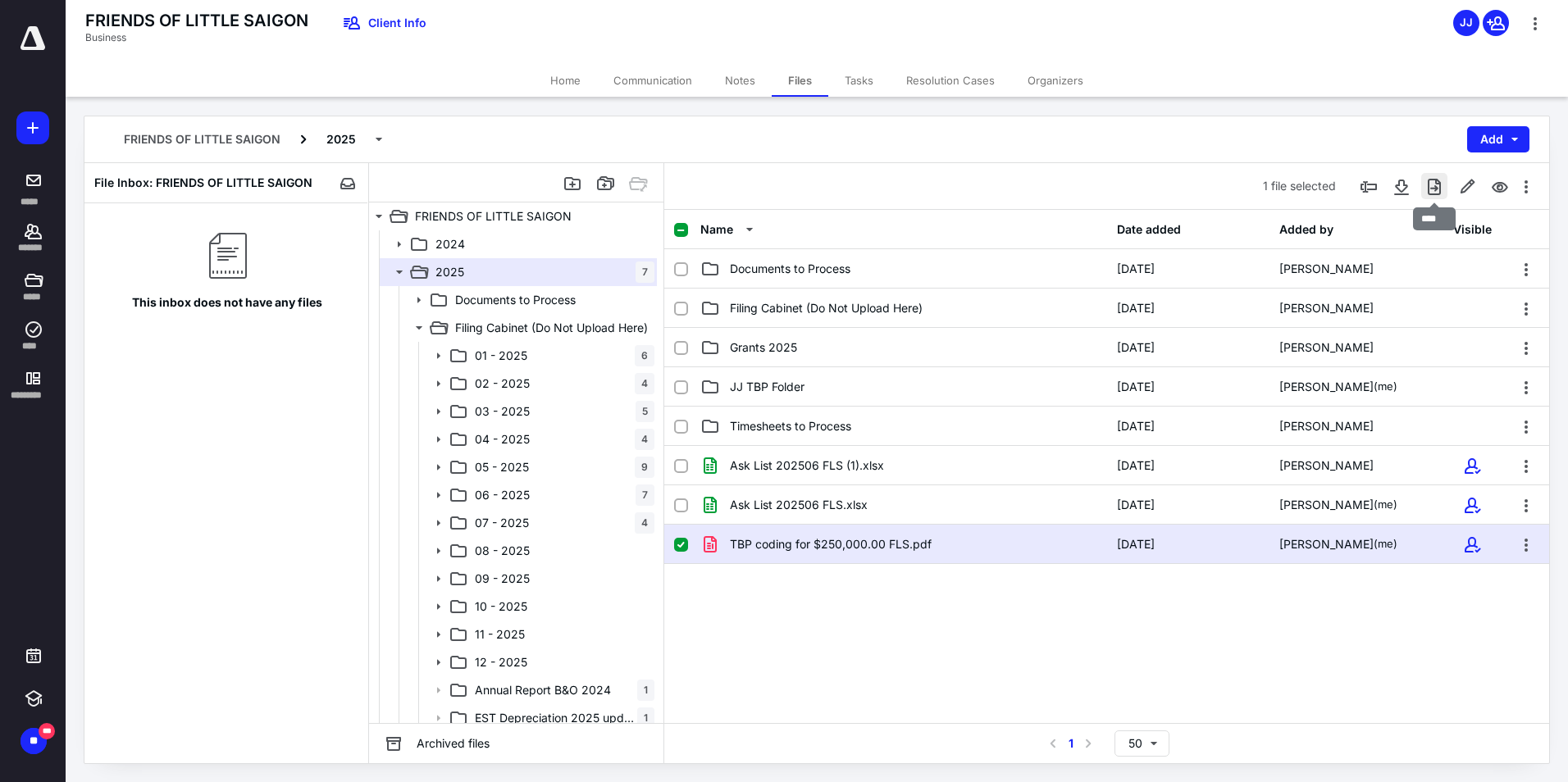 click at bounding box center (1434, 186) 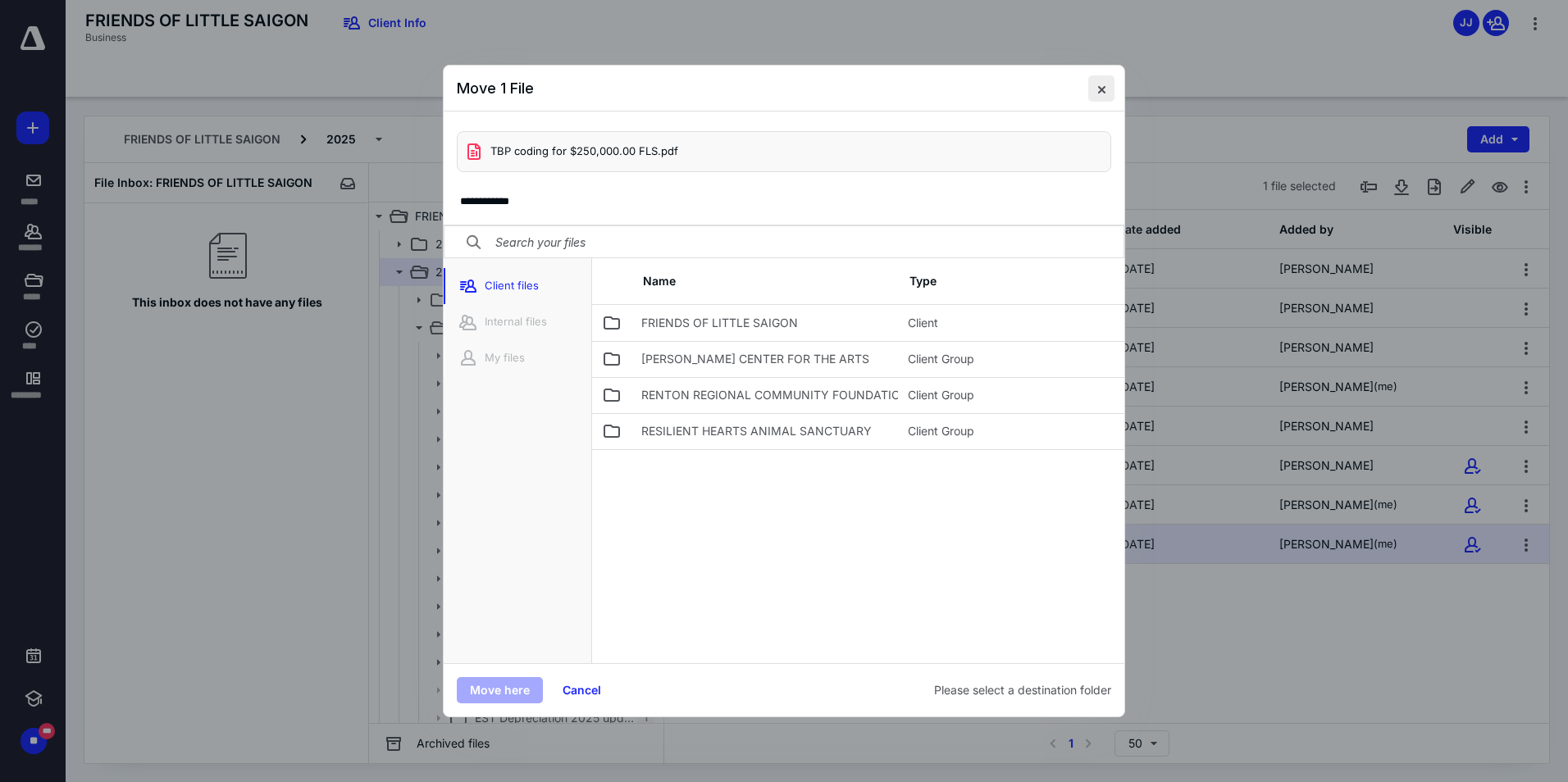 click at bounding box center (1101, 89) 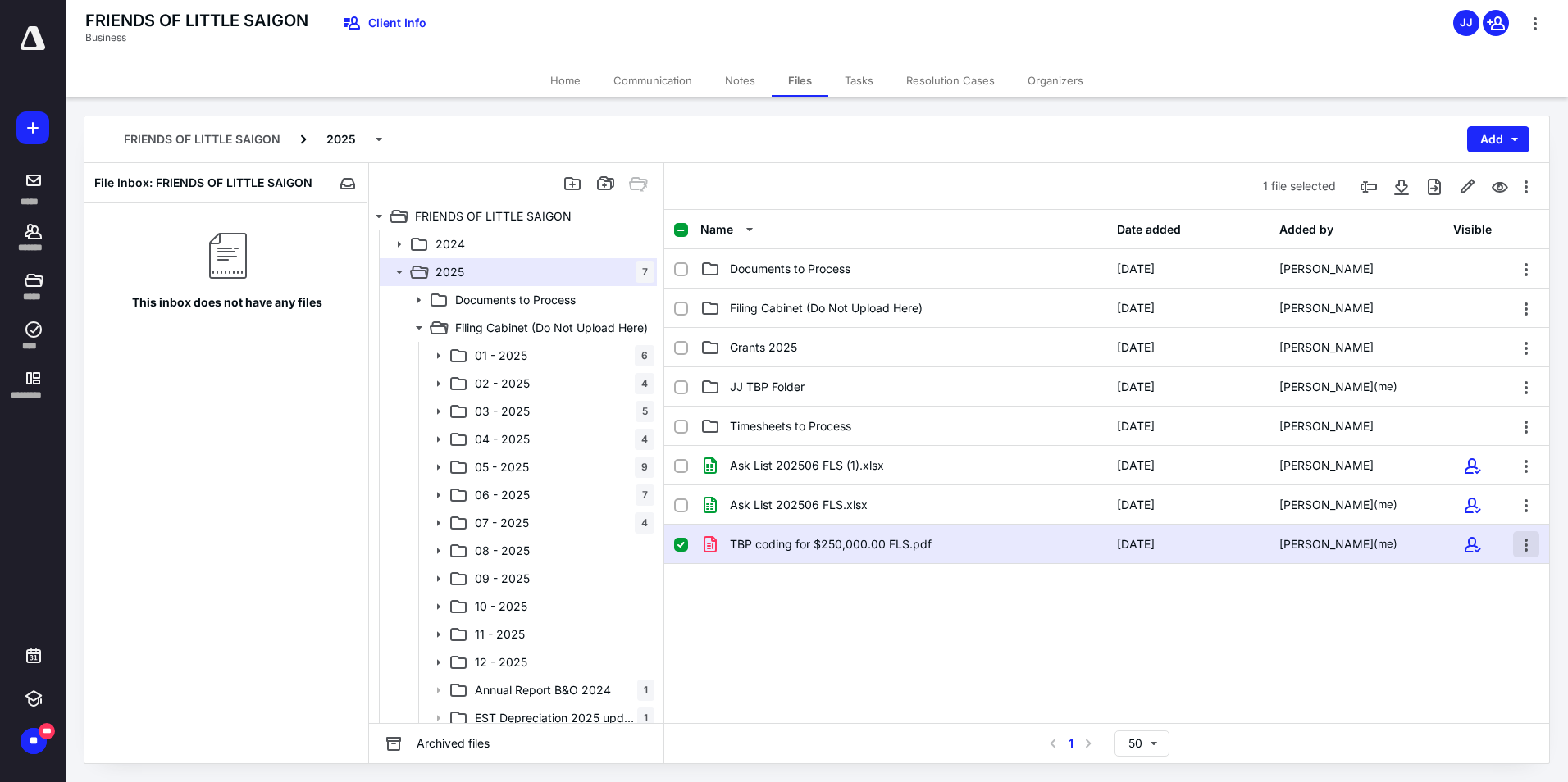 click at bounding box center (1526, 544) 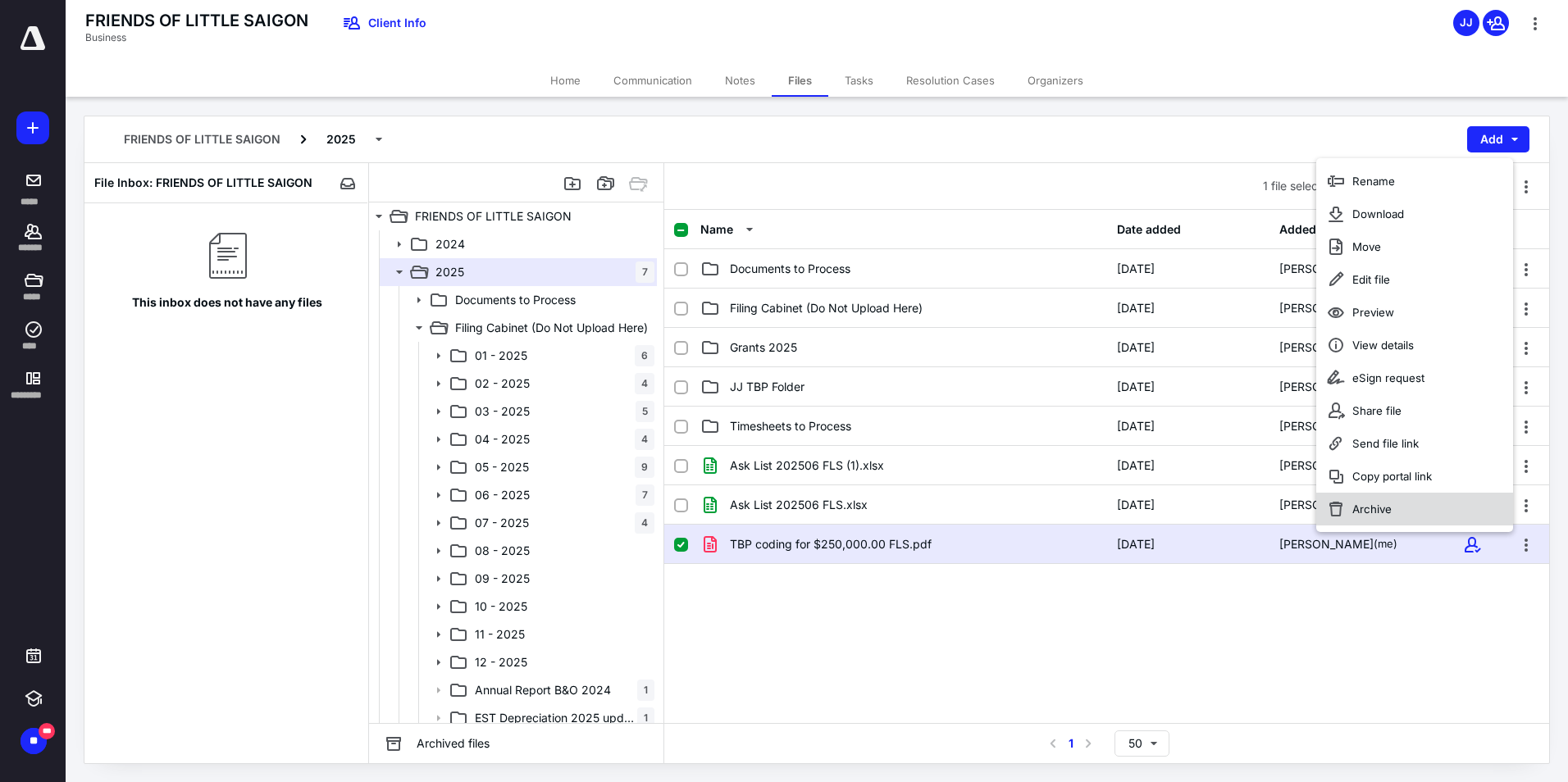 click on "Archive" at bounding box center [1415, 509] 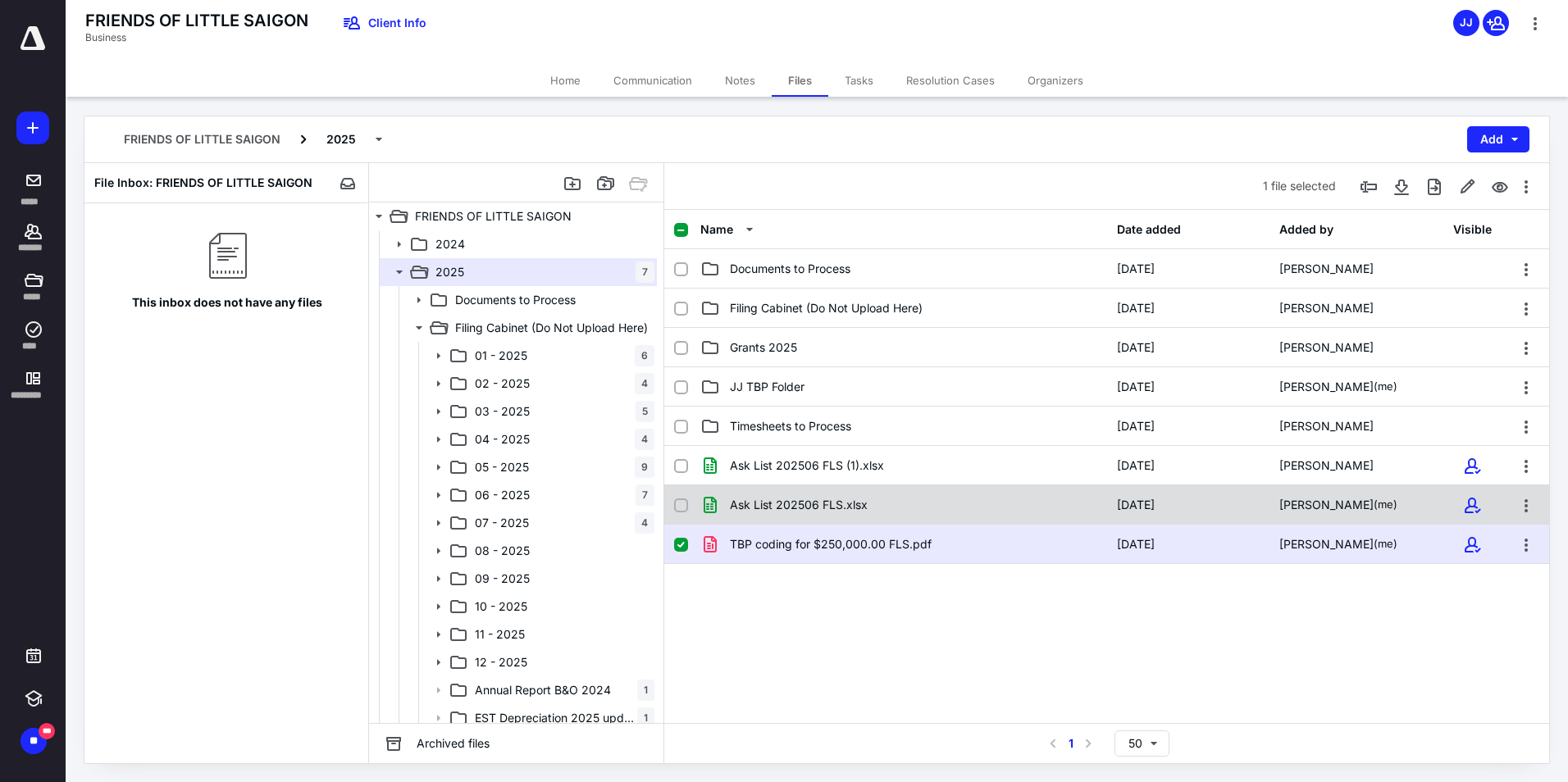 checkbox on "false" 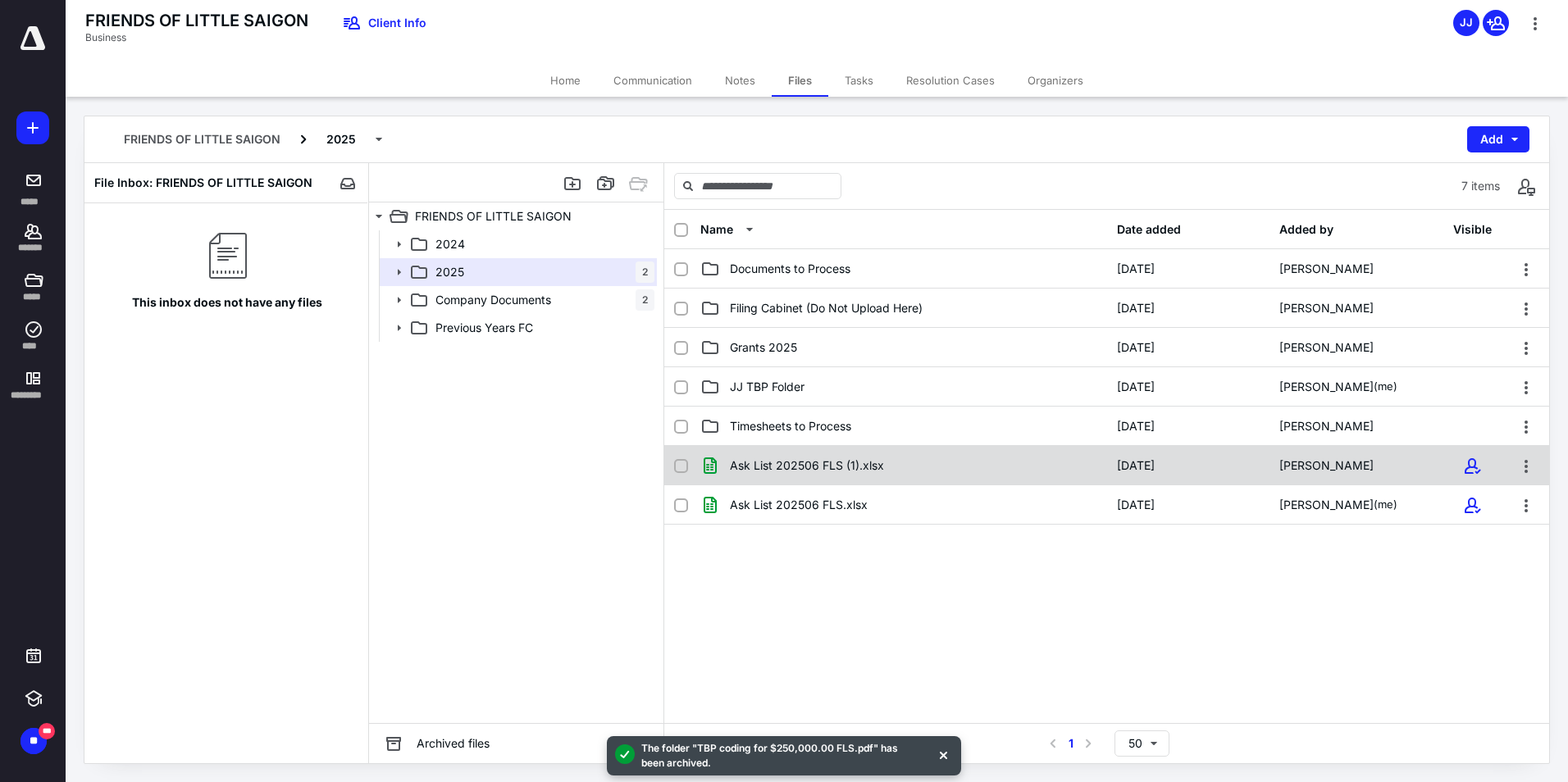 click 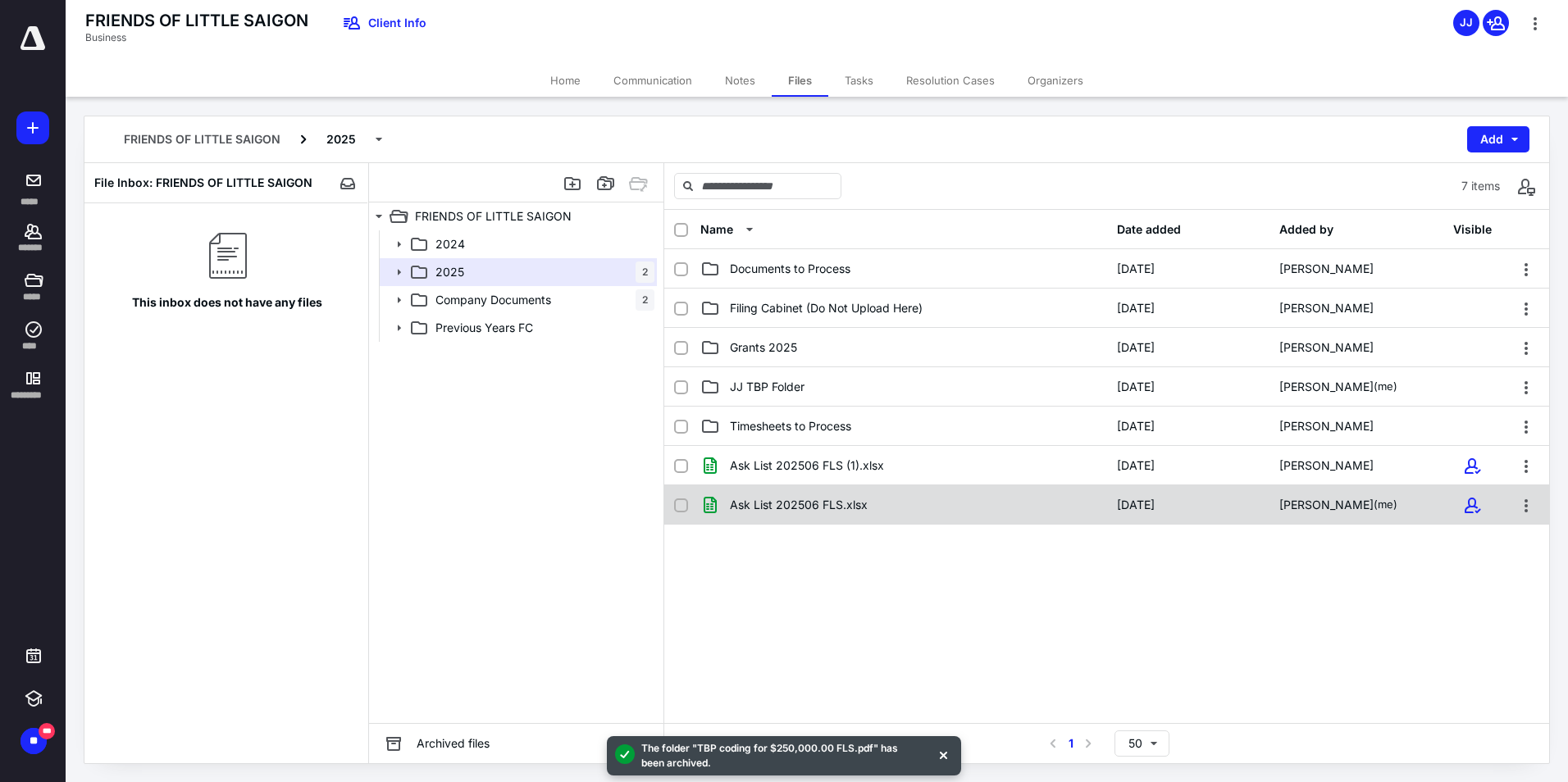 click at bounding box center [681, 506] 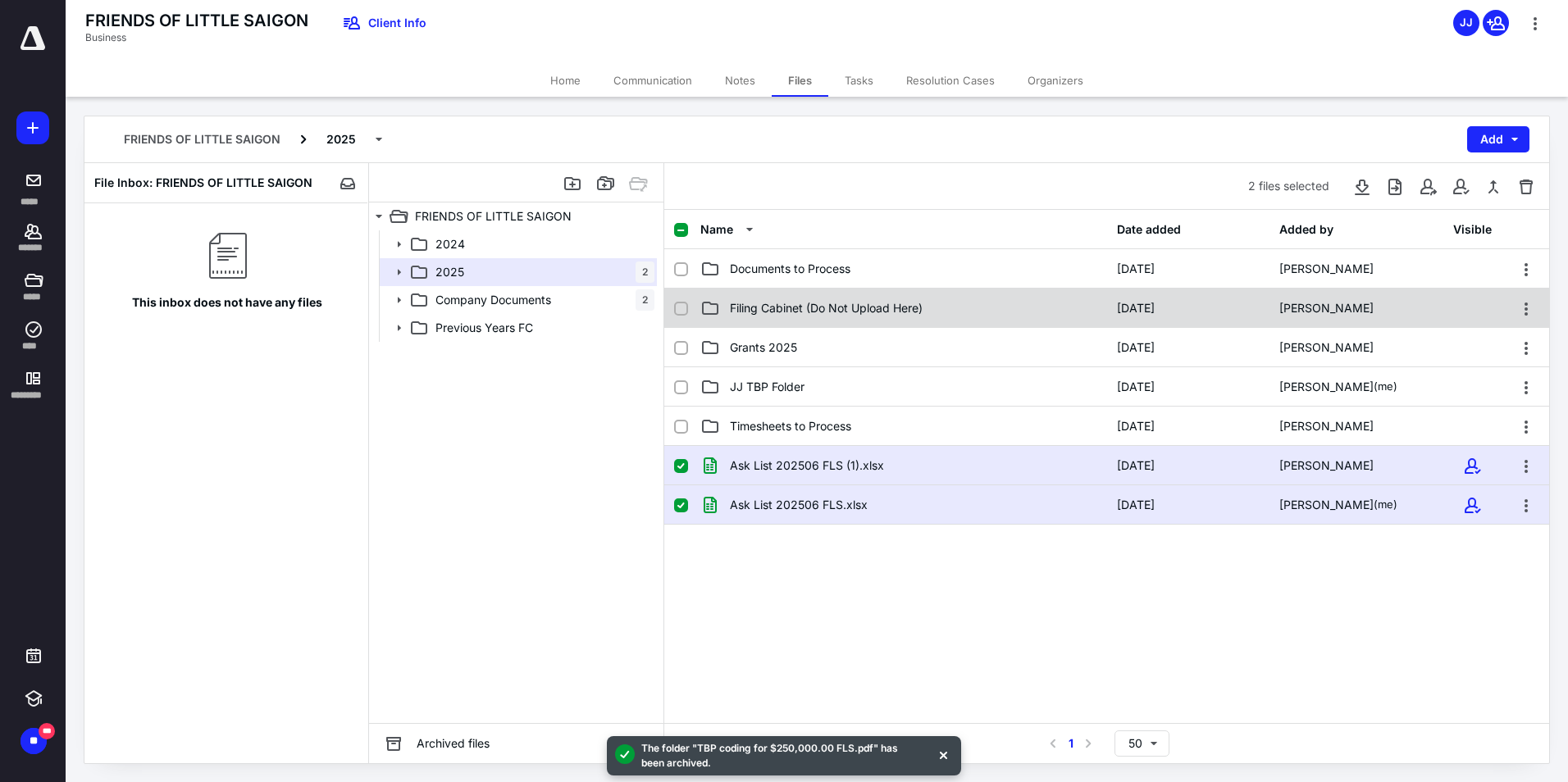 checkbox on "true" 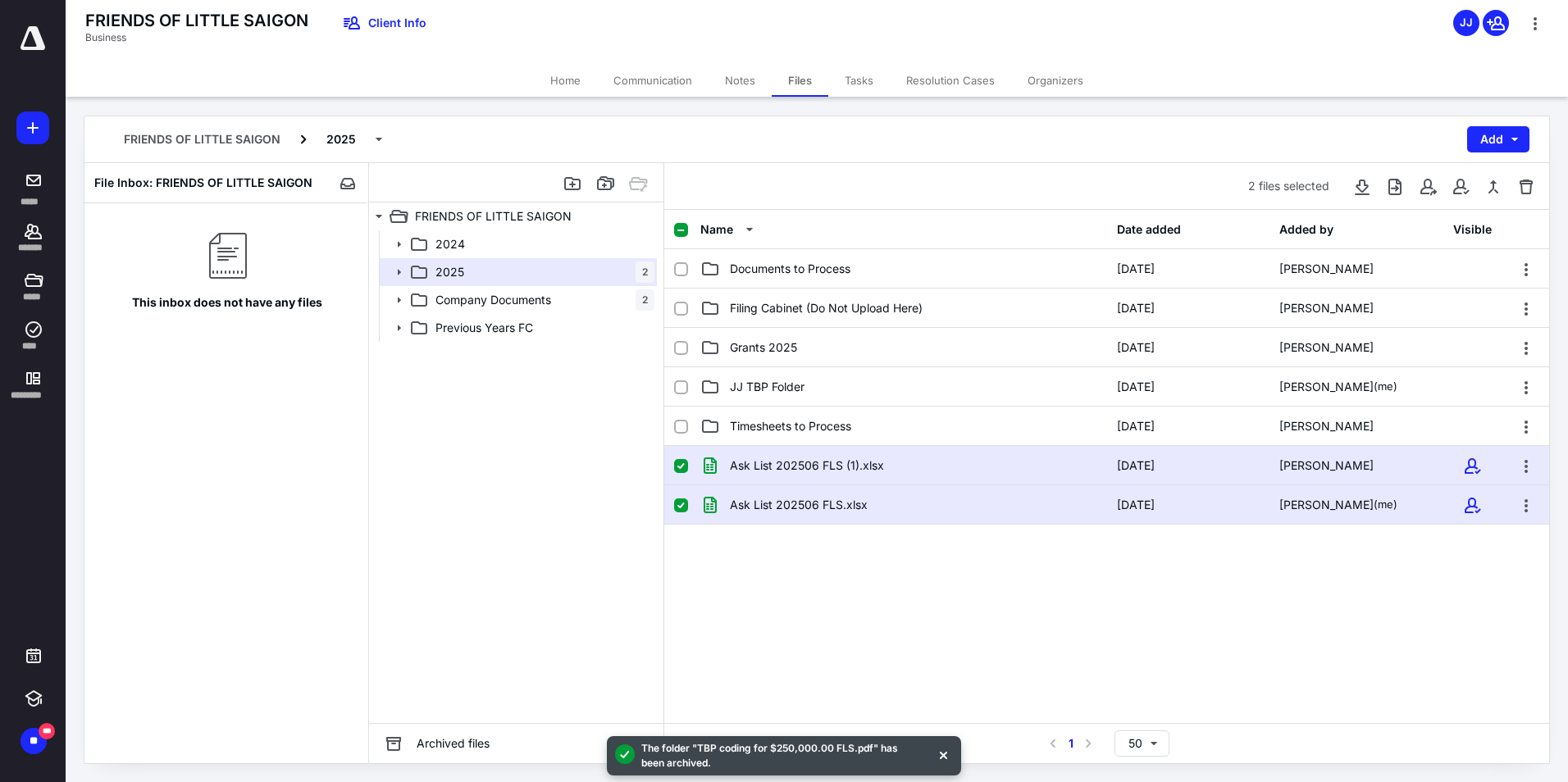click 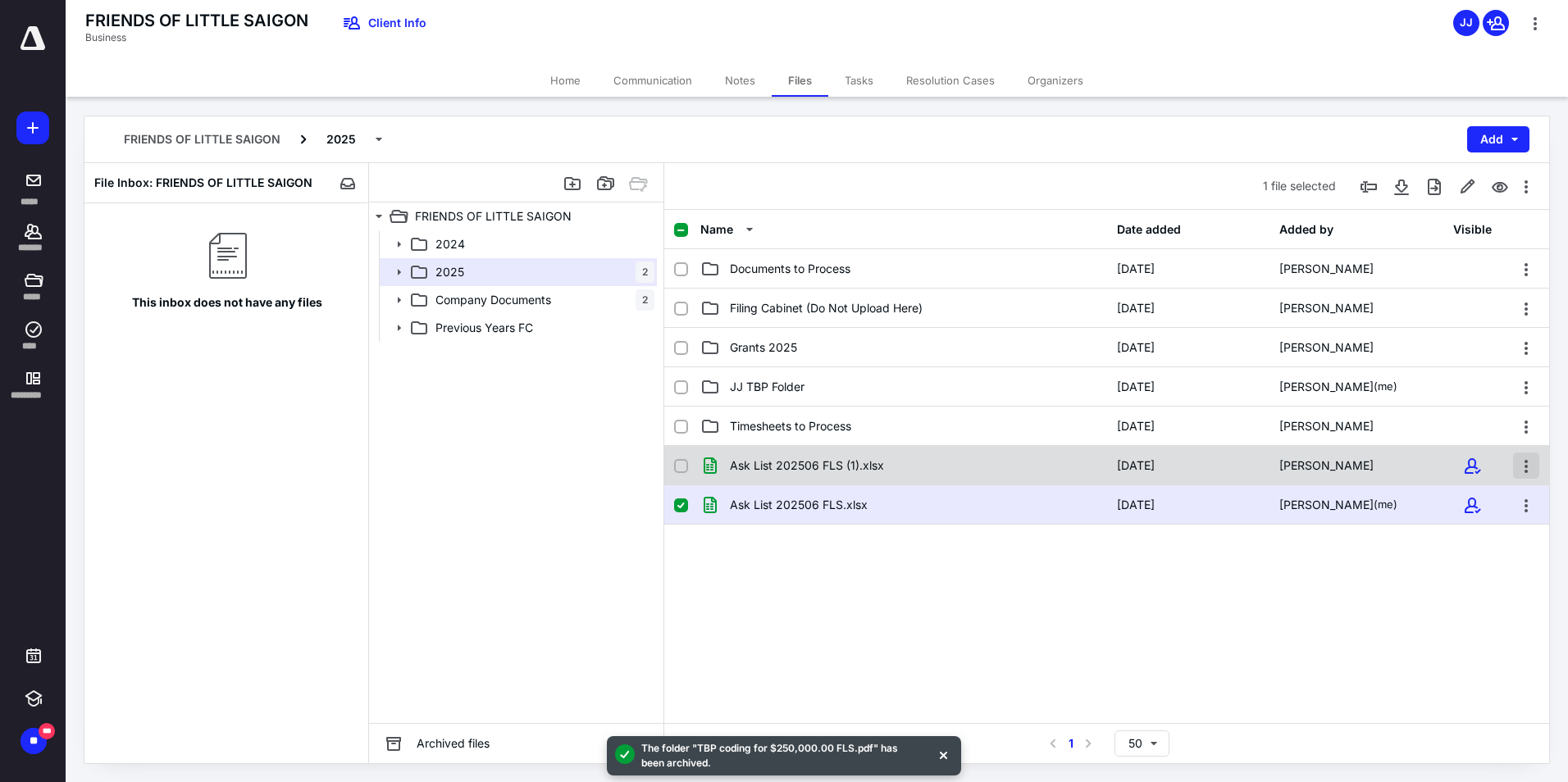 click at bounding box center (1526, 466) 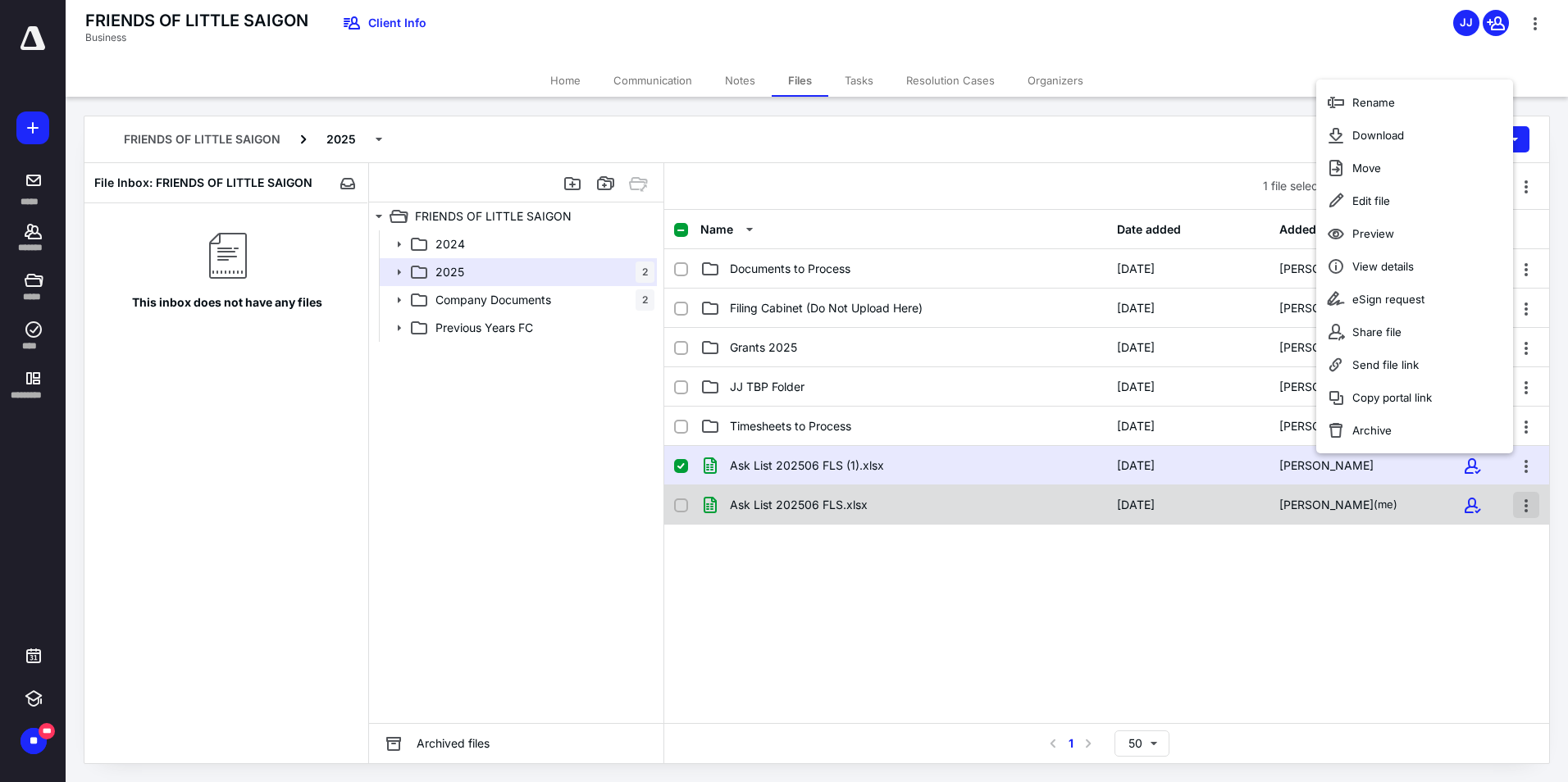 click at bounding box center [1526, 505] 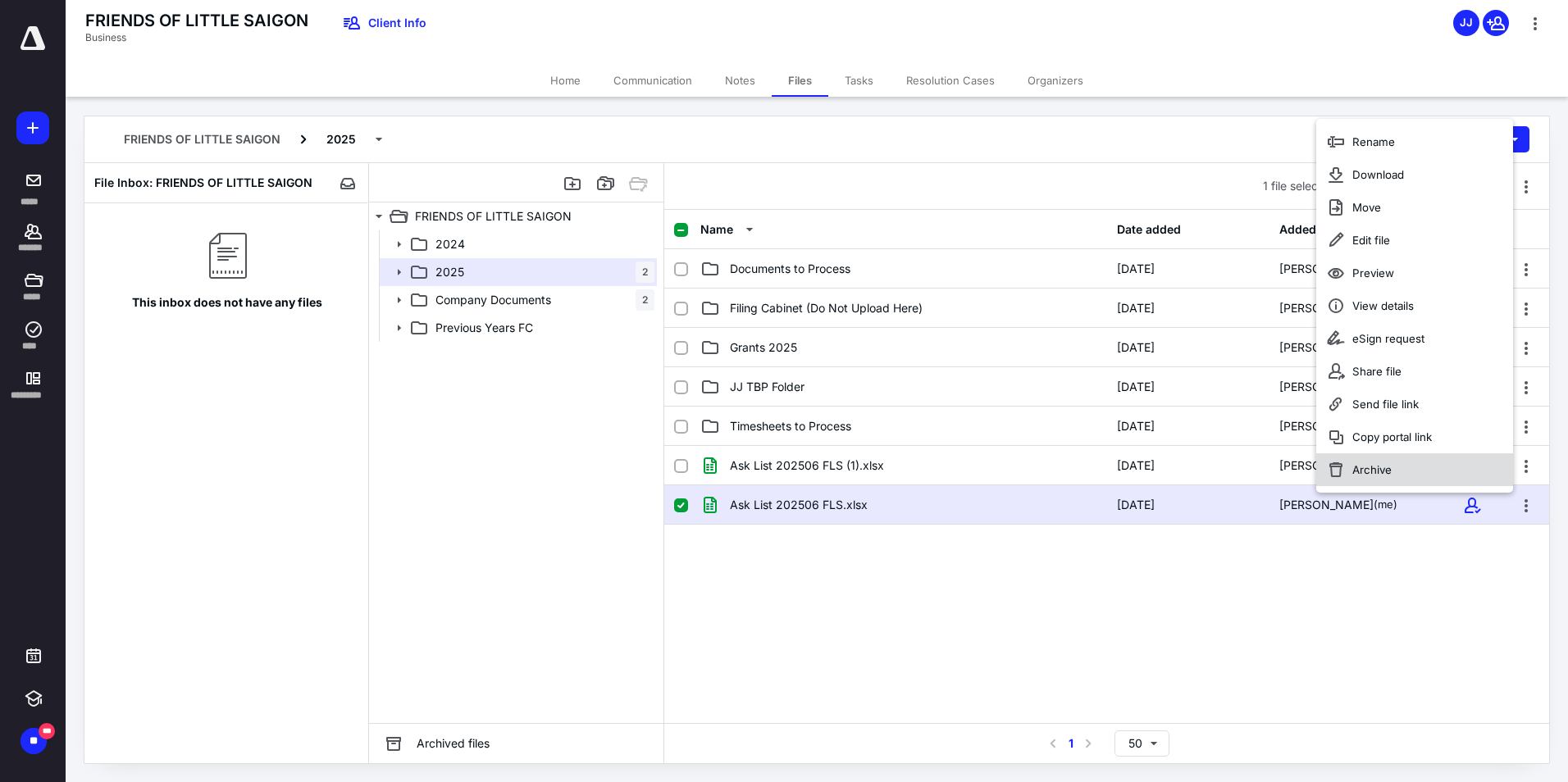 click on "Archive" at bounding box center (1415, 470) 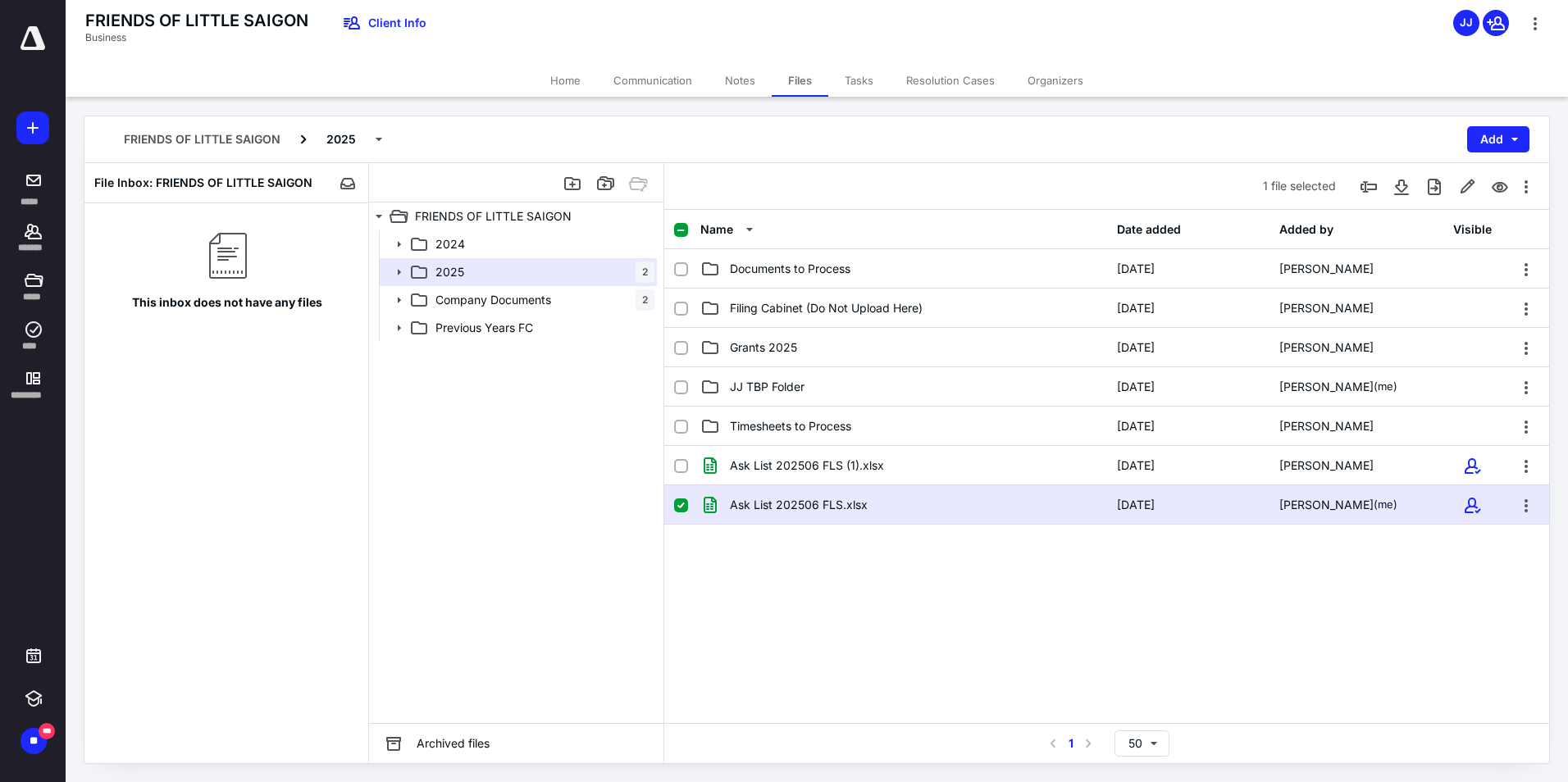 checkbox on "false" 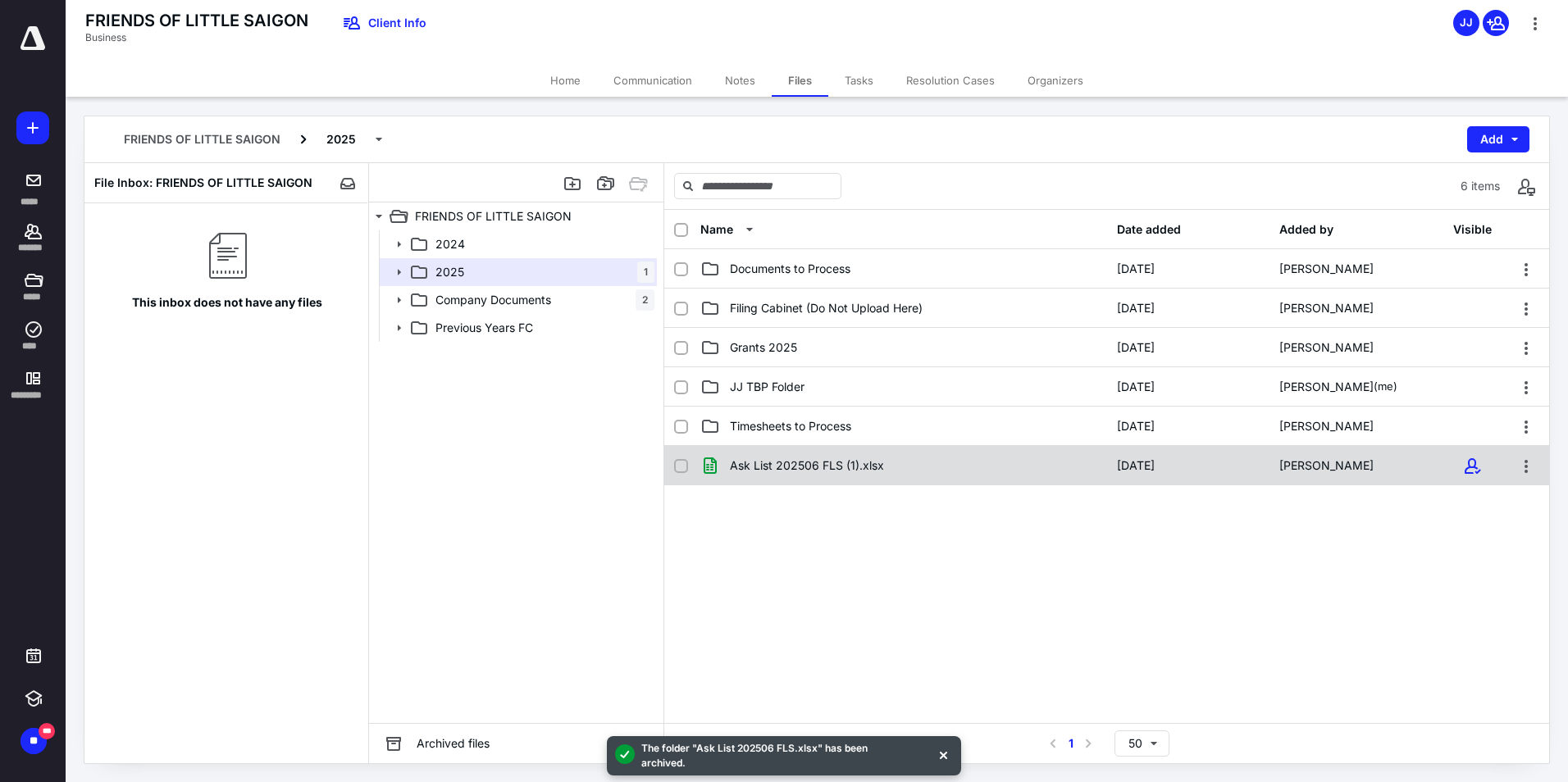 click at bounding box center [681, 466] 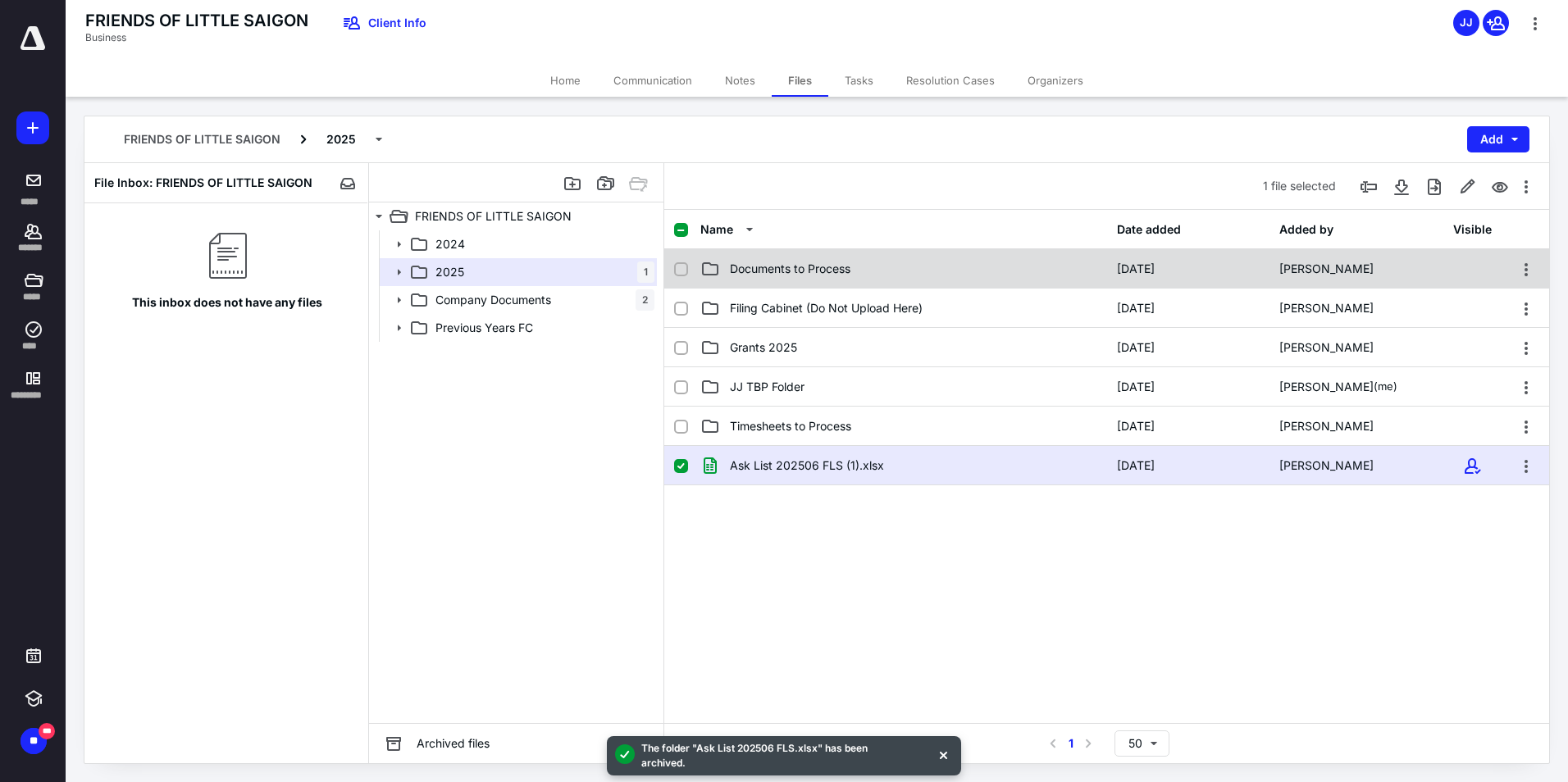 checkbox on "true" 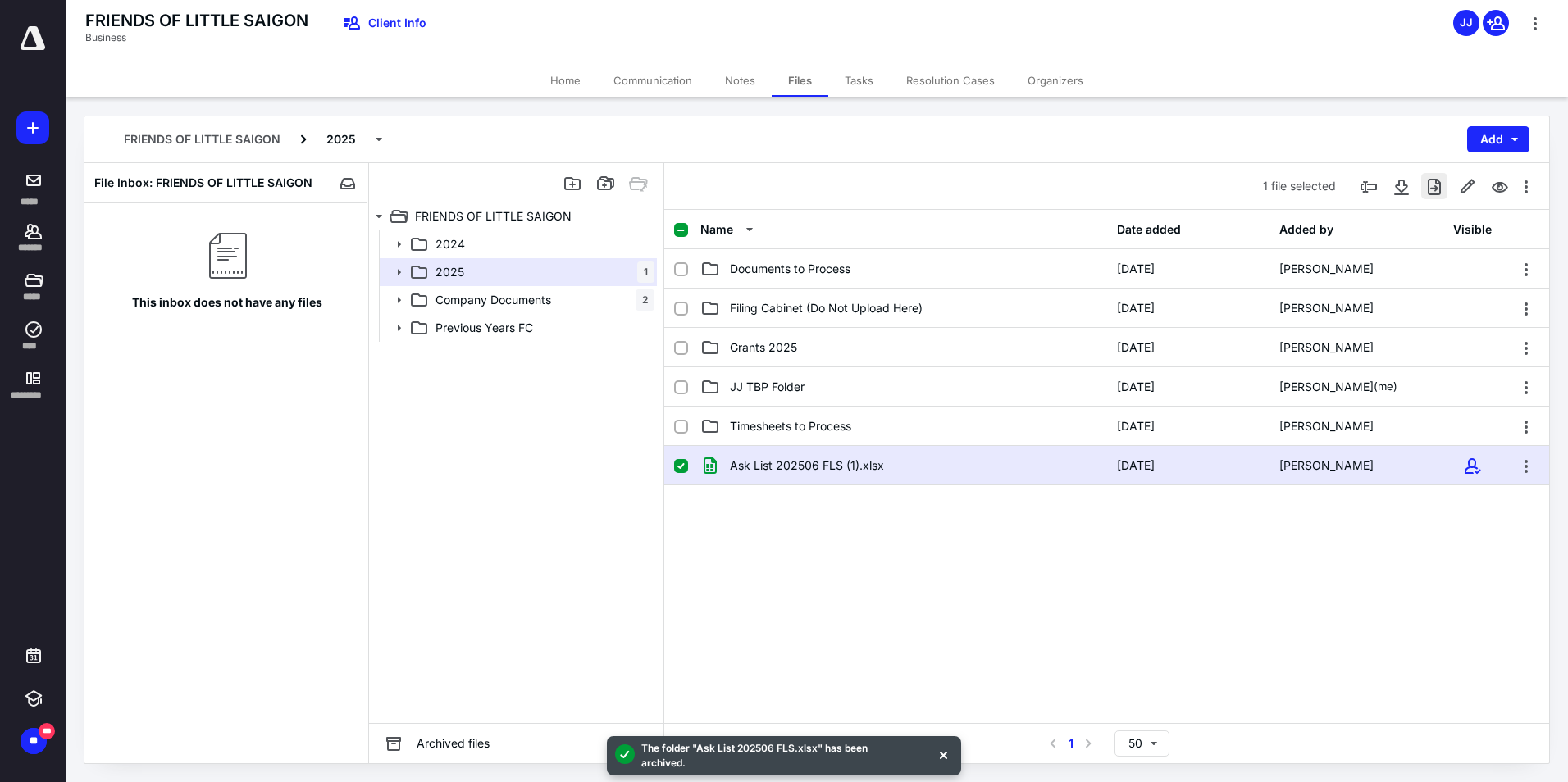 click at bounding box center [1434, 186] 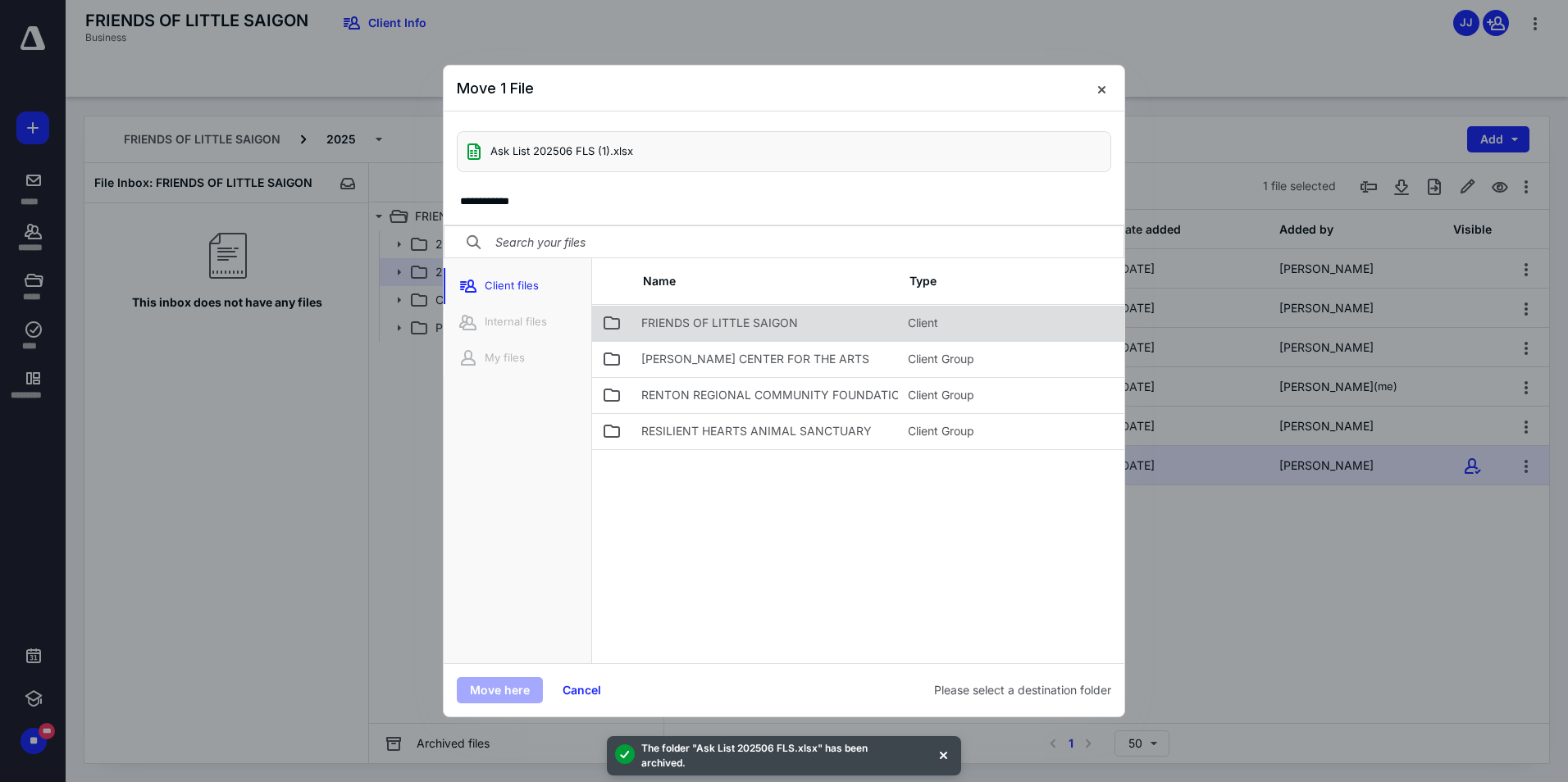 click on "FRIENDS OF LITTLE SAIGON" at bounding box center (719, 323) 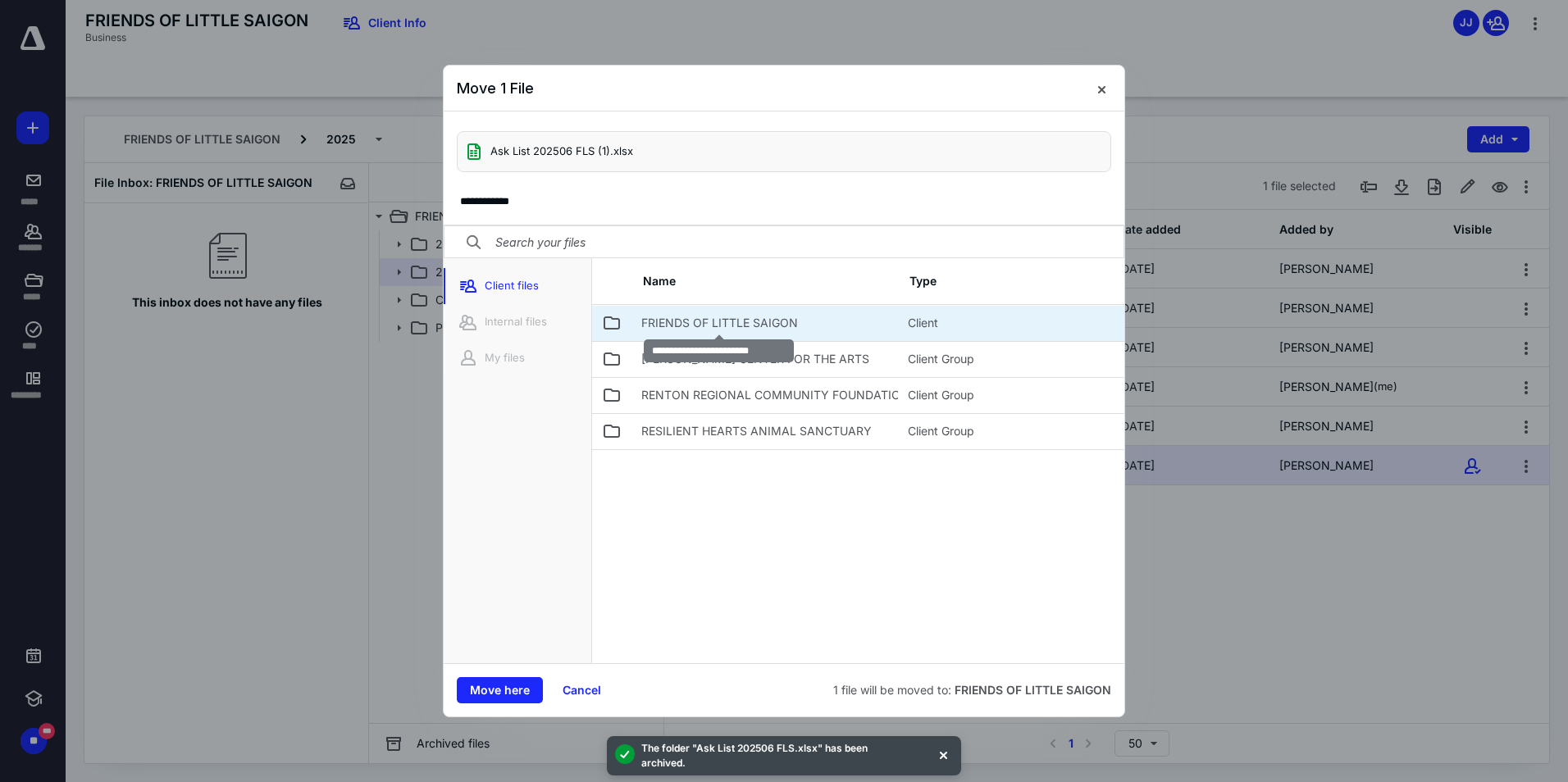click on "FRIENDS OF LITTLE SAIGON" at bounding box center (719, 323) 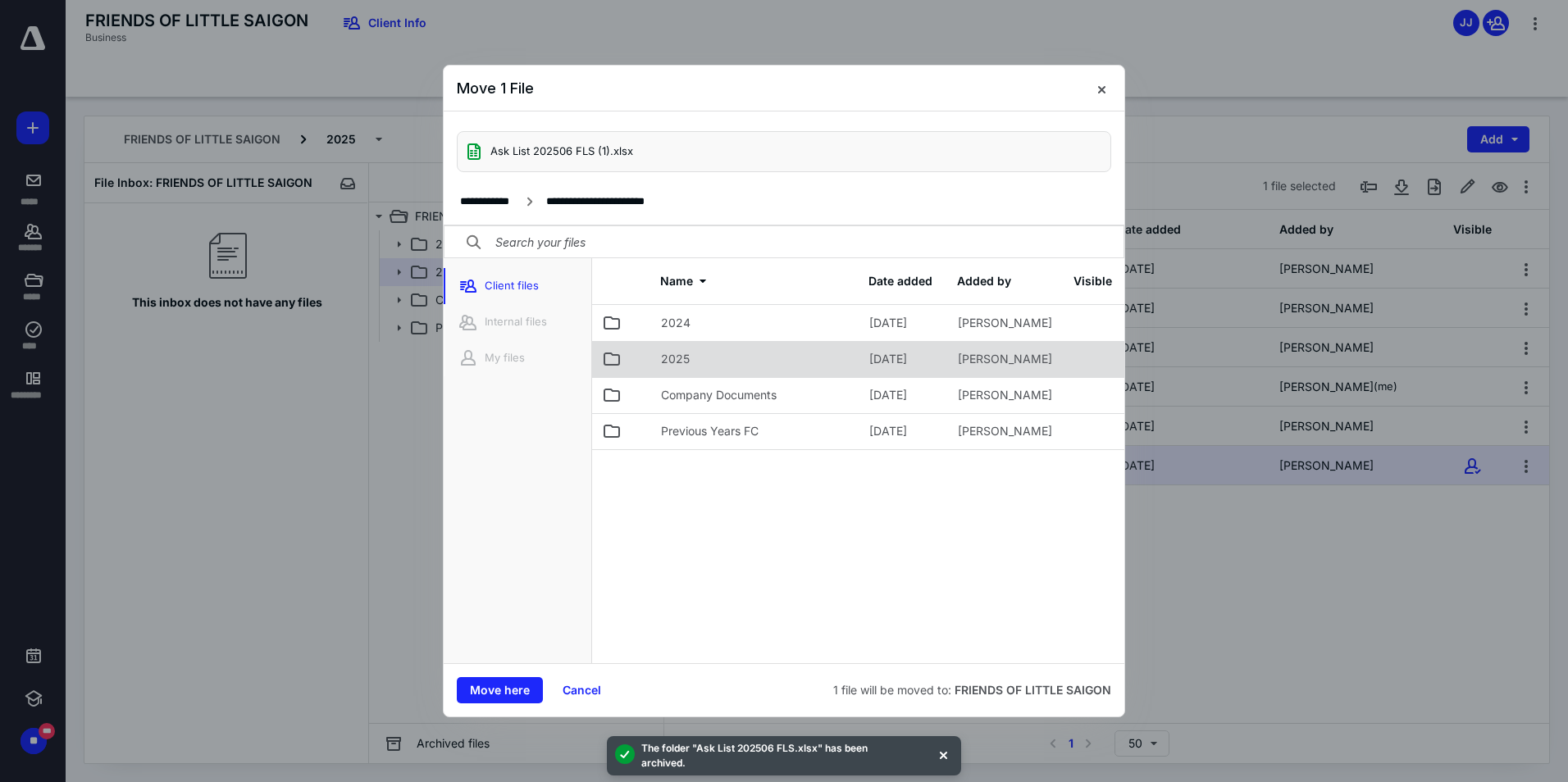 click on "2025" at bounding box center [675, 359] 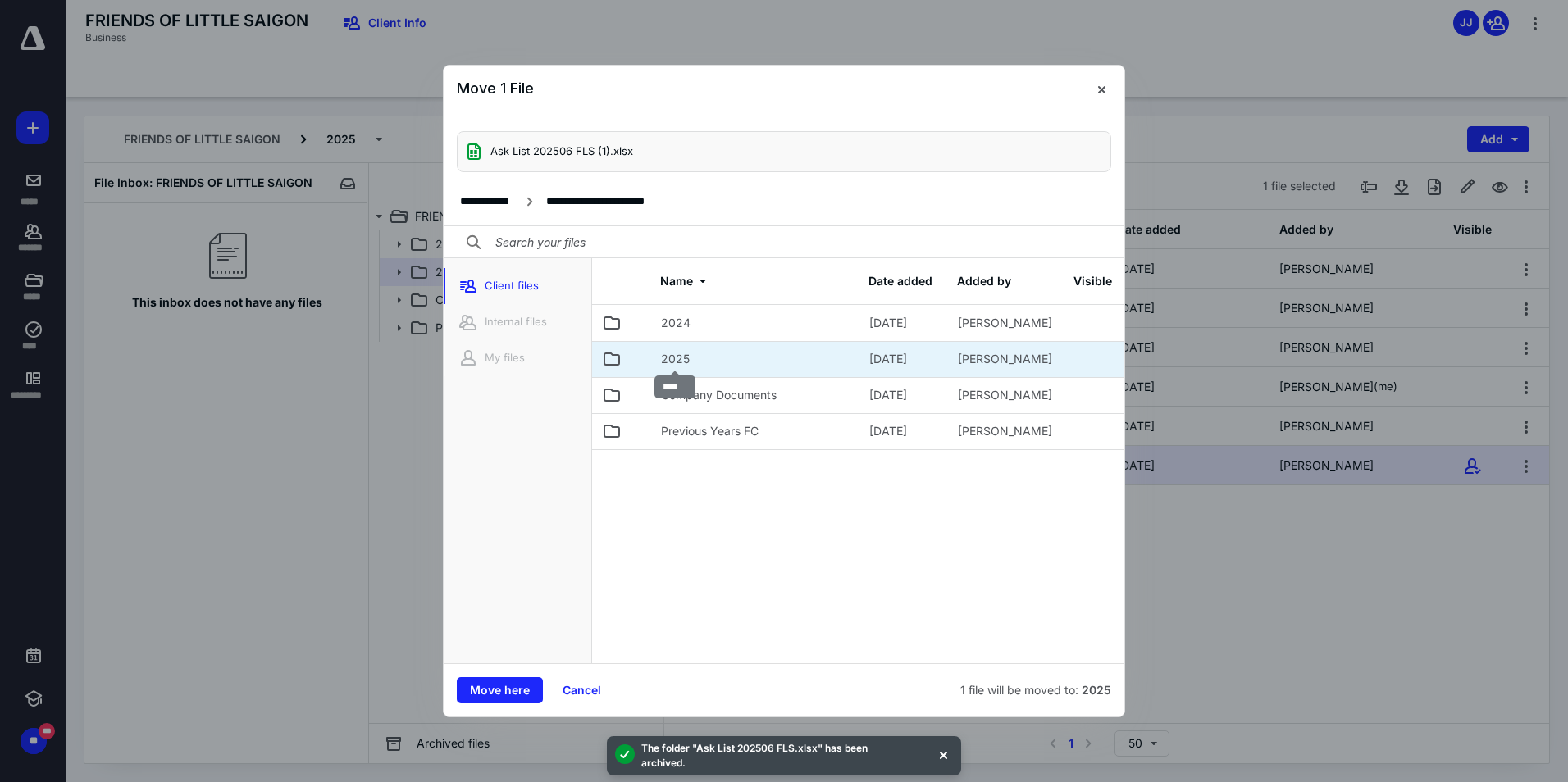 click on "2025" at bounding box center [675, 359] 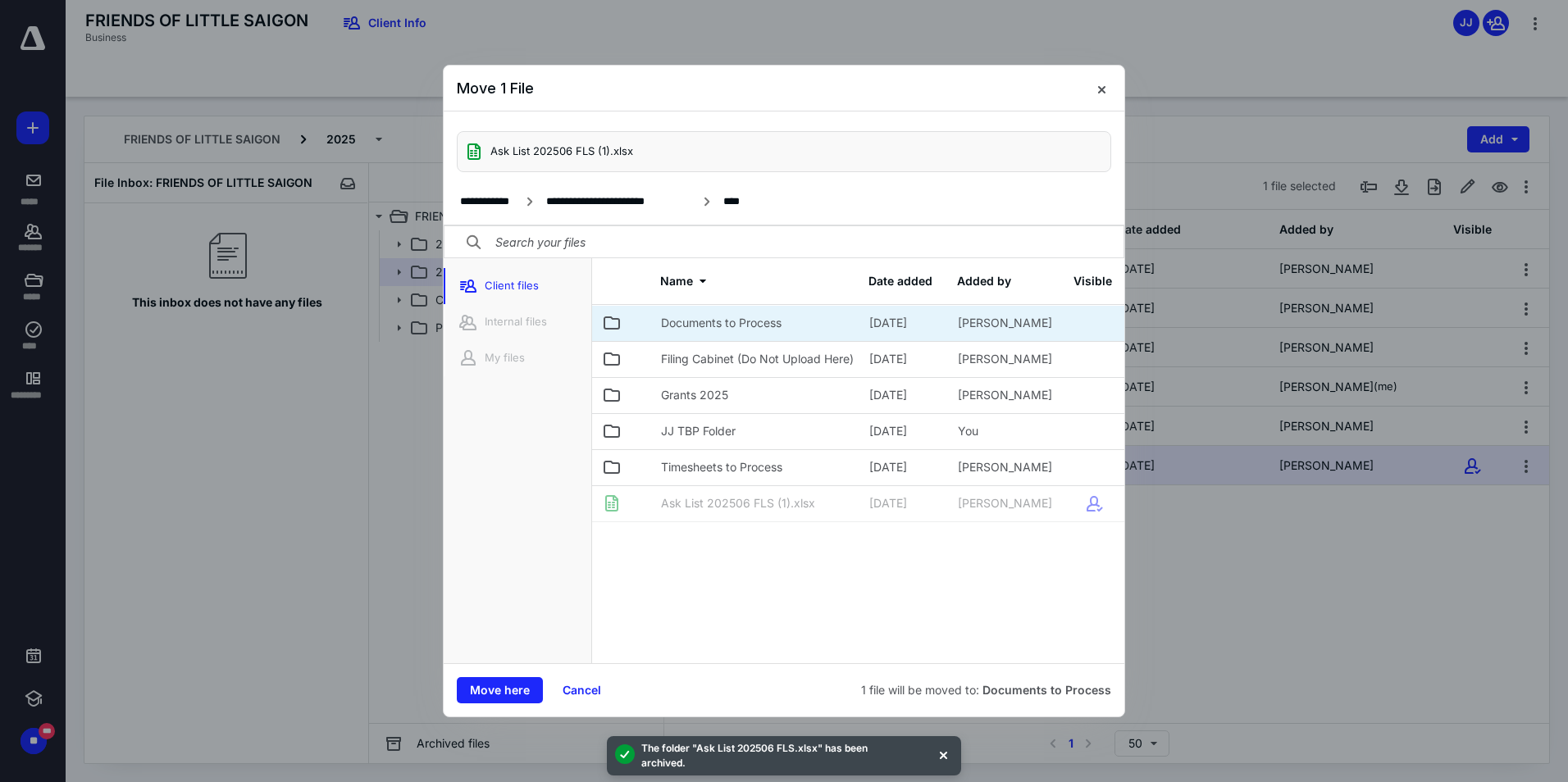 click on "Filing Cabinet (Do Not Upload Here)" at bounding box center [757, 359] 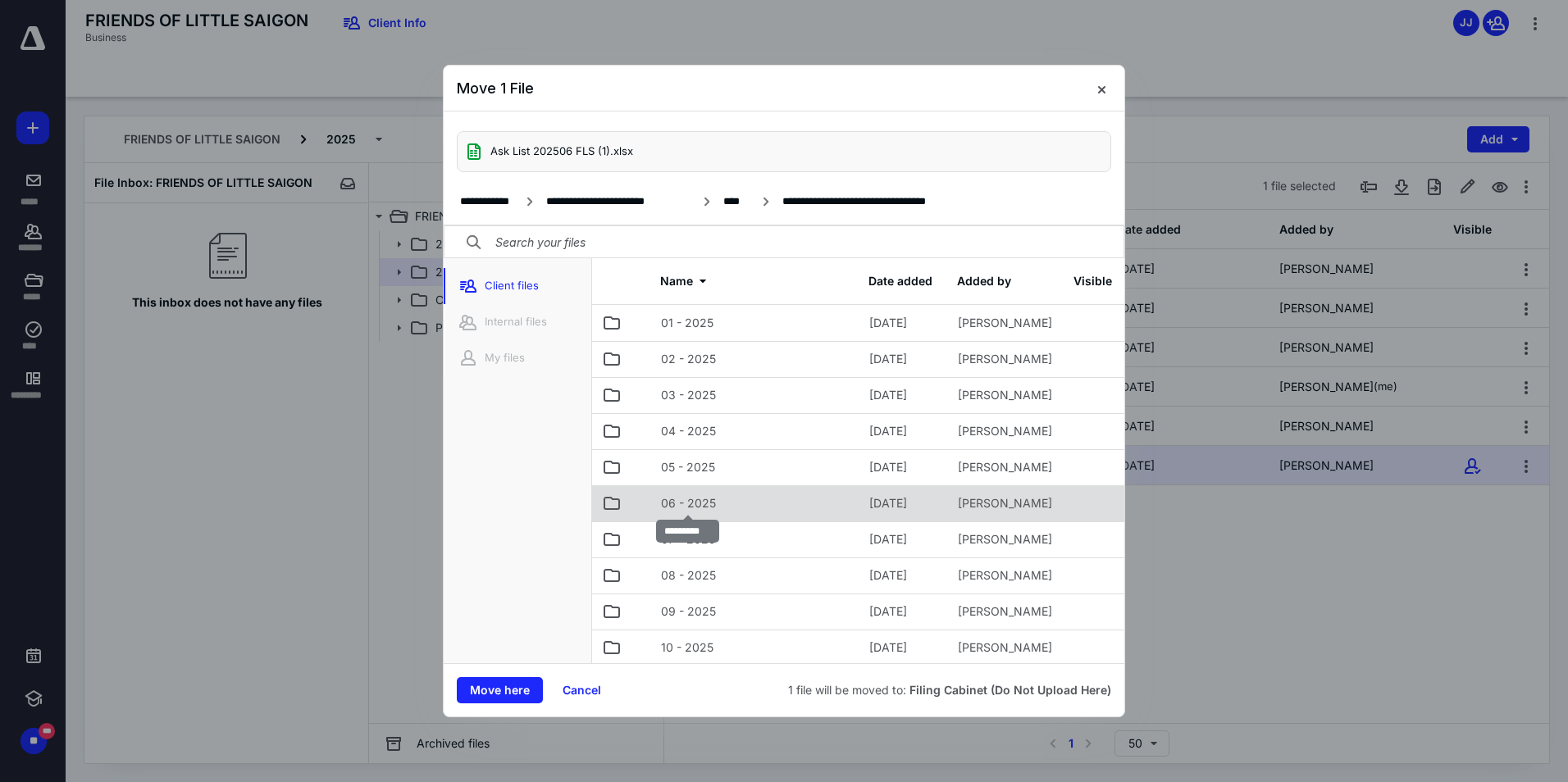 click on "06 - 2025" at bounding box center (688, 503) 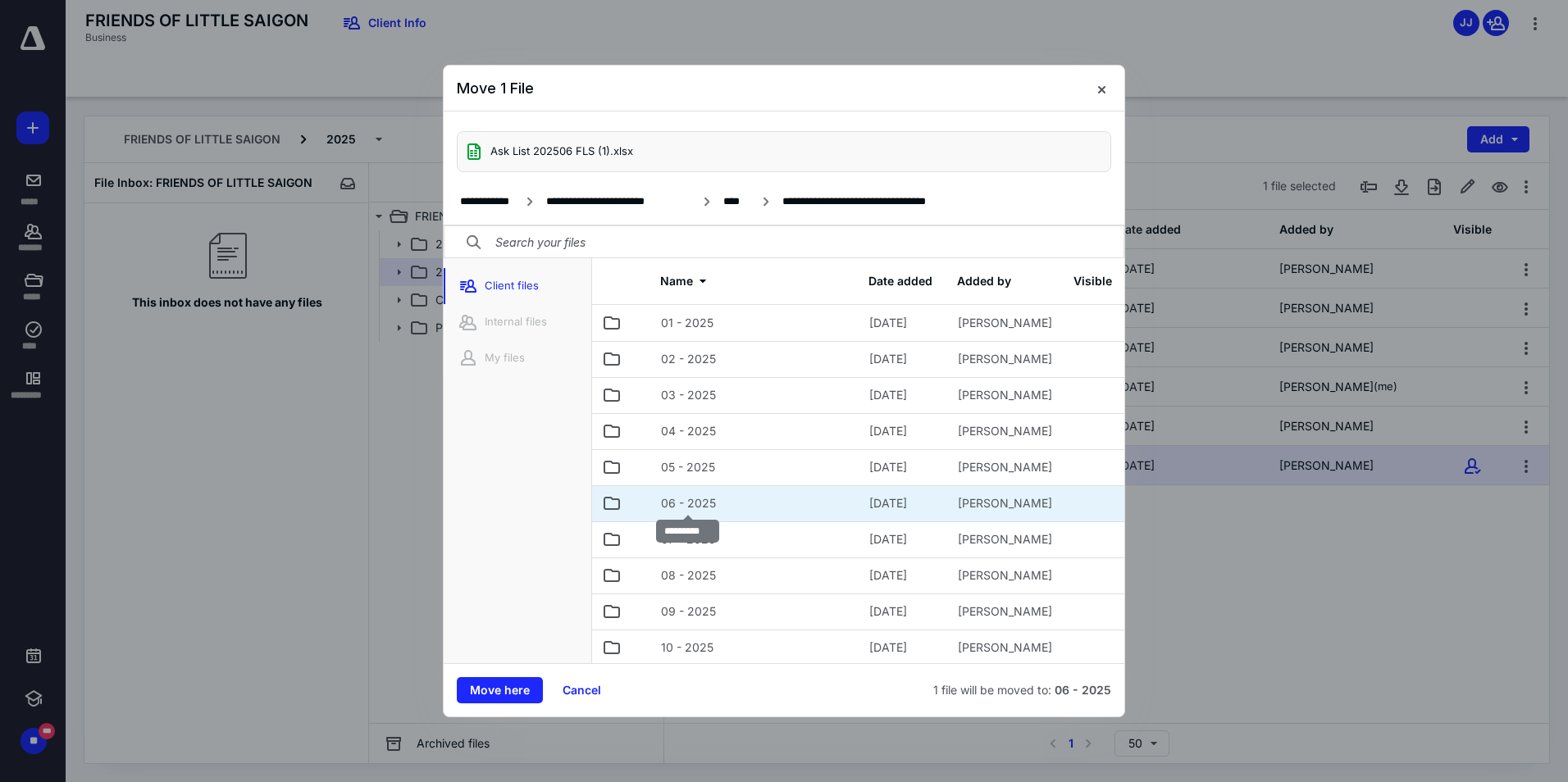 click on "06 - 2025" at bounding box center [688, 503] 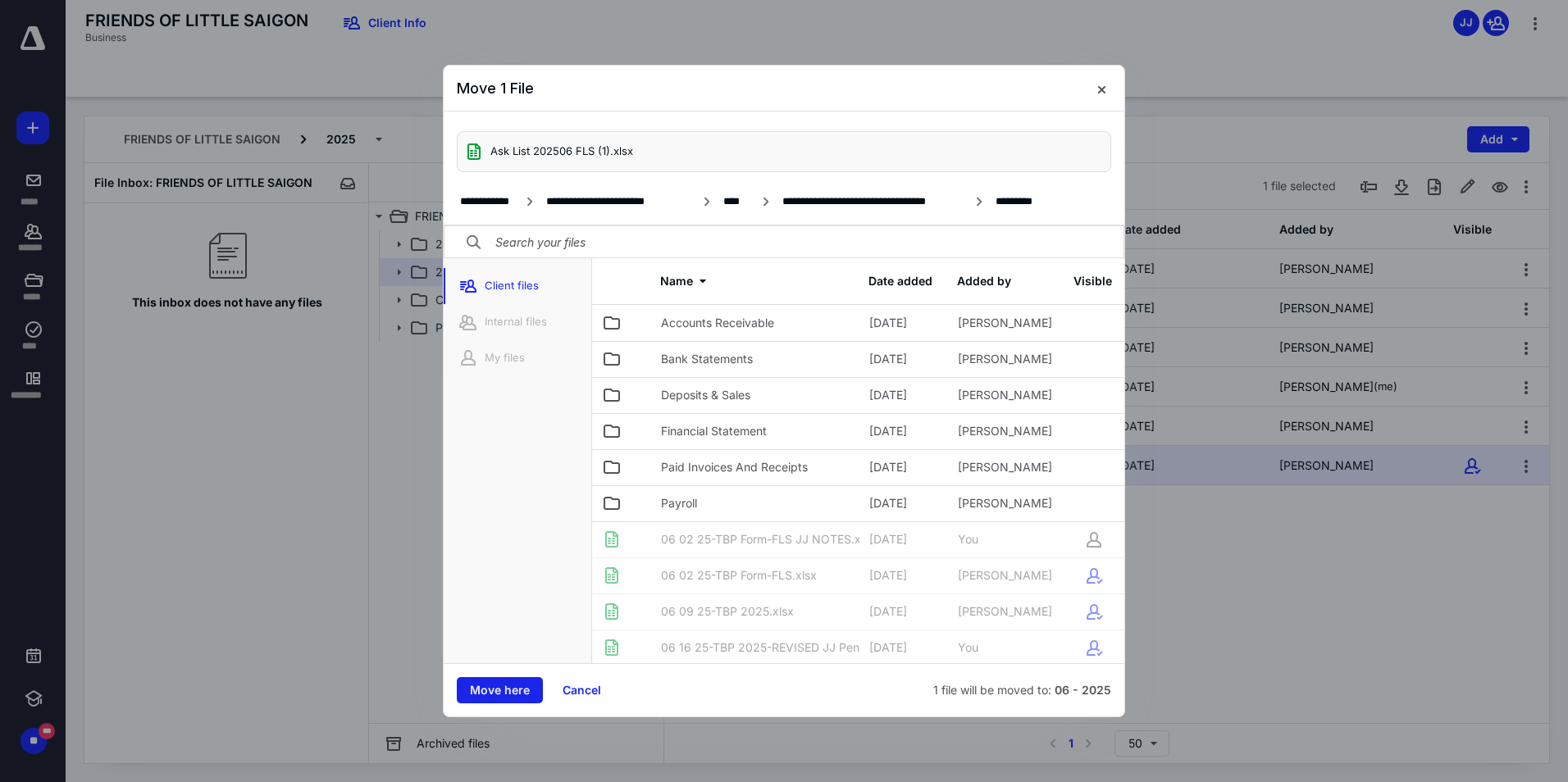 click on "Move here" at bounding box center (499, 690) 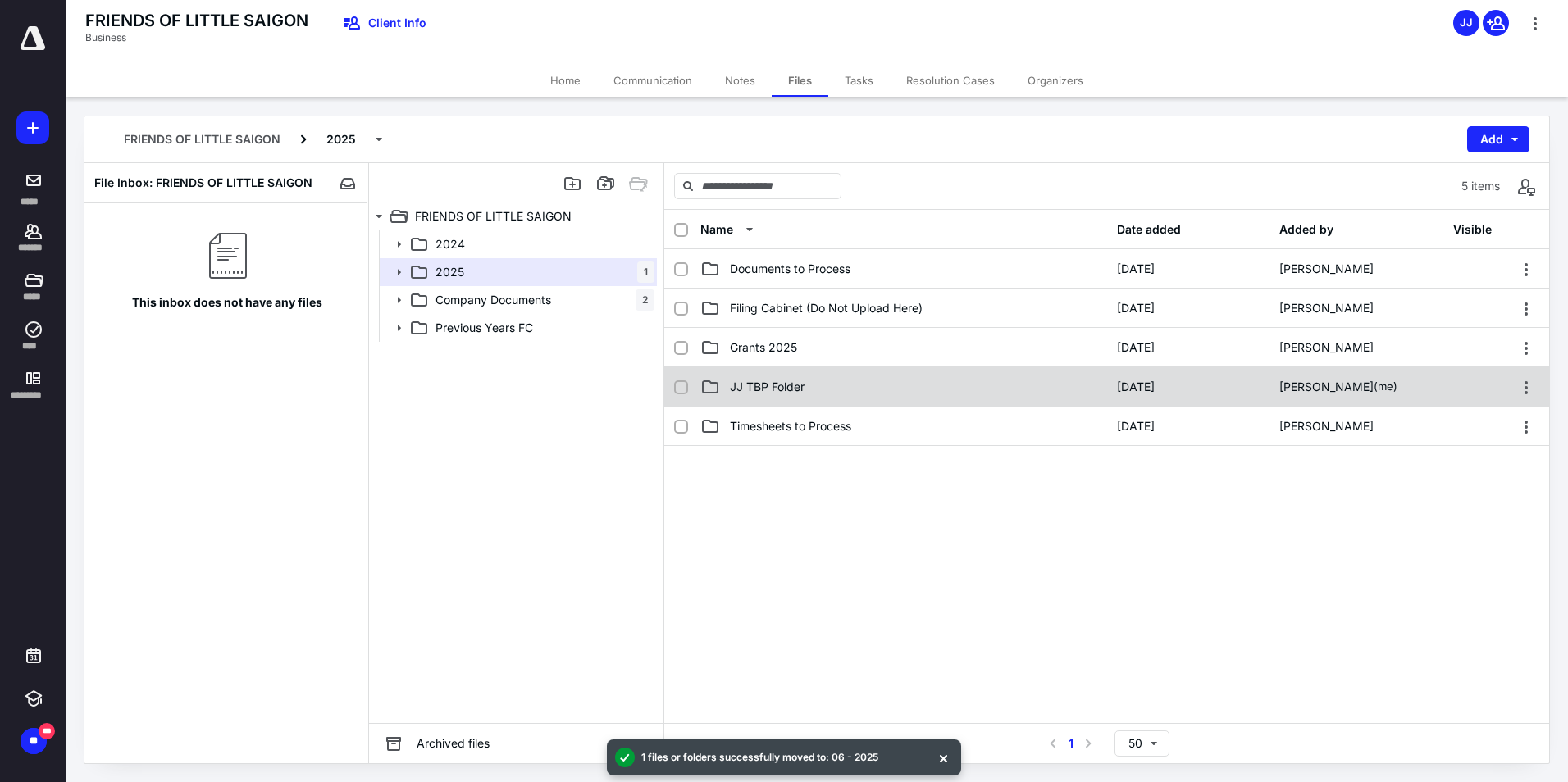 click on "JJ TBP Folder" at bounding box center (767, 387) 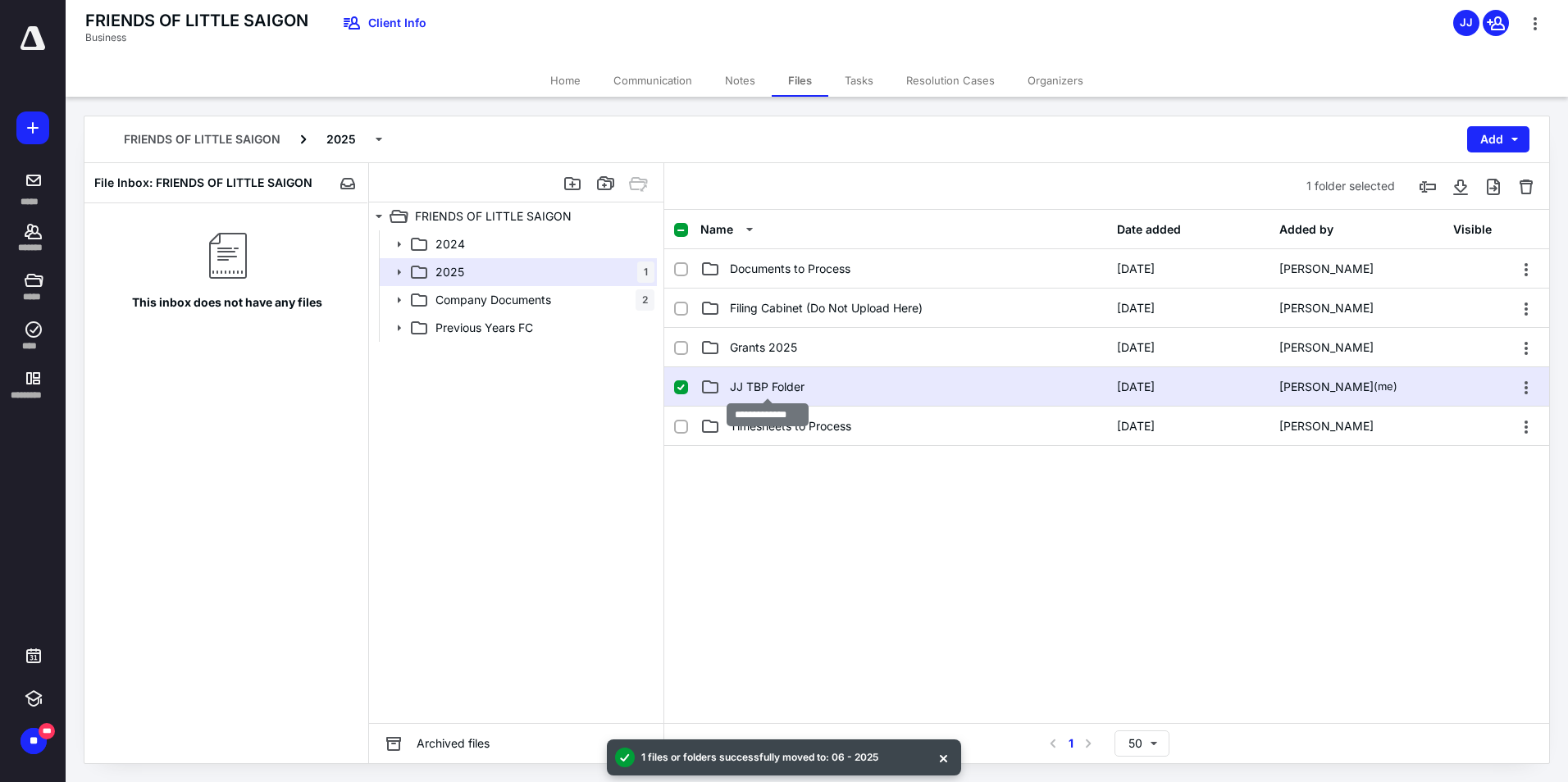 click on "JJ TBP Folder" at bounding box center [767, 387] 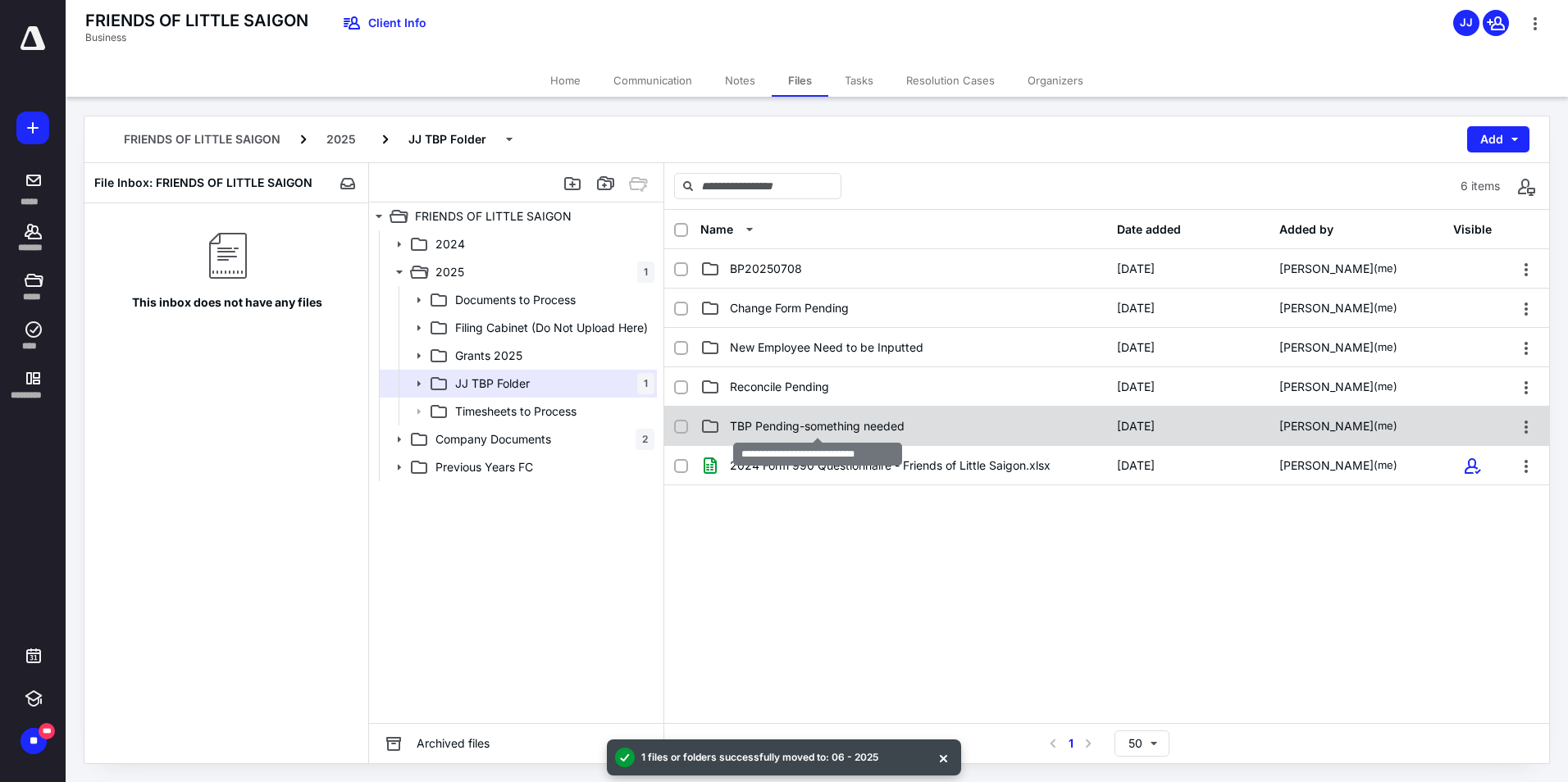 click on "TBP Pending-something needed" at bounding box center (817, 426) 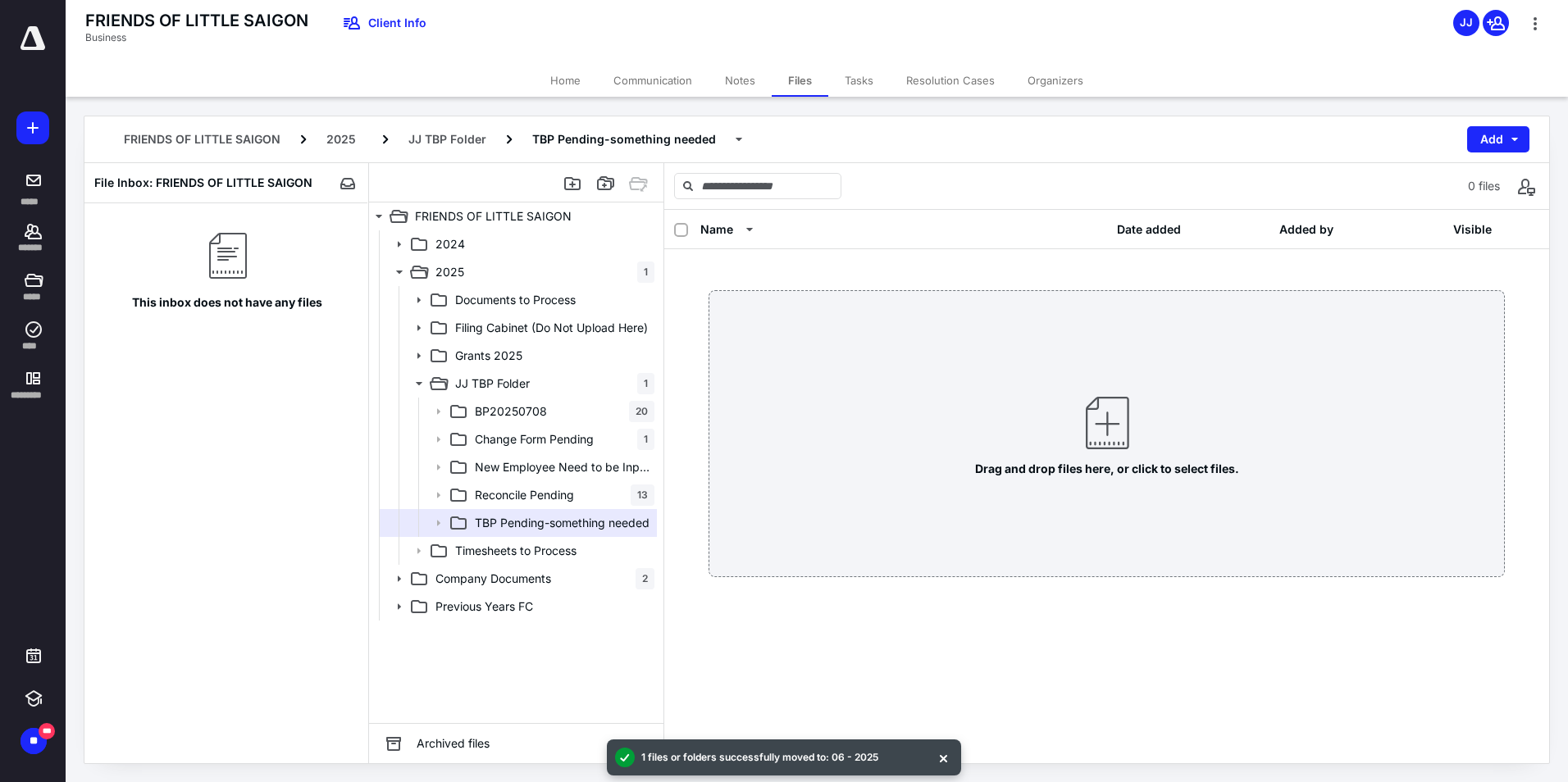 click on "Files" at bounding box center (800, 80) 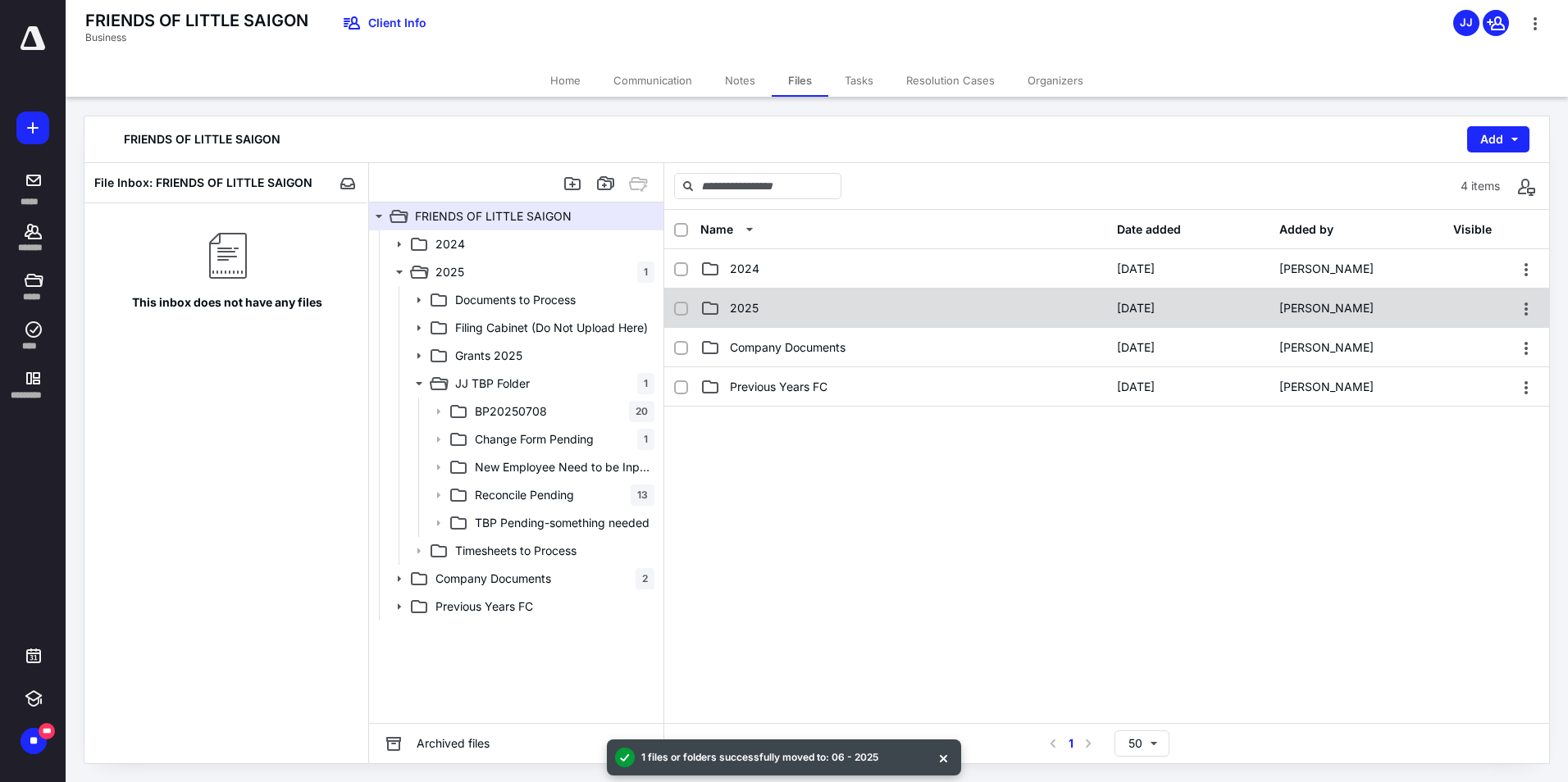 click on "2025" at bounding box center (744, 308) 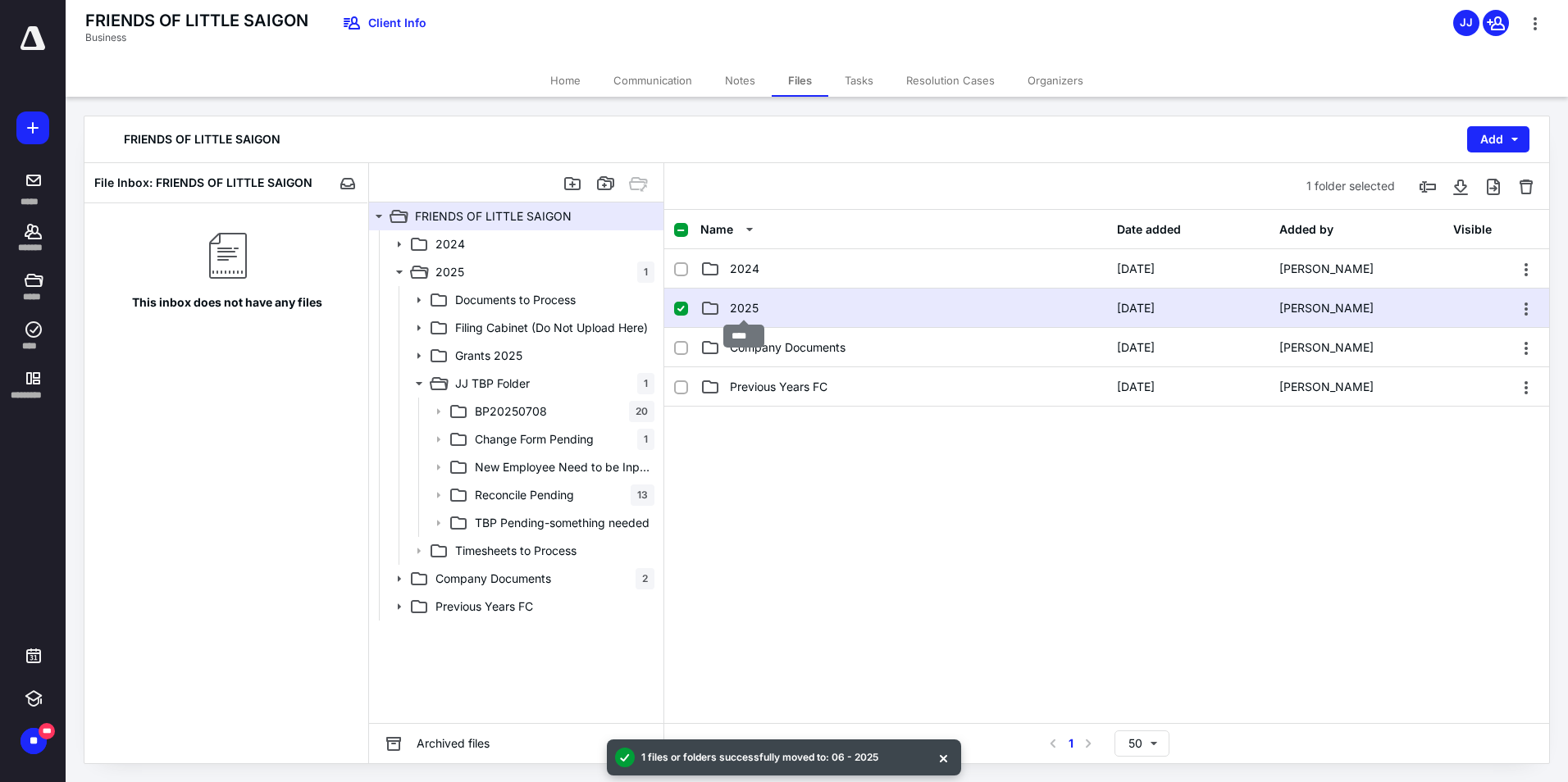 click on "2025" at bounding box center (744, 308) 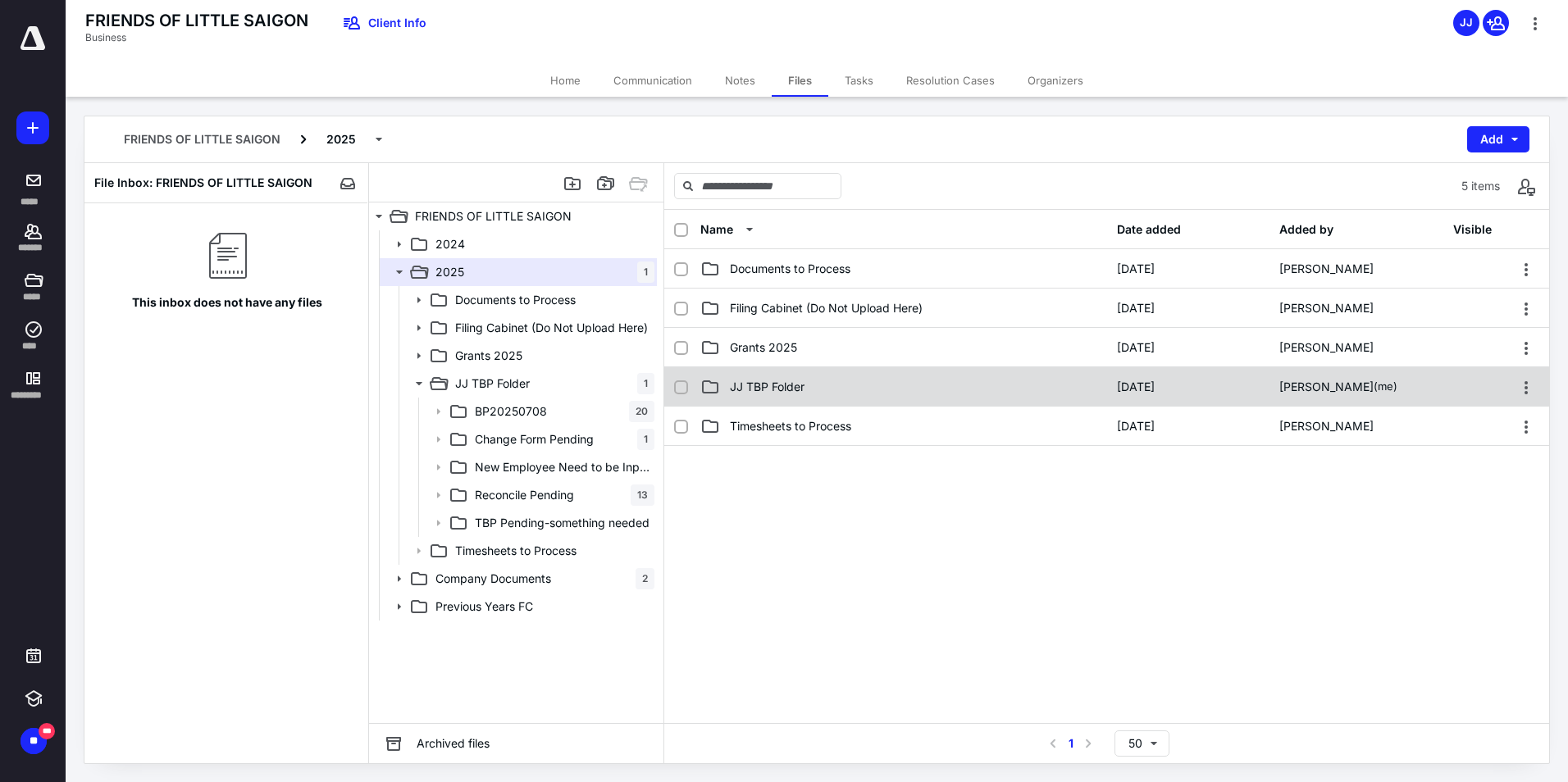 click on "JJ TBP Folder" at bounding box center (767, 387) 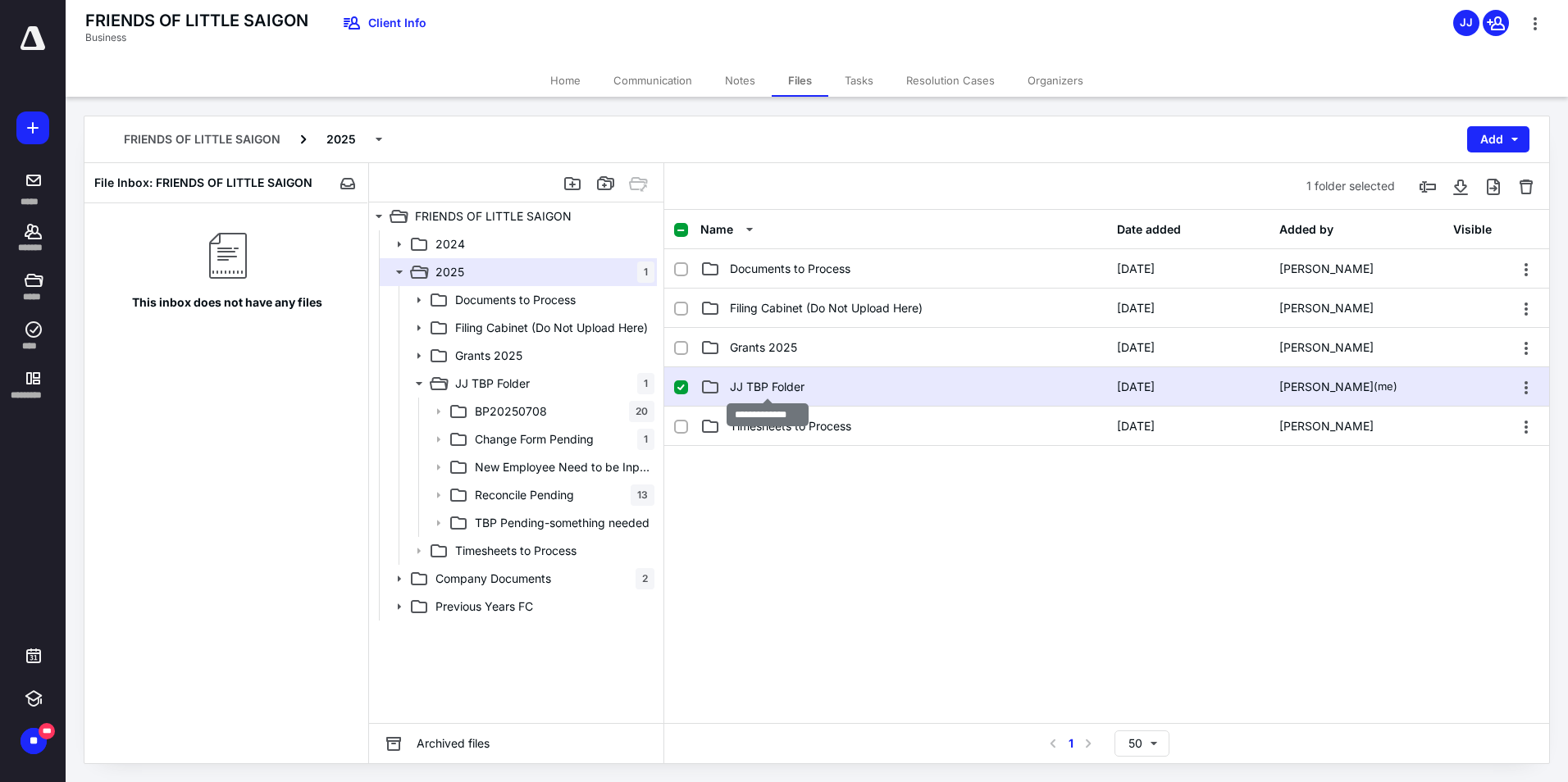 click on "JJ TBP Folder" at bounding box center (767, 387) 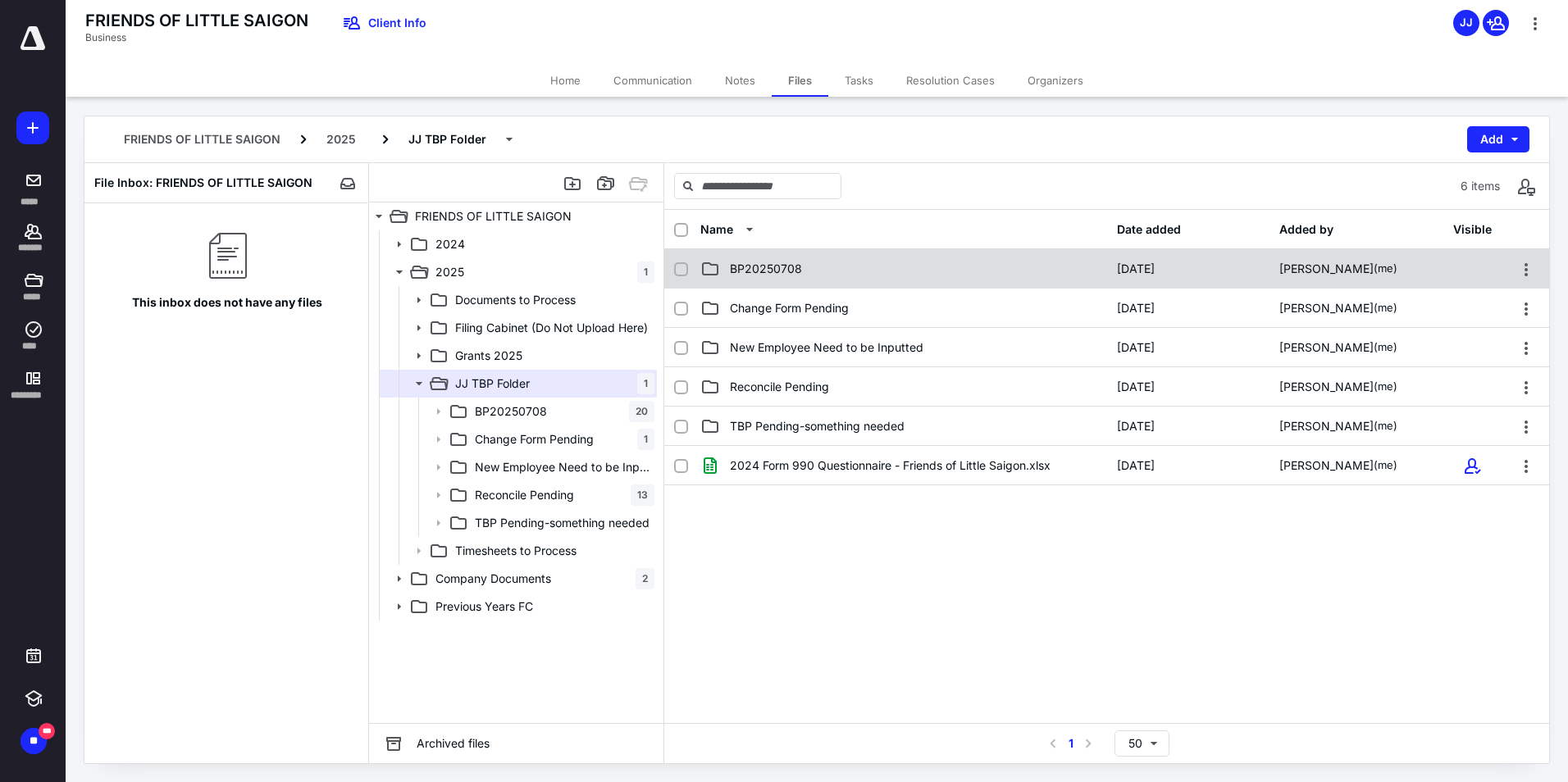 click on "BP20250708 7/8/2025 Jessie Jones  (me)" at bounding box center [1106, 269] 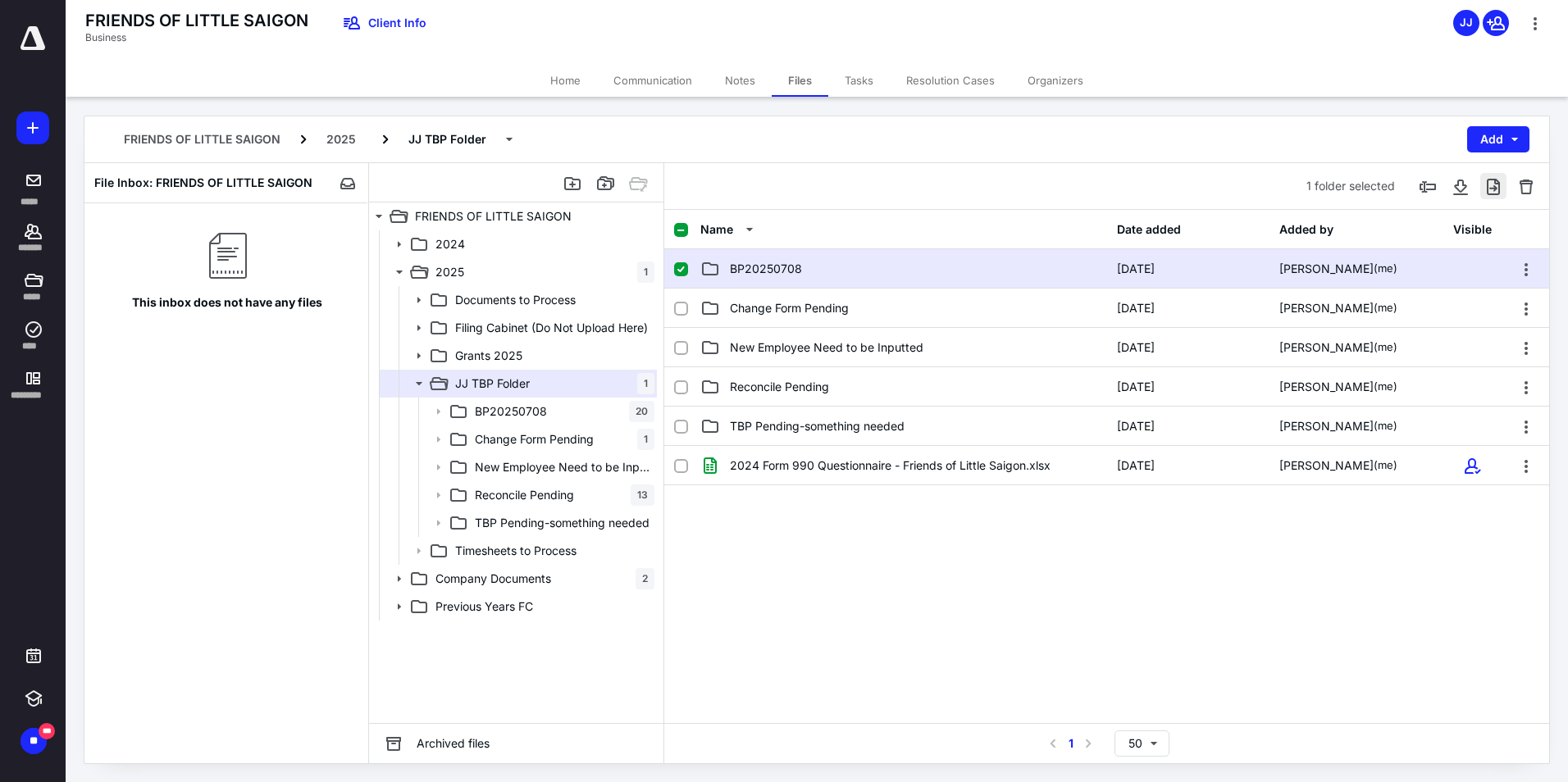 click at bounding box center [1493, 186] 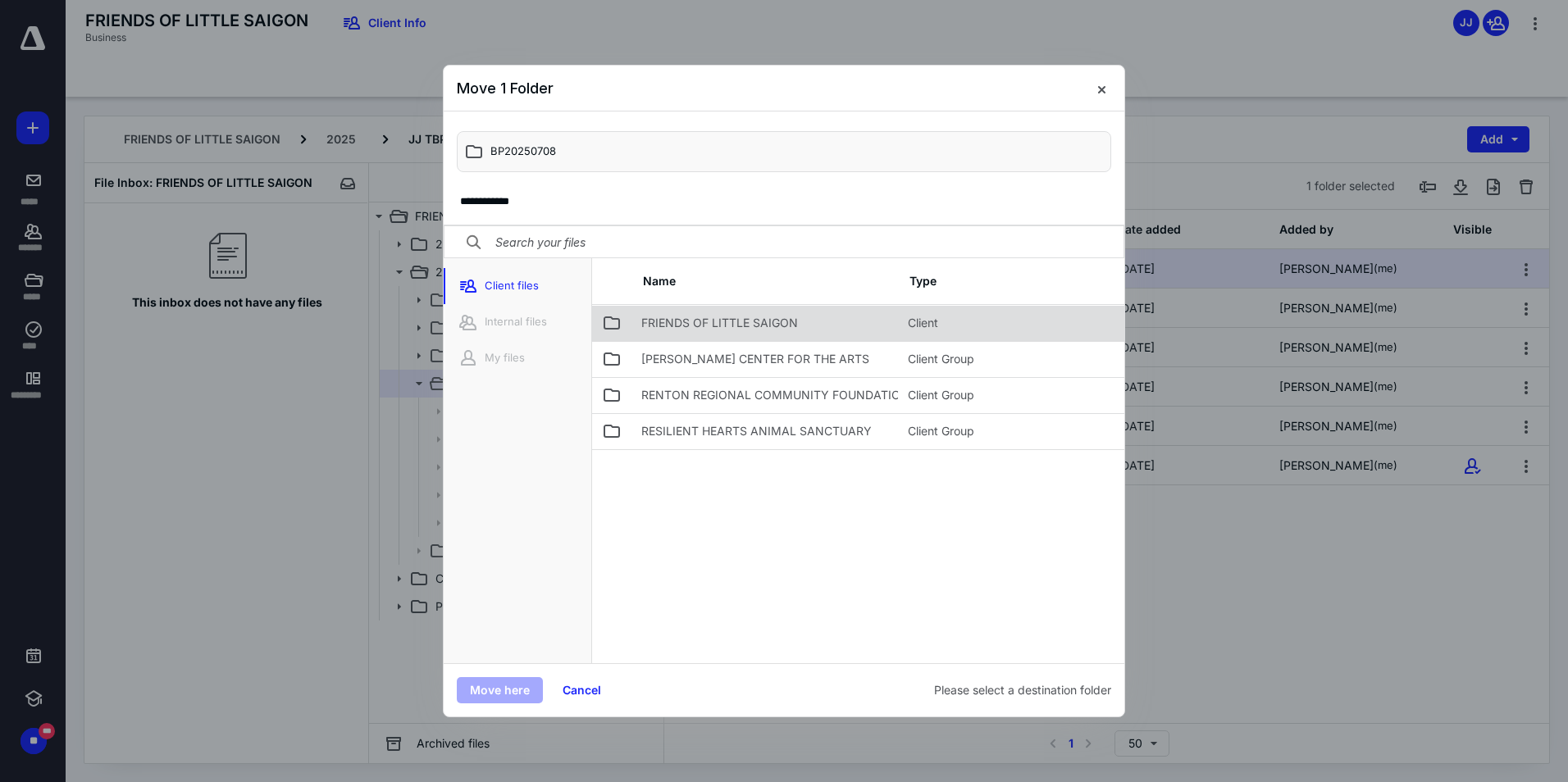 click on "FRIENDS OF LITTLE SAIGON" at bounding box center [719, 323] 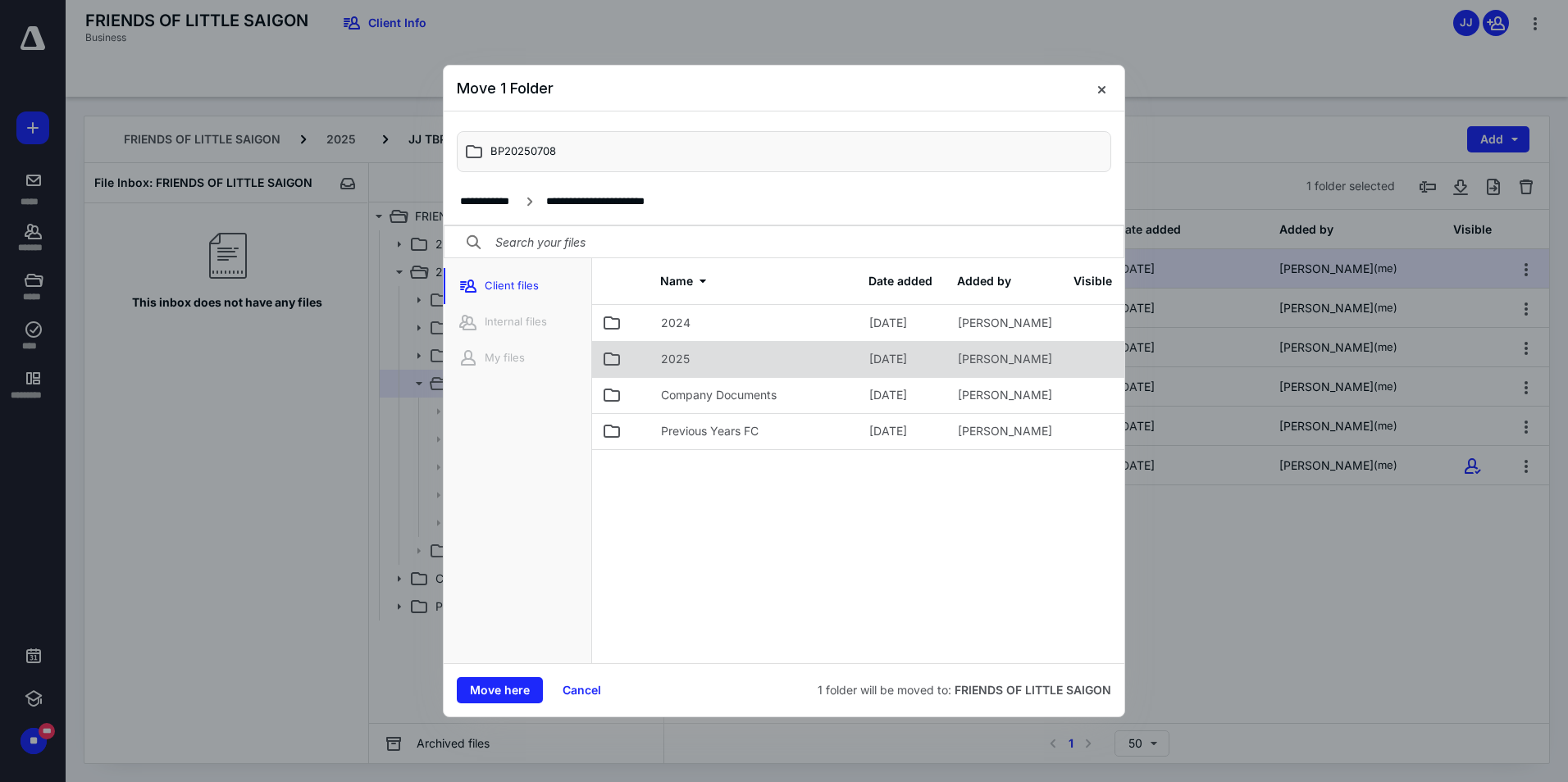 click on "2025" at bounding box center (675, 359) 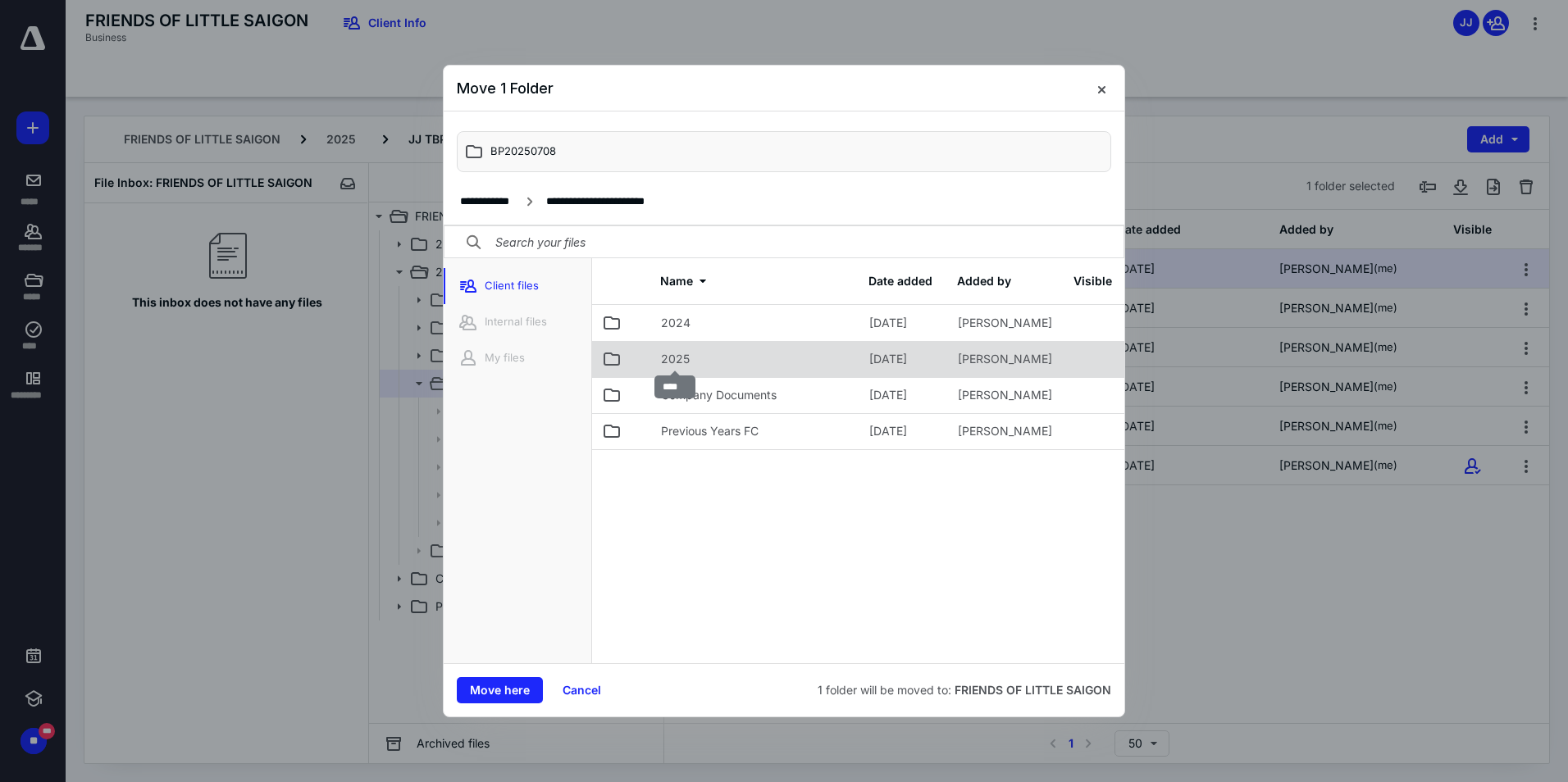 click on "2025" at bounding box center [675, 359] 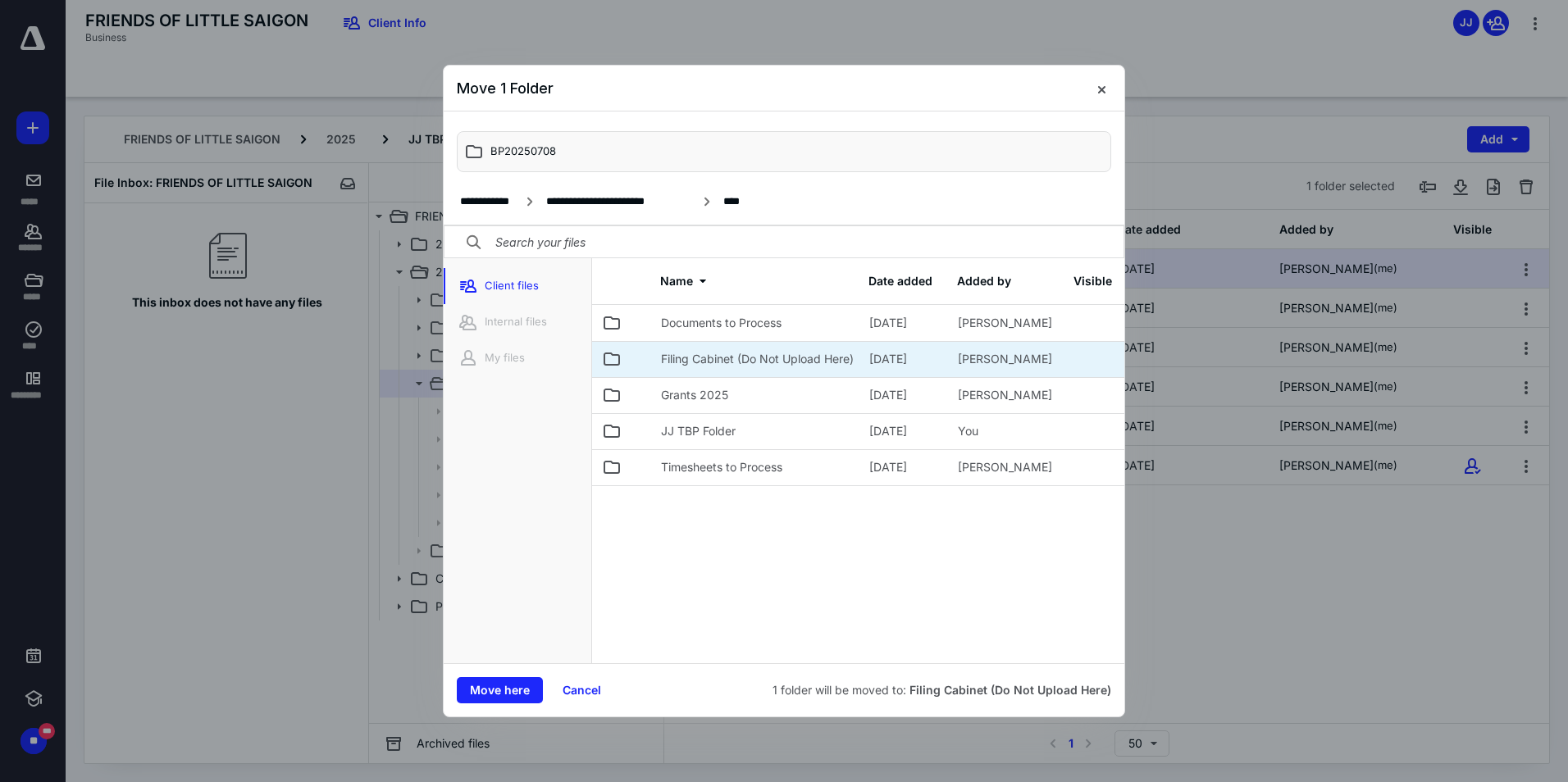click on "Filing Cabinet (Do Not Upload Here)" at bounding box center [755, 359] 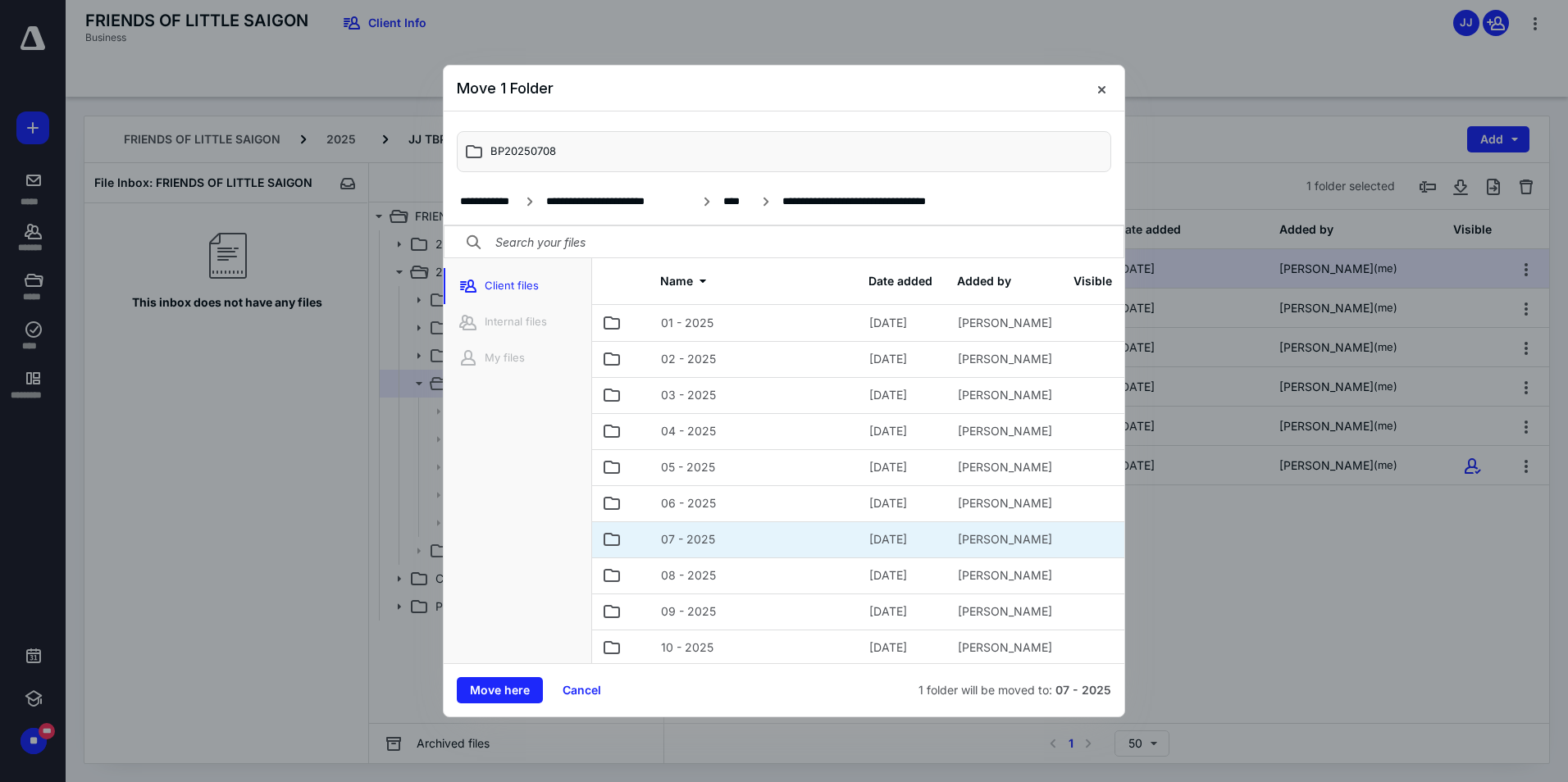 click on "07 - 2025" at bounding box center [755, 539] 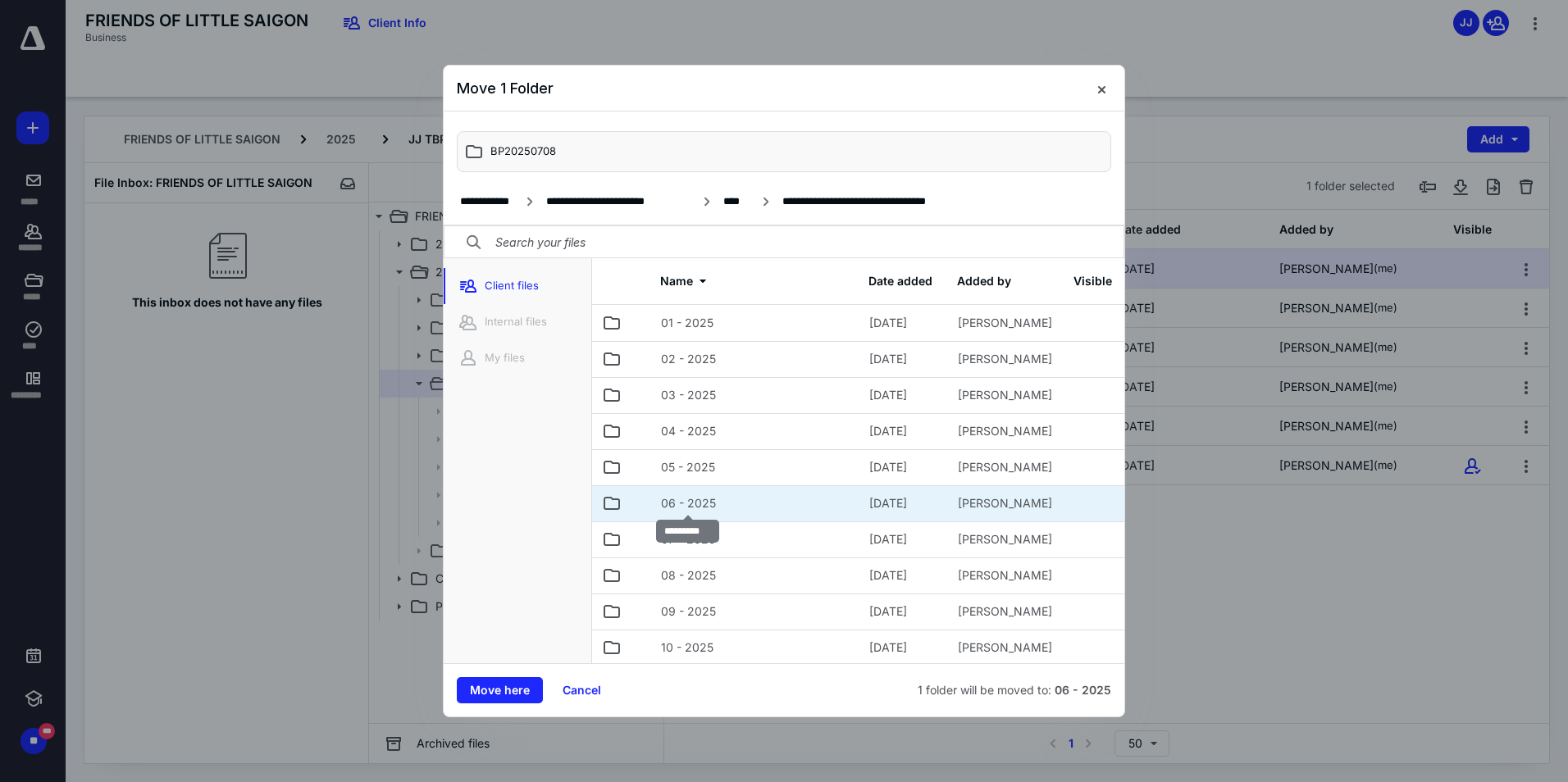 click on "06 - 2025" at bounding box center [688, 503] 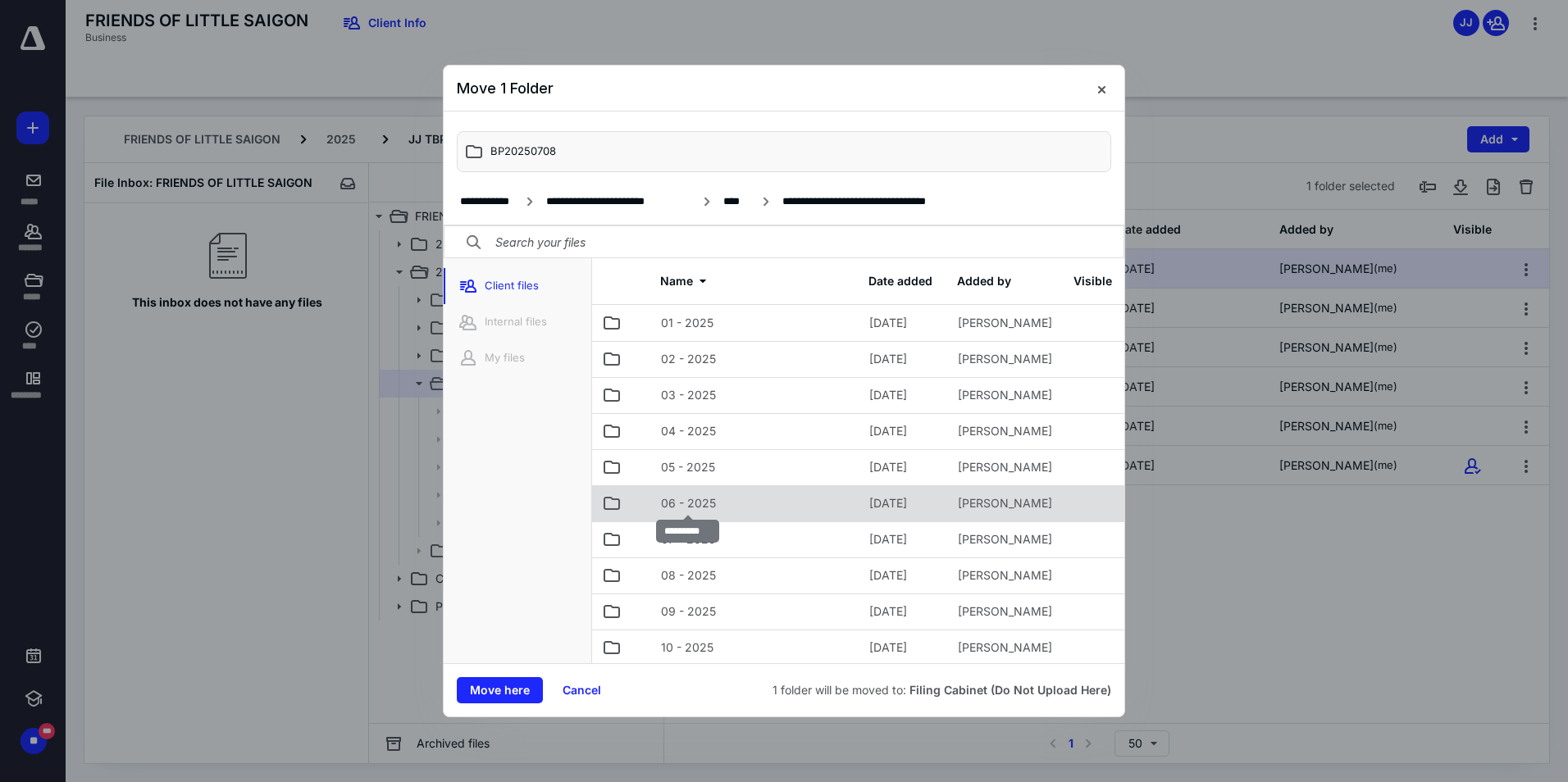 click on "06 - 2025" at bounding box center [688, 503] 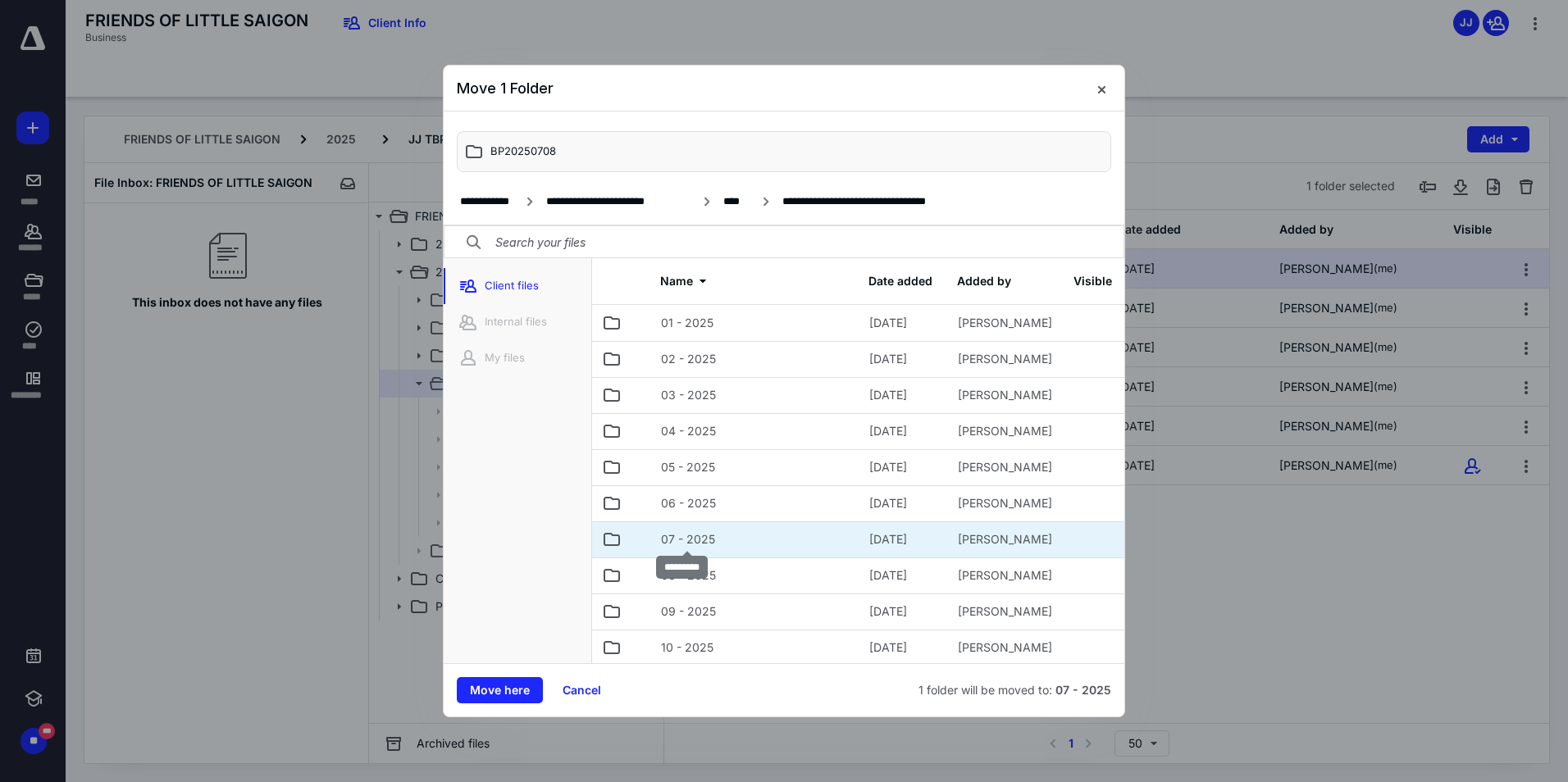 click on "07 - 2025" at bounding box center (688, 539) 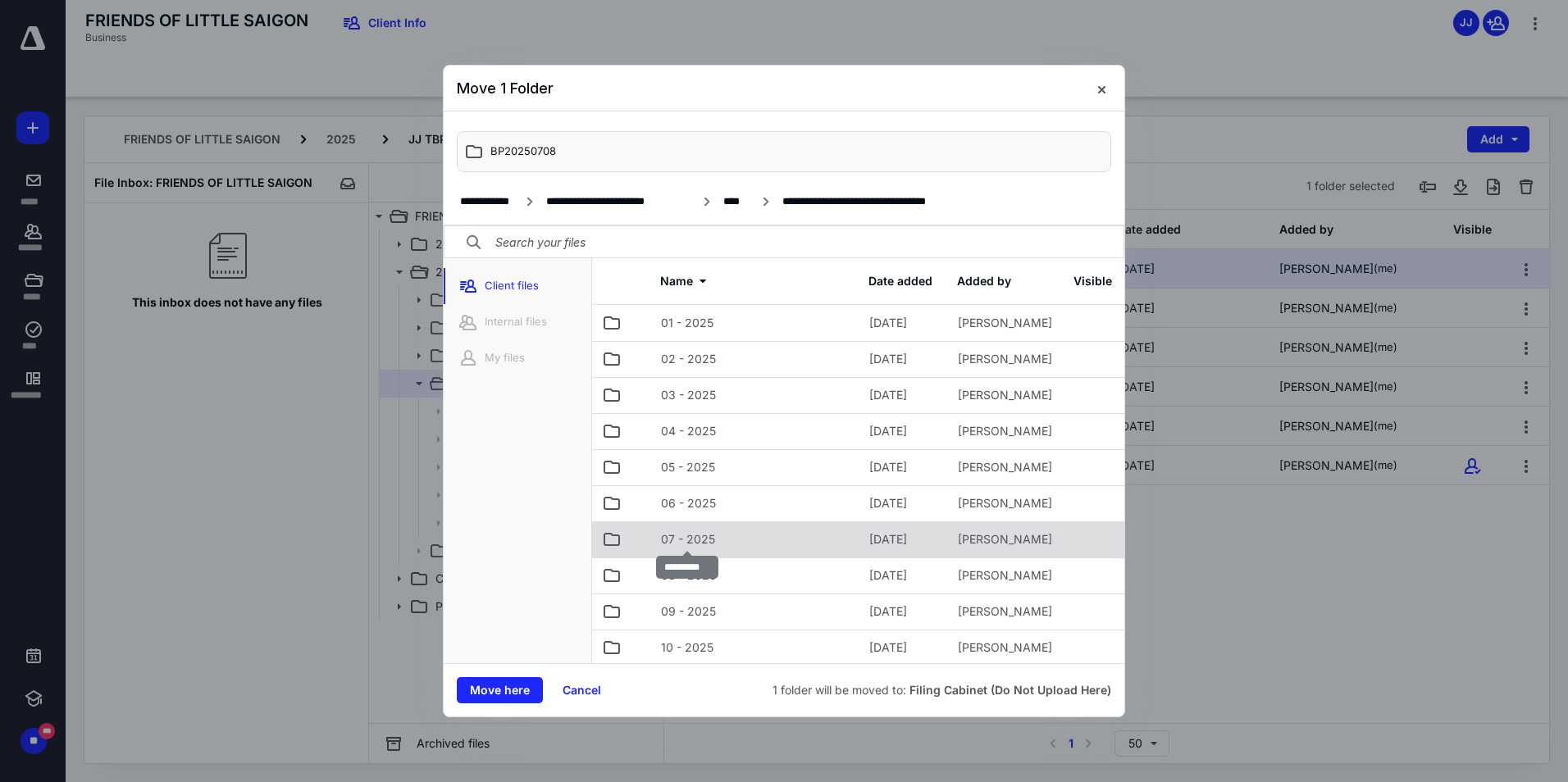 click on "07 - 2025" at bounding box center [688, 539] 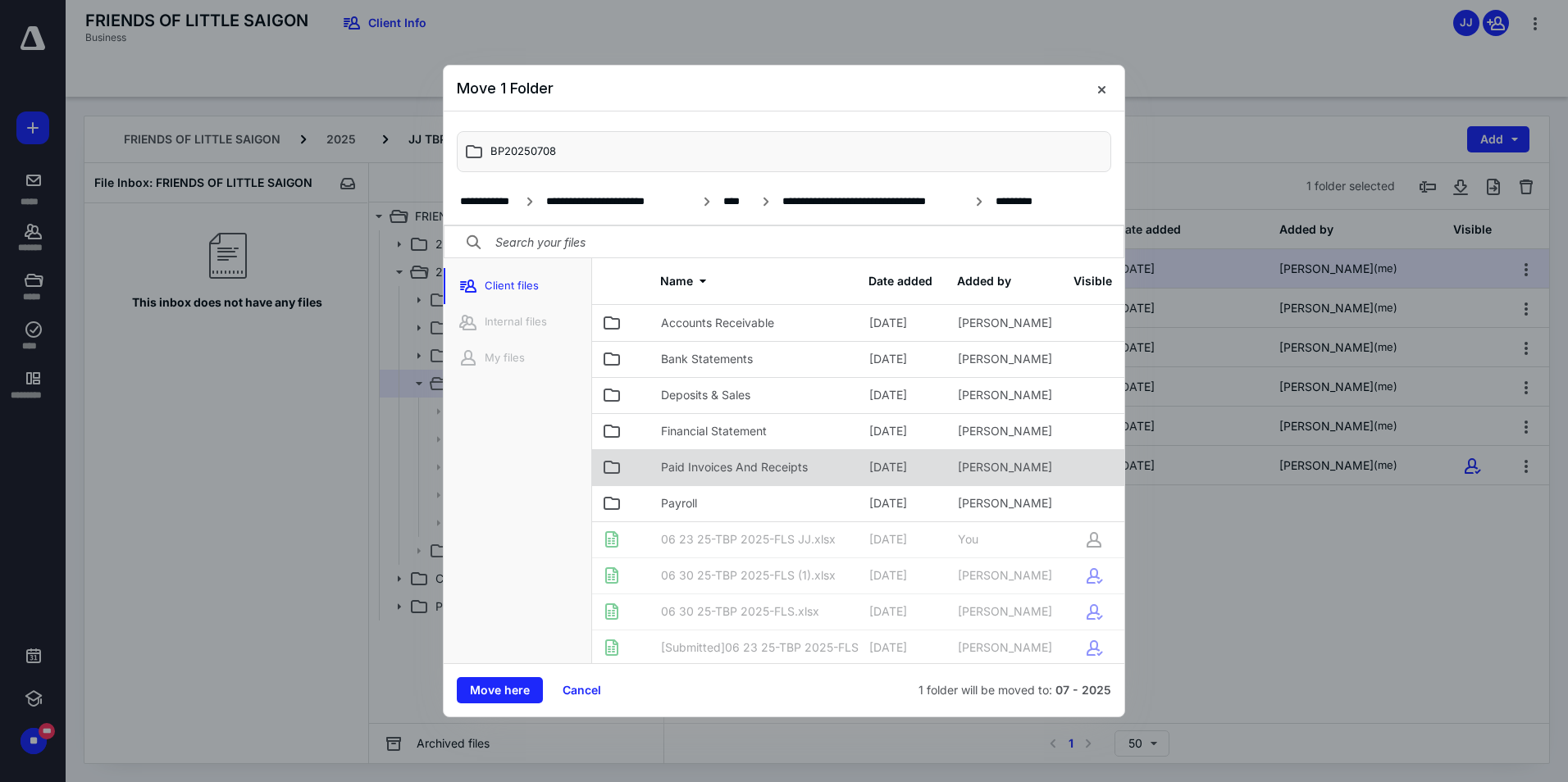 click on "Paid Invoices And Receipts" at bounding box center [734, 467] 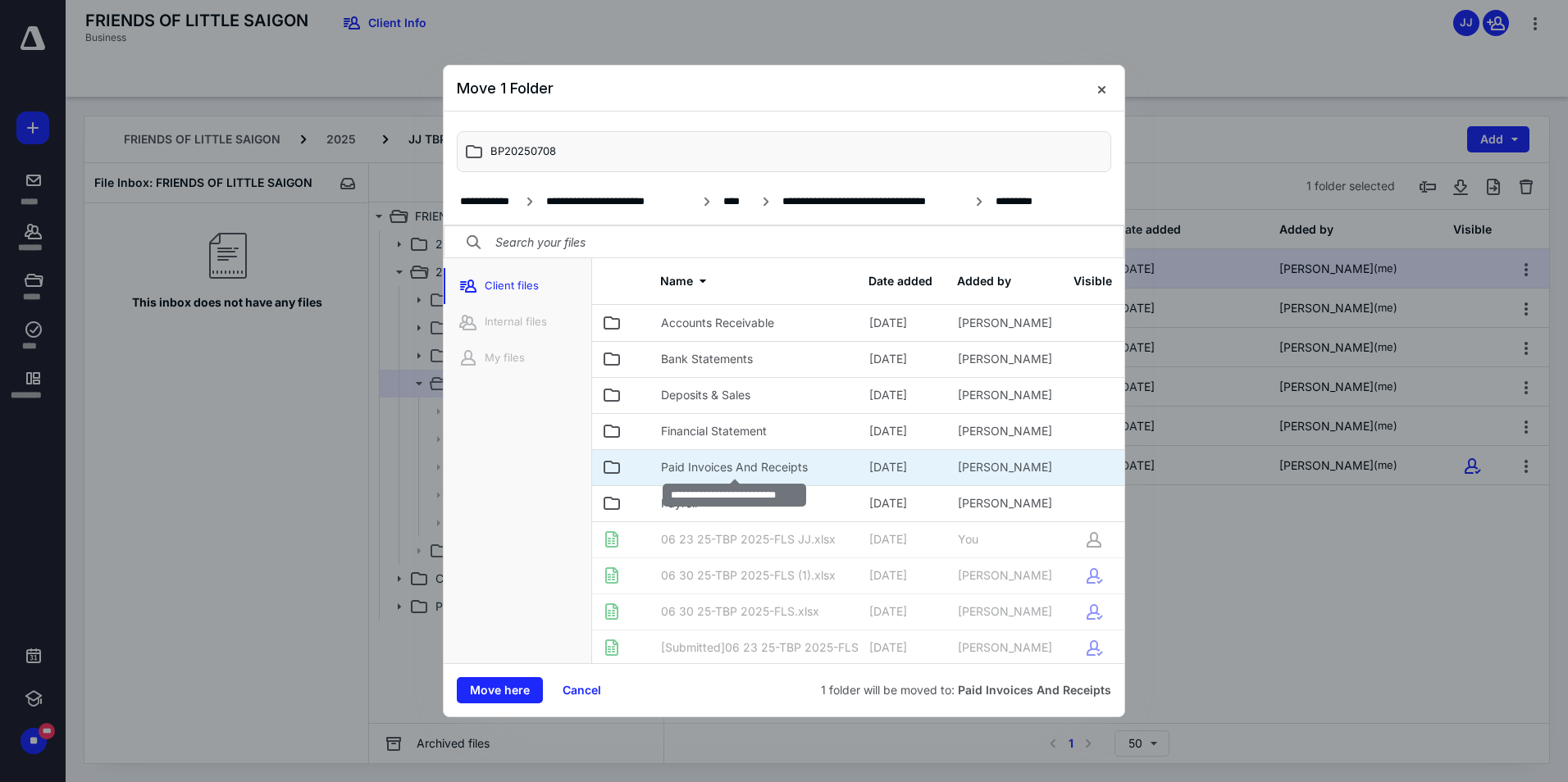 click on "Paid Invoices And Receipts" at bounding box center [734, 467] 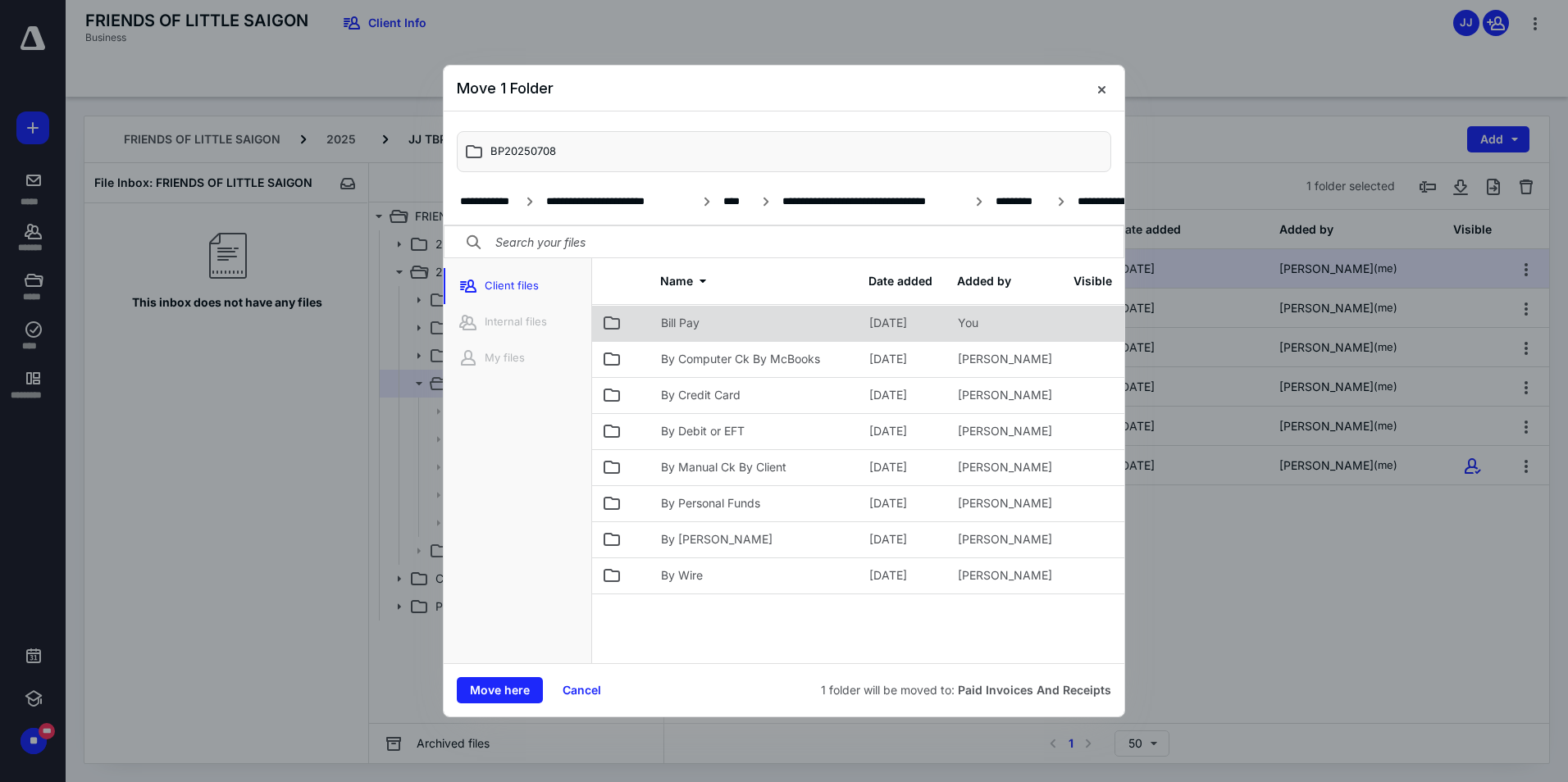click on "Bill Pay" at bounding box center (680, 323) 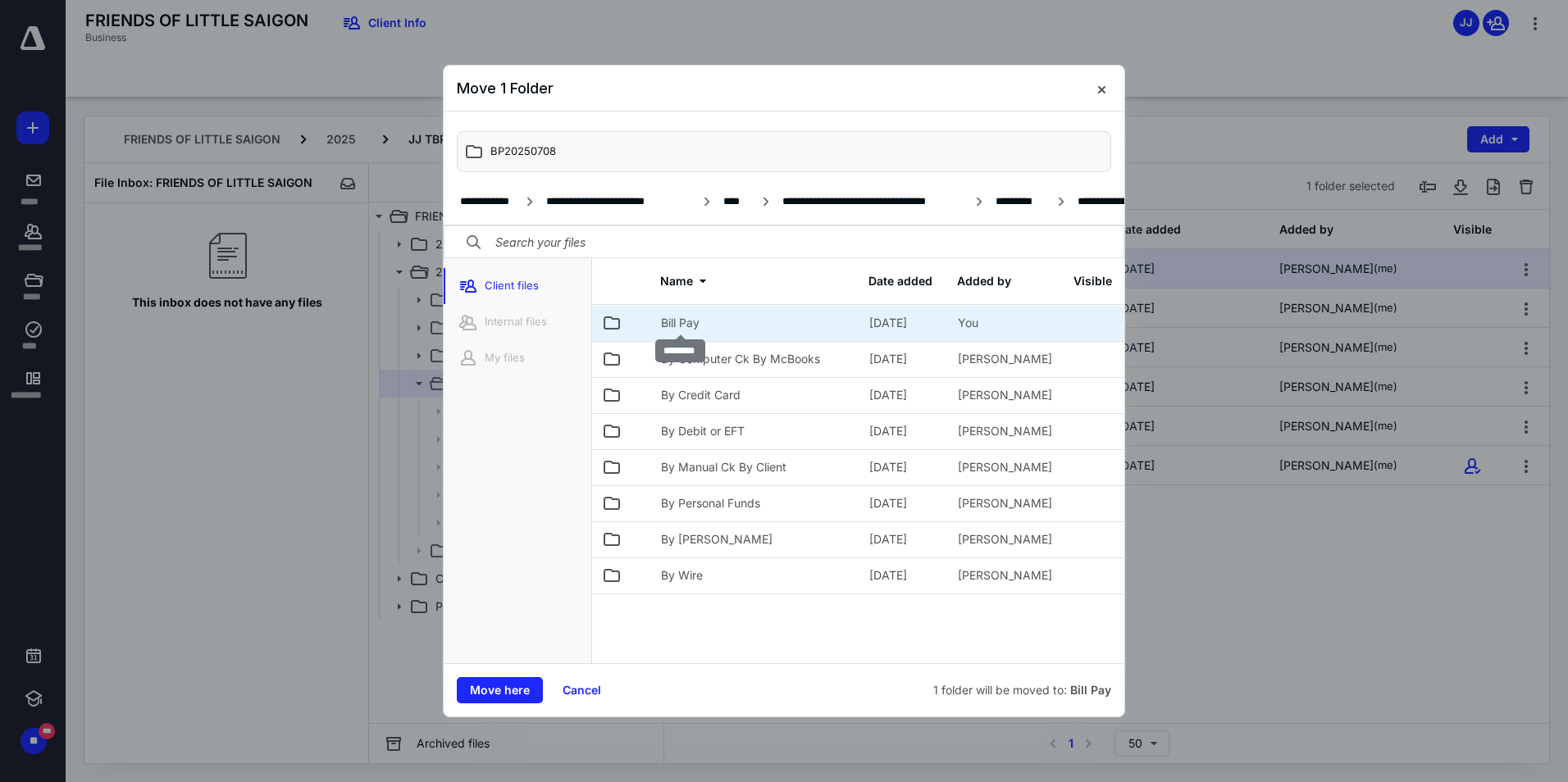 click on "Bill Pay" at bounding box center (680, 323) 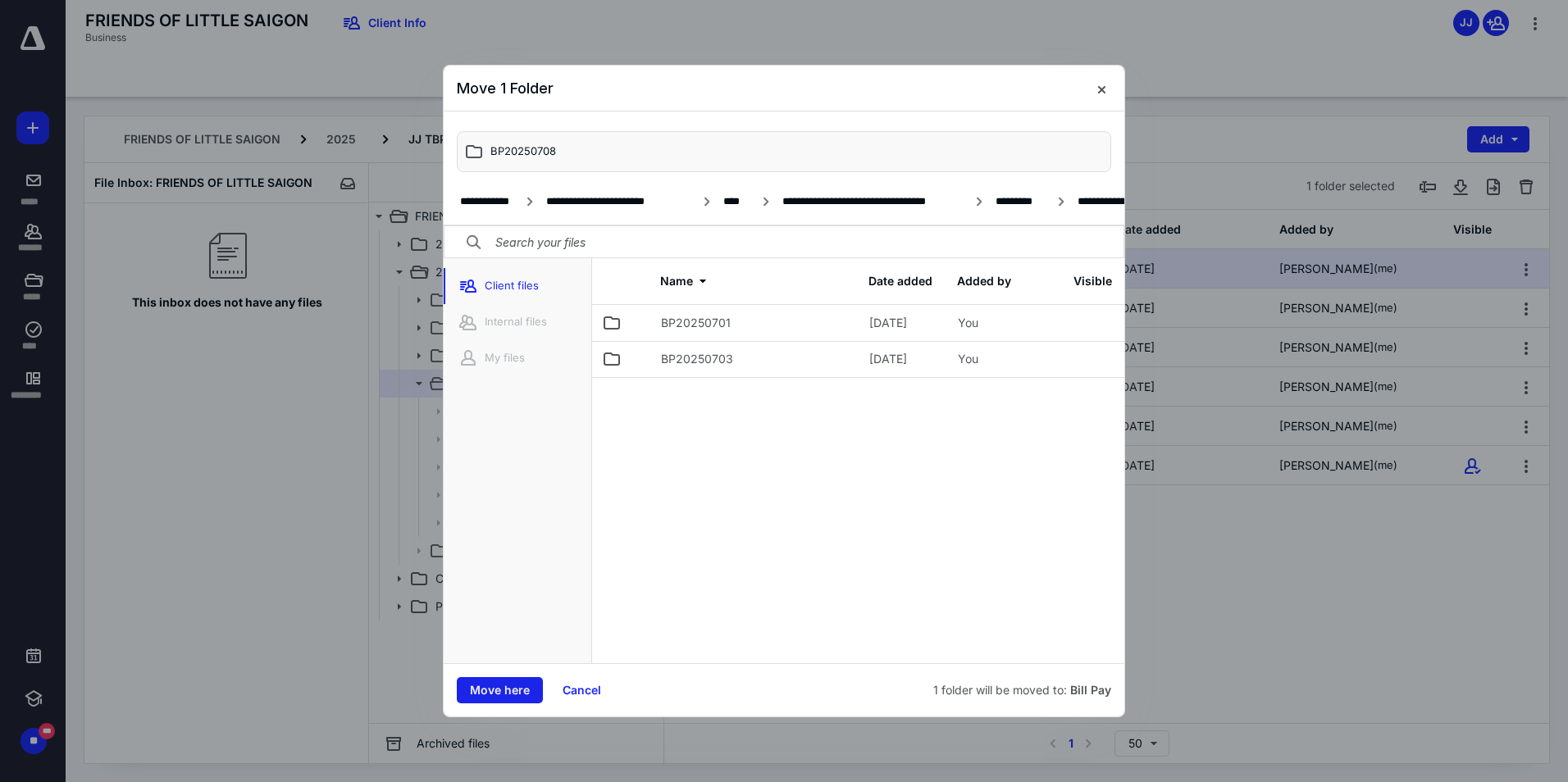 click on "Move here" at bounding box center (499, 690) 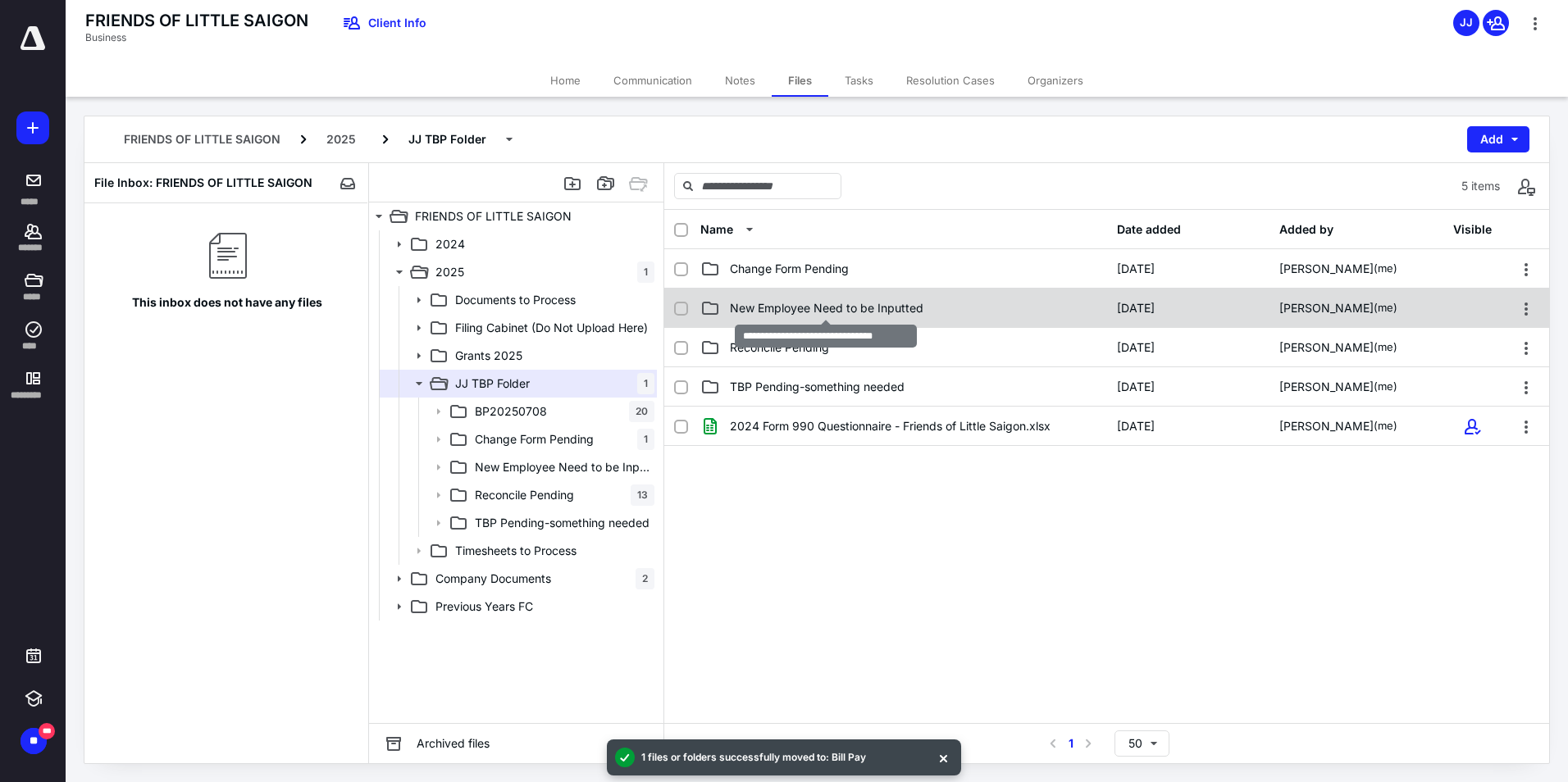 click on "New Employee Need to be Inputted" at bounding box center (827, 308) 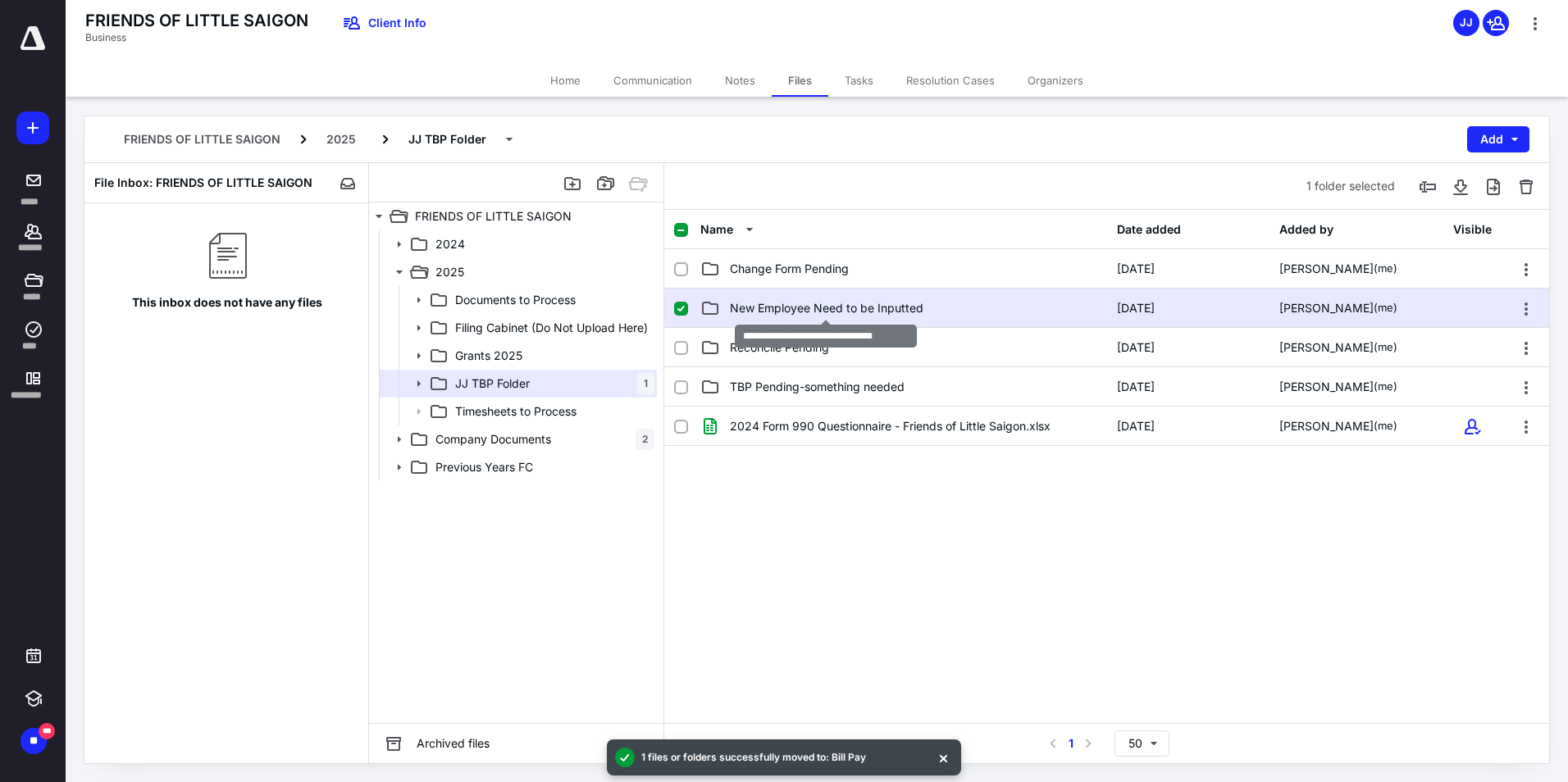 click on "New Employee Need to be Inputted" at bounding box center (827, 308) 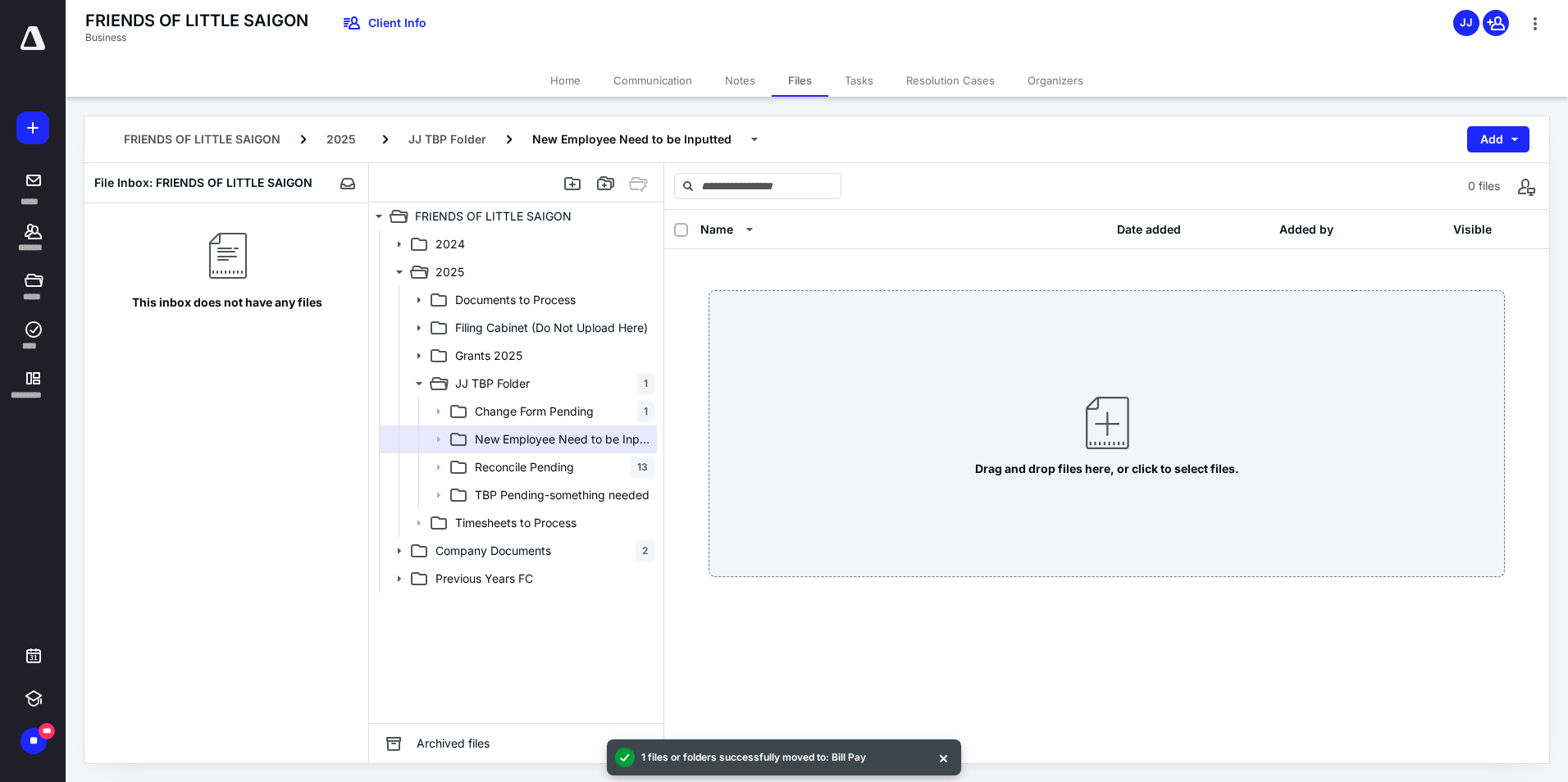 drag, startPoint x: 785, startPoint y: 84, endPoint x: 821, endPoint y: 221, distance: 141.65098 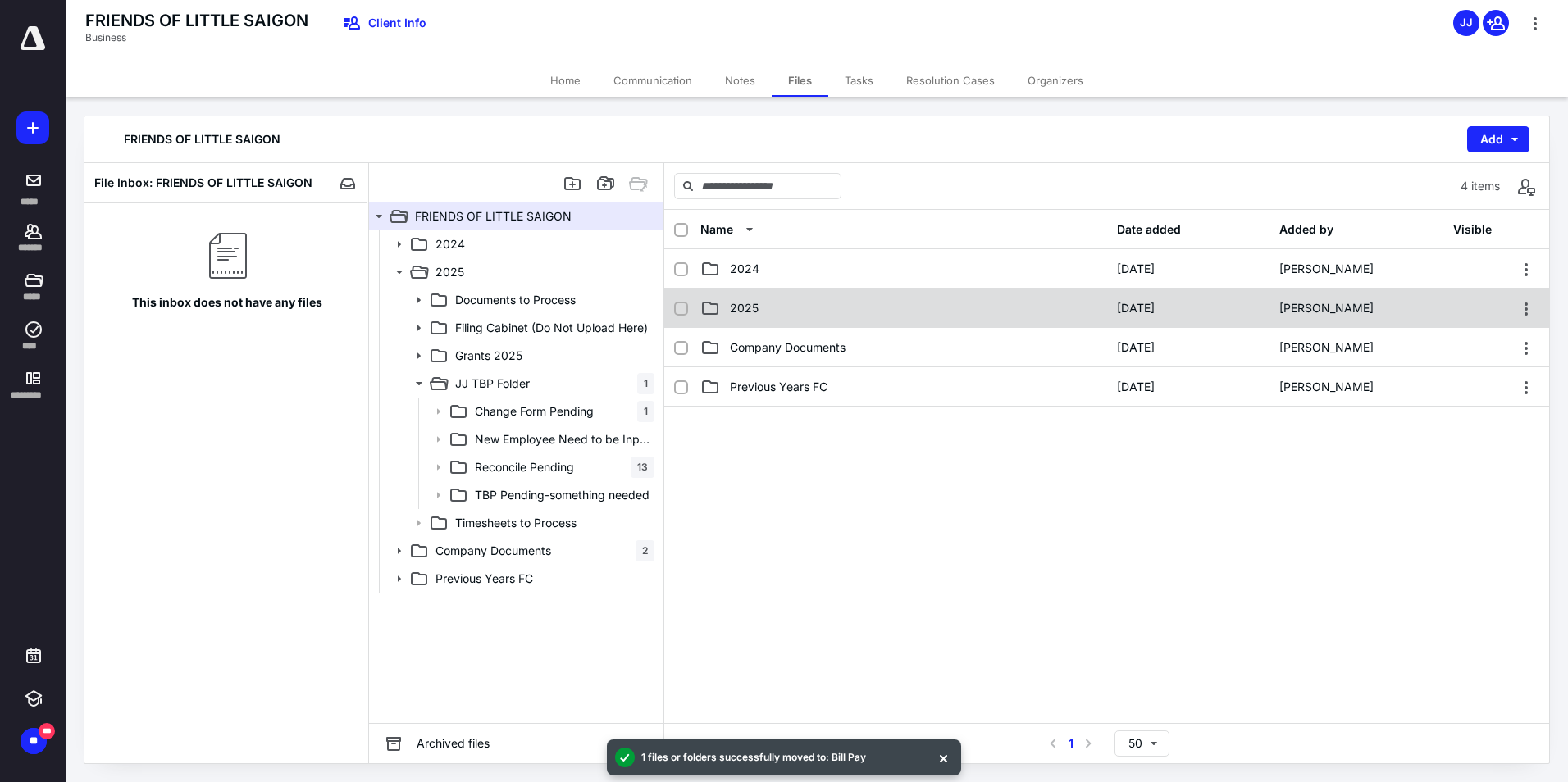 click on "2025" at bounding box center [744, 308] 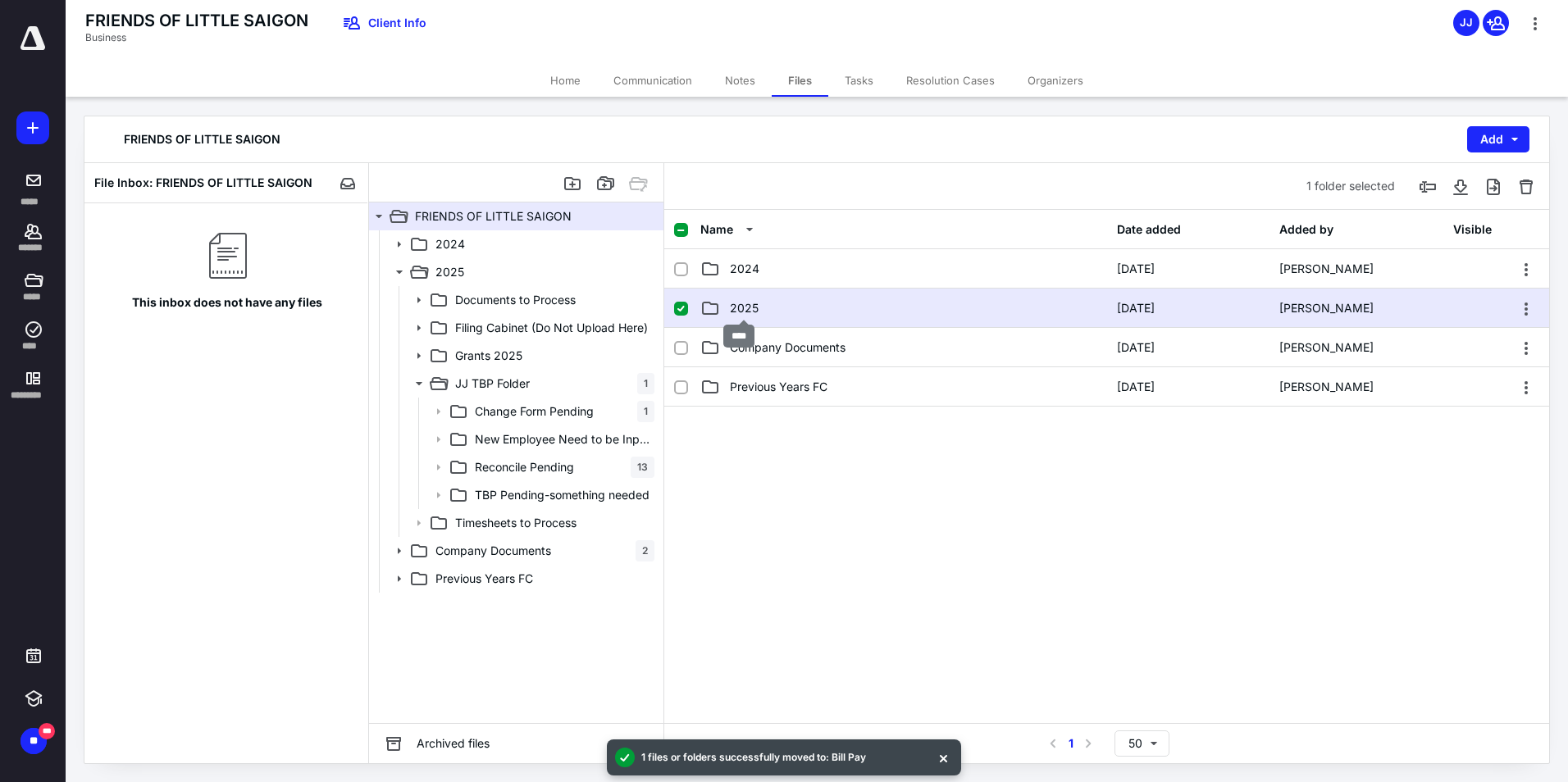checkbox on "true" 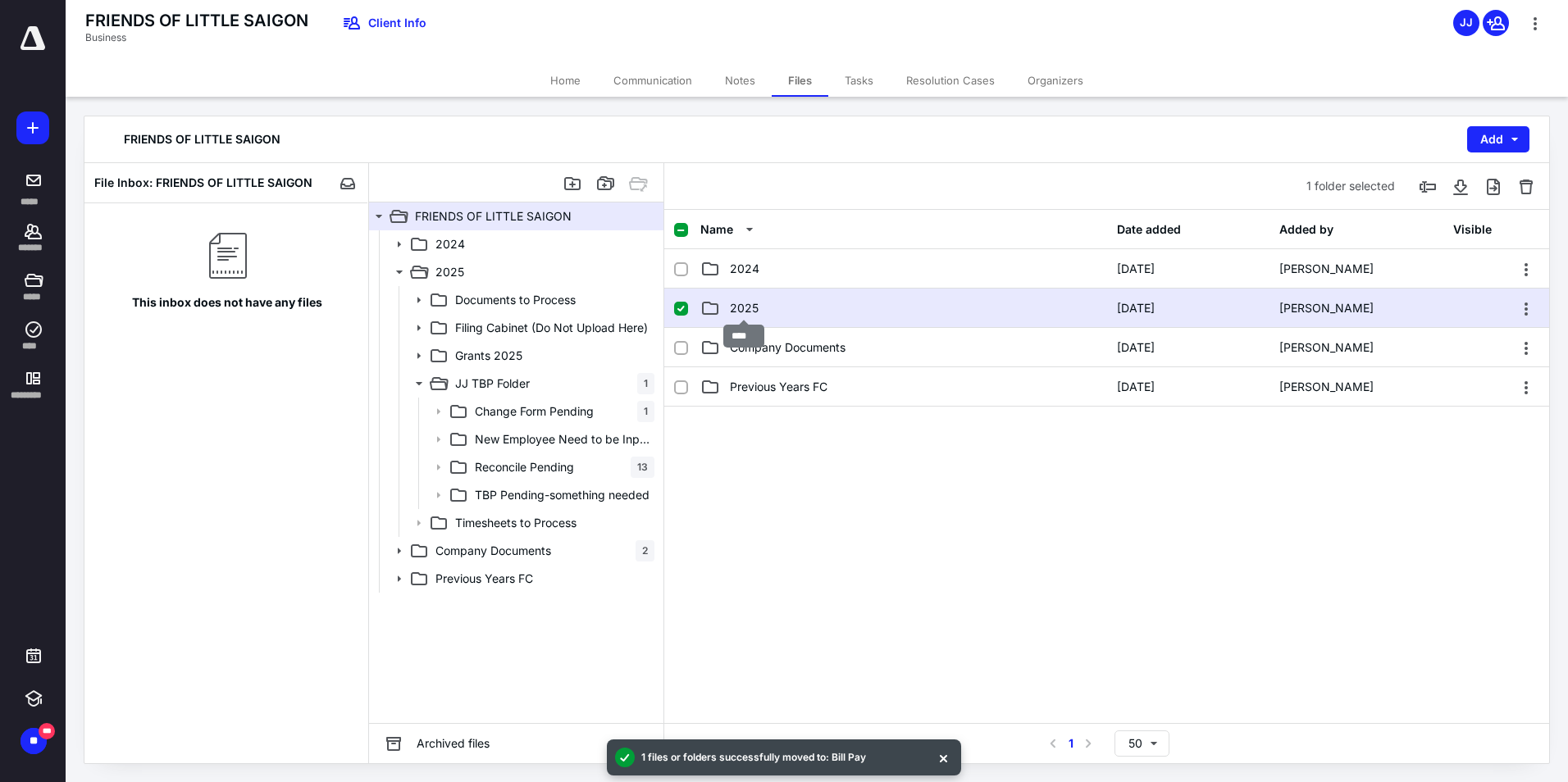click on "2025" at bounding box center [744, 308] 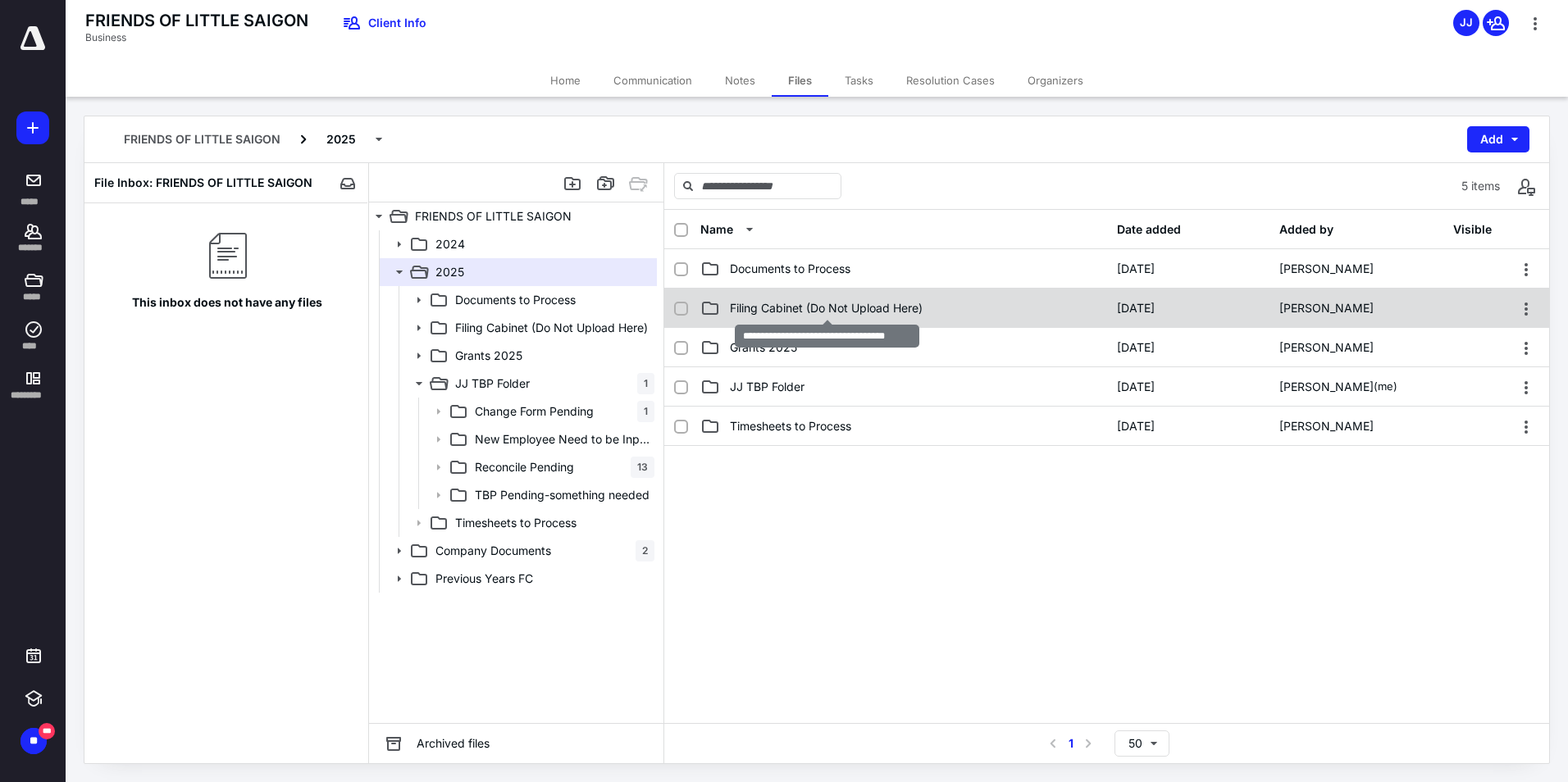 click on "Filing Cabinet (Do Not Upload Here)" at bounding box center (826, 308) 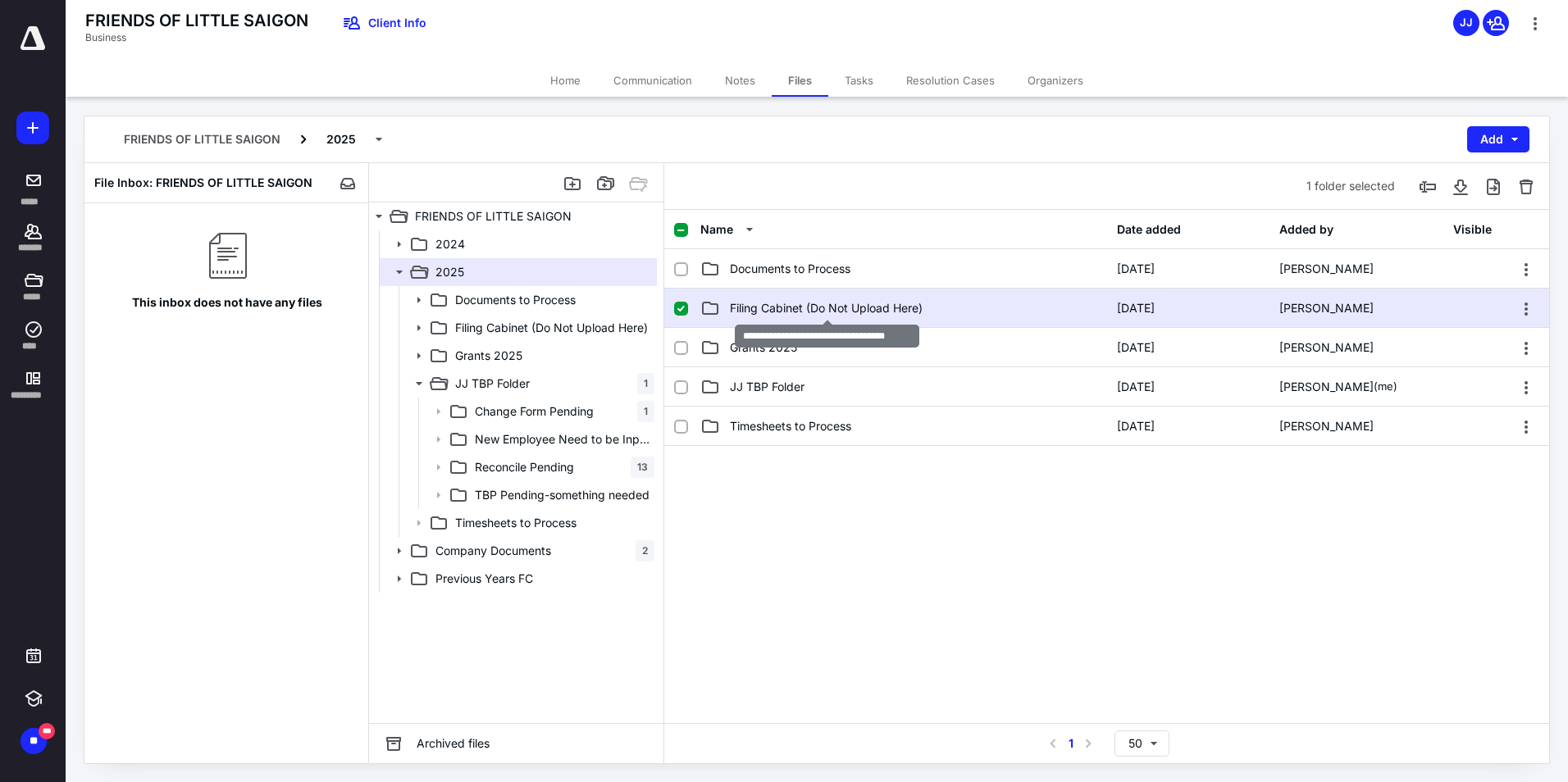 click on "Filing Cabinet (Do Not Upload Here)" at bounding box center (826, 308) 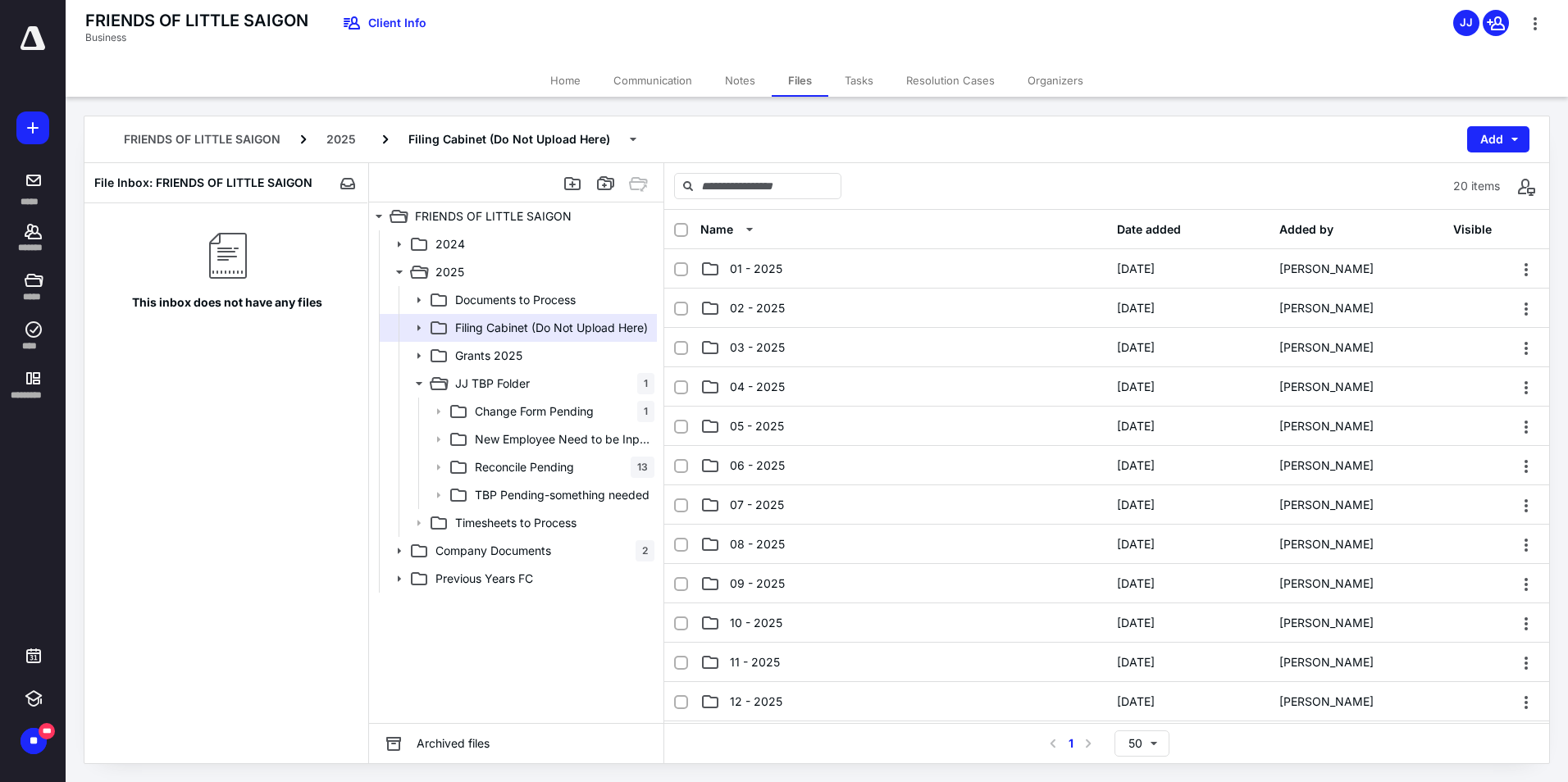 click on "JJ TBP Folder 1" at bounding box center (517, 384) 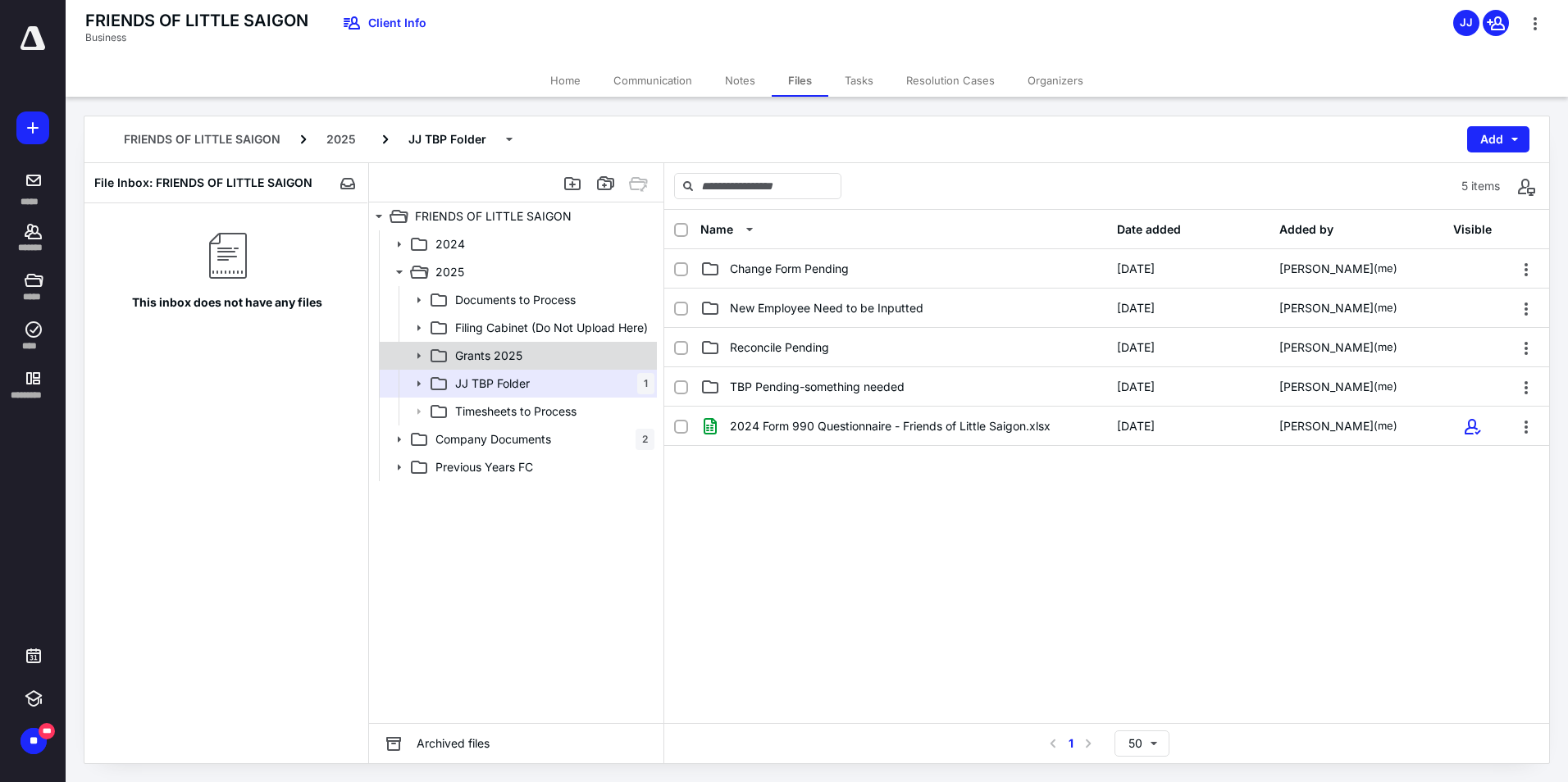 click on "Grants 2025" at bounding box center (517, 356) 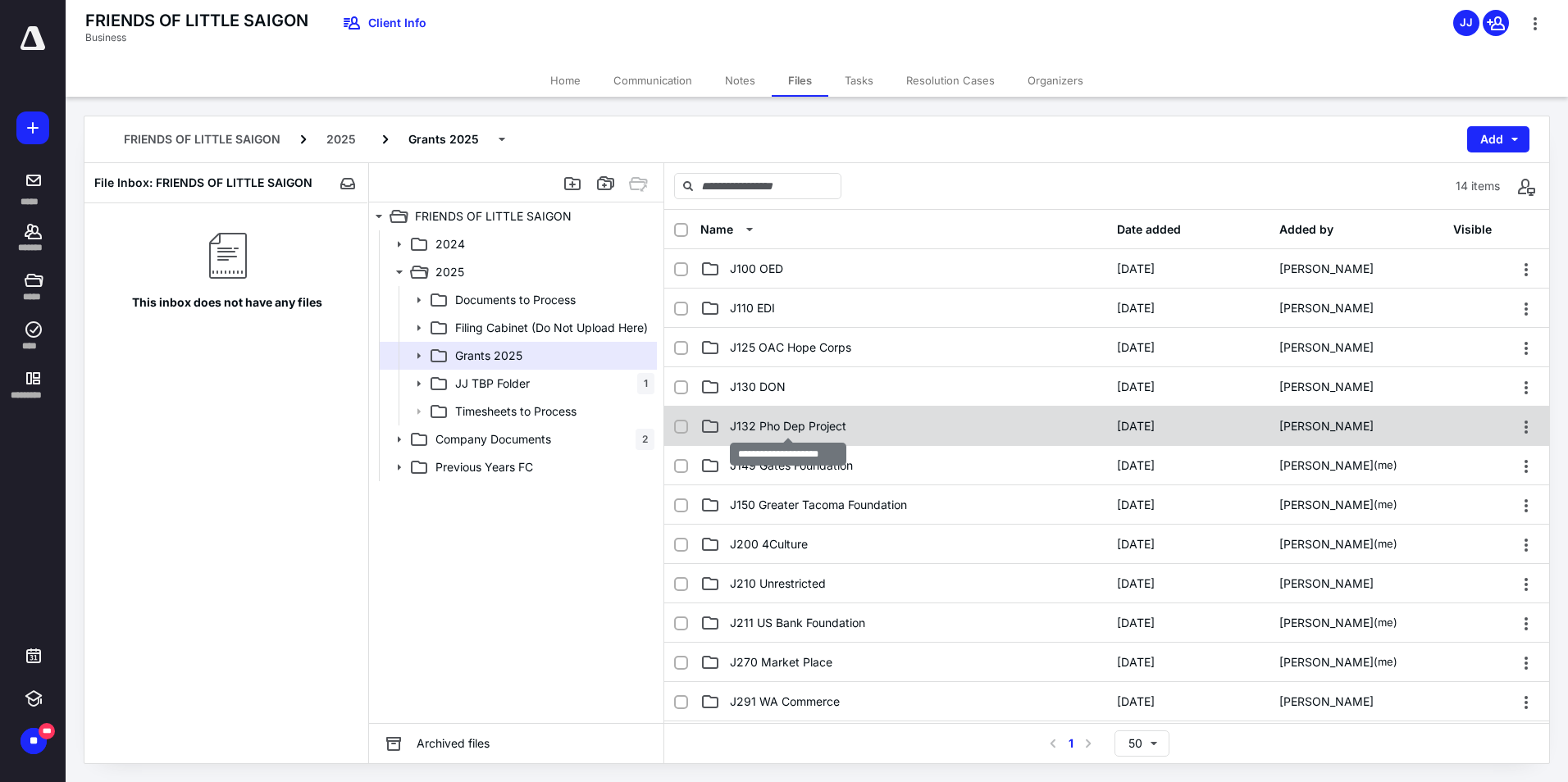 click on "J132 Pho Dep Project" at bounding box center [788, 426] 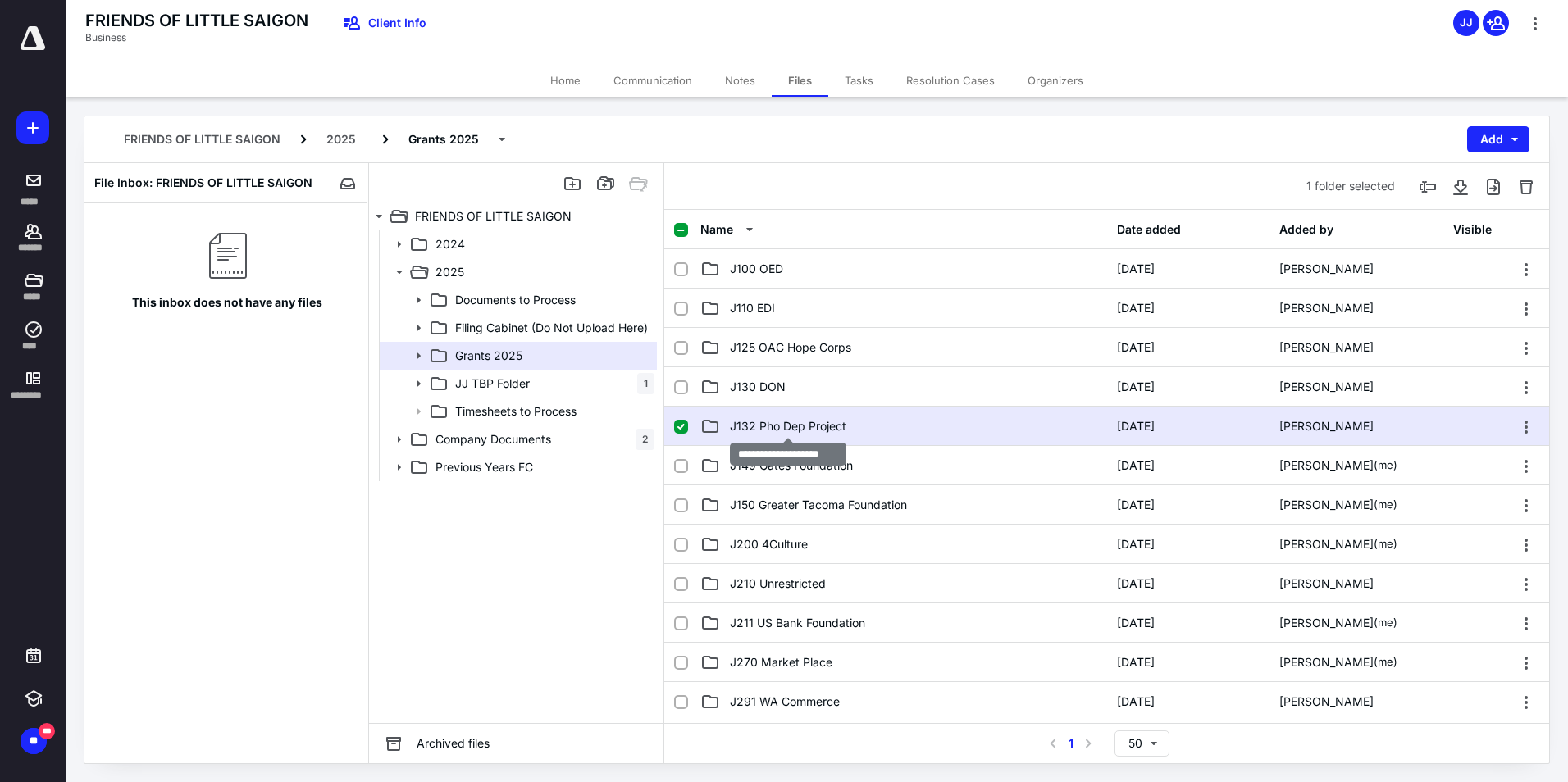 click on "J132 Pho Dep Project" at bounding box center [788, 426] 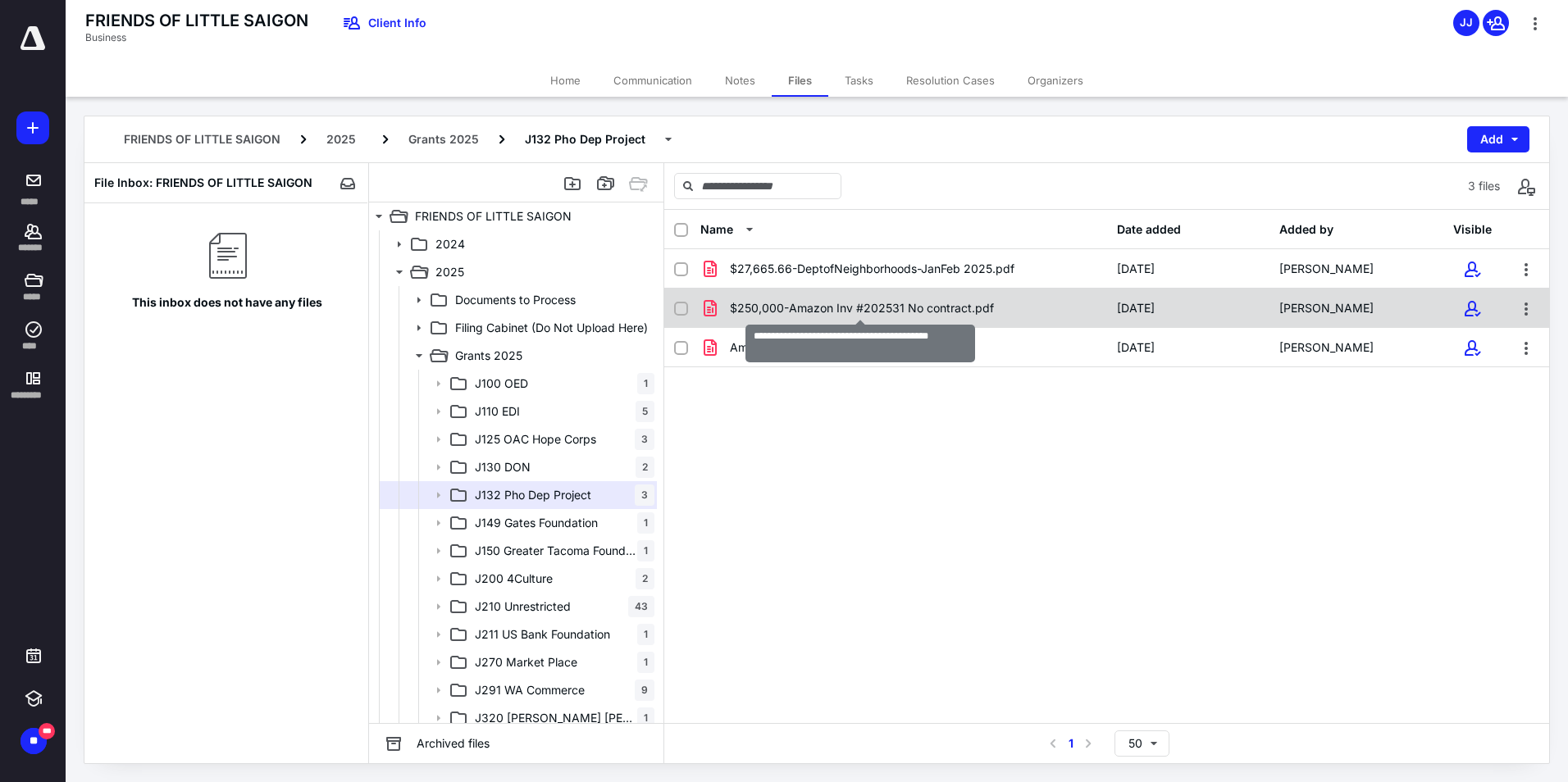 click on "$250,000-Amazon Inv #202531 No contract.pdf" at bounding box center [862, 308] 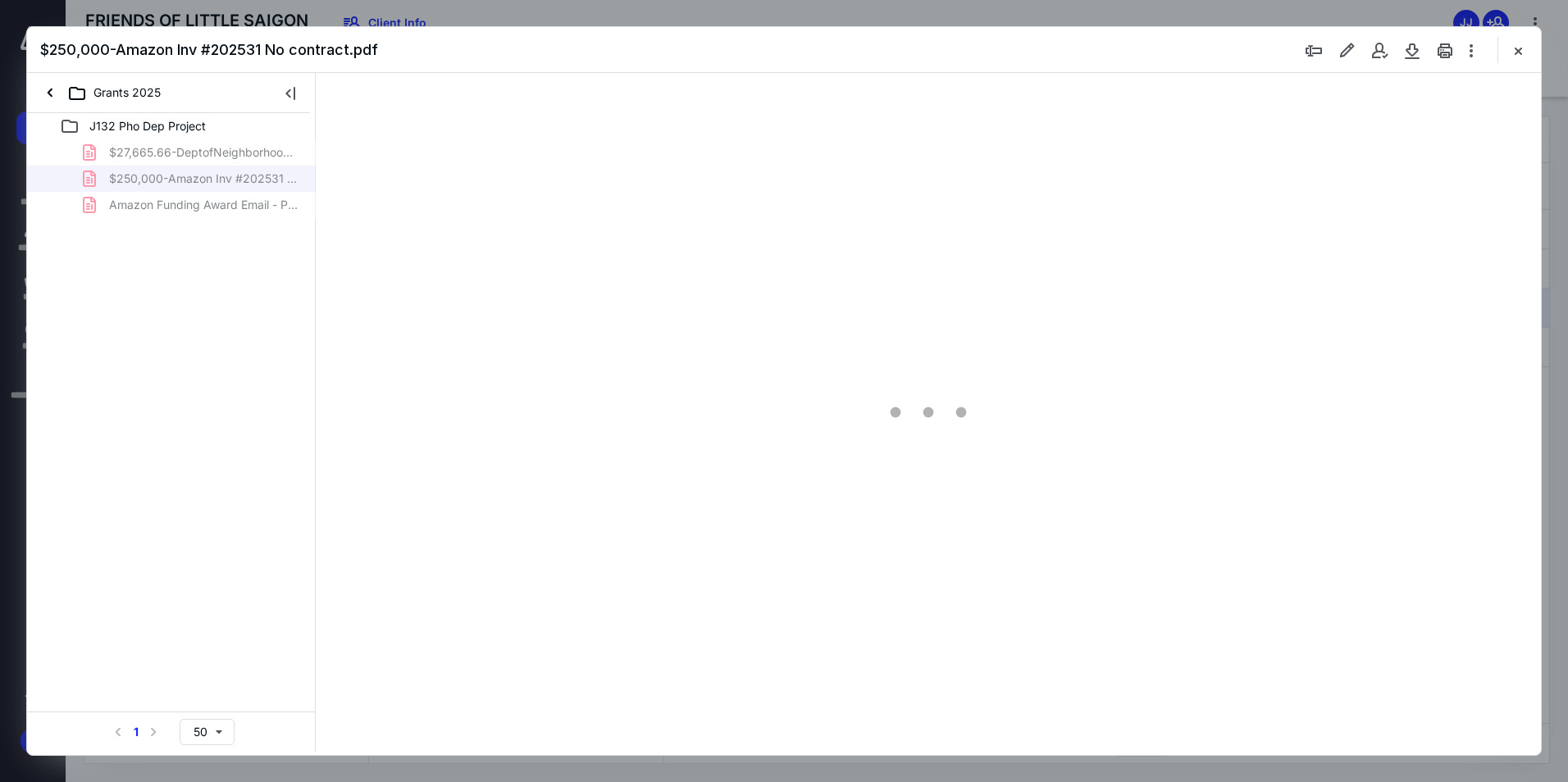 scroll, scrollTop: 0, scrollLeft: 0, axis: both 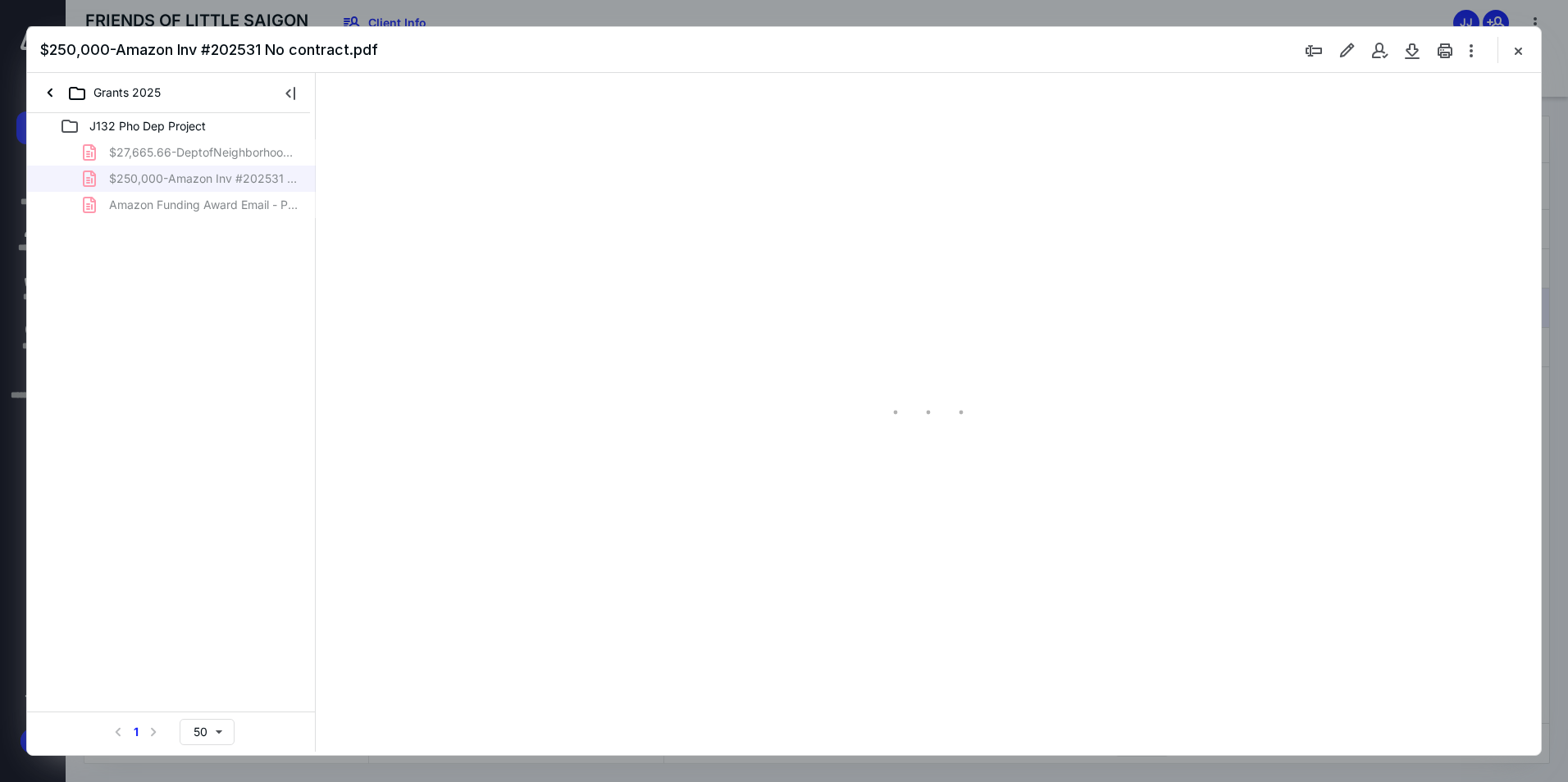 type on "89" 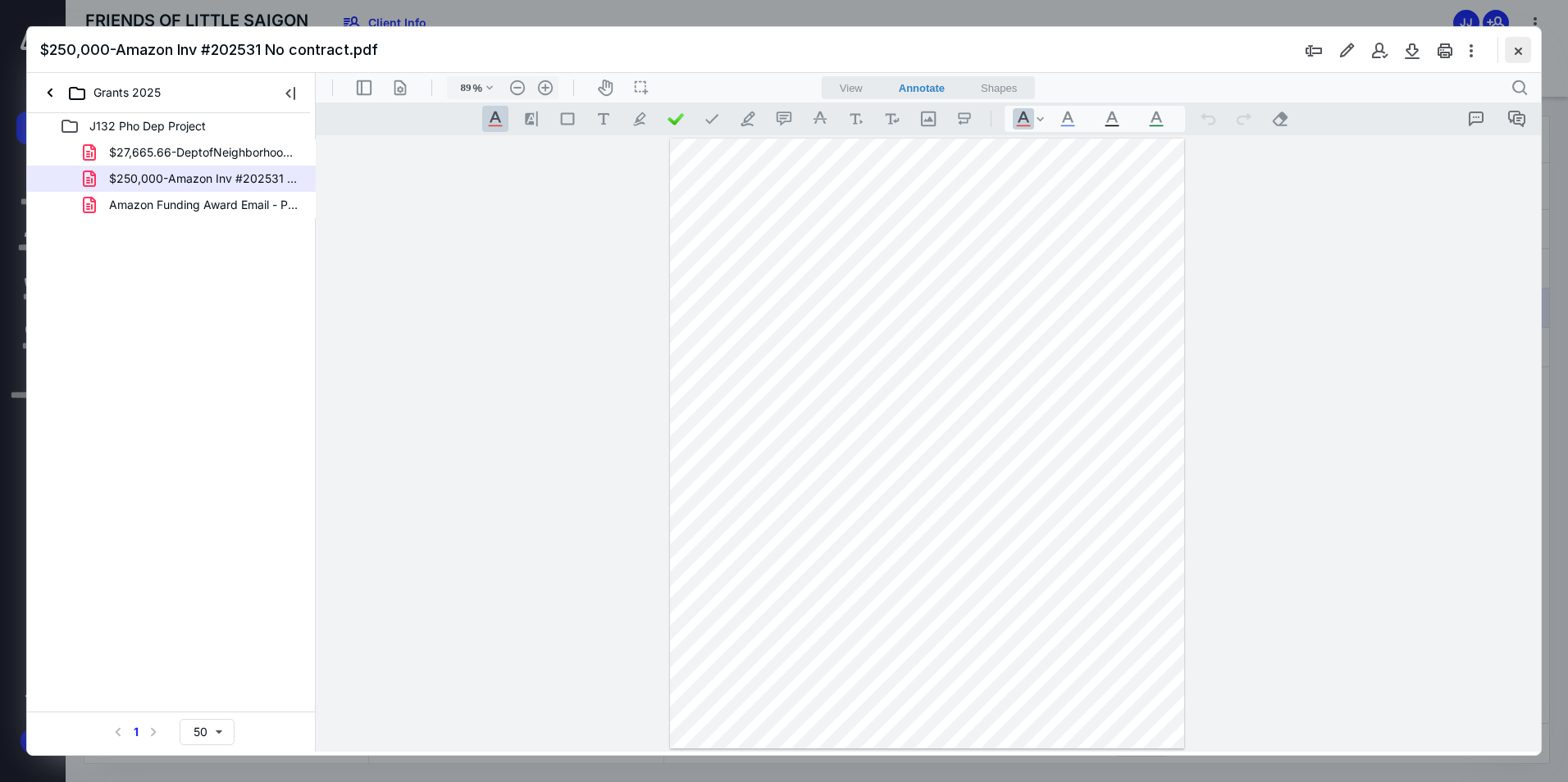 click at bounding box center (1518, 50) 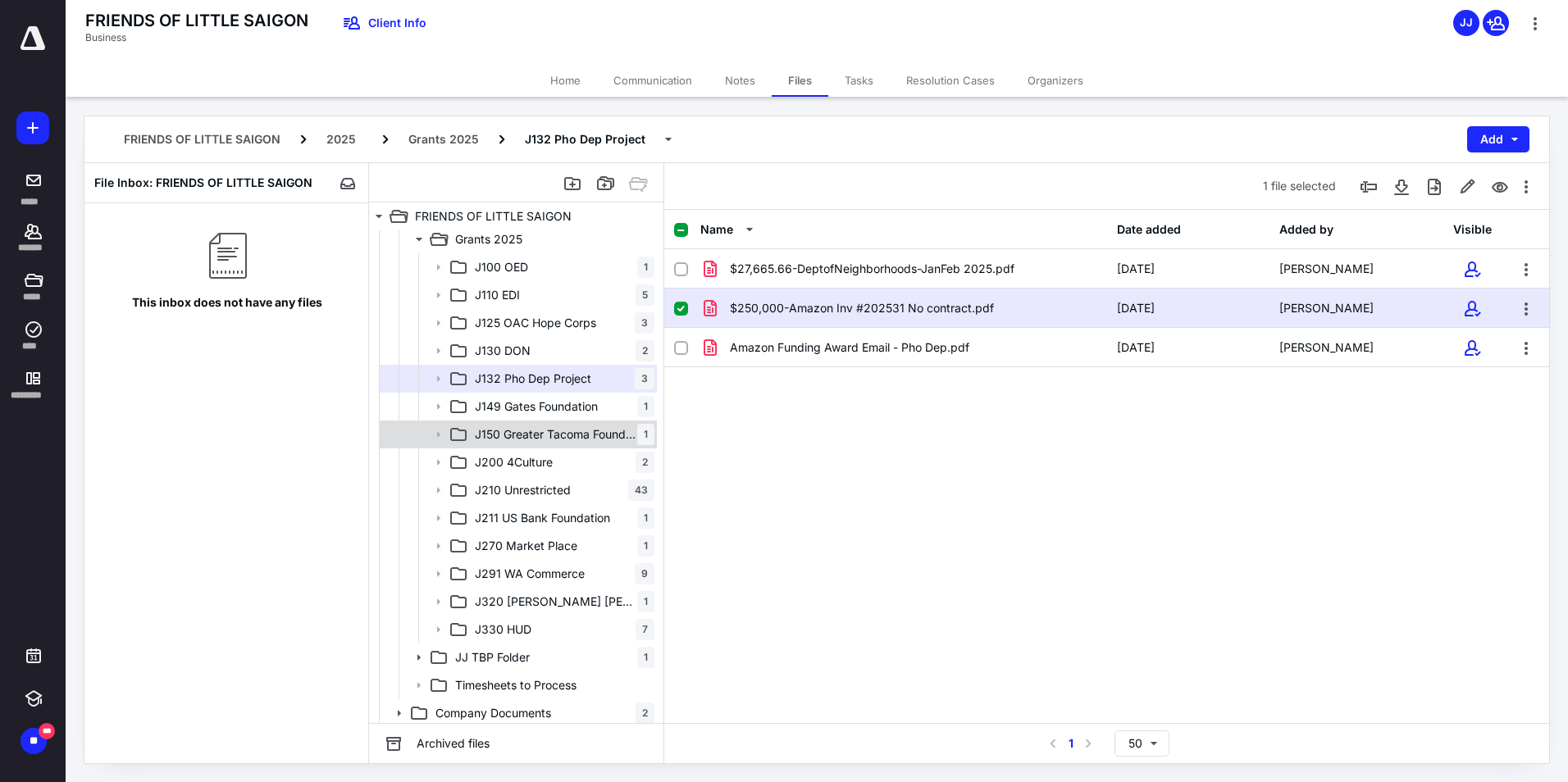 scroll, scrollTop: 148, scrollLeft: 0, axis: vertical 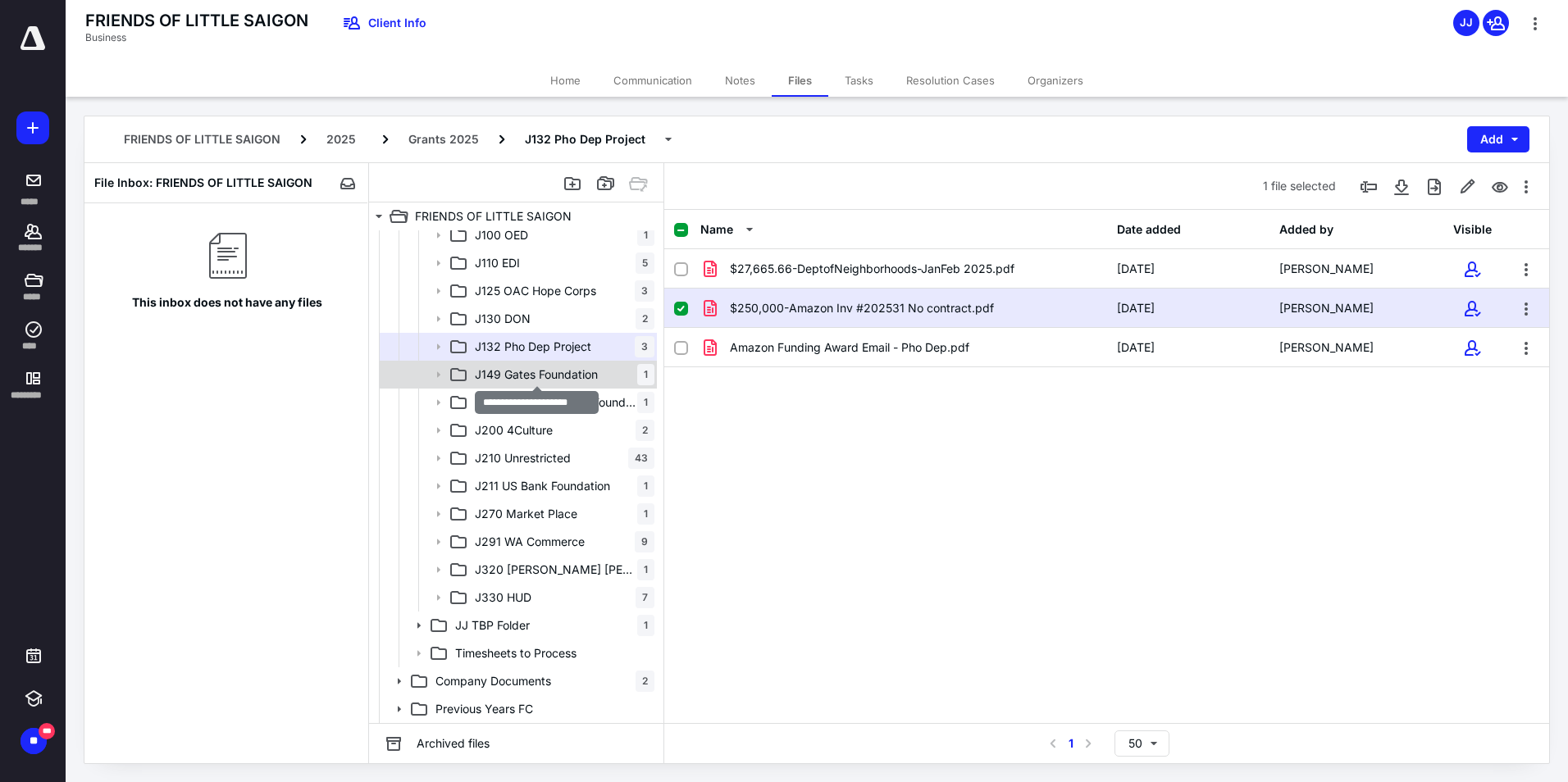 click on "J149 Gates Foundation" at bounding box center [536, 375] 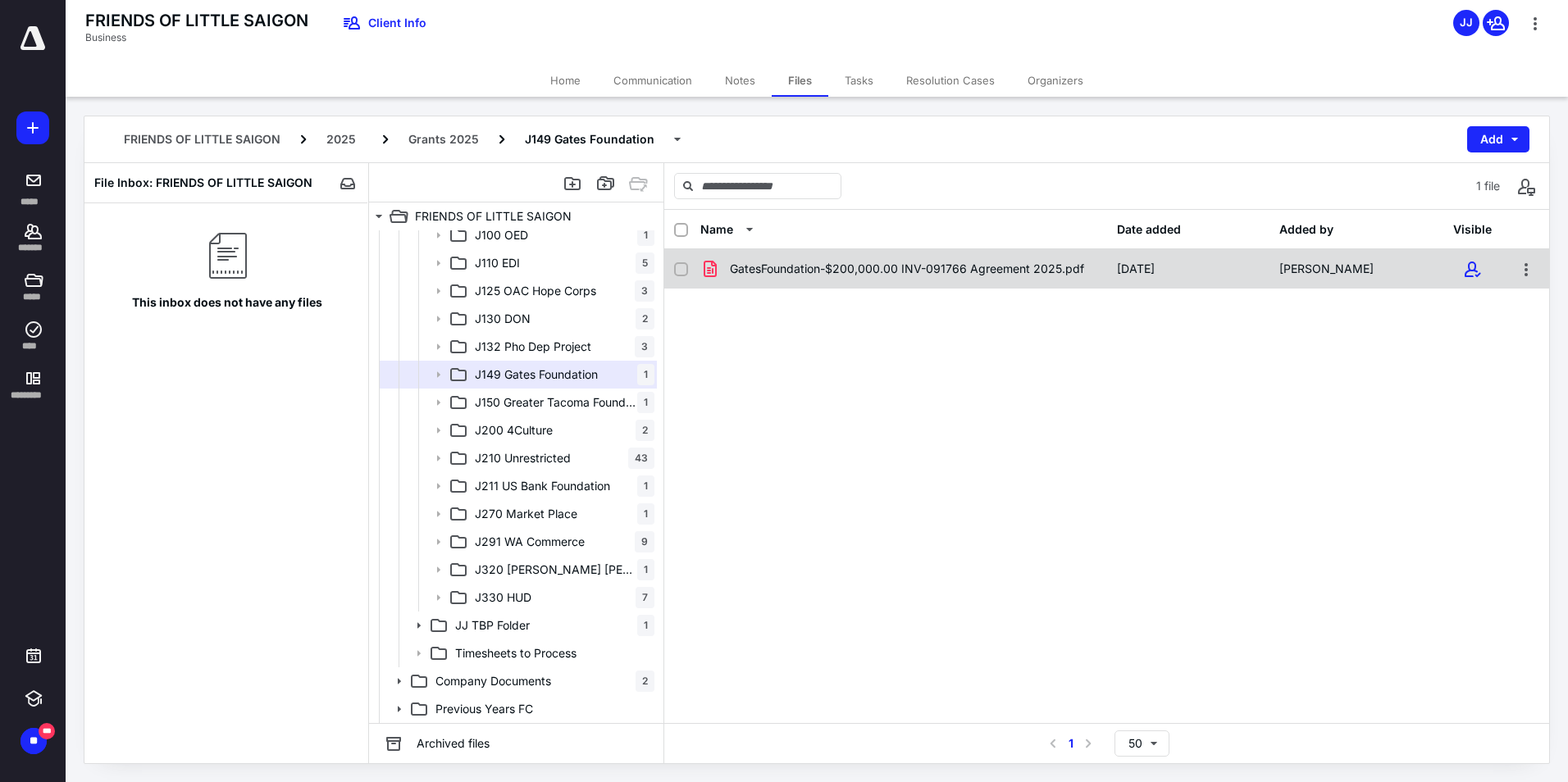 click on "GatesFoundation-$200,000.00 INV-091766 Agreement 2025.pdf" at bounding box center (907, 269) 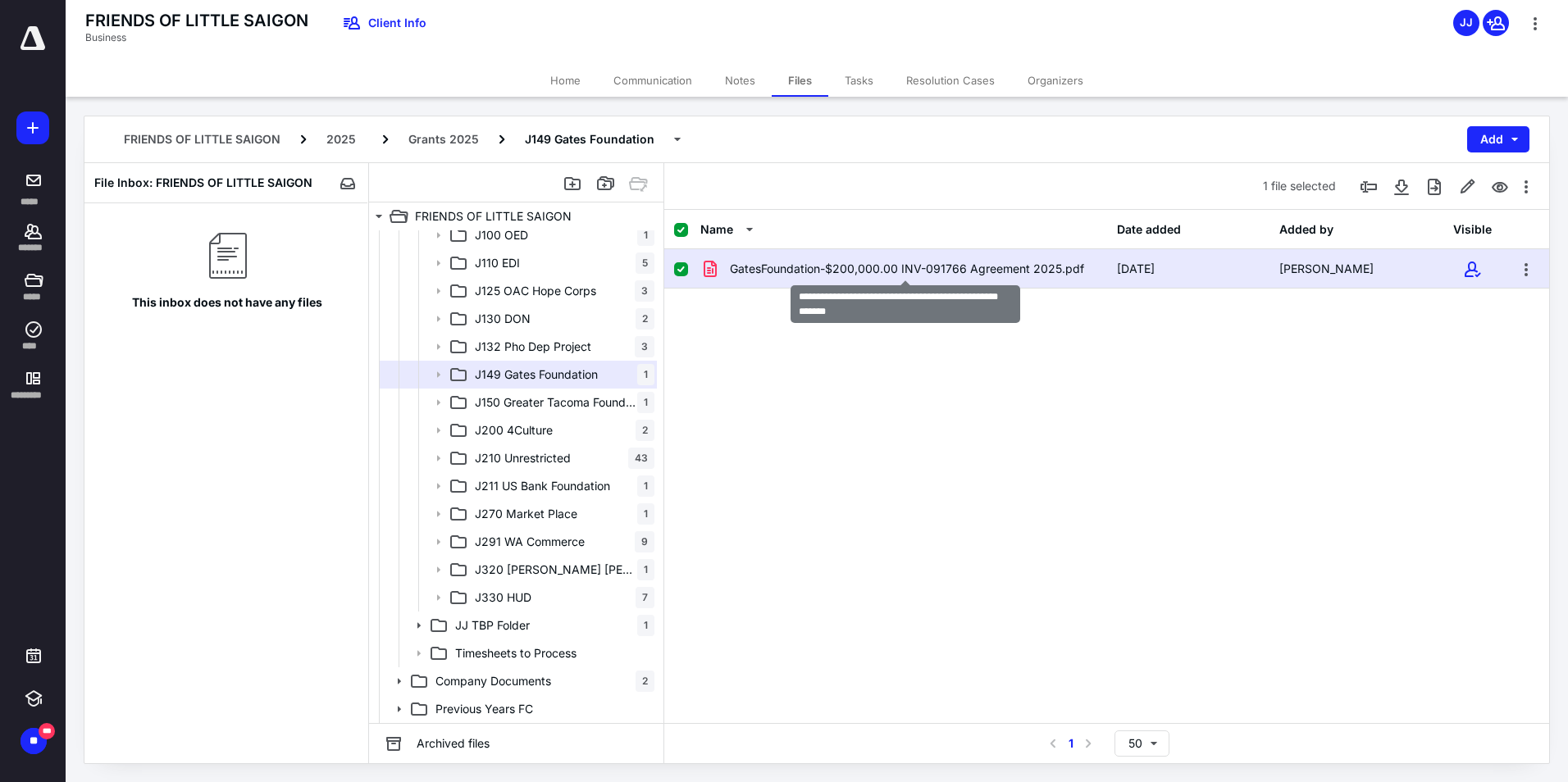 click on "GatesFoundation-$200,000.00 INV-091766 Agreement 2025.pdf" at bounding box center [907, 269] 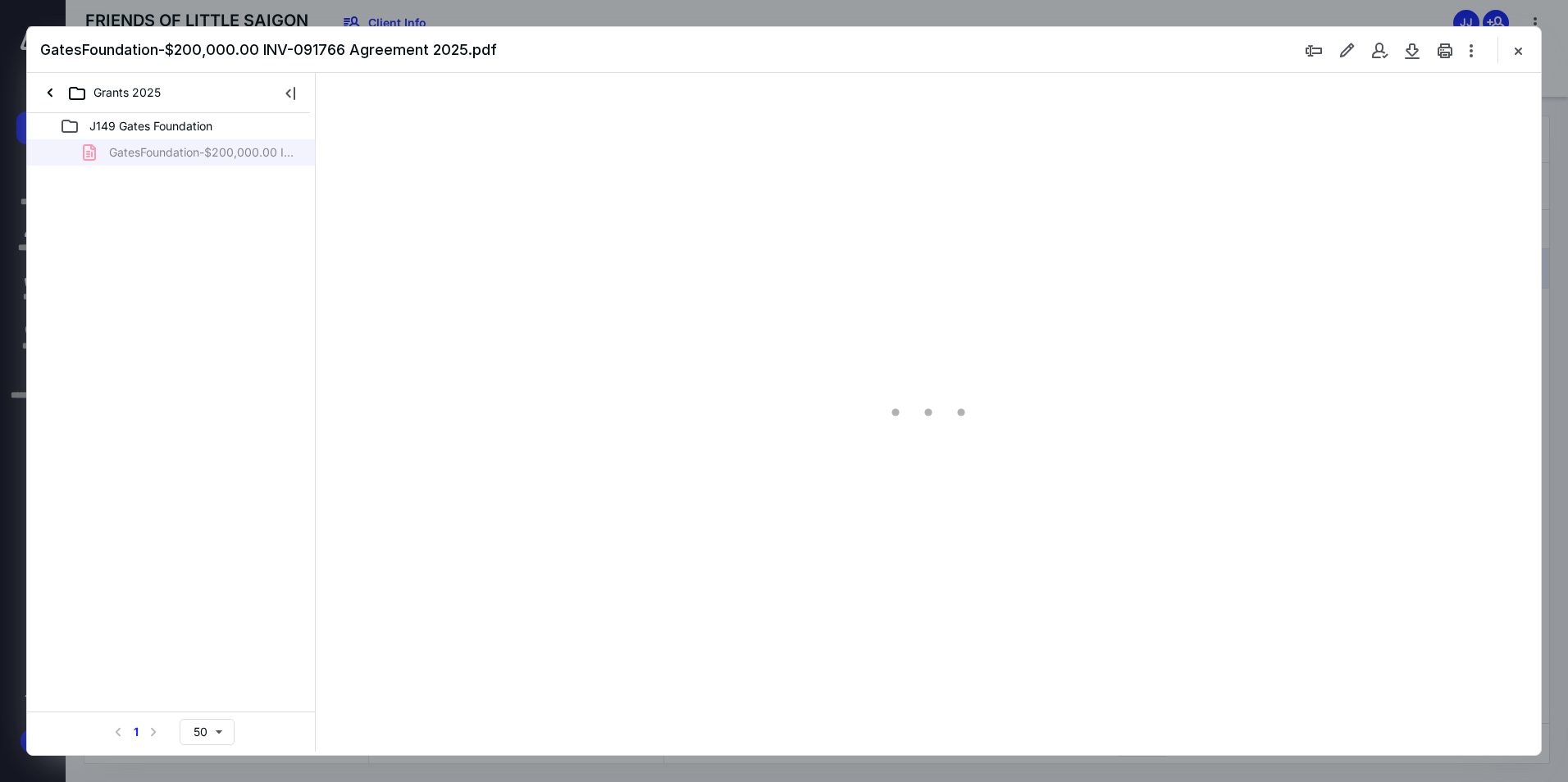scroll, scrollTop: 0, scrollLeft: 0, axis: both 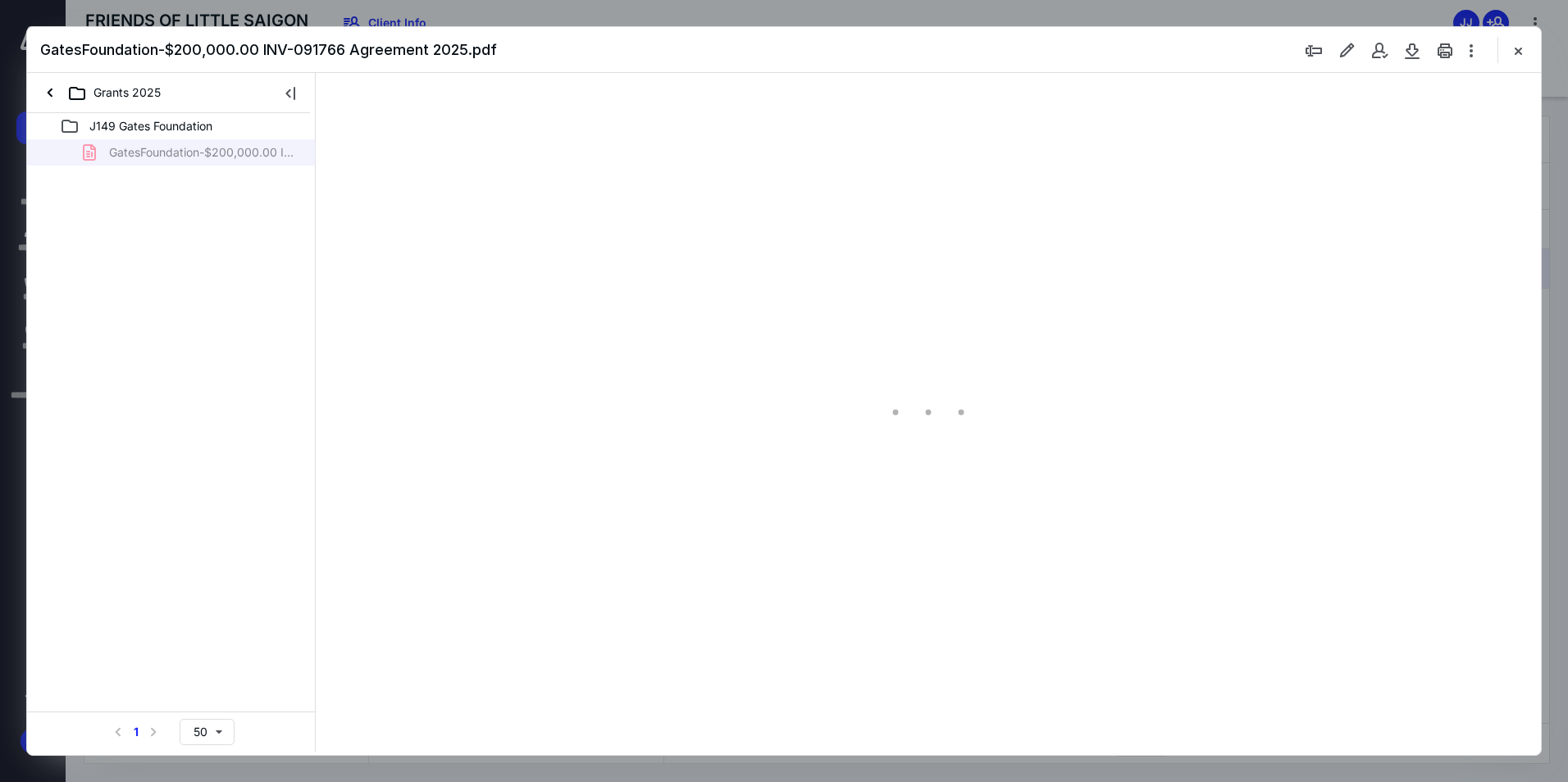type on "94" 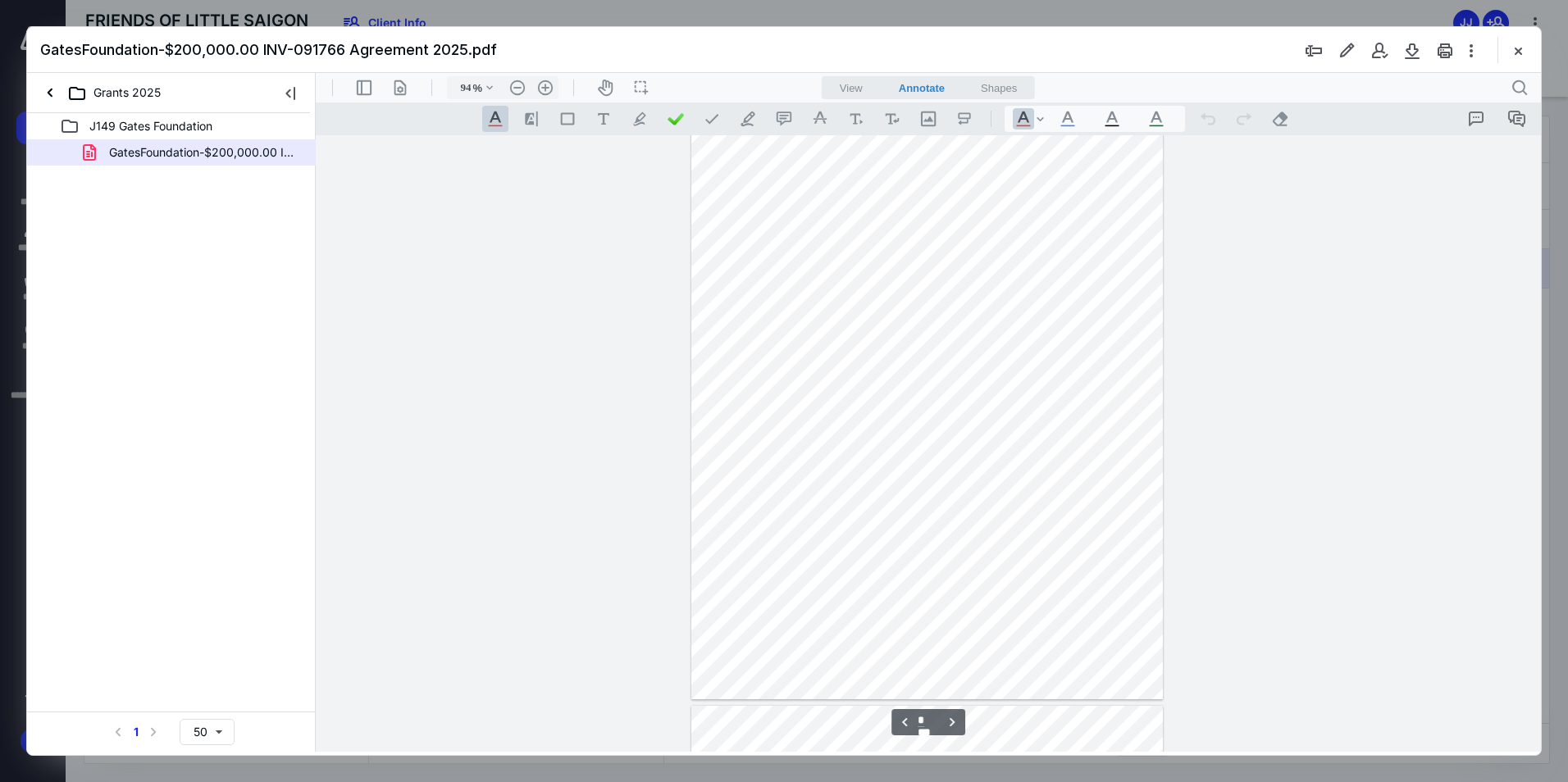 scroll, scrollTop: 620, scrollLeft: 0, axis: vertical 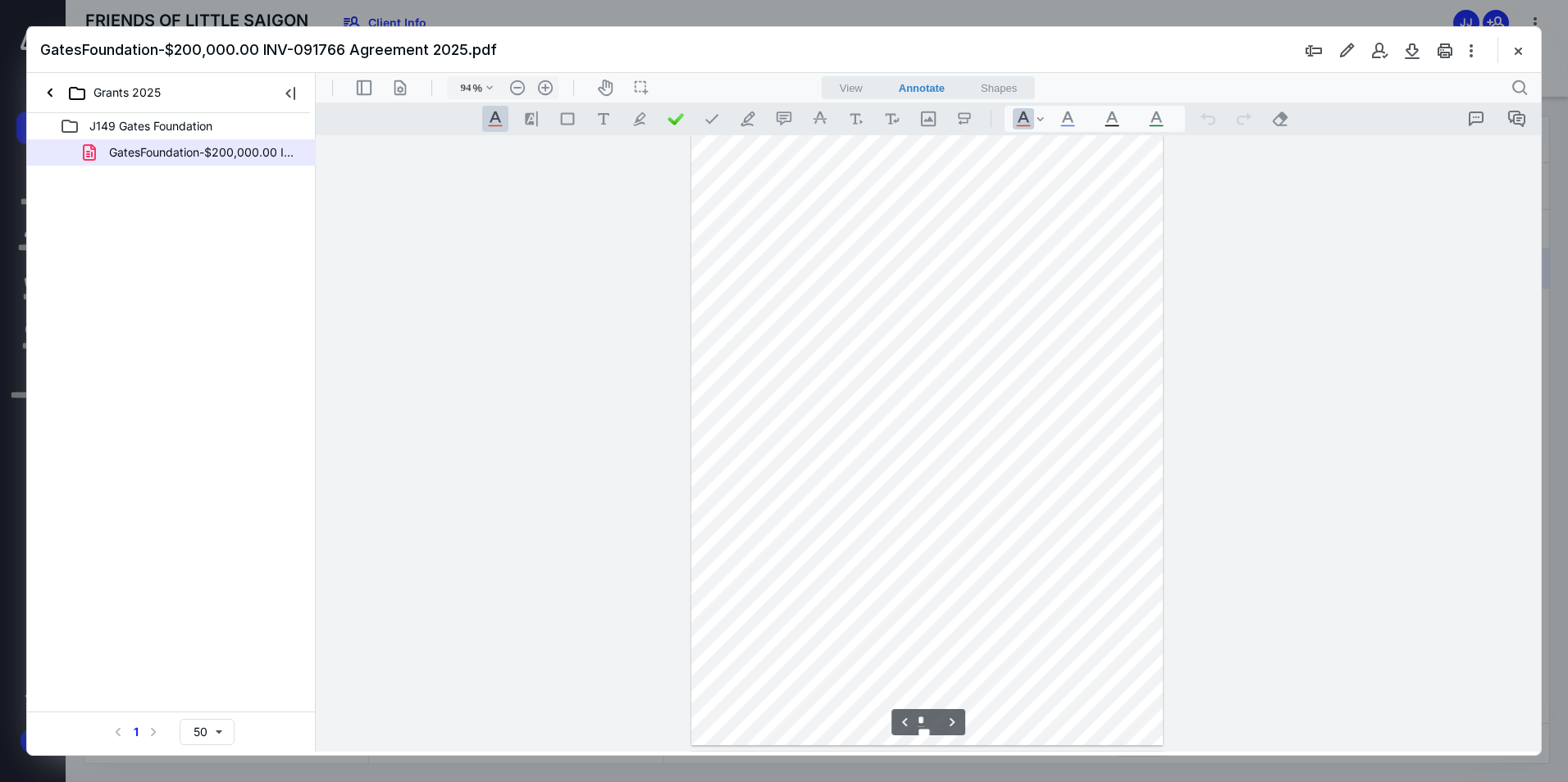 drag, startPoint x: 975, startPoint y: 344, endPoint x: 1100, endPoint y: 359, distance: 125.89678 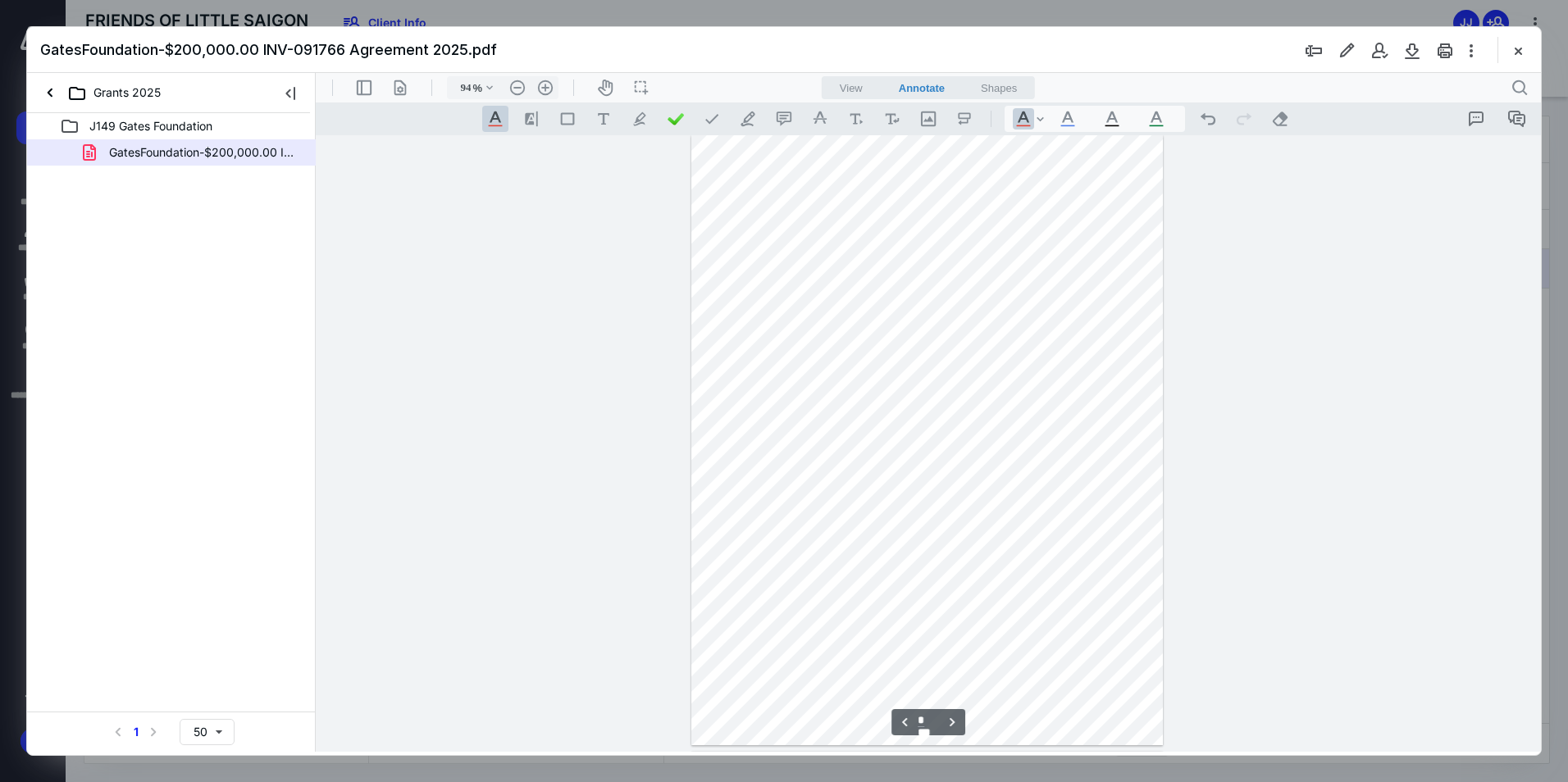 click at bounding box center [927, 440] 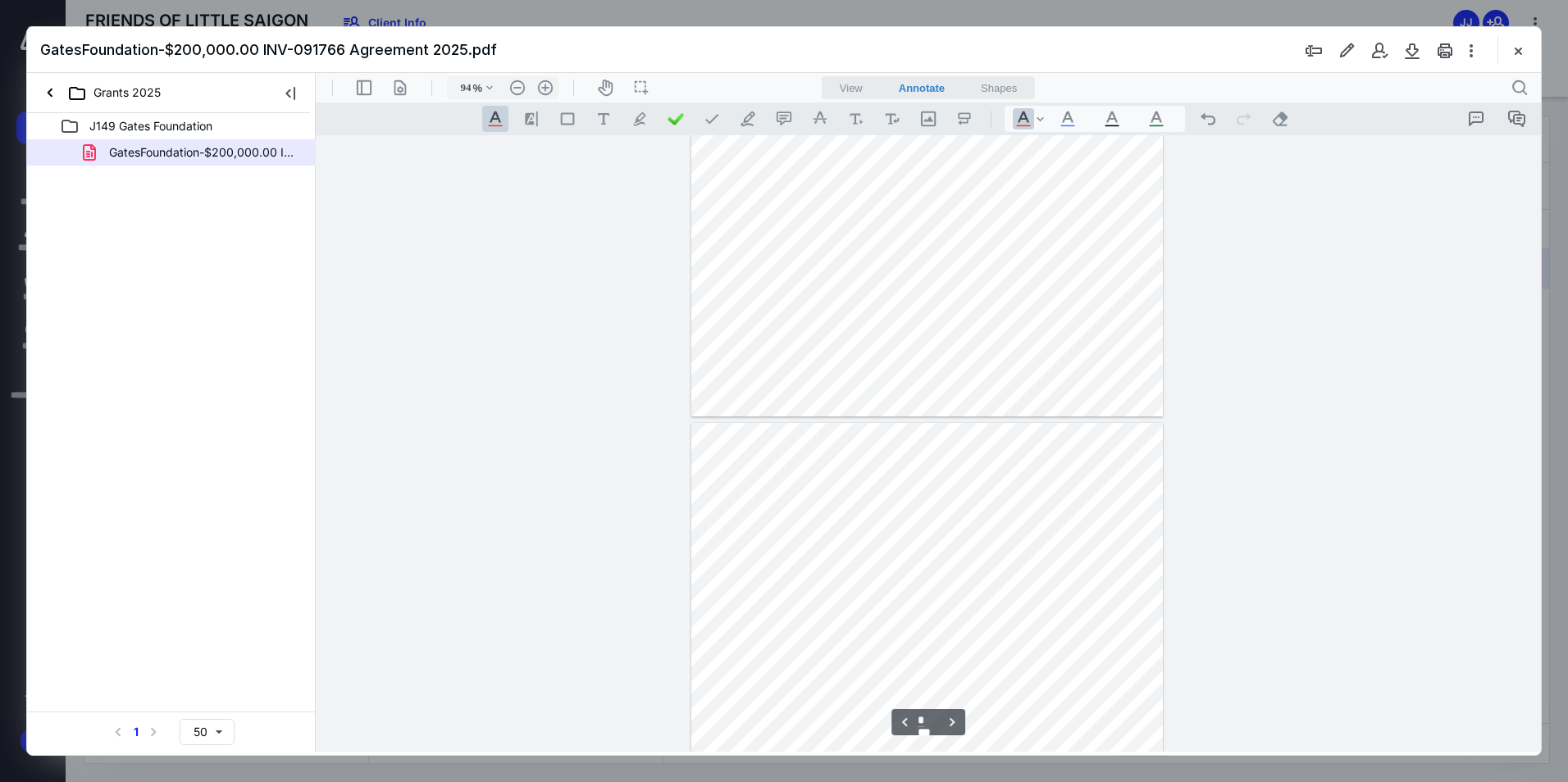 type on "*" 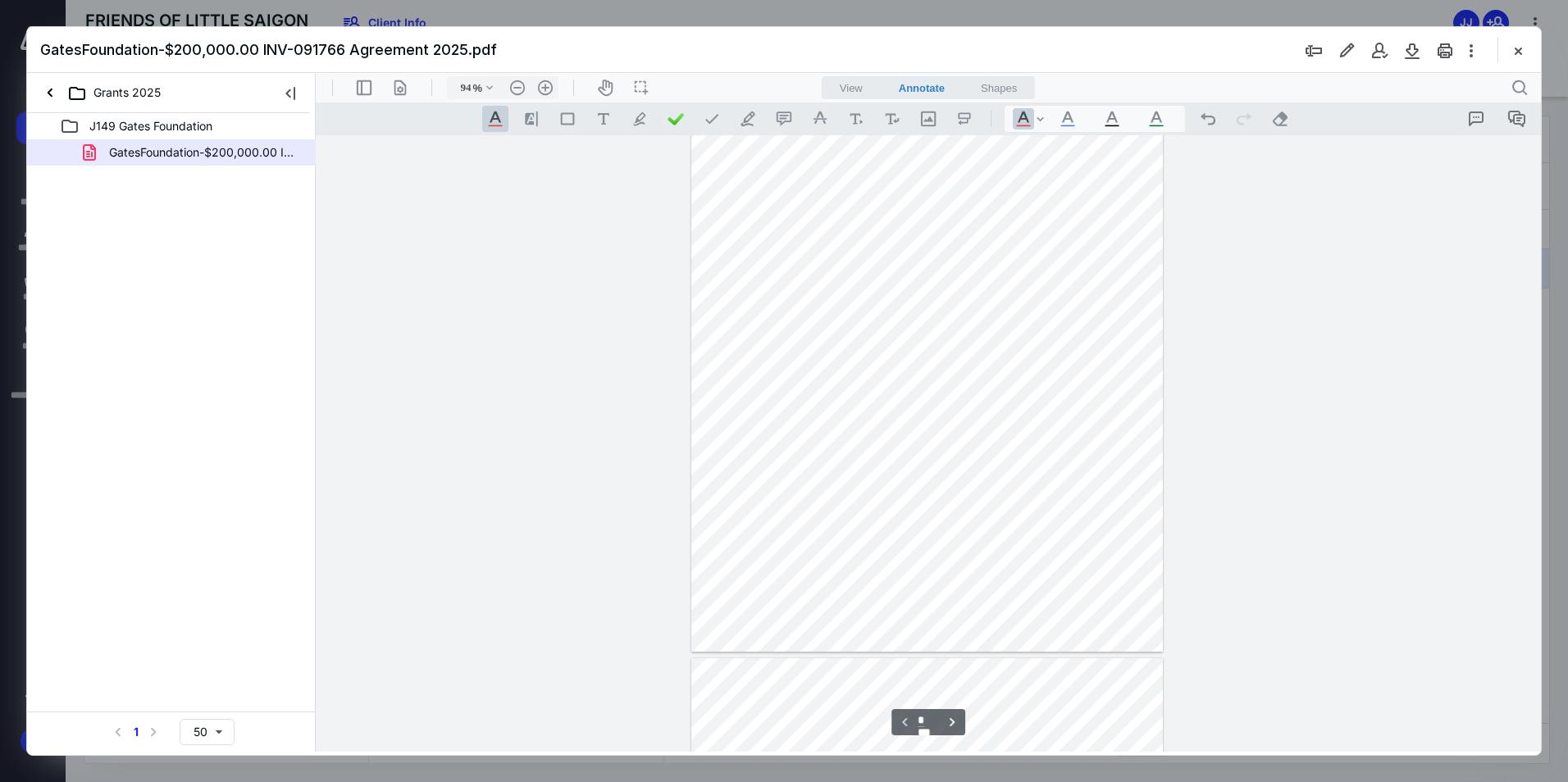 scroll, scrollTop: 46, scrollLeft: 0, axis: vertical 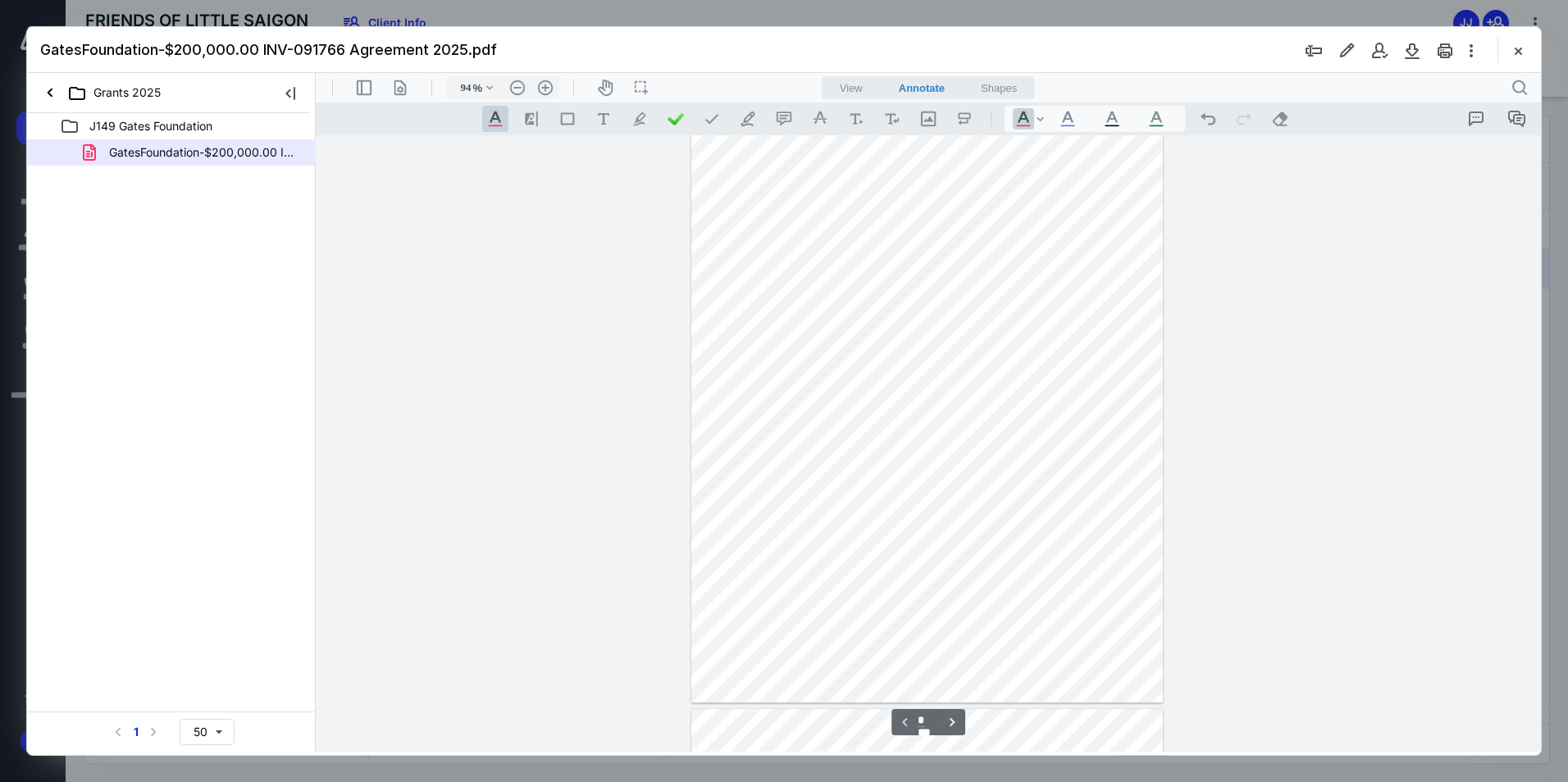 drag, startPoint x: 818, startPoint y: 377, endPoint x: 878, endPoint y: 378, distance: 60.00833 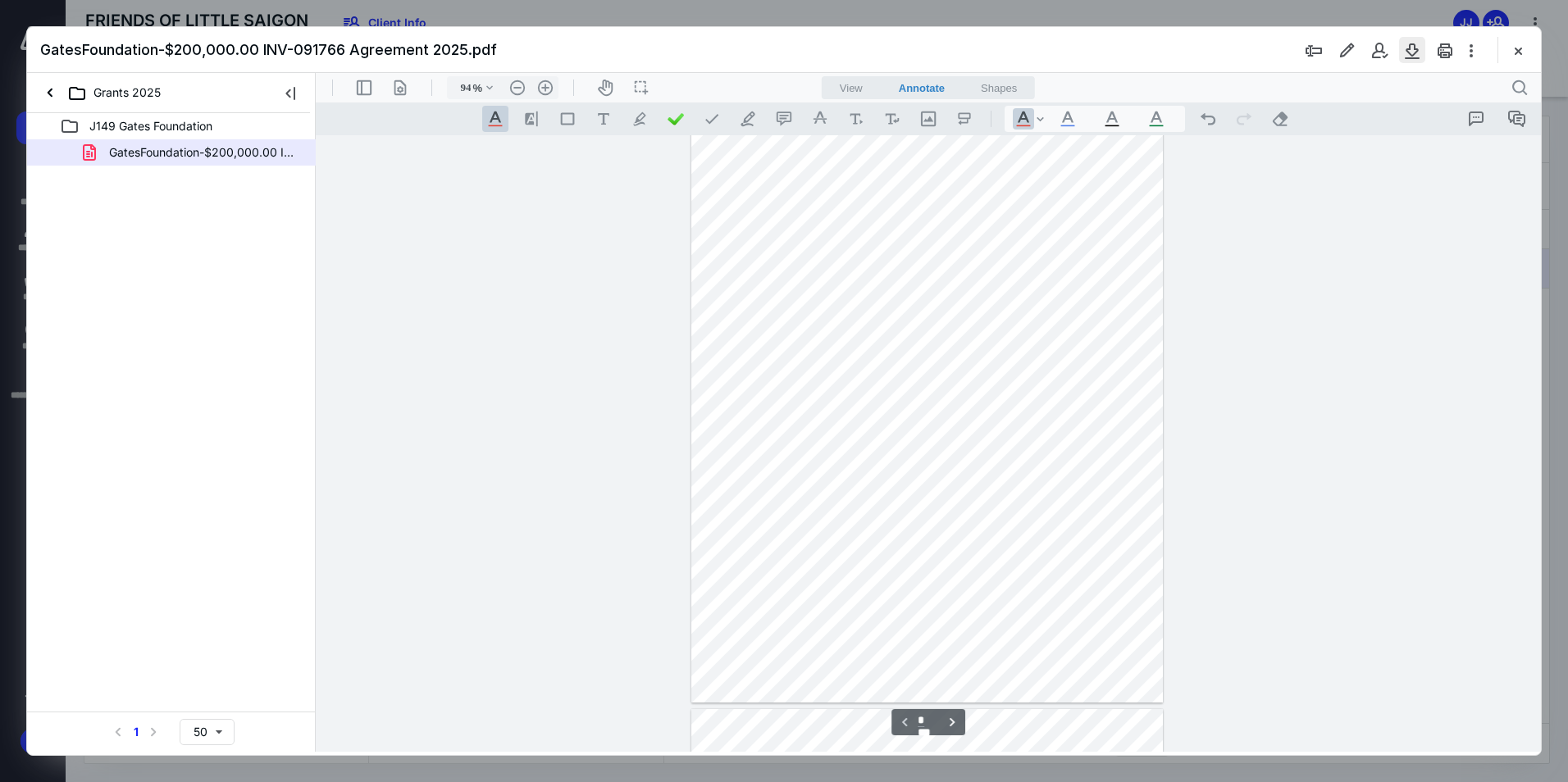 click at bounding box center [1412, 50] 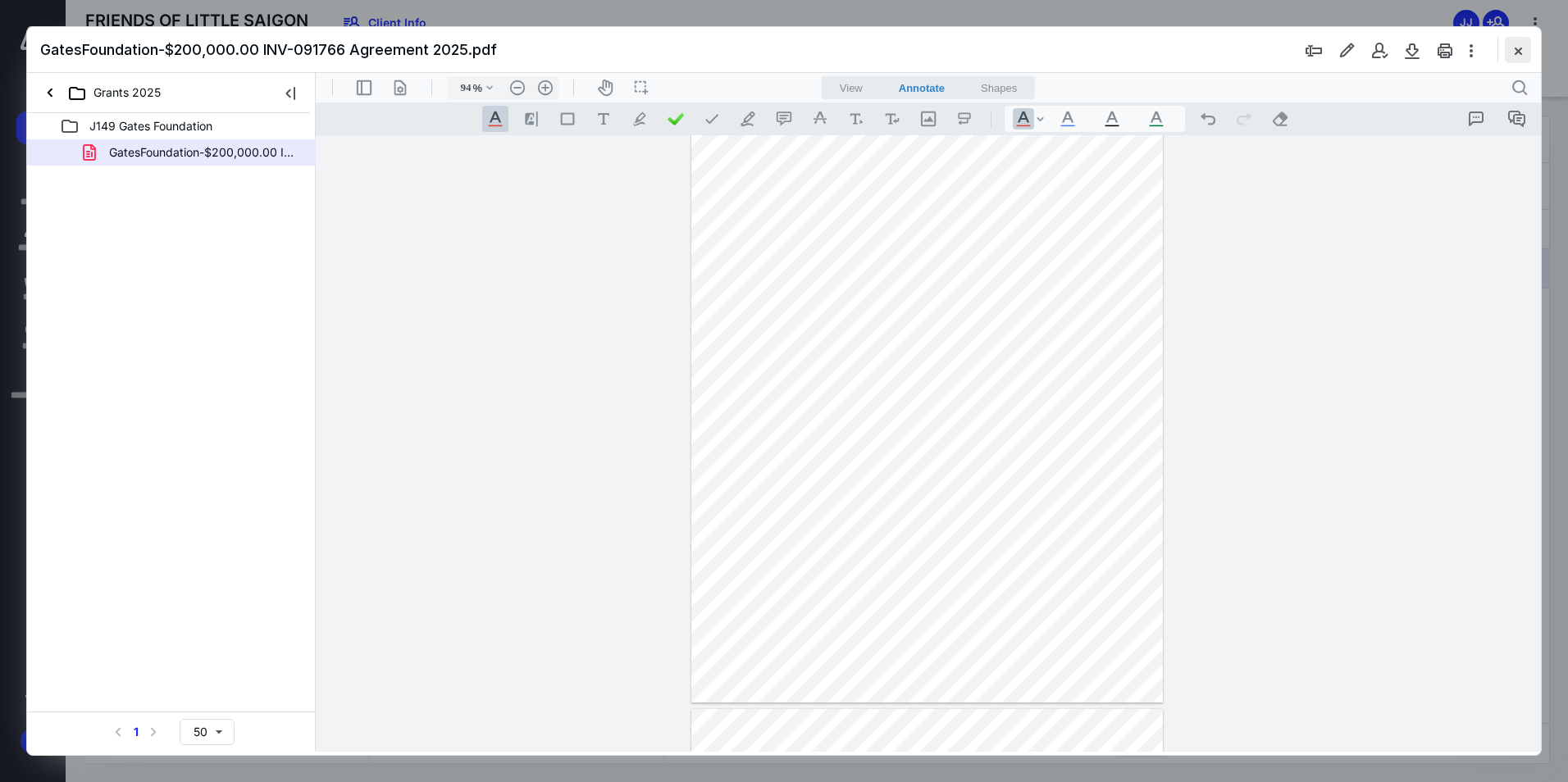 click at bounding box center [1518, 50] 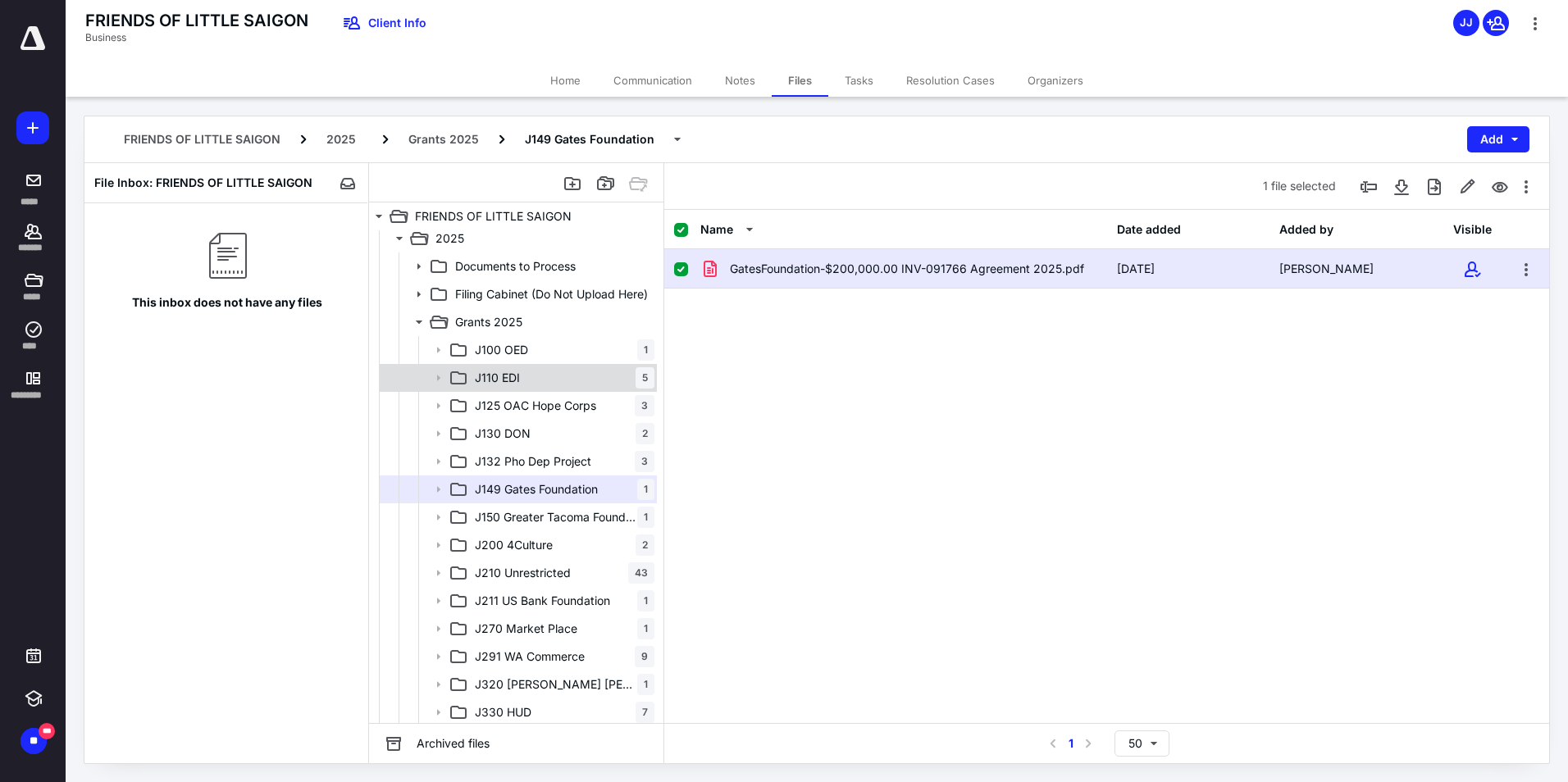 scroll, scrollTop: 0, scrollLeft: 0, axis: both 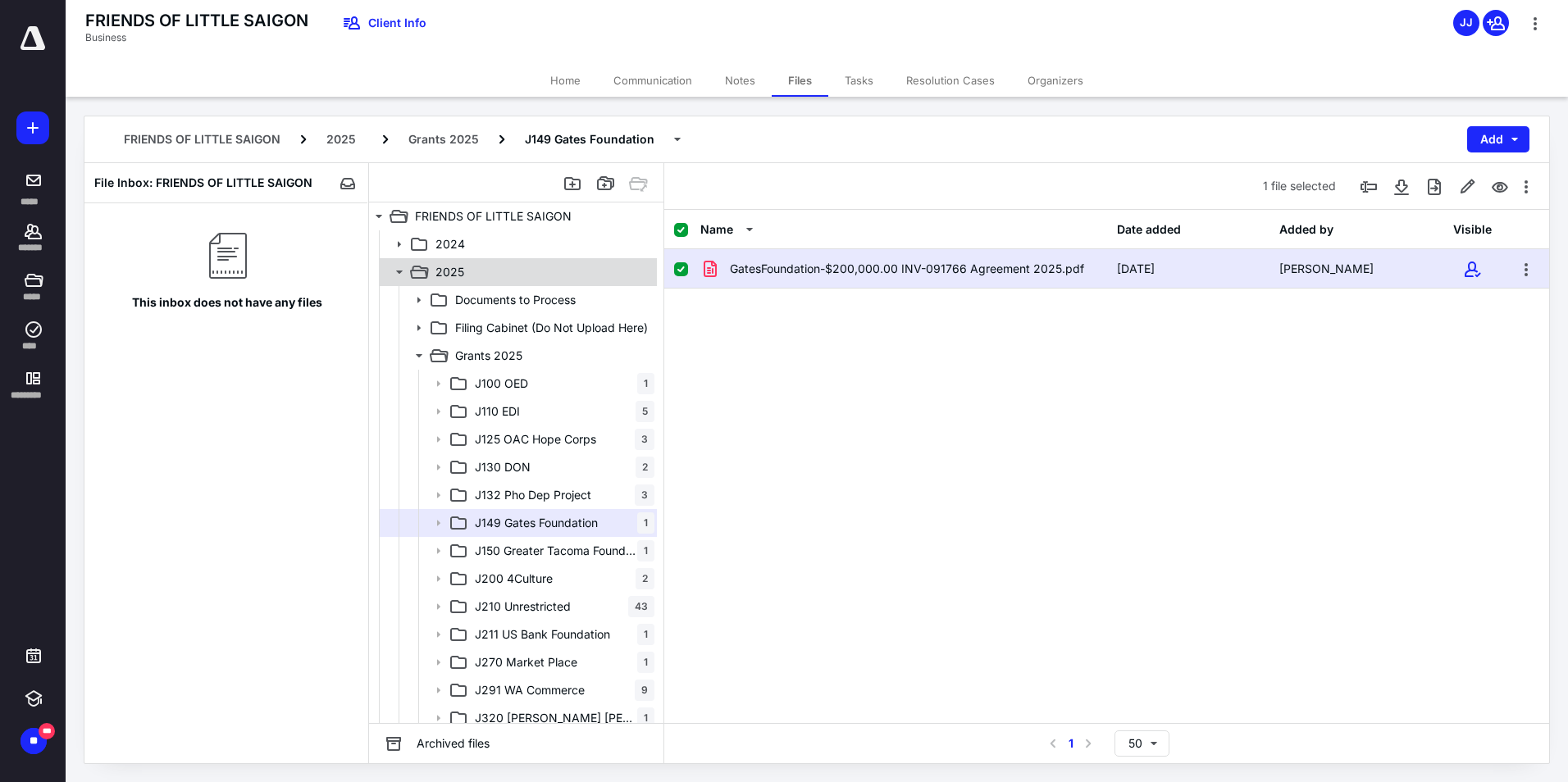 click on "2025" at bounding box center [449, 272] 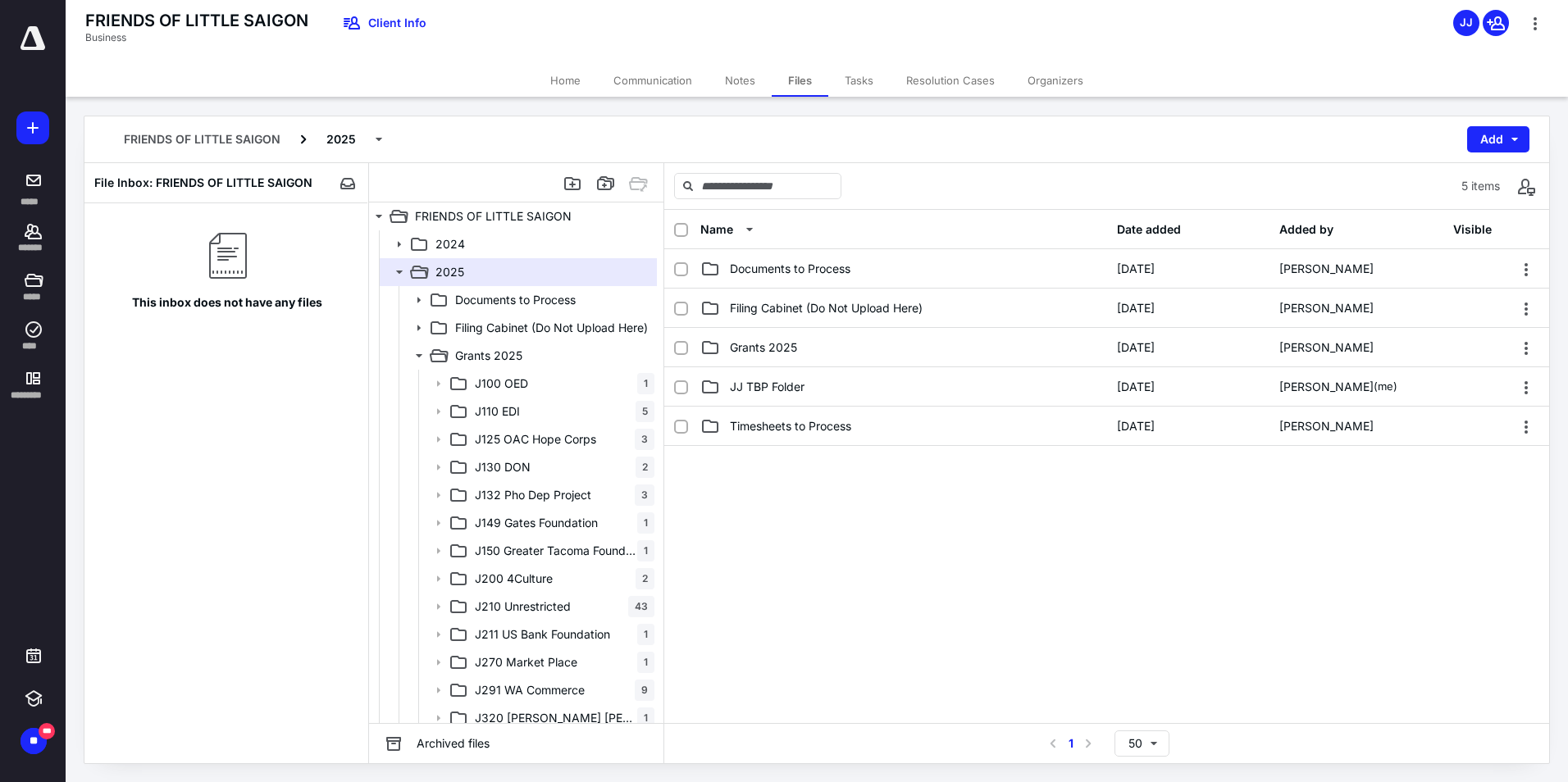 click on "Filing Cabinet (Do Not Upload Here)" at bounding box center [551, 328] 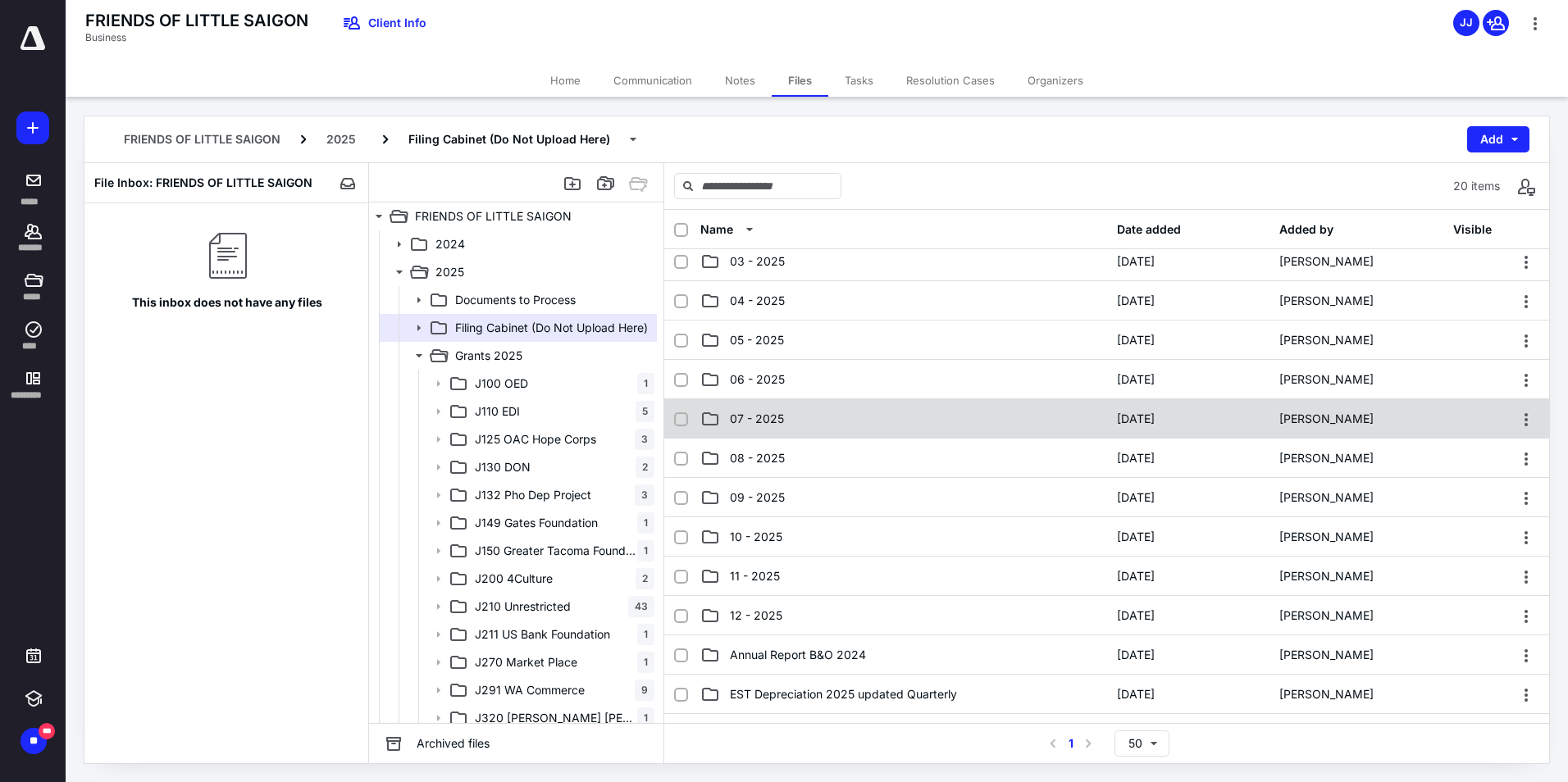 scroll, scrollTop: 82, scrollLeft: 0, axis: vertical 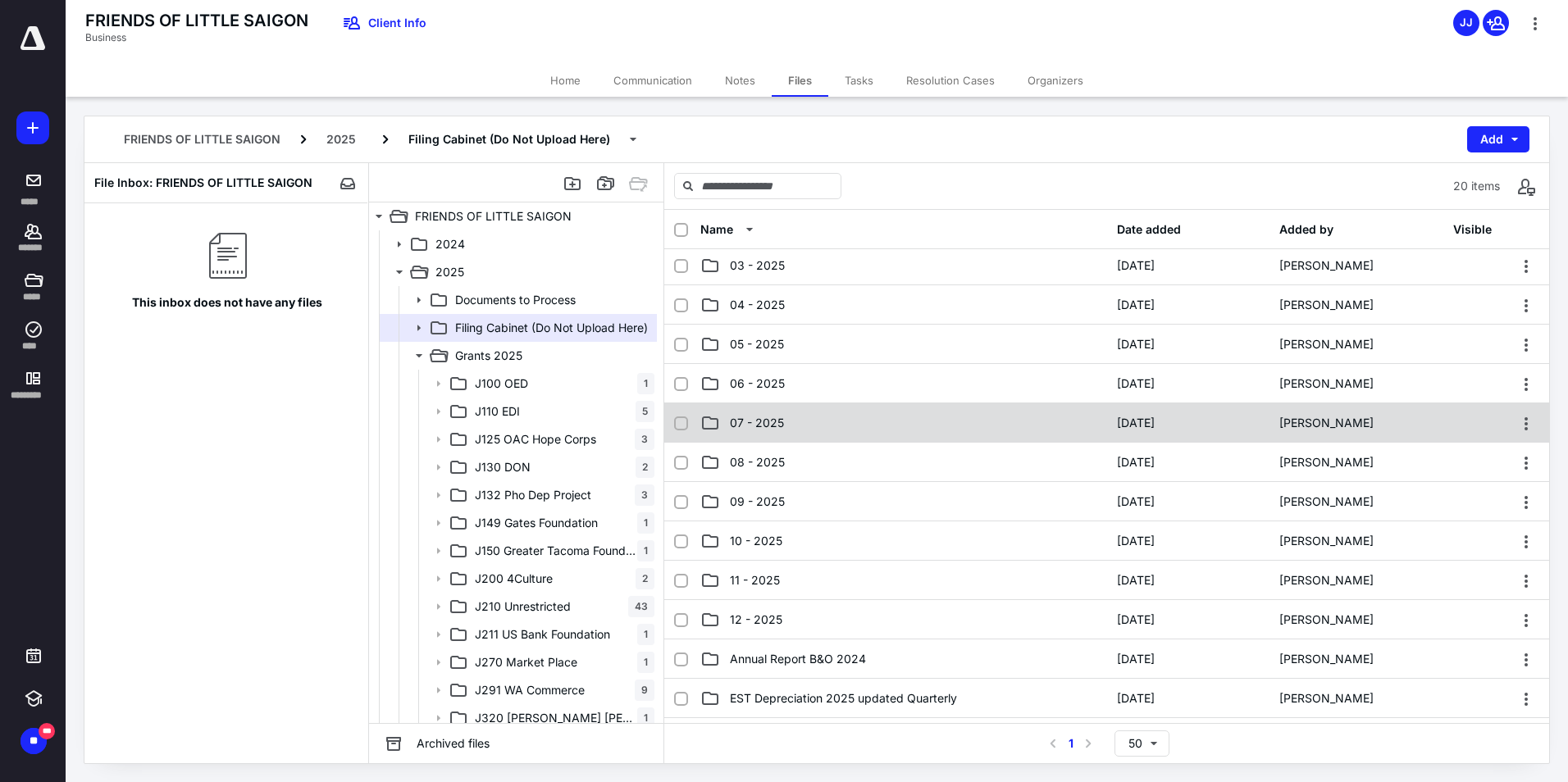 click on "07 - 2025" at bounding box center [757, 423] 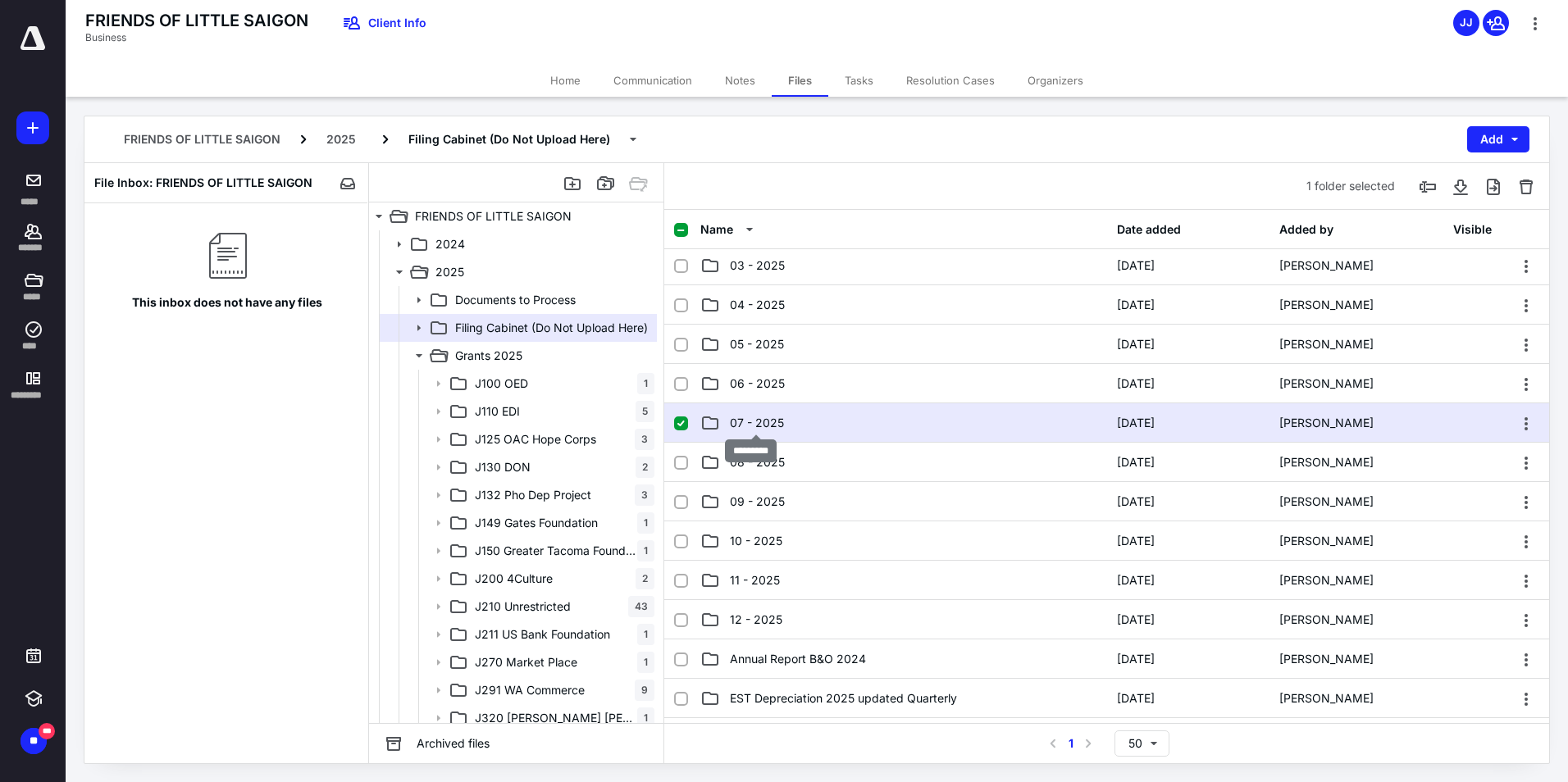 click on "07 - 2025" at bounding box center (757, 423) 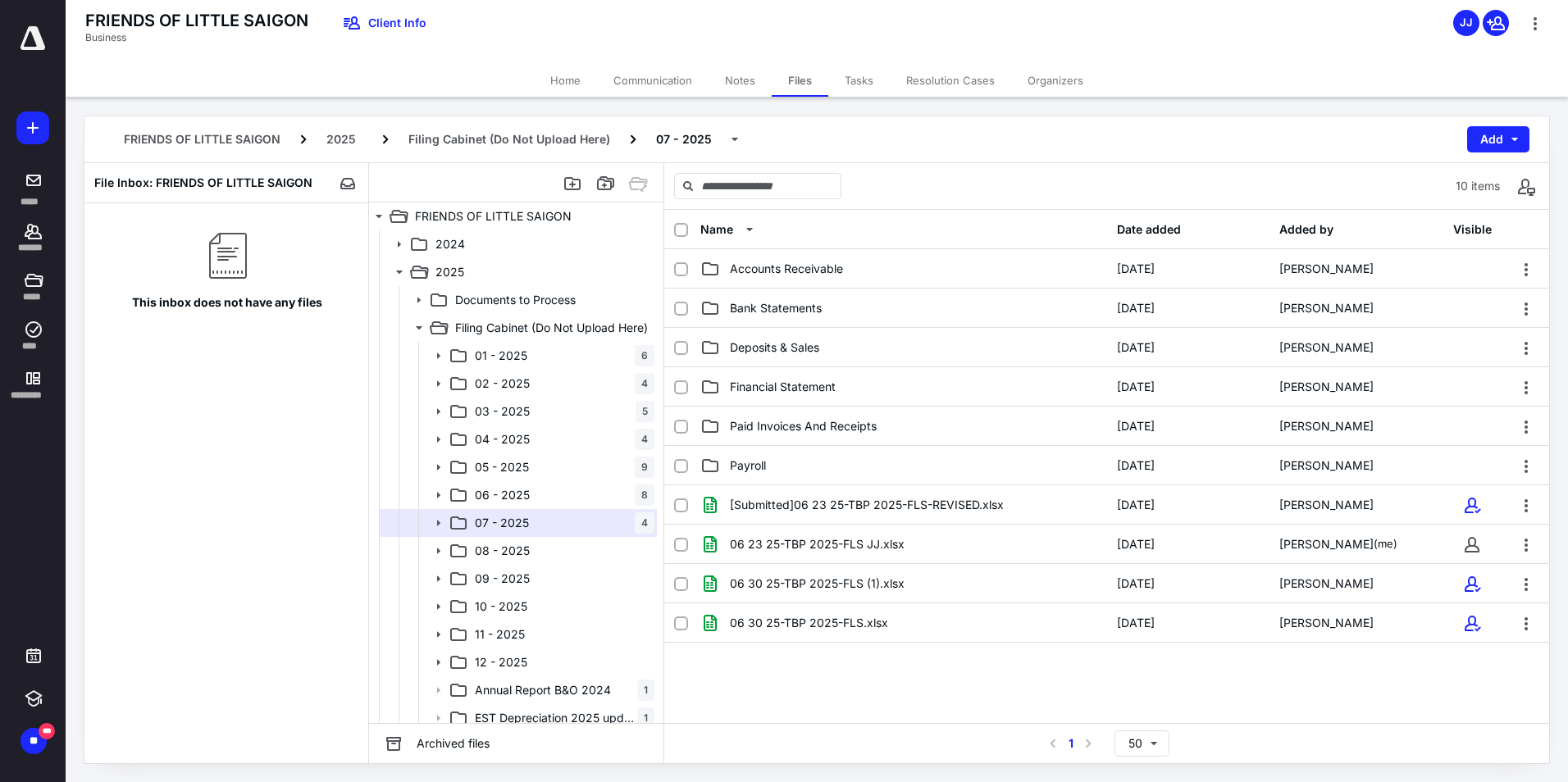 scroll, scrollTop: 8, scrollLeft: 0, axis: vertical 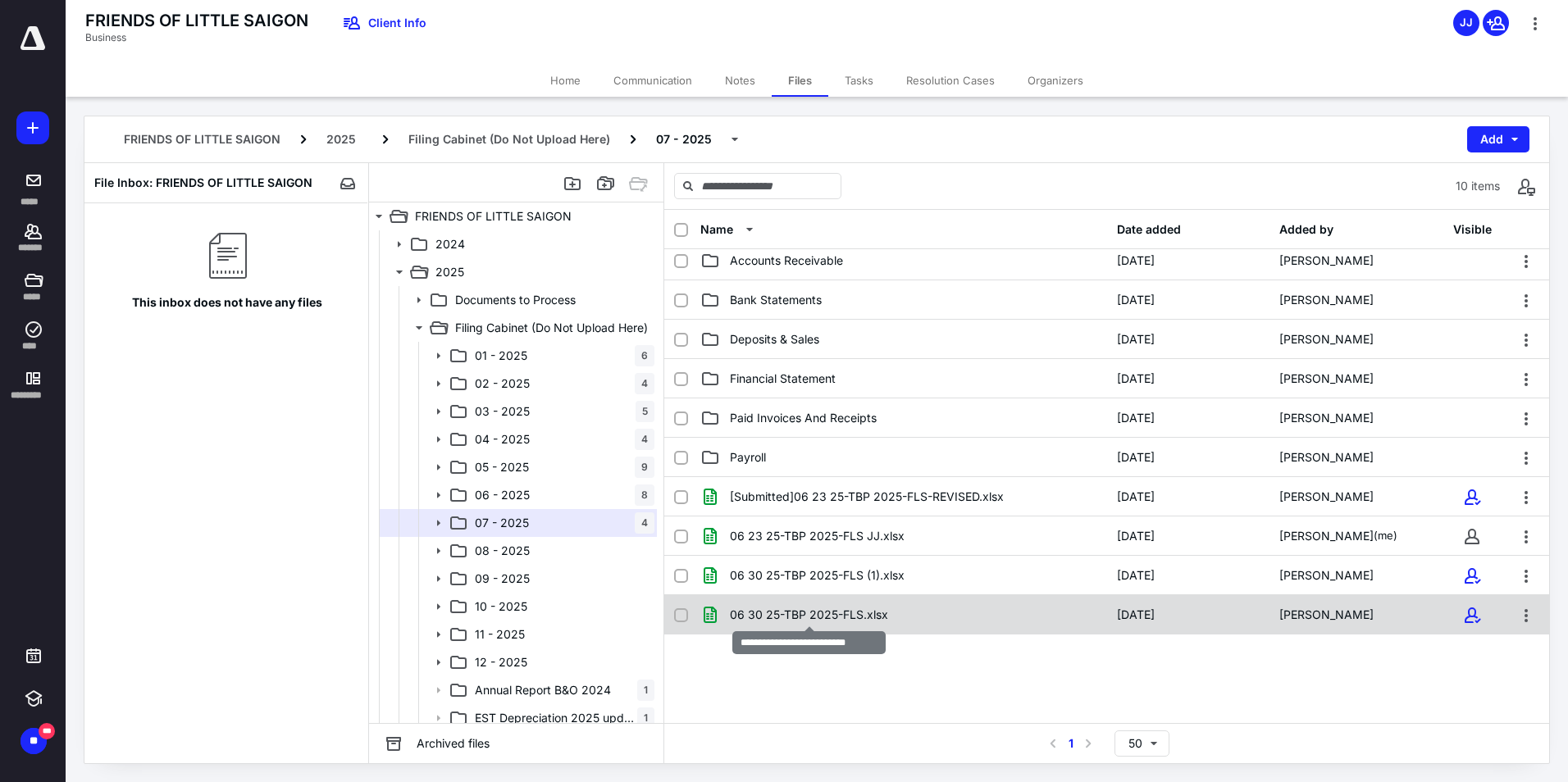 click on "06 30 25-TBP 2025-FLS.xlsx" at bounding box center [809, 615] 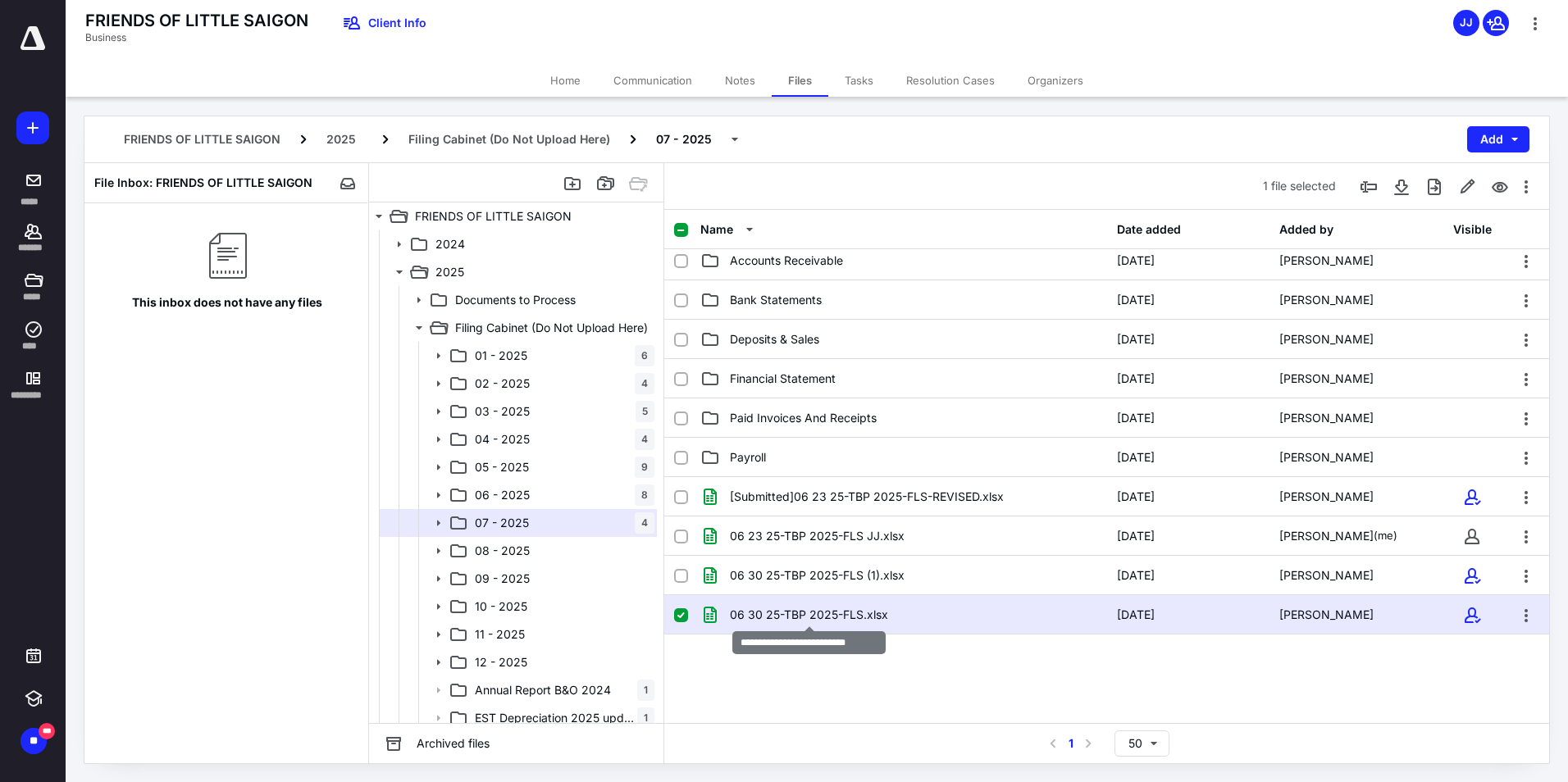 click on "06 30 25-TBP 2025-FLS.xlsx" at bounding box center (809, 615) 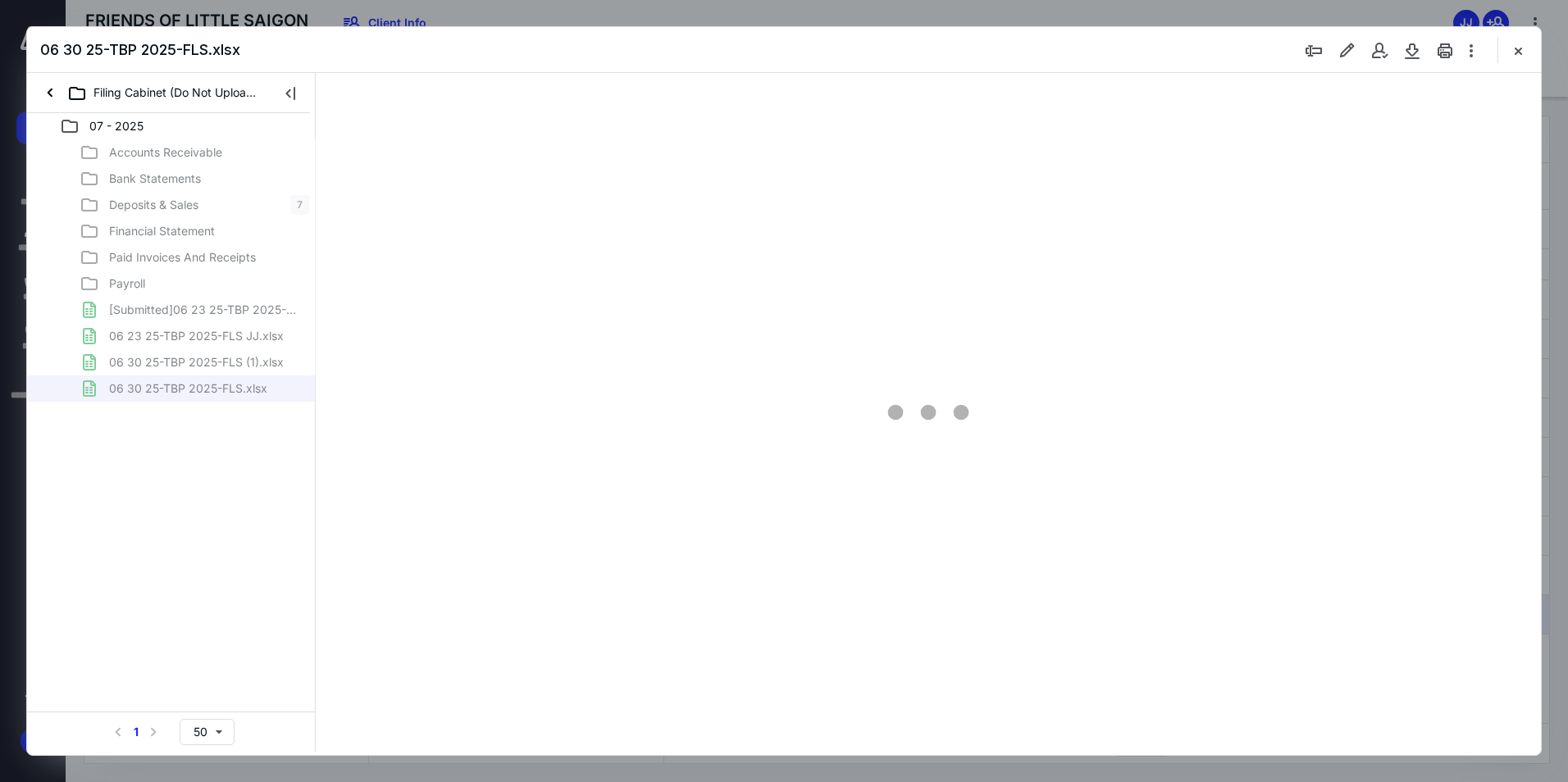 scroll, scrollTop: 0, scrollLeft: 0, axis: both 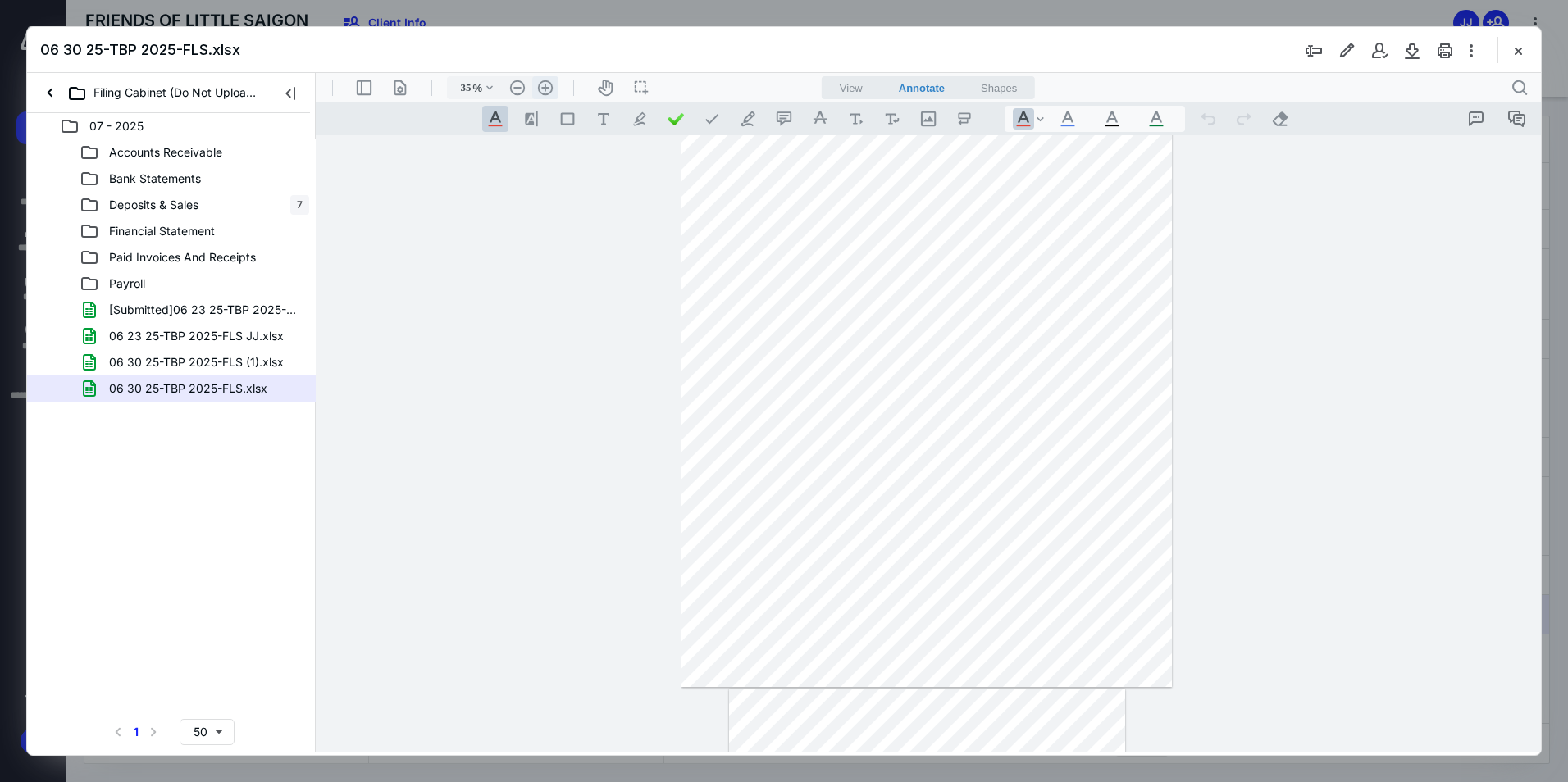 click on ".cls-1{fill:#abb0c4;} icon - header - zoom - in - line" at bounding box center (545, 88) 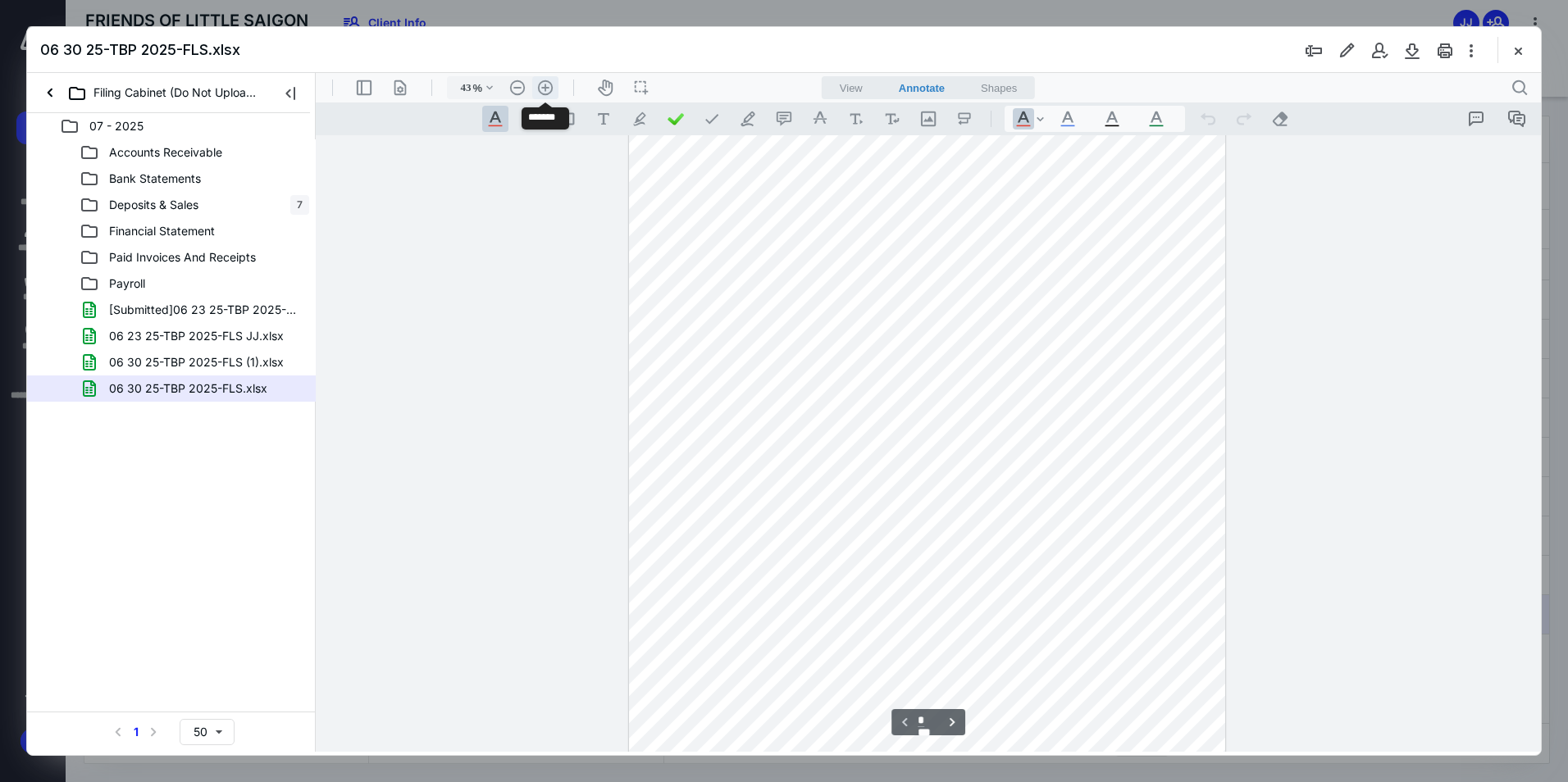 scroll, scrollTop: 136, scrollLeft: 0, axis: vertical 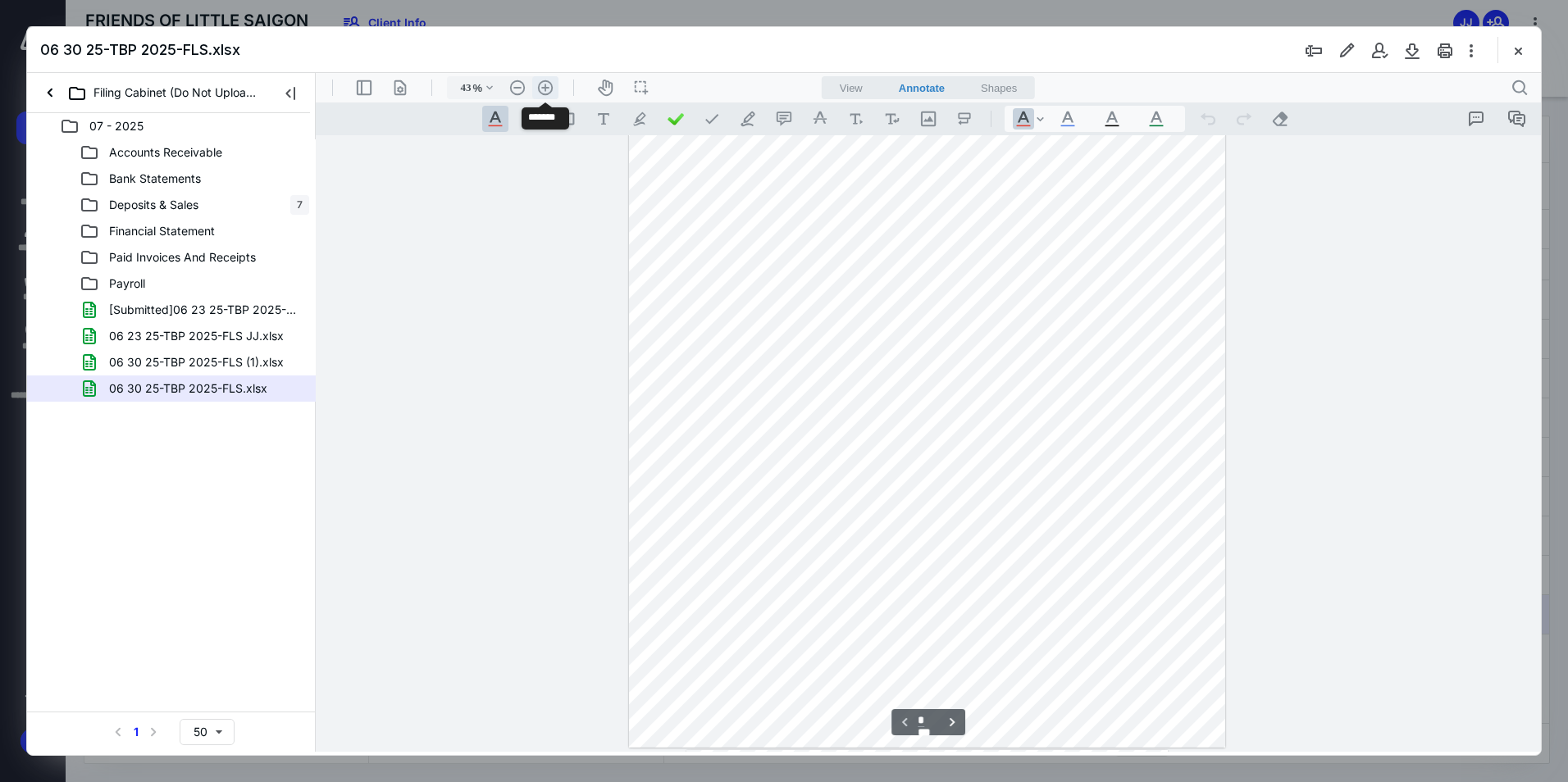 click on ".cls-1{fill:#abb0c4;} icon - header - zoom - in - line" at bounding box center (545, 88) 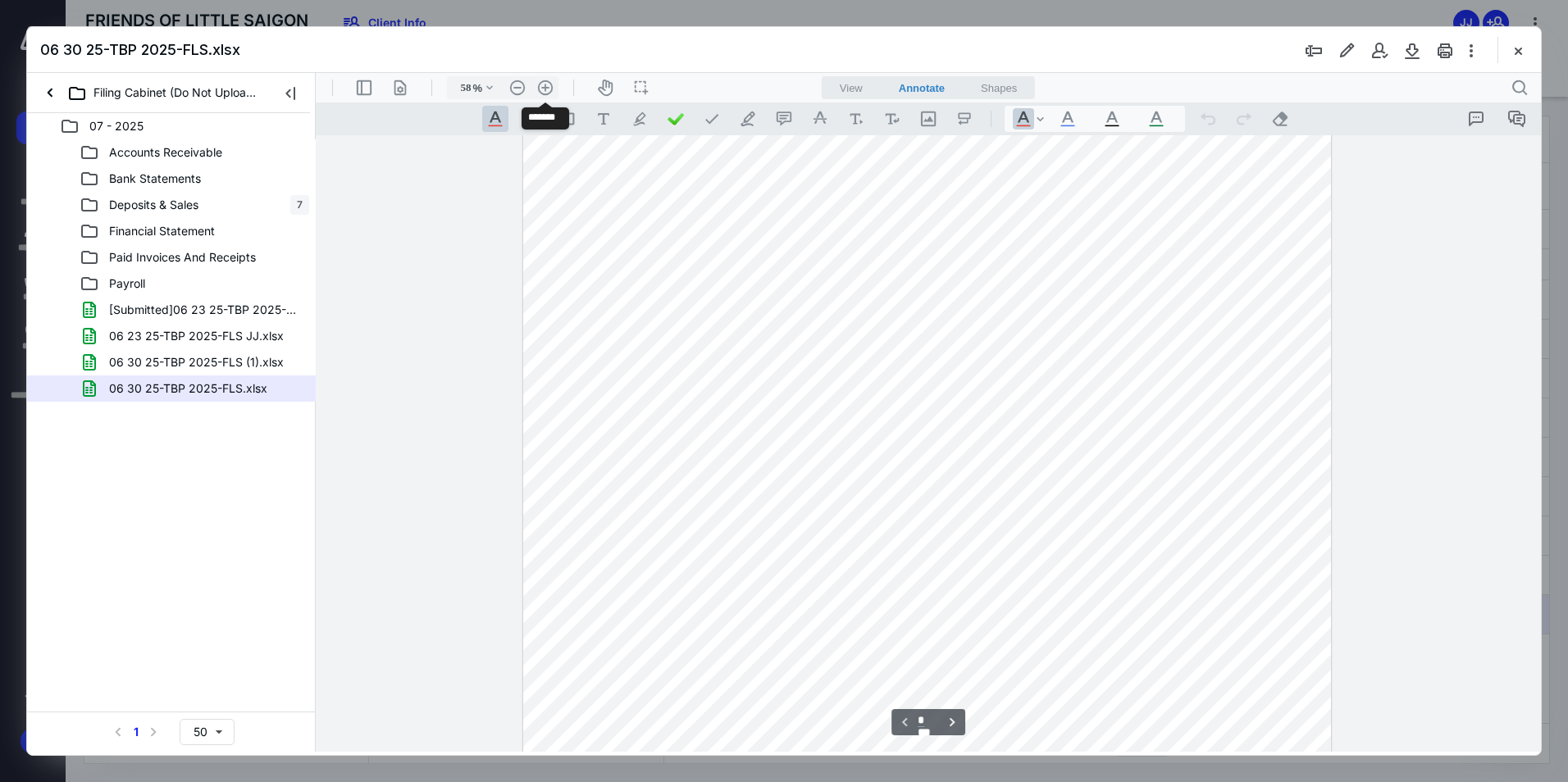 scroll, scrollTop: 282, scrollLeft: 0, axis: vertical 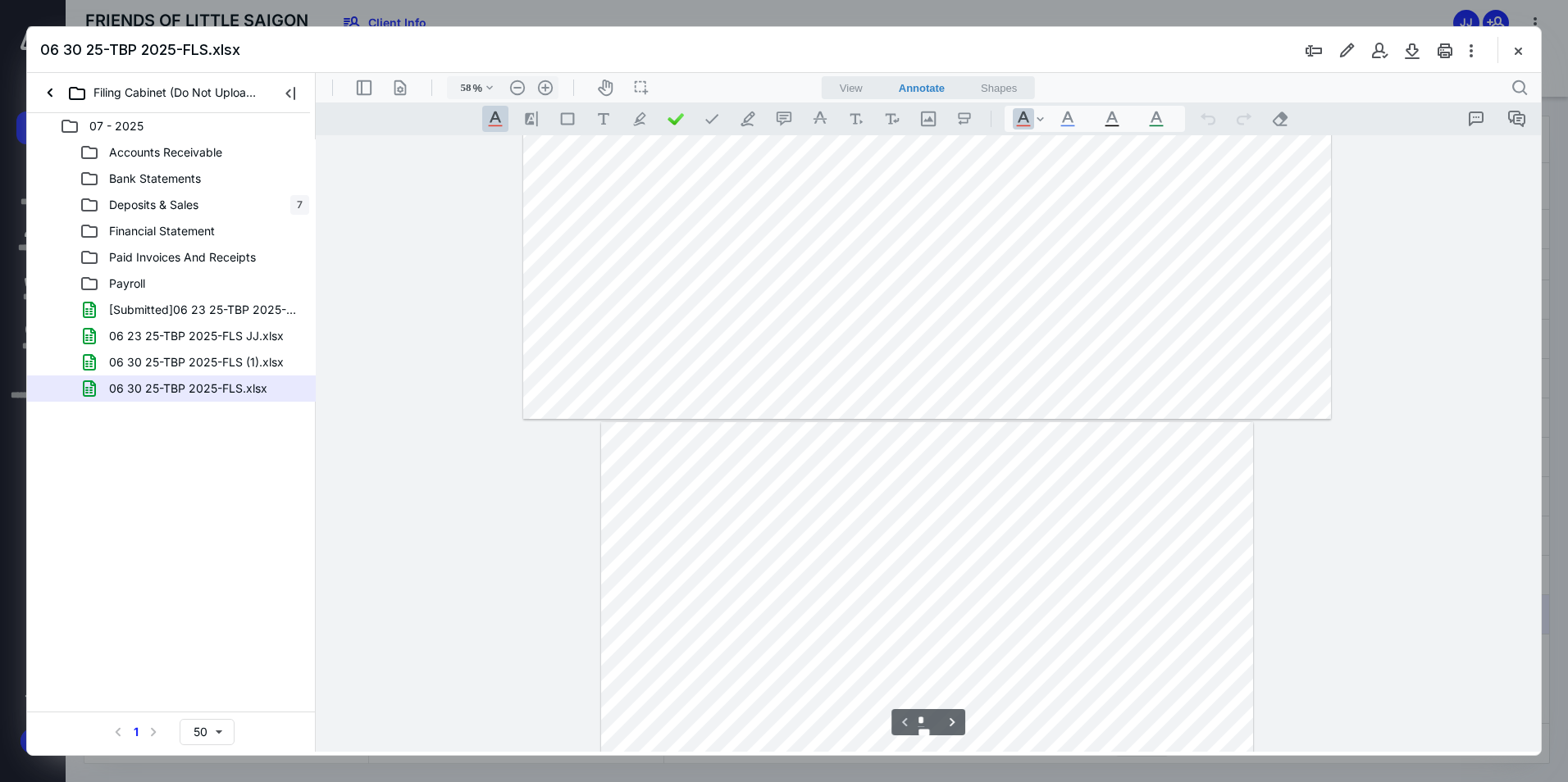 type on "*" 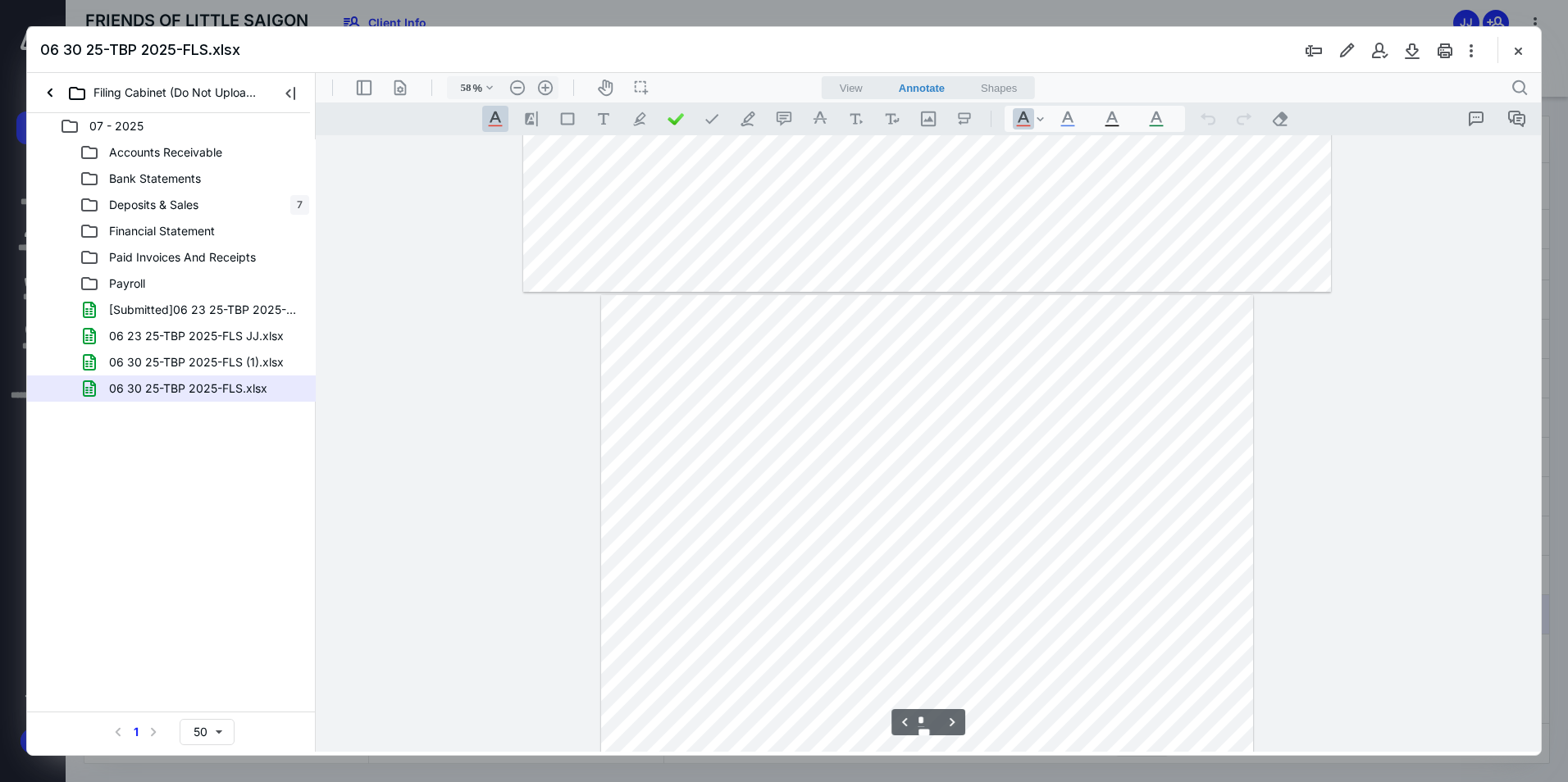 scroll, scrollTop: 938, scrollLeft: 0, axis: vertical 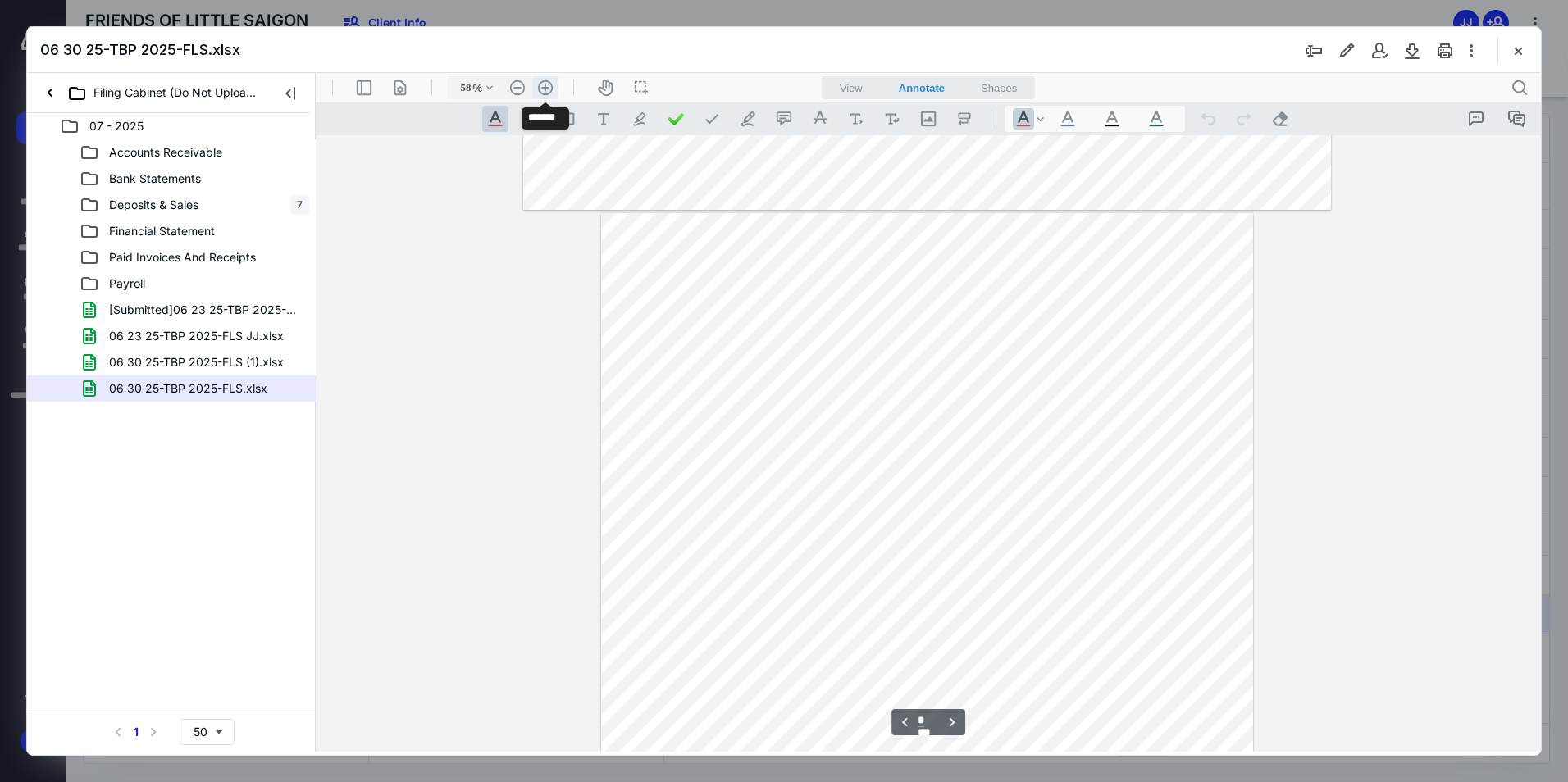 click on ".cls-1{fill:#abb0c4;} icon - header - zoom - in - line" at bounding box center [545, 88] 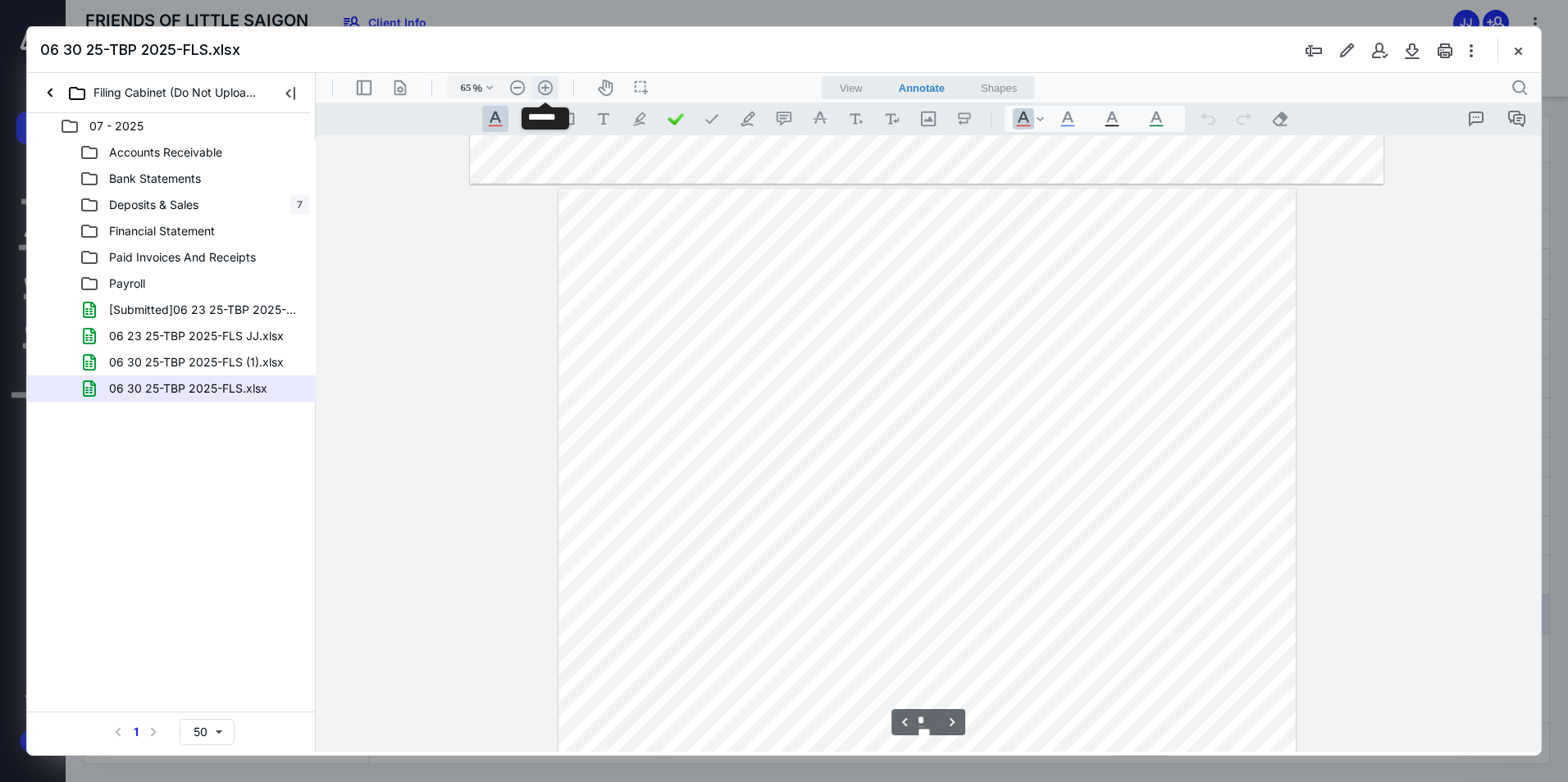 click on ".cls-1{fill:#abb0c4;} icon - header - zoom - in - line" at bounding box center [545, 88] 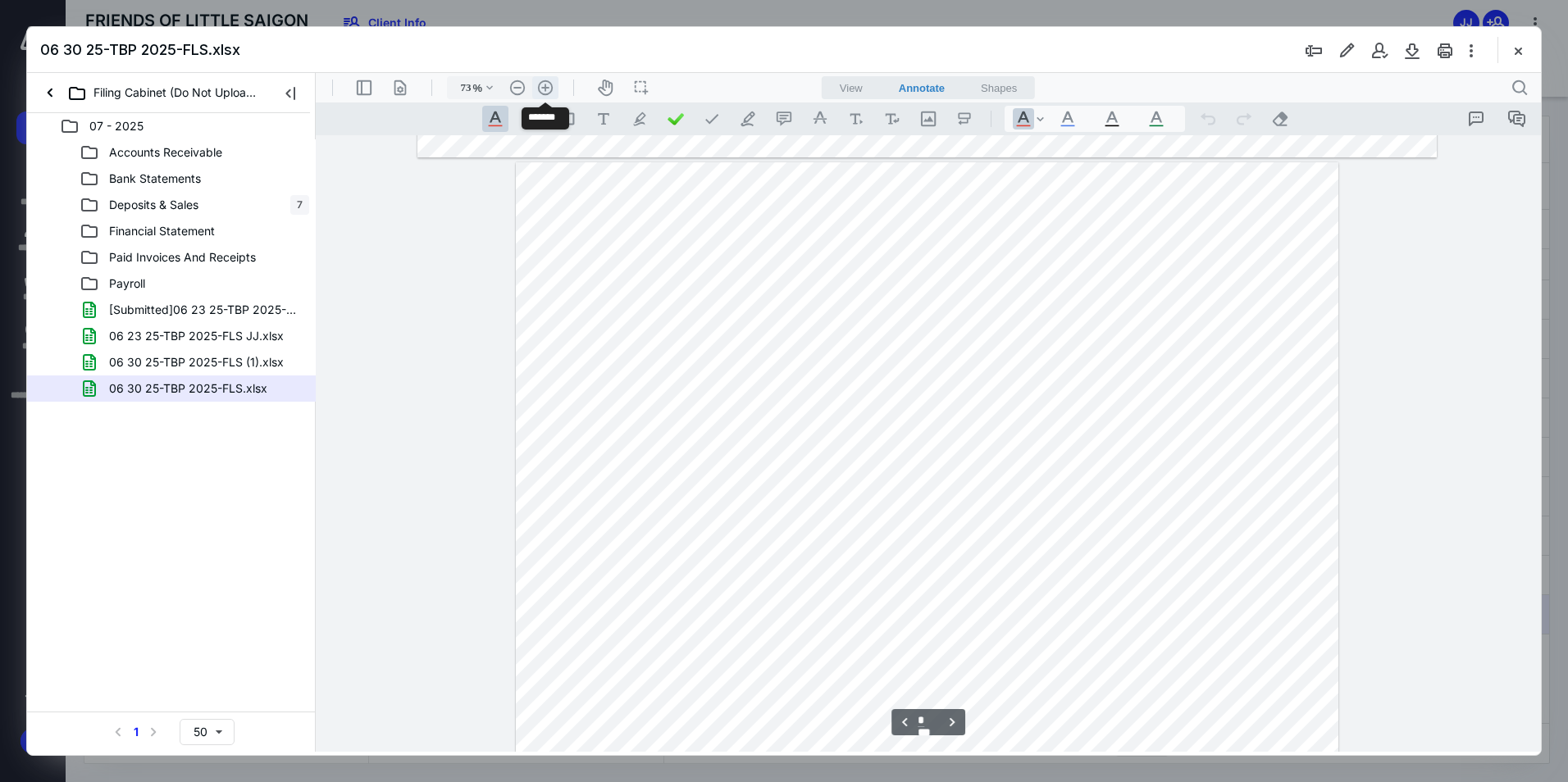 click on ".cls-1{fill:#abb0c4;} icon - header - zoom - in - line" at bounding box center [545, 88] 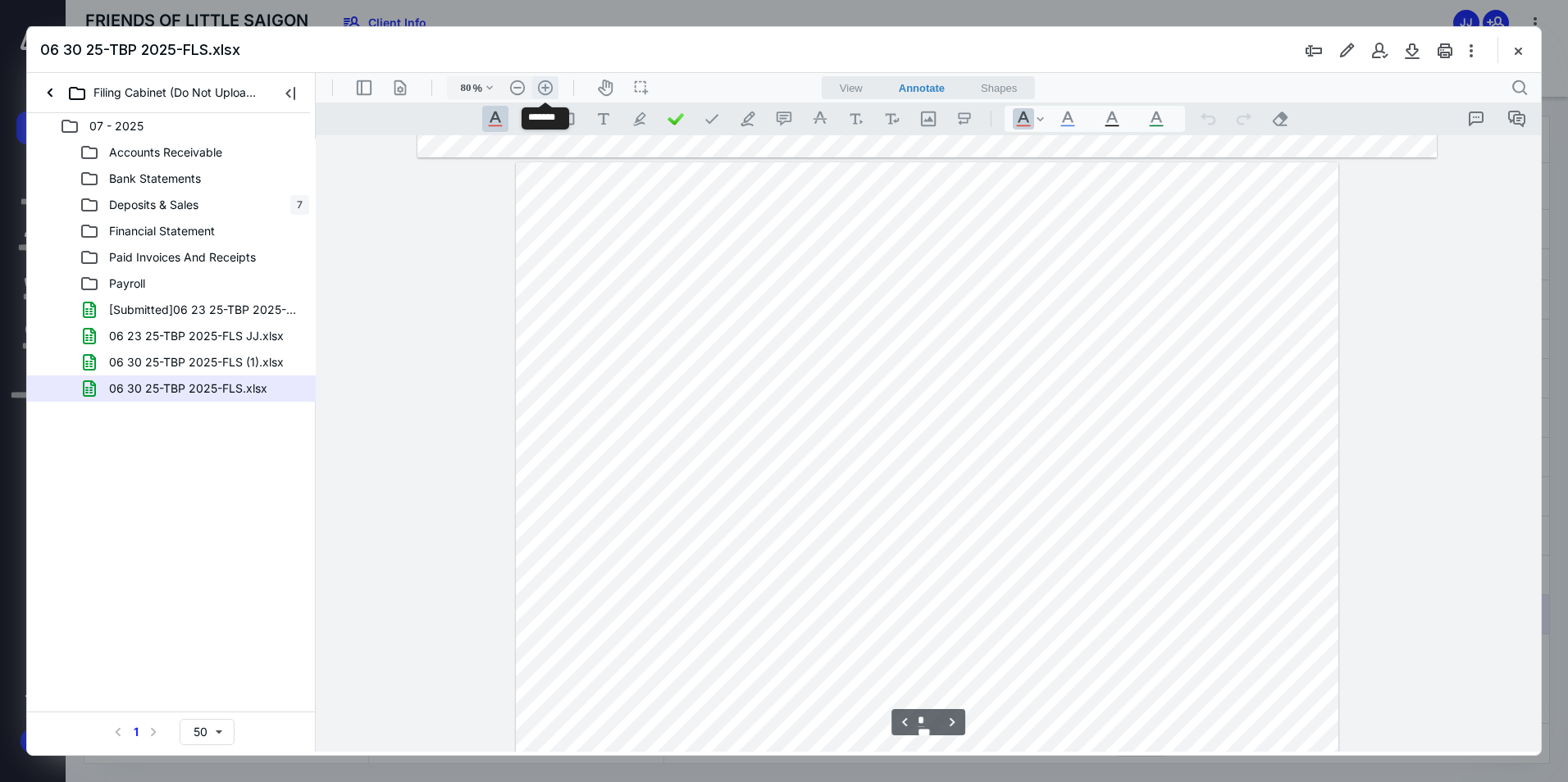 scroll, scrollTop: 1415, scrollLeft: 0, axis: vertical 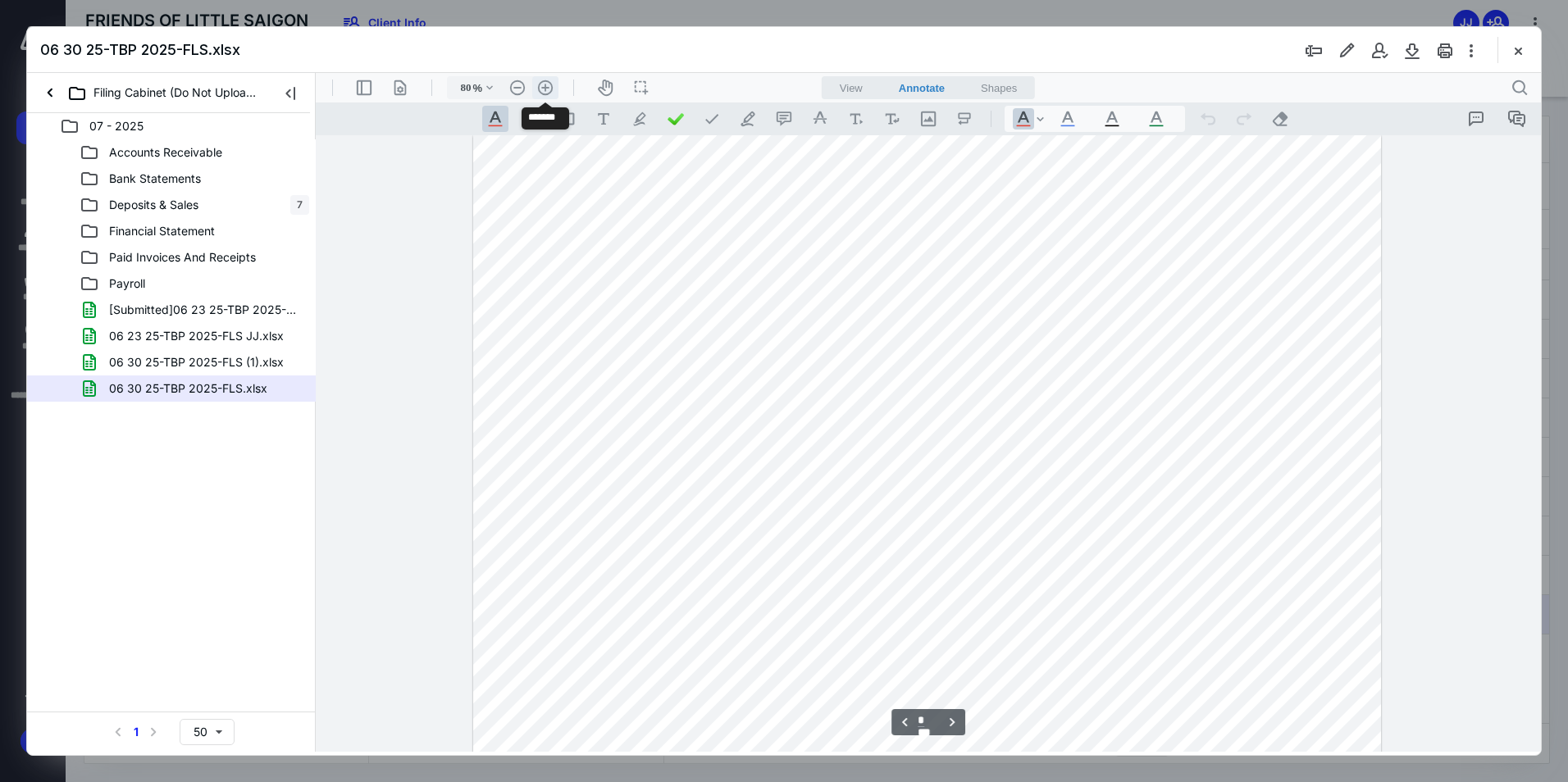click on ".cls-1{fill:#abb0c4;} icon - header - zoom - in - line" at bounding box center (545, 88) 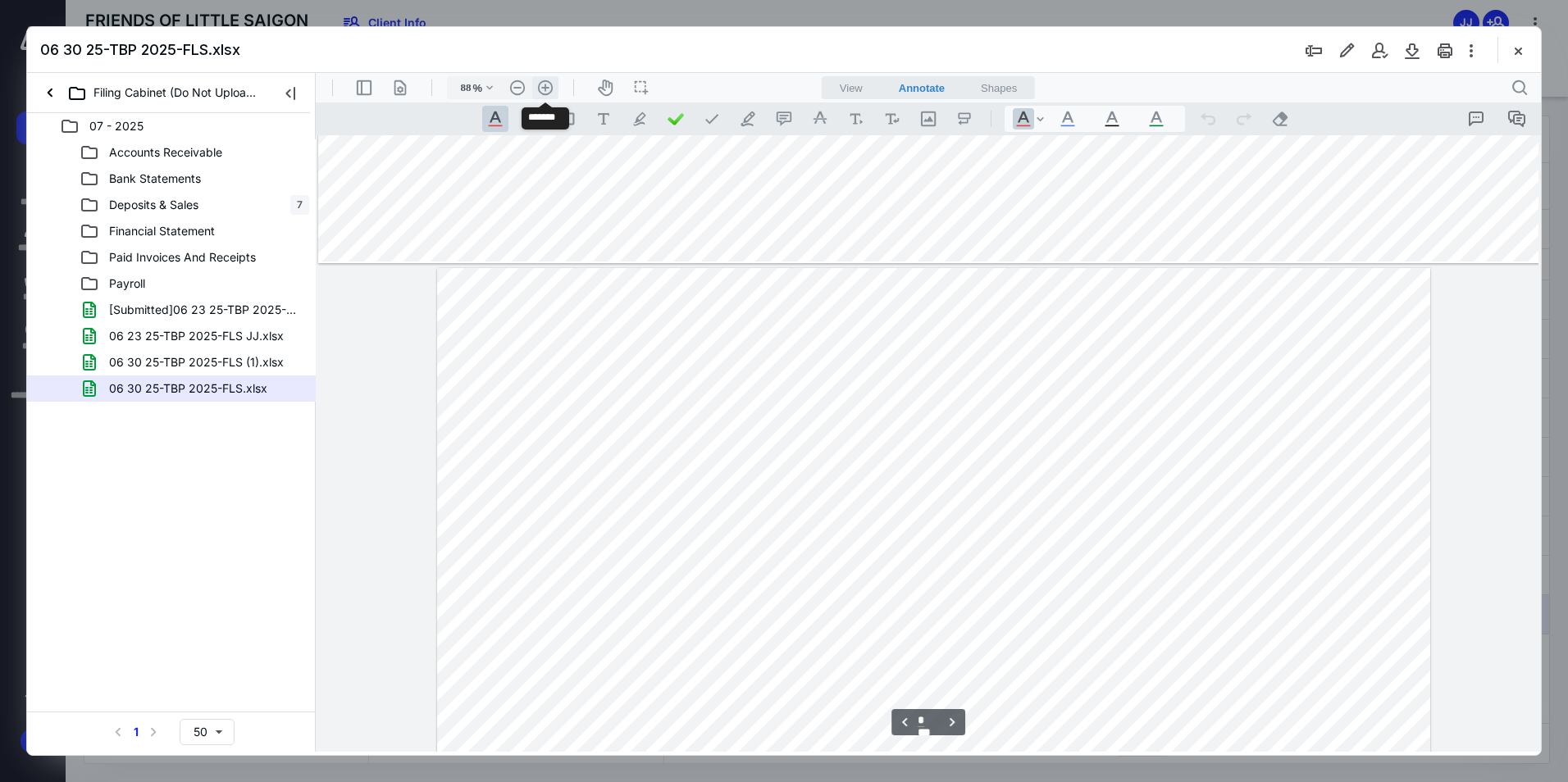 scroll, scrollTop: 1574, scrollLeft: 10, axis: both 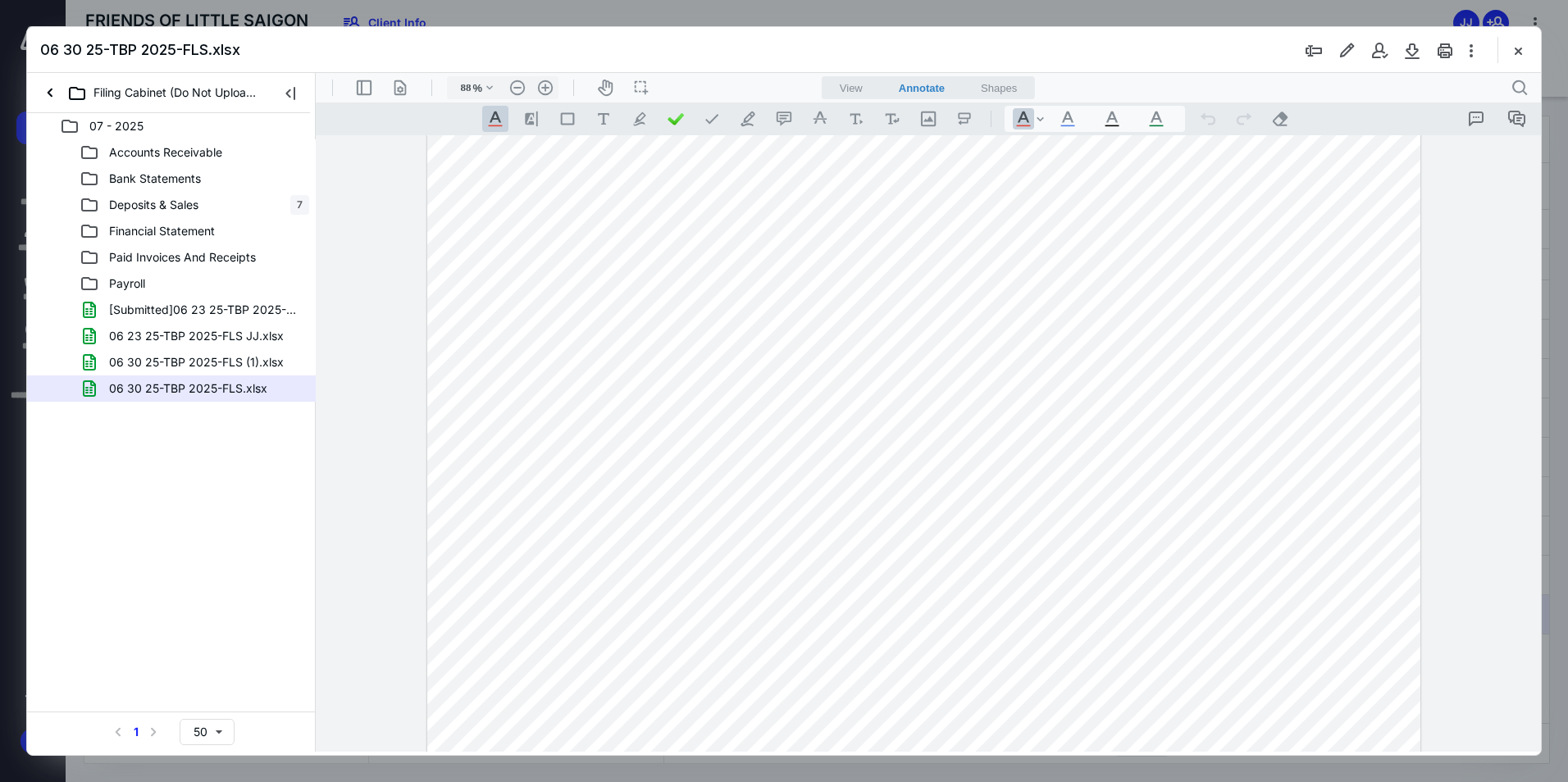 drag, startPoint x: 1518, startPoint y: 52, endPoint x: 730, endPoint y: 17, distance: 788.7769 